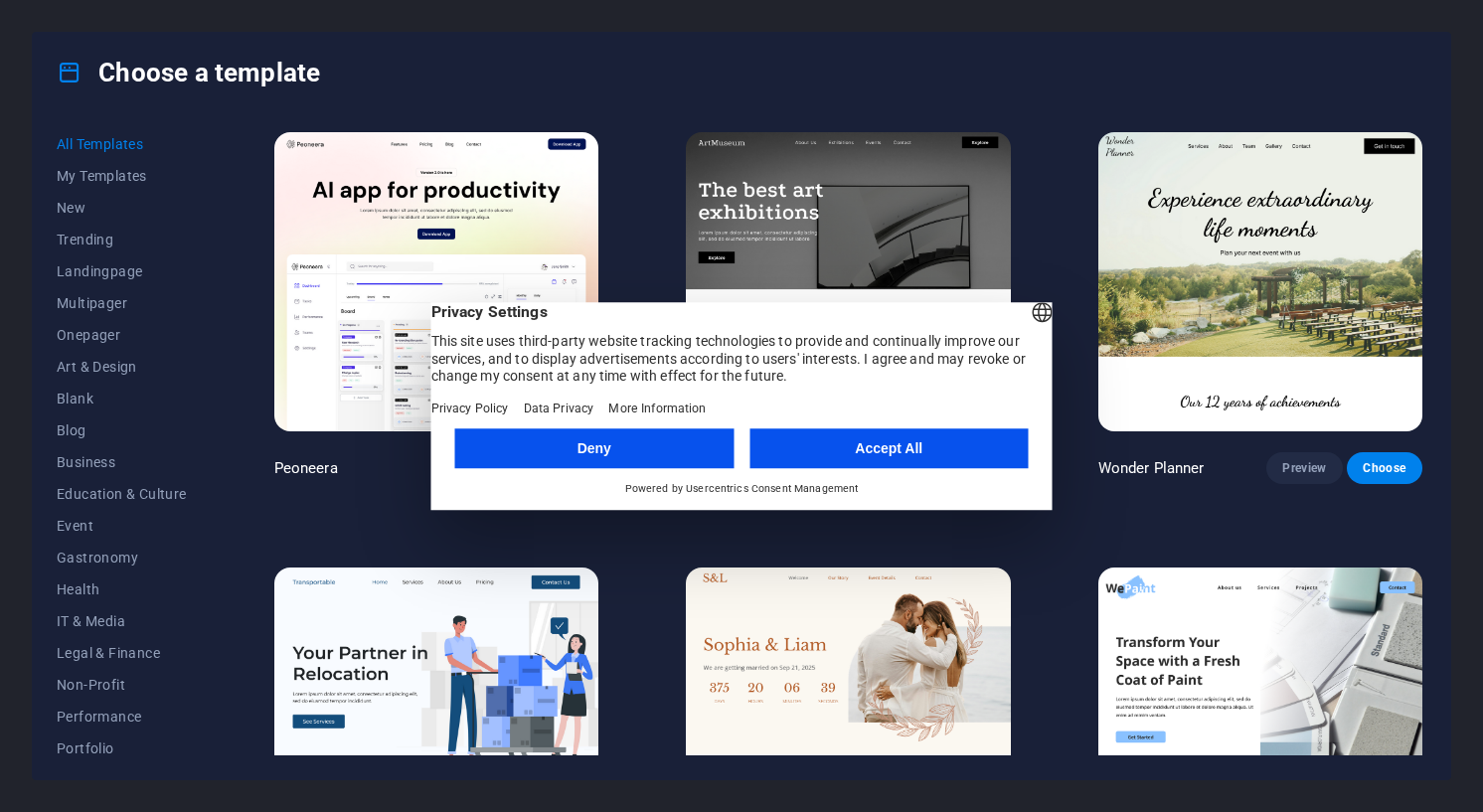 scroll, scrollTop: 0, scrollLeft: 0, axis: both 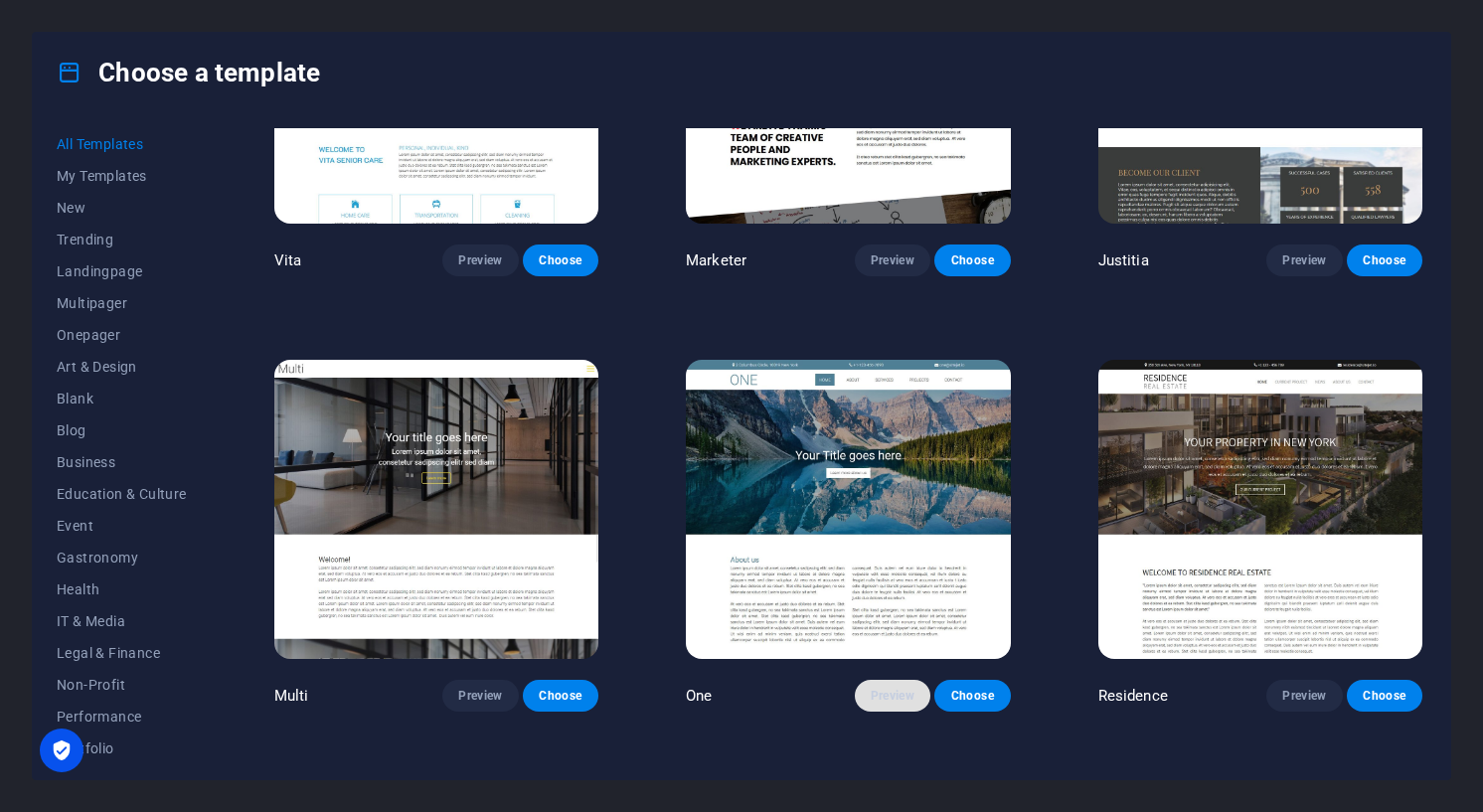click on "Preview" at bounding box center (893, 696) 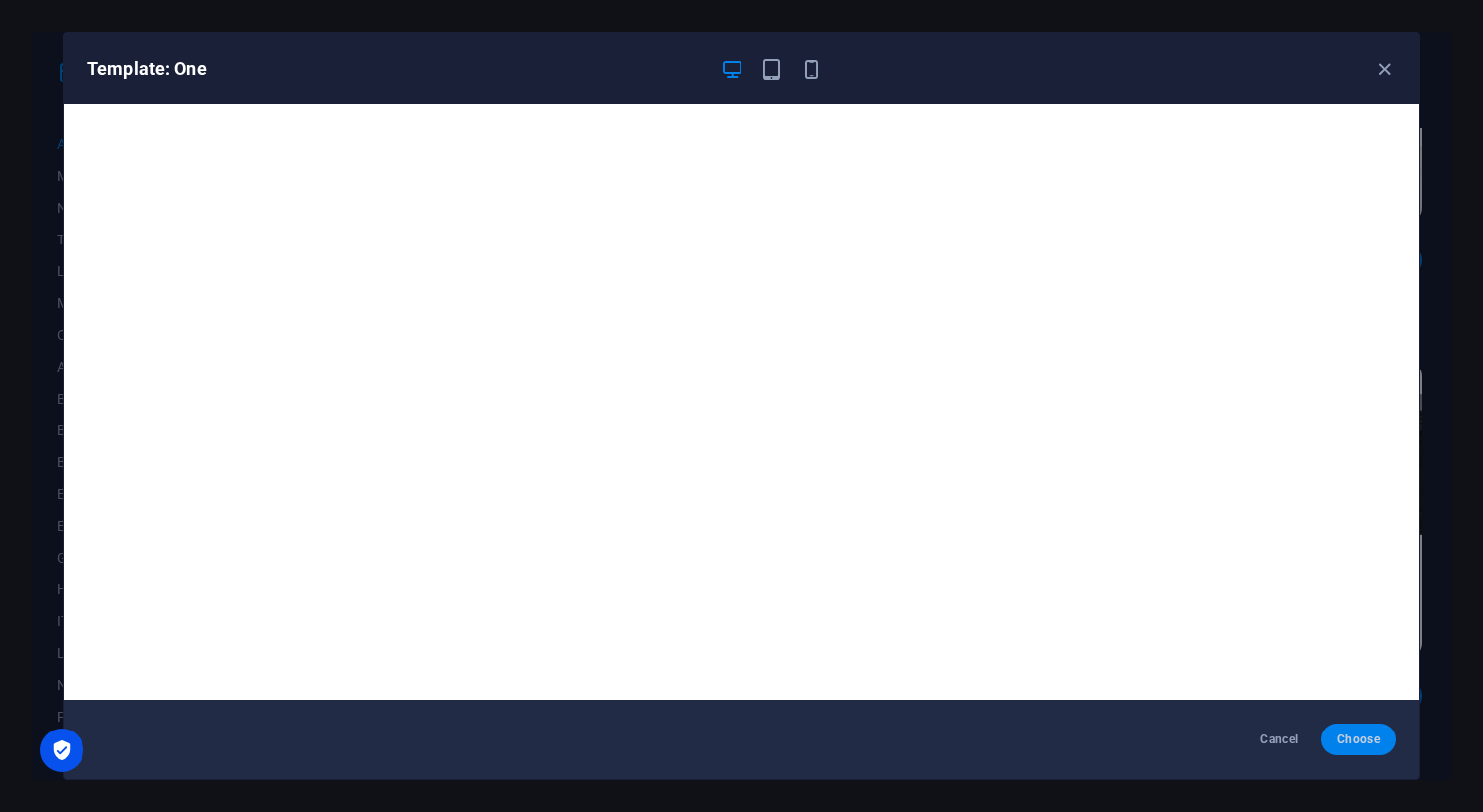 click on "Choose" at bounding box center (1358, 739) 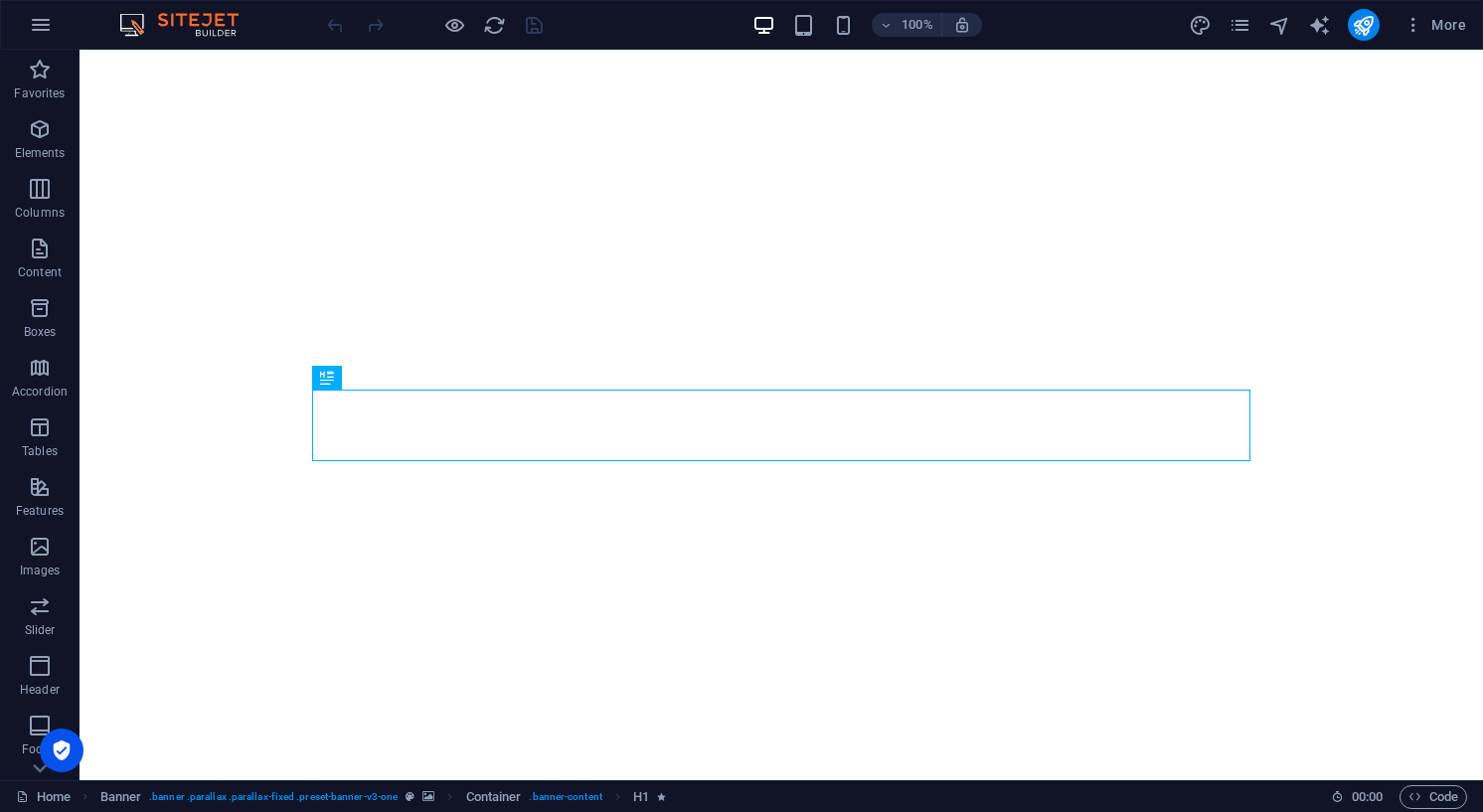 scroll, scrollTop: 0, scrollLeft: 0, axis: both 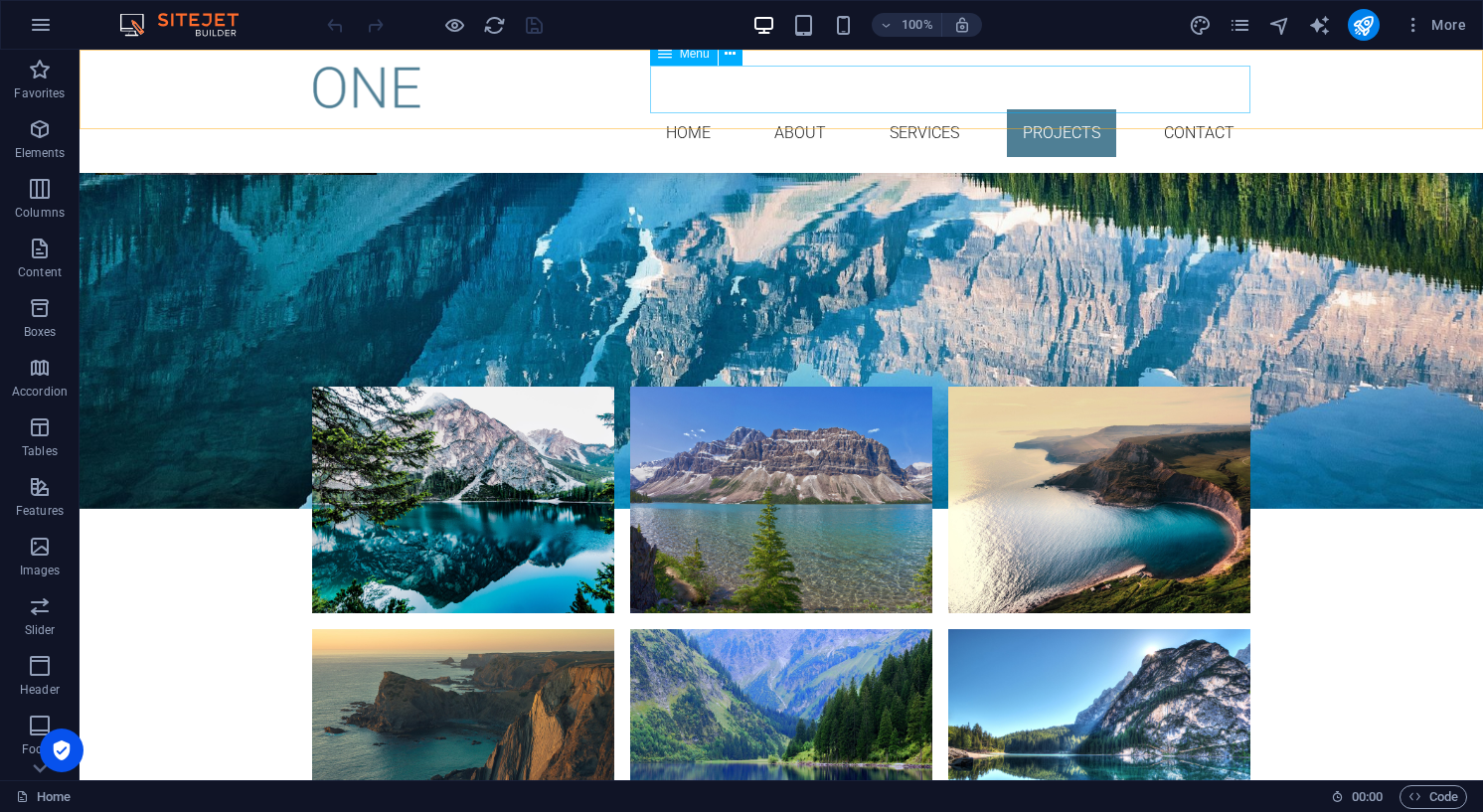 click on "Home About Services Projects Contact" at bounding box center [781, 133] 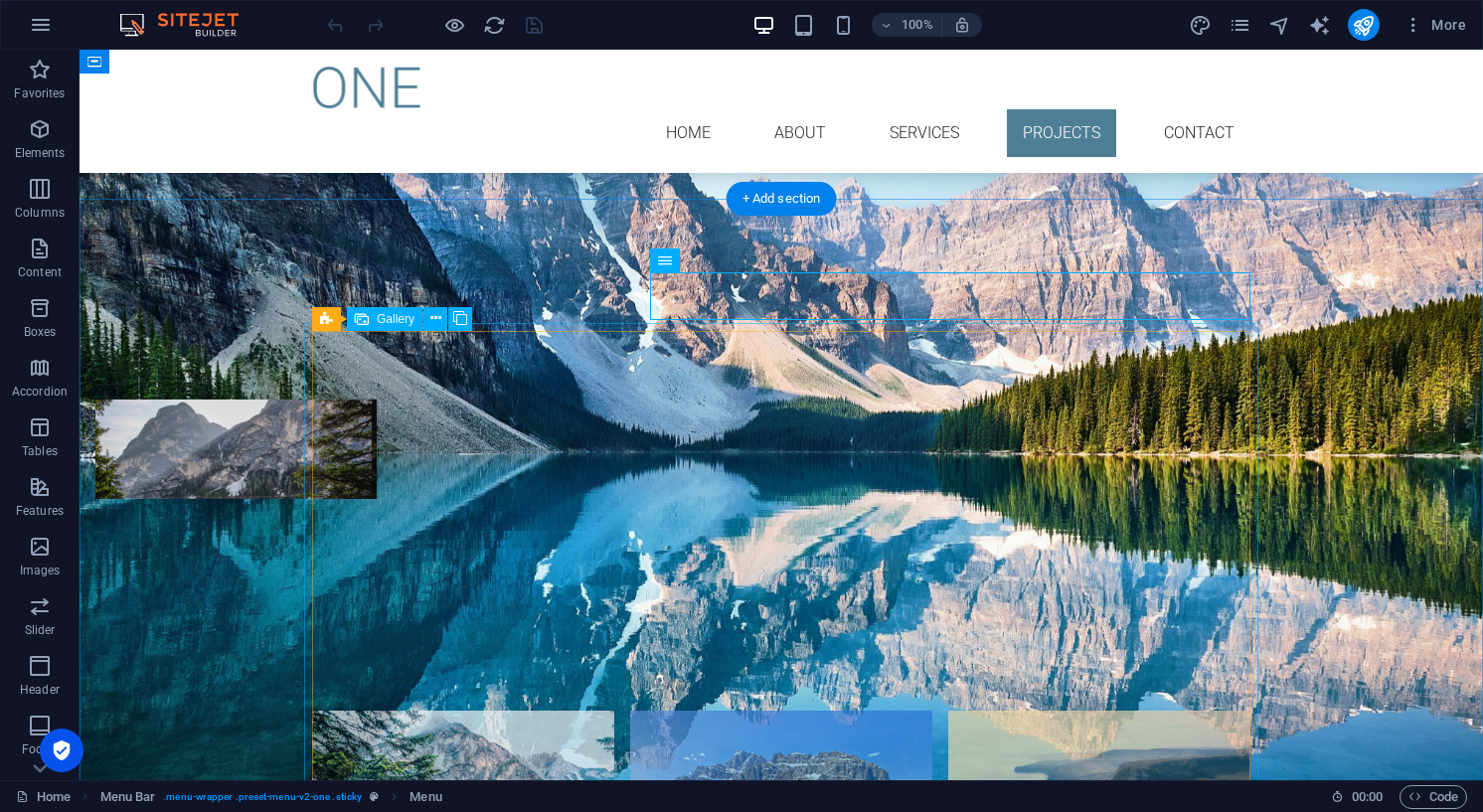 scroll, scrollTop: 1884, scrollLeft: 0, axis: vertical 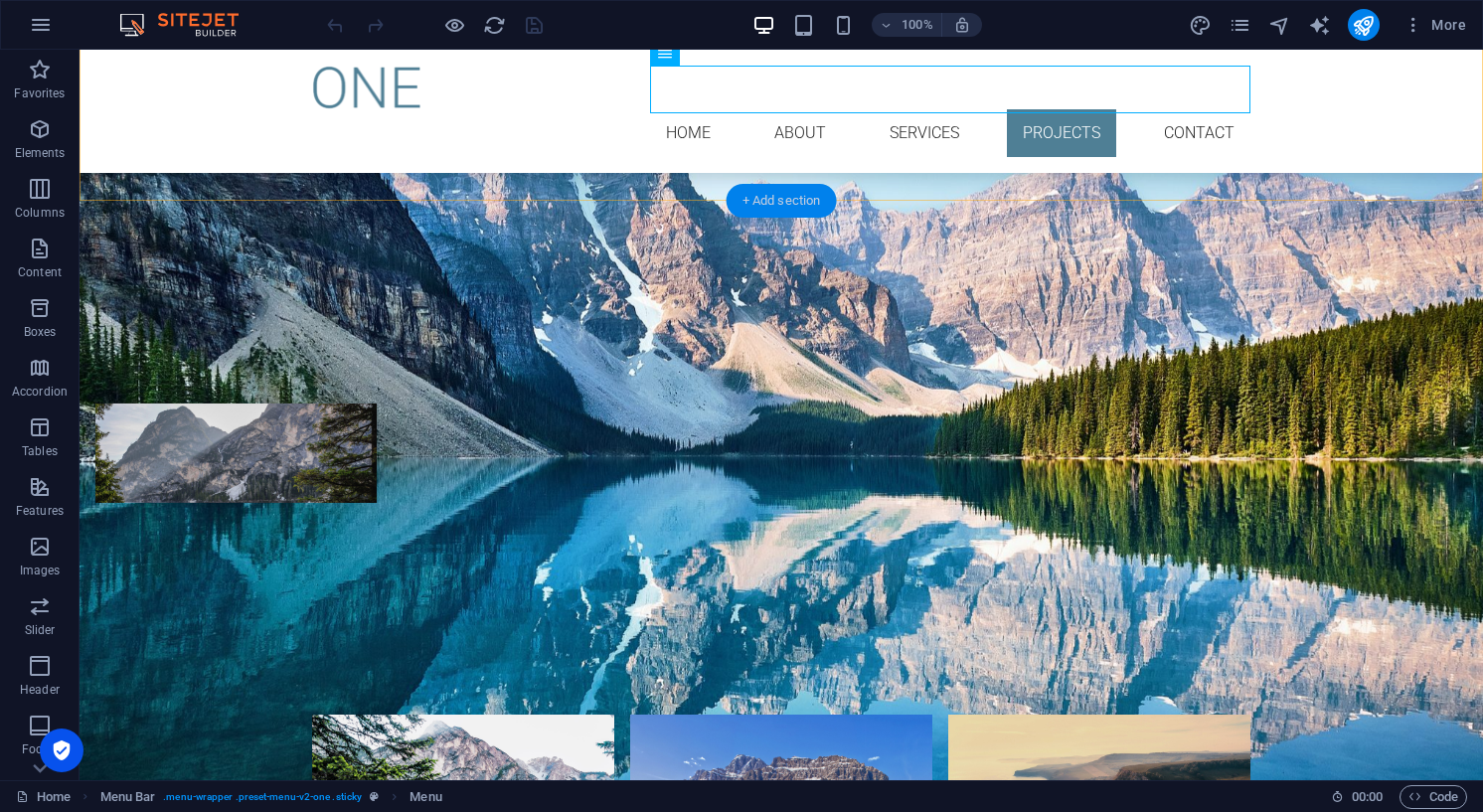 click on "+ Add section" at bounding box center (781, 201) 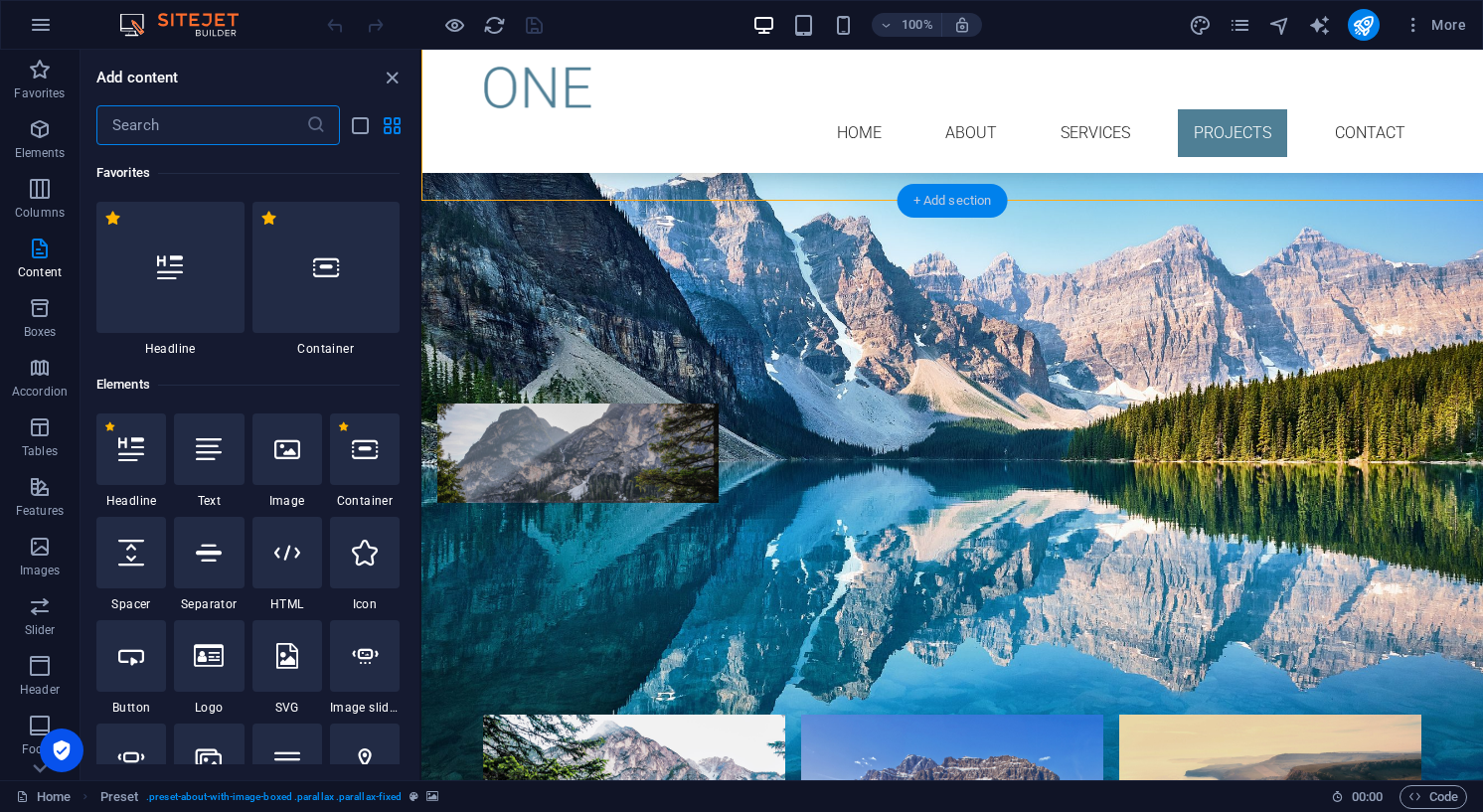 scroll, scrollTop: 1433, scrollLeft: 0, axis: vertical 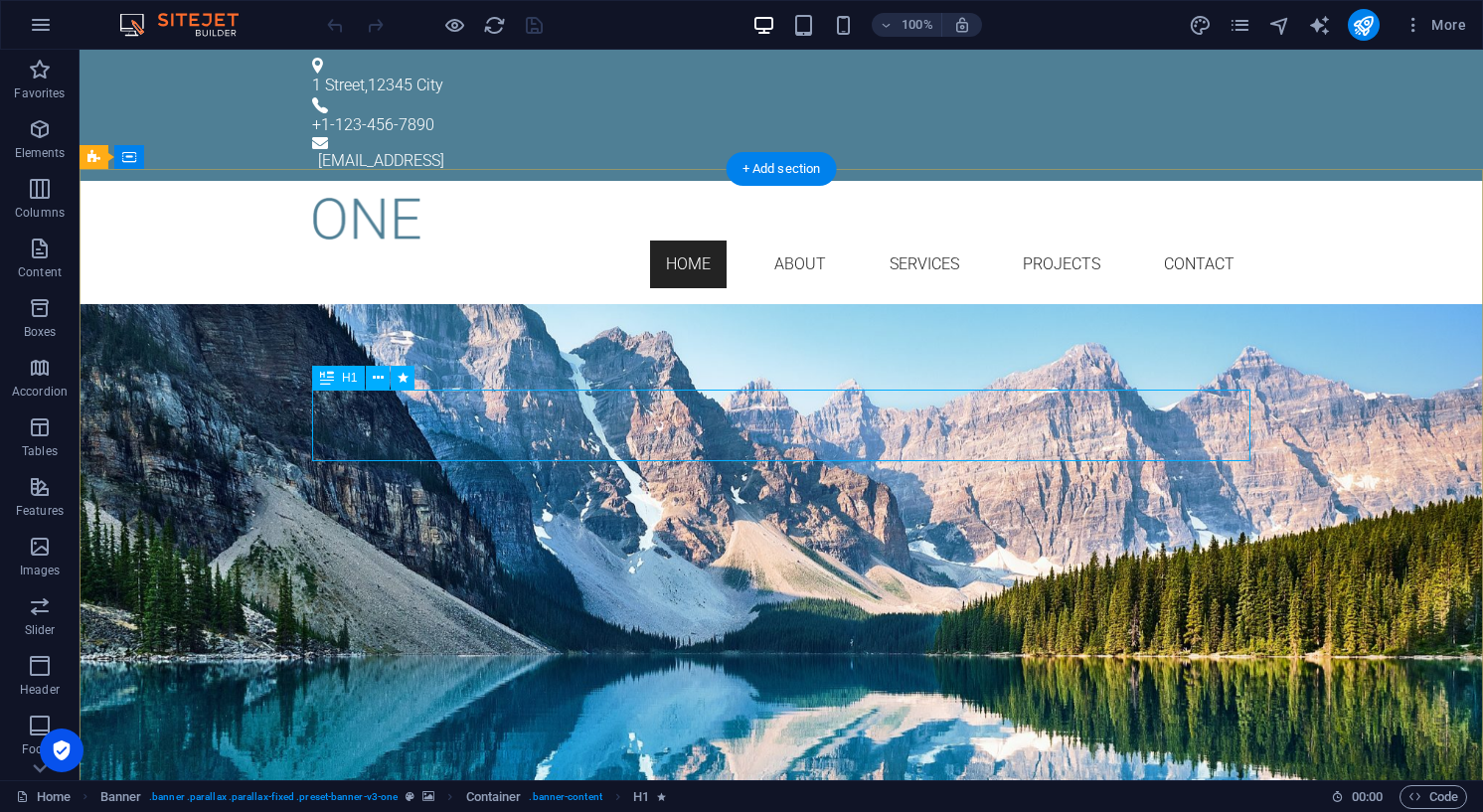 click on "Your Title goes here" at bounding box center (781, 419) 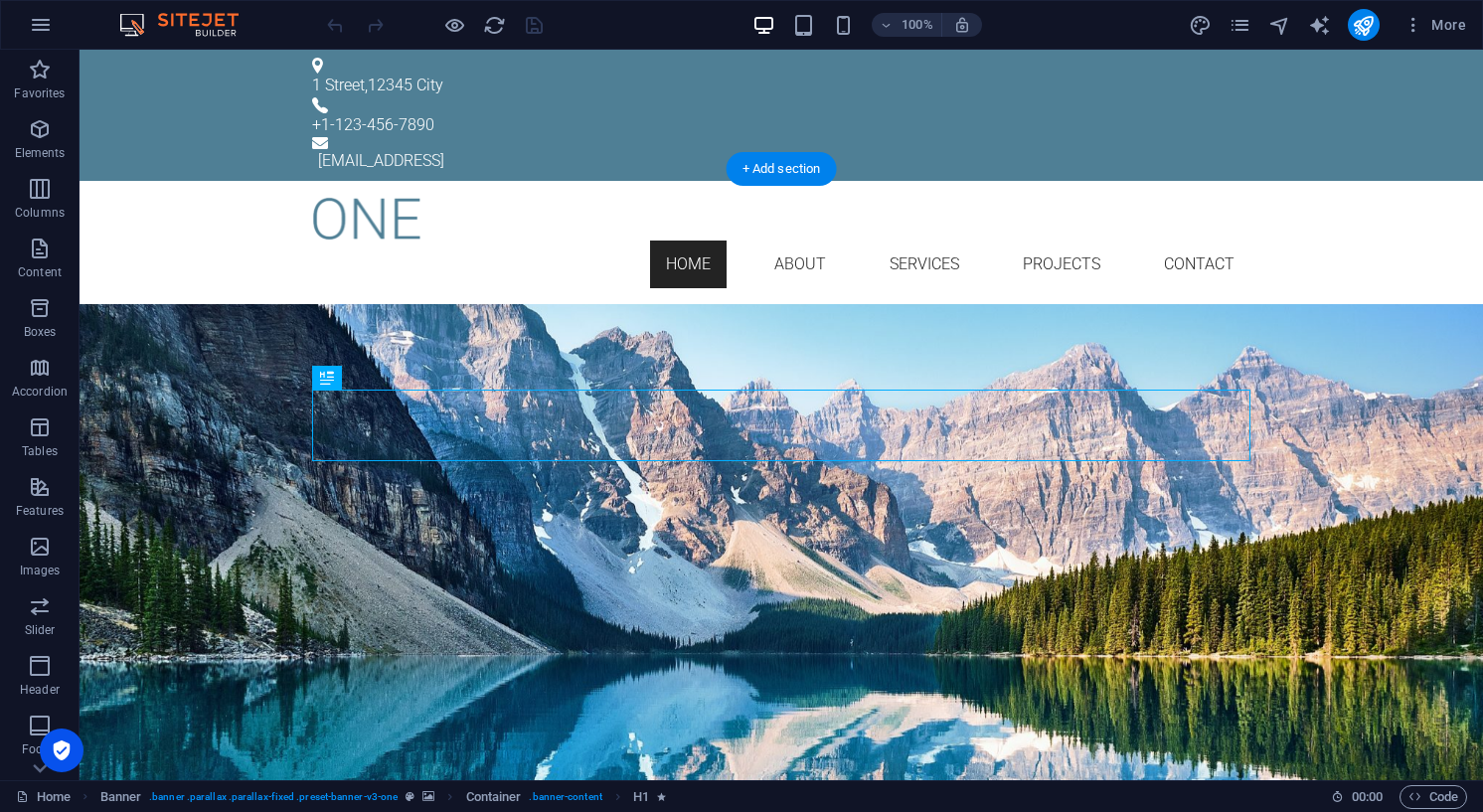 drag, startPoint x: 1006, startPoint y: 426, endPoint x: 571, endPoint y: 418, distance: 435.07356 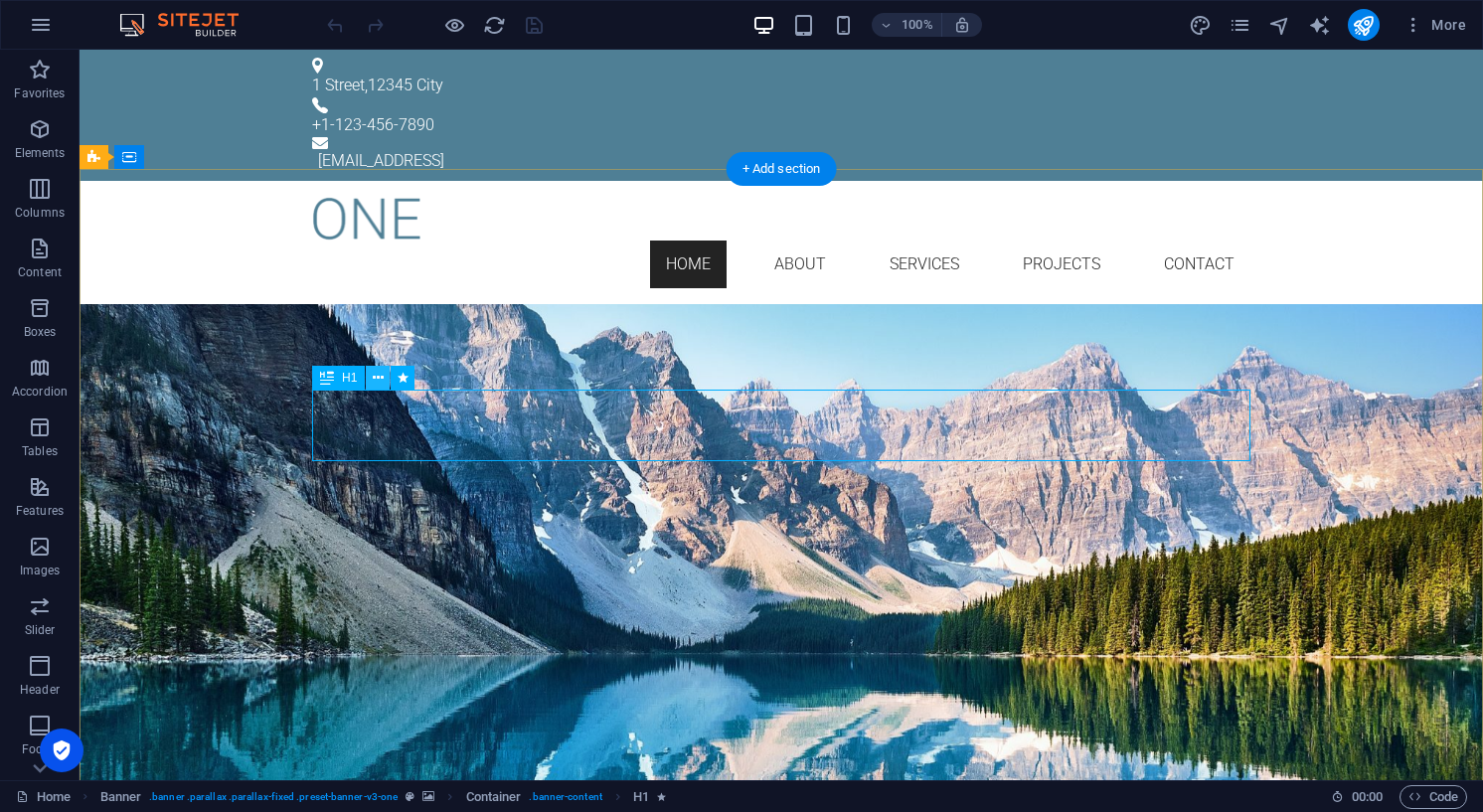 click at bounding box center [378, 378] 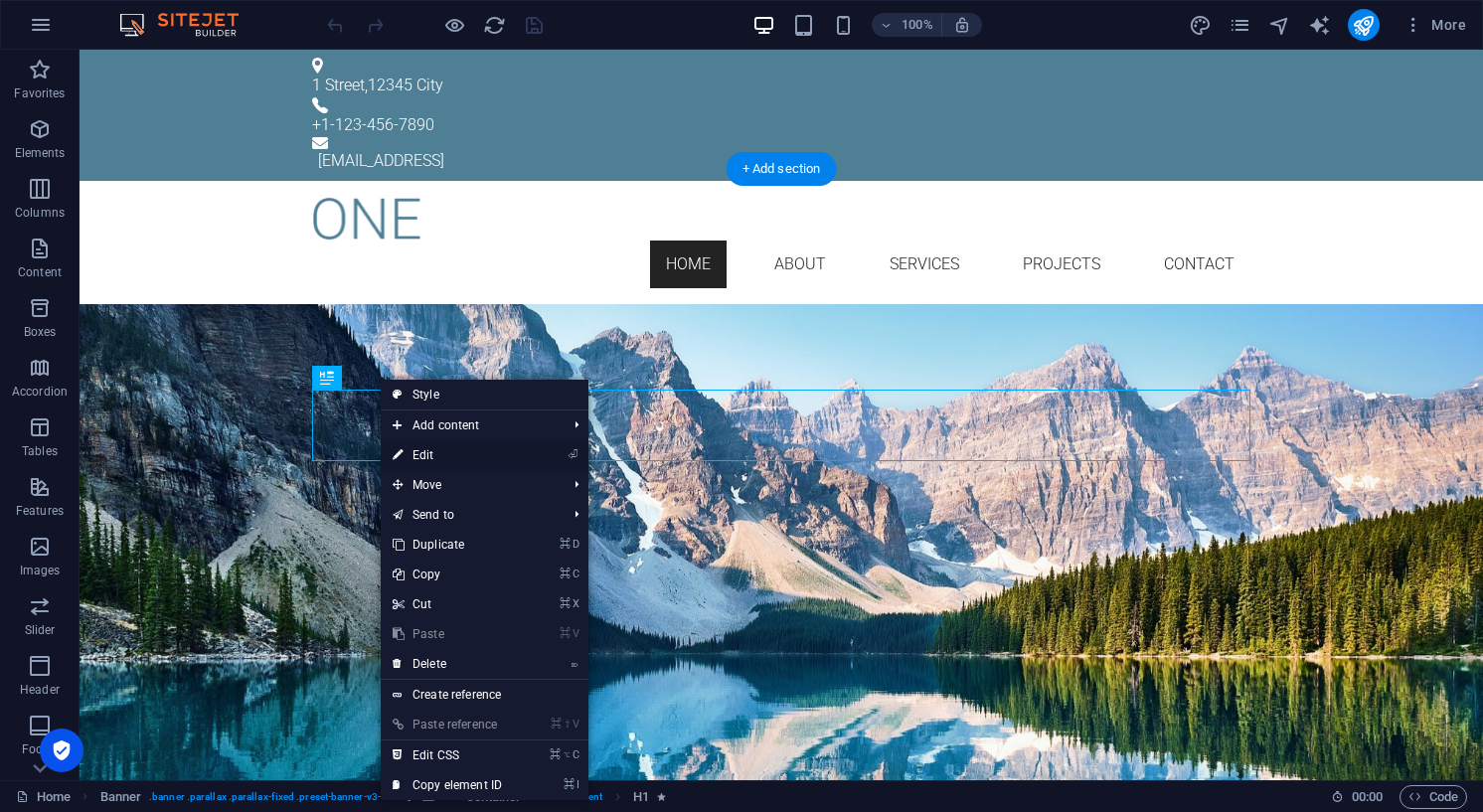 click on "⏎  Edit" at bounding box center (447, 455) 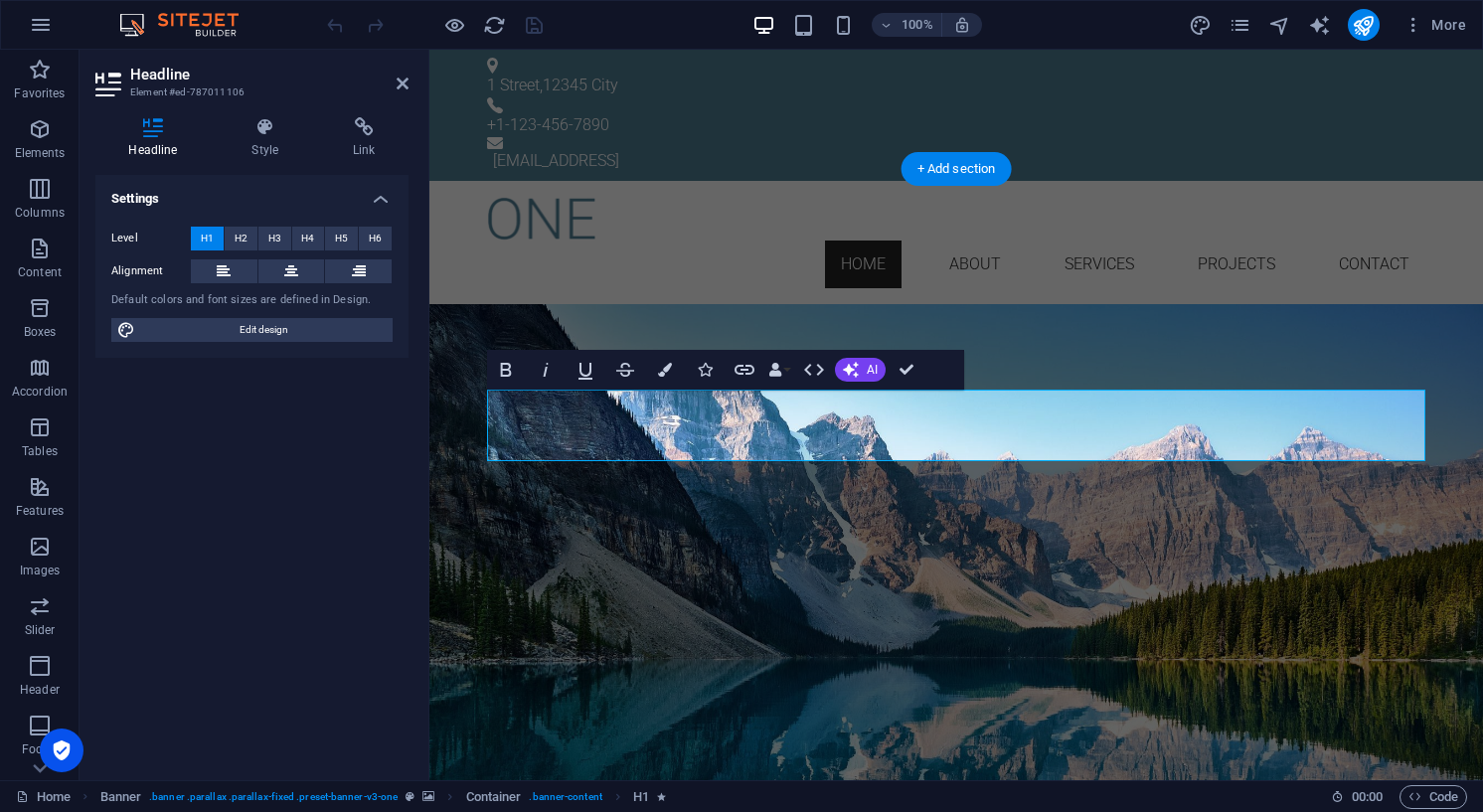 type 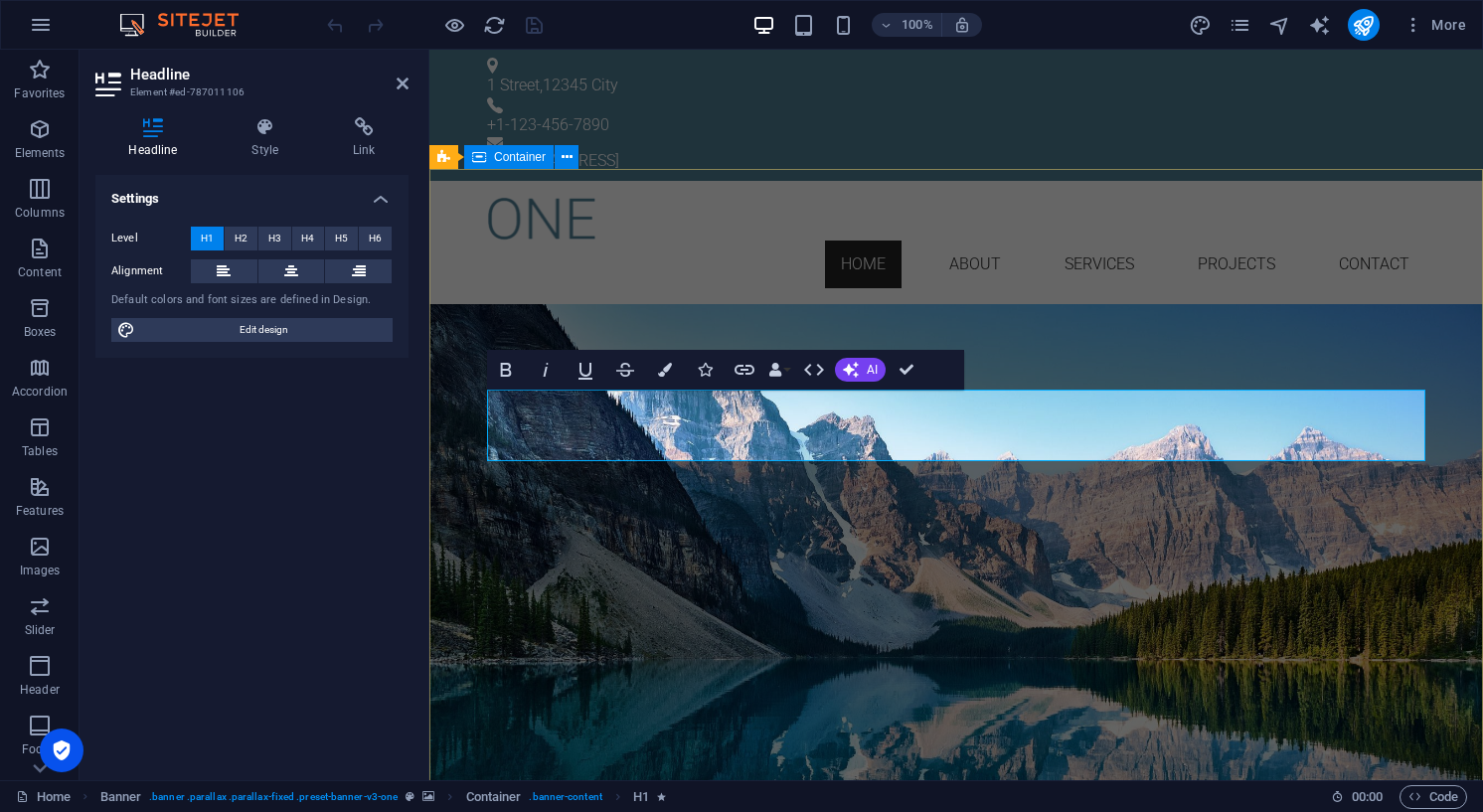 click on "Inchi Yetu Lorem ipsum dolor sit amet, consetetur sadipscing elitr, sed diam nonumy eirmod tempor invidunt ut labore. Learn more" at bounding box center [956, 491] 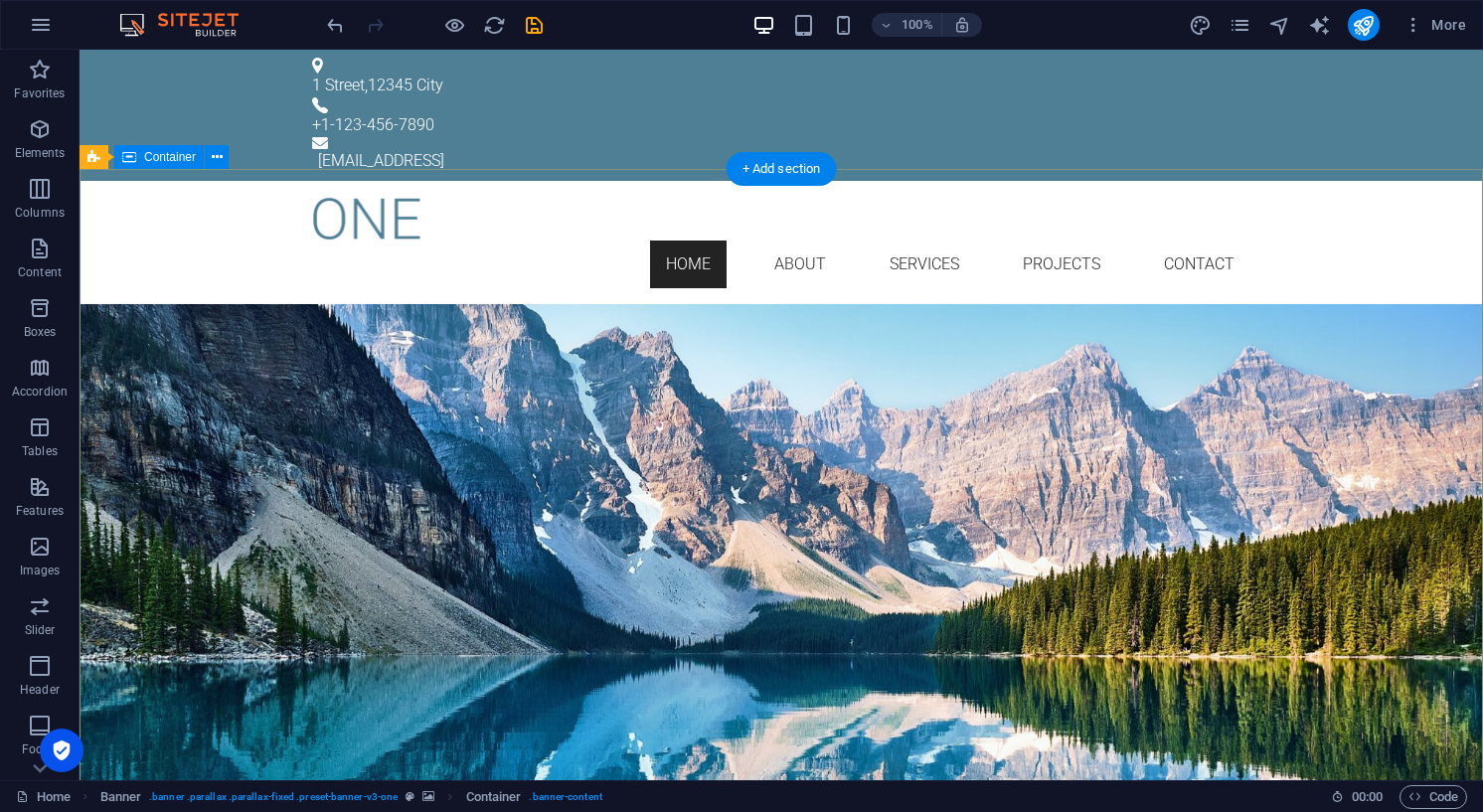 click on "Inchi Yetu Lorem ipsum dolor sit amet, consetetur sadipscing elitr, sed diam nonumy eirmod tempor invidunt ut labore. Learn more" at bounding box center (781, 491) 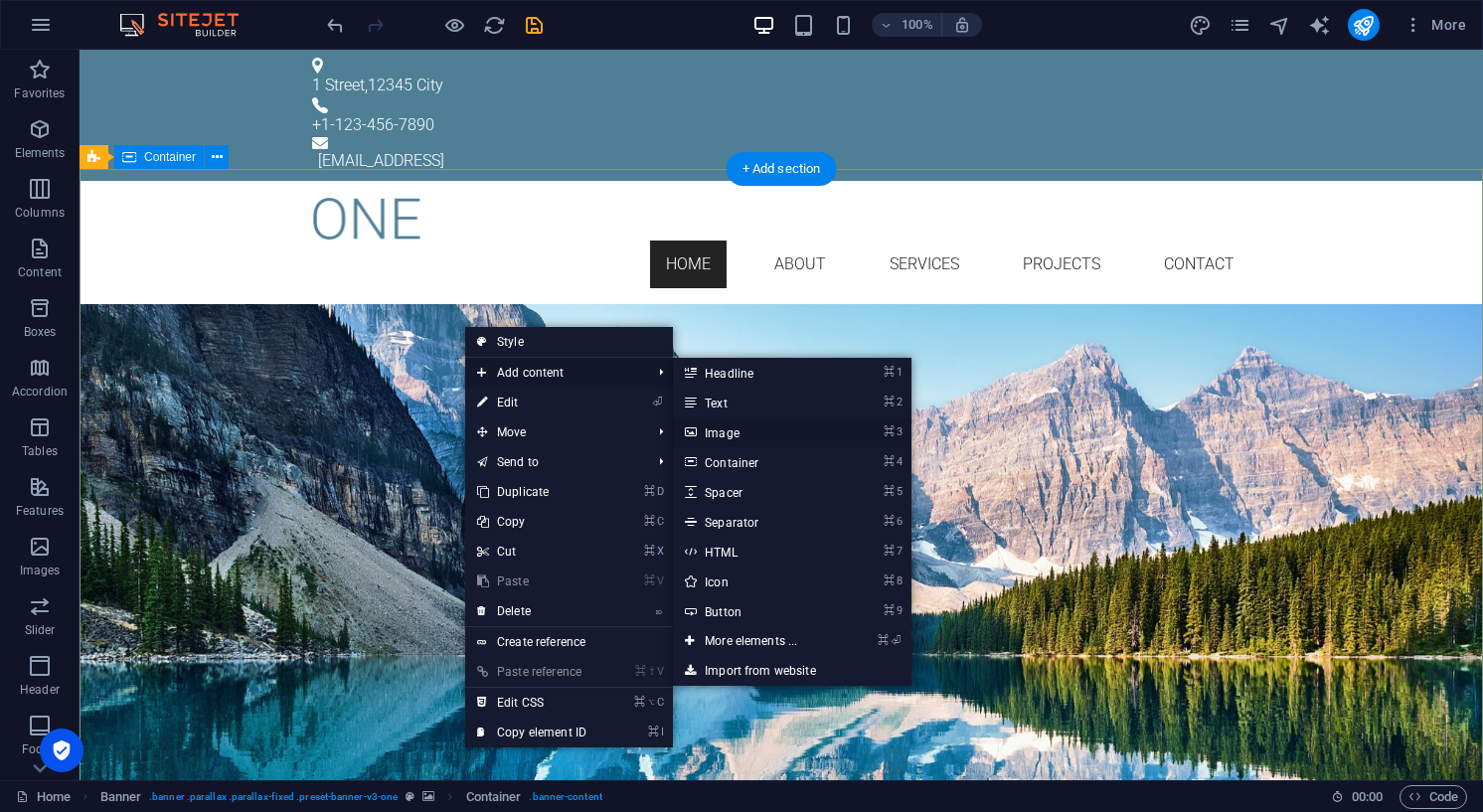 click on "⌘ 3  Image" at bounding box center (754, 432) 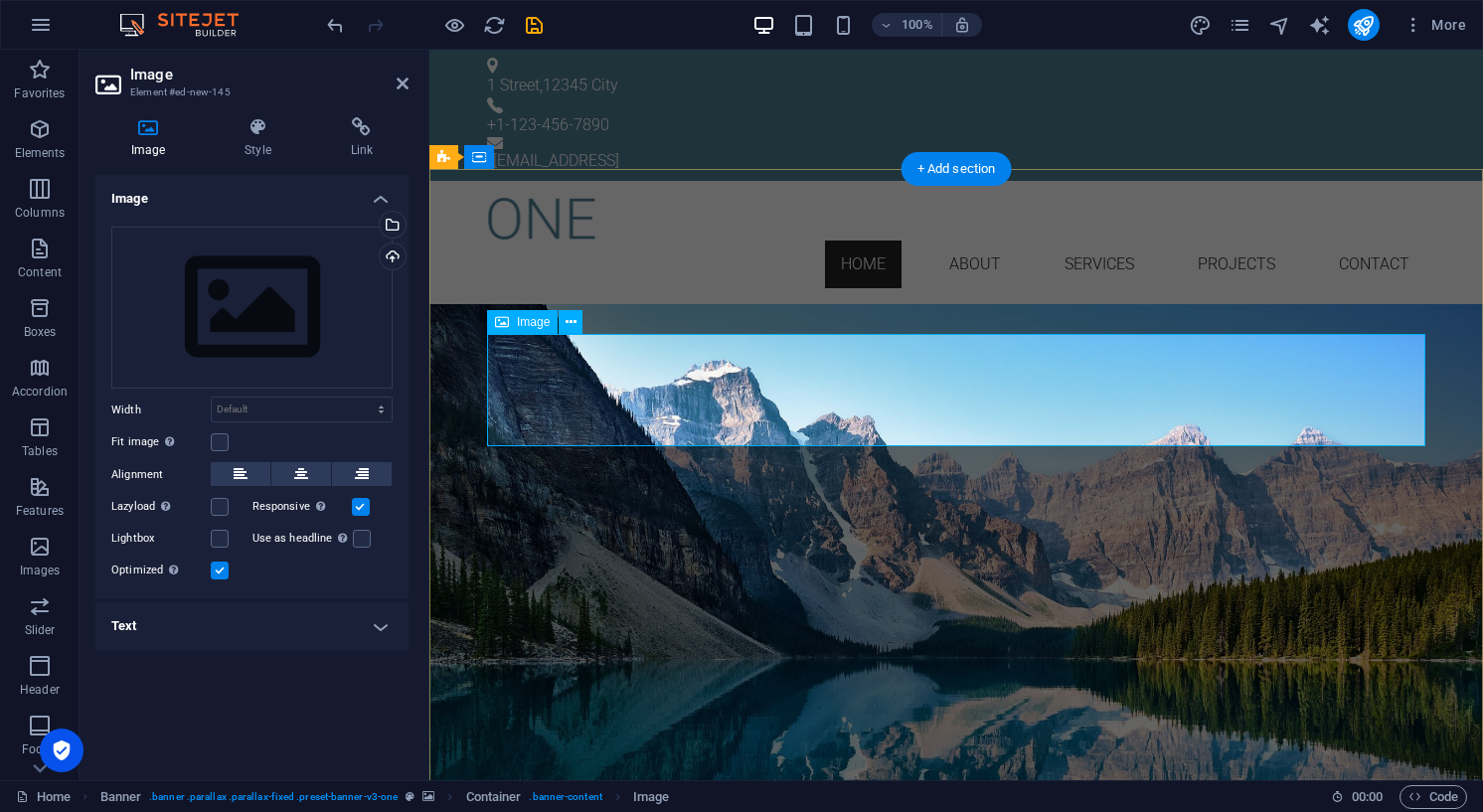 click at bounding box center [502, 322] 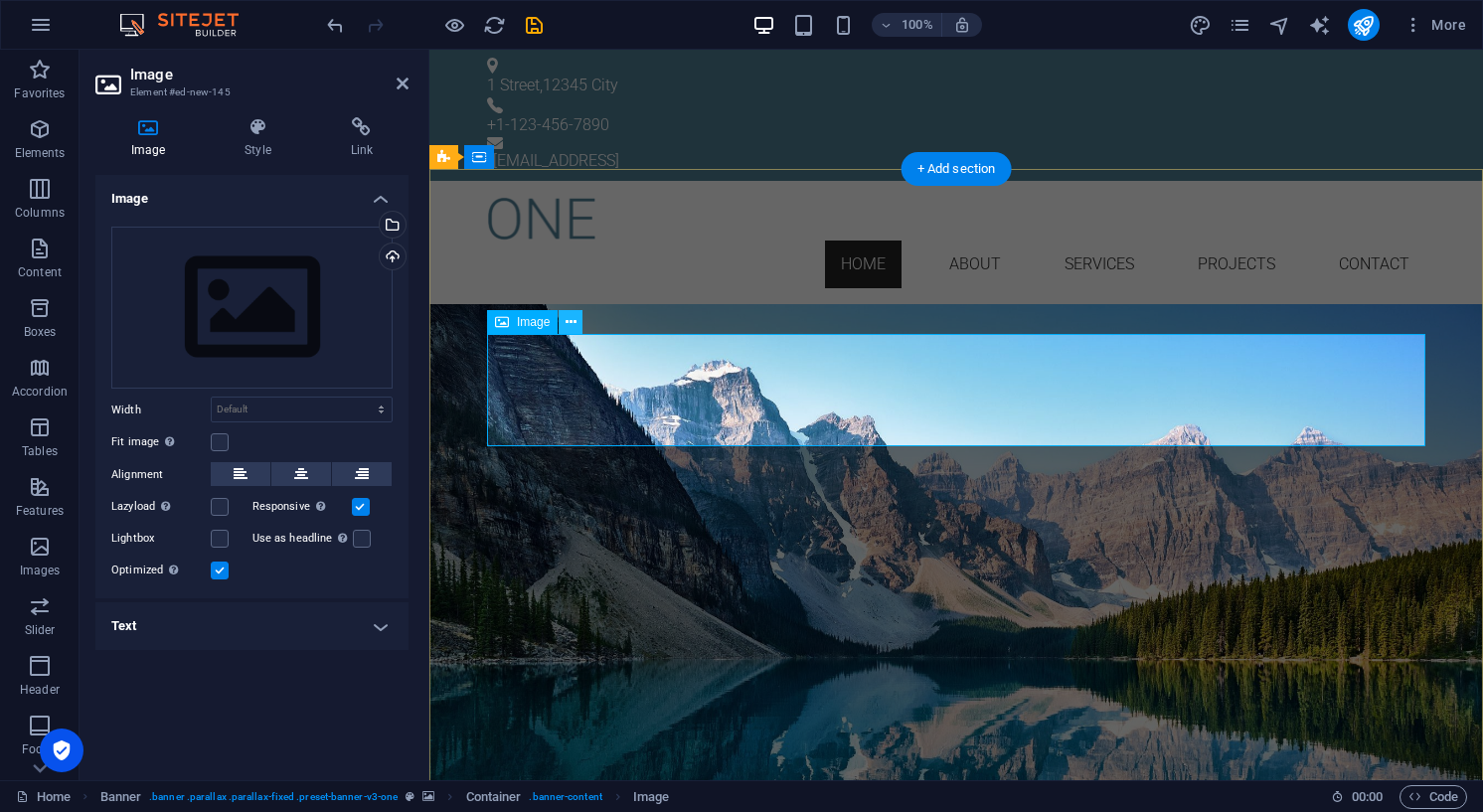 click at bounding box center (571, 322) 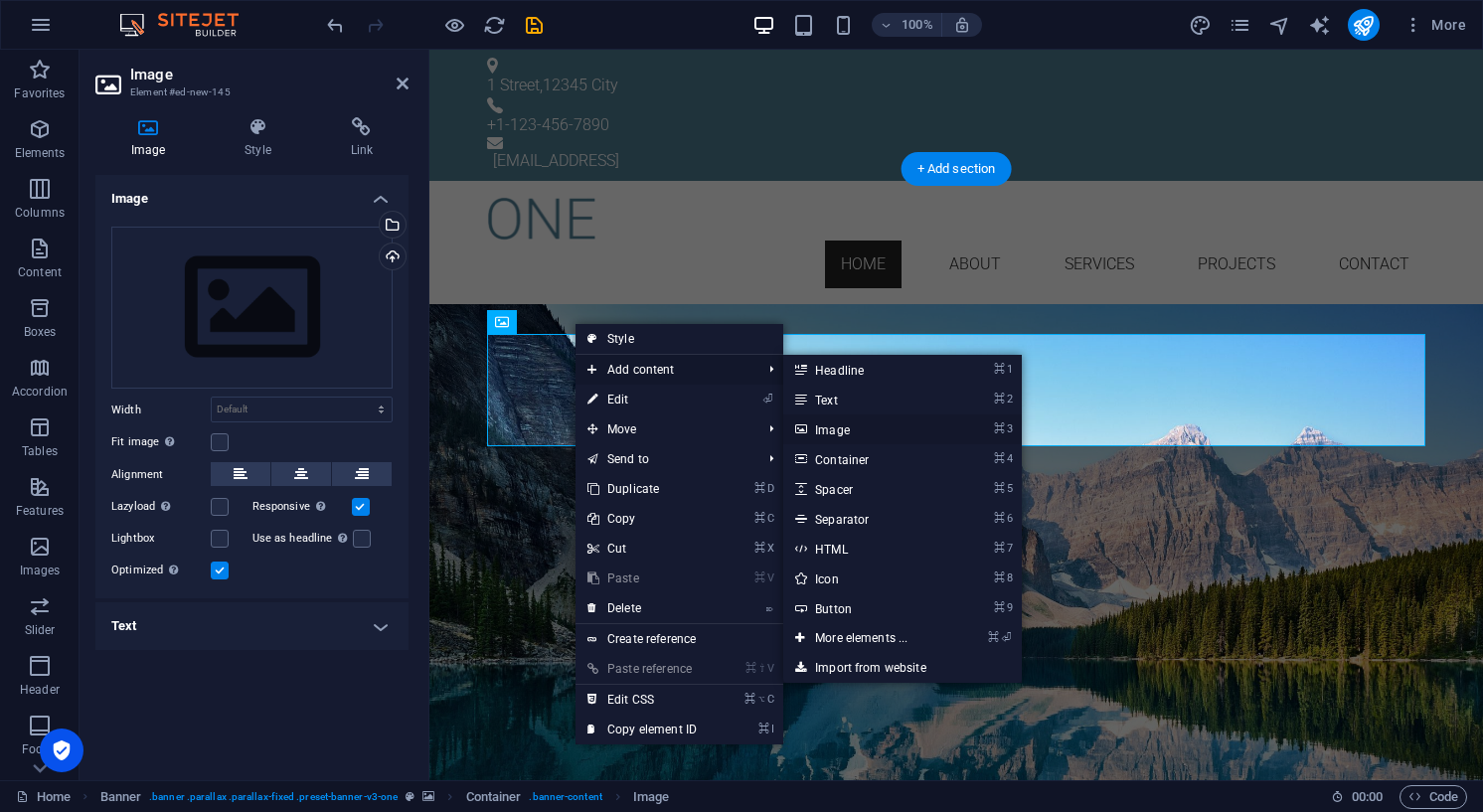 click on "⌘ 3  Image" at bounding box center (865, 429) 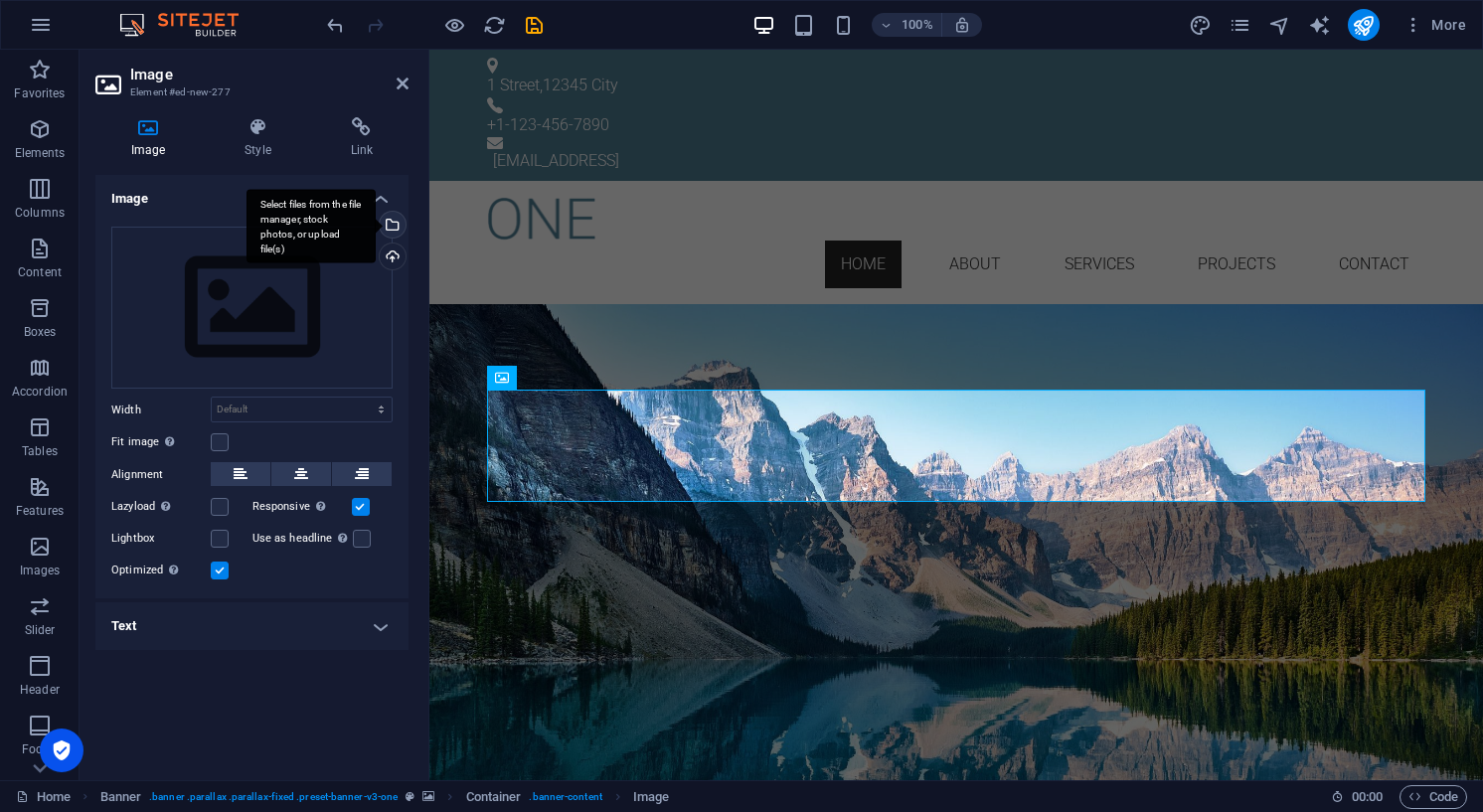 click on "Select files from the file manager, stock photos, or upload file(s)" at bounding box center [311, 226] 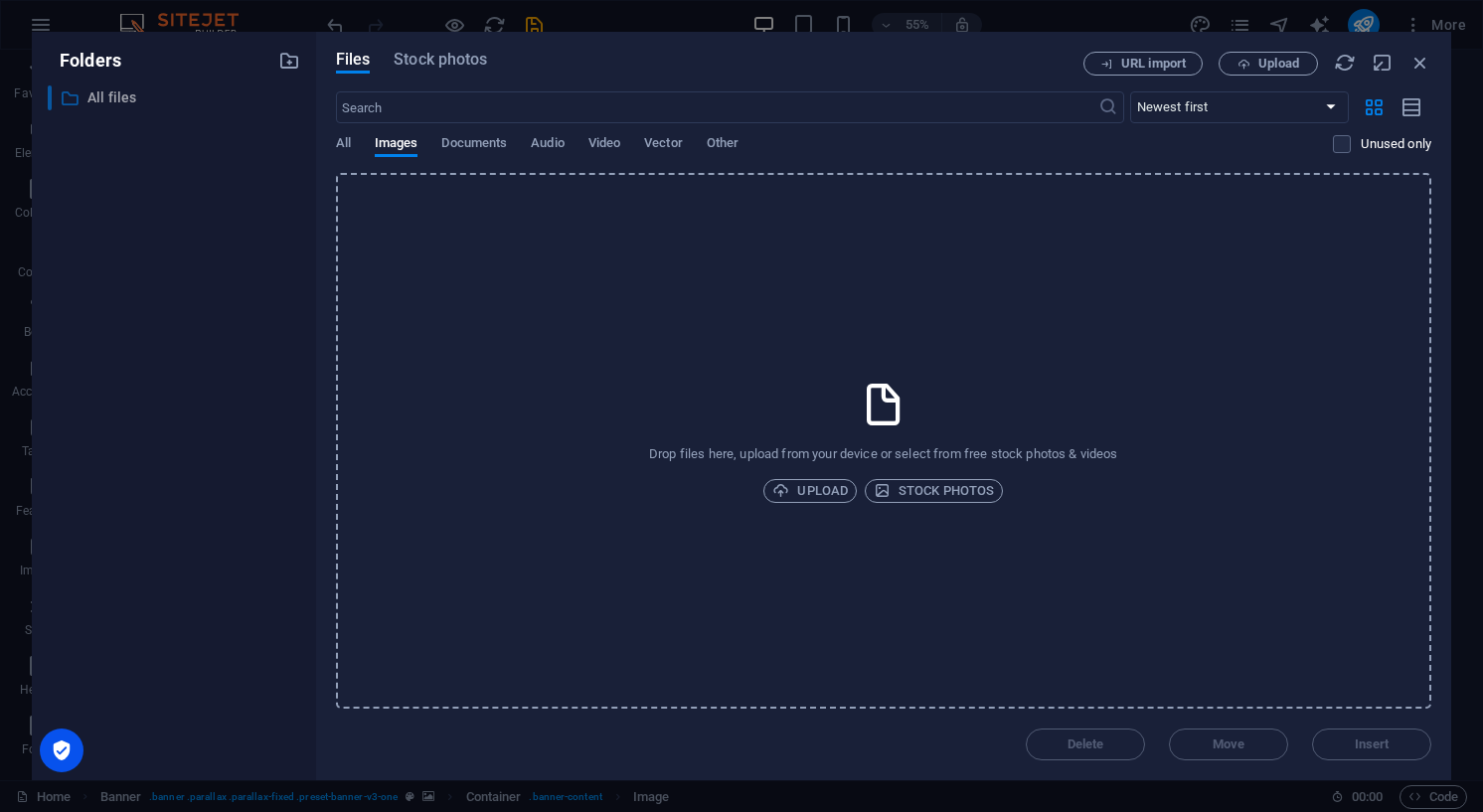 click at bounding box center [70, 98] 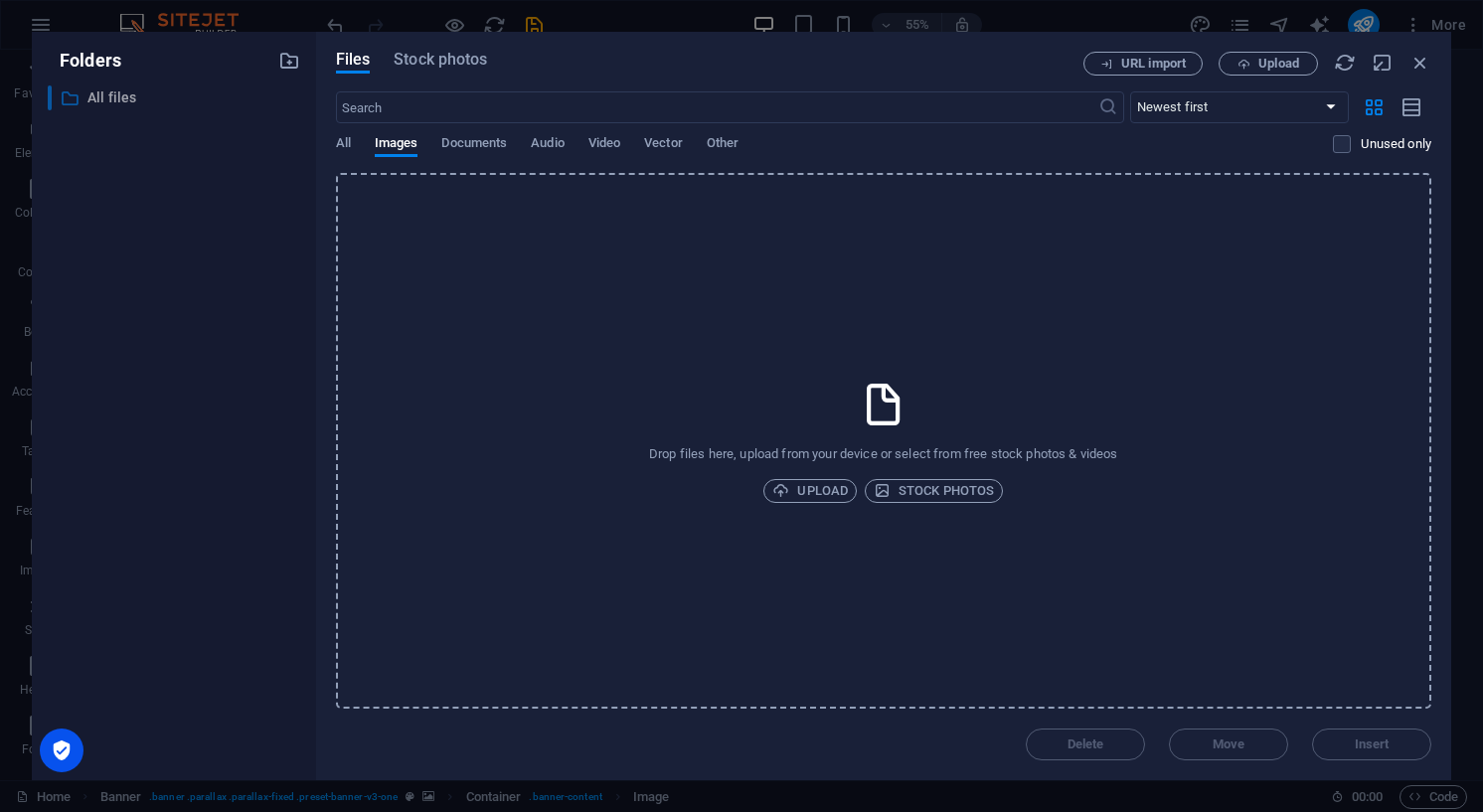 click on "All files" at bounding box center [175, 97] 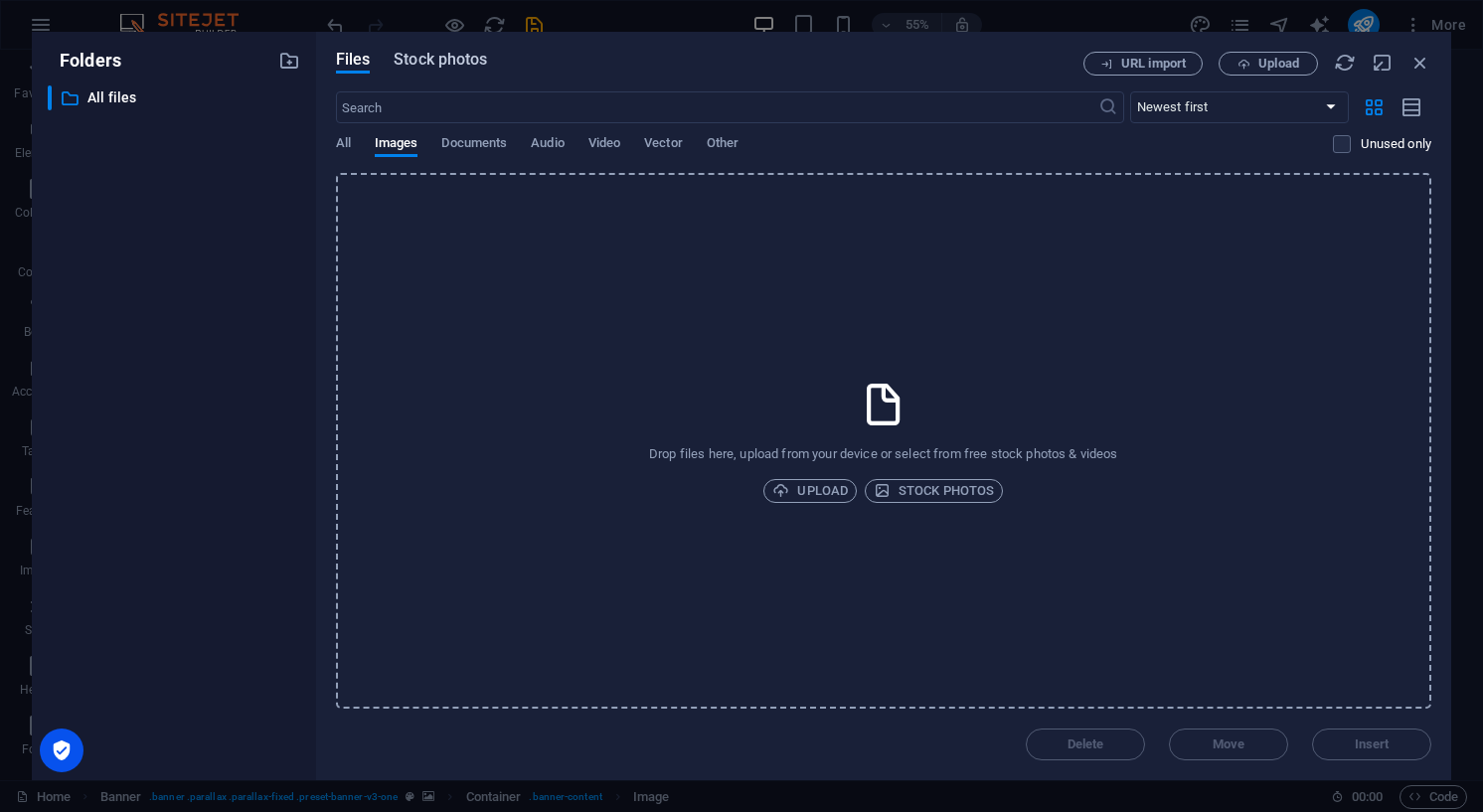click on "Stock photos" at bounding box center [440, 60] 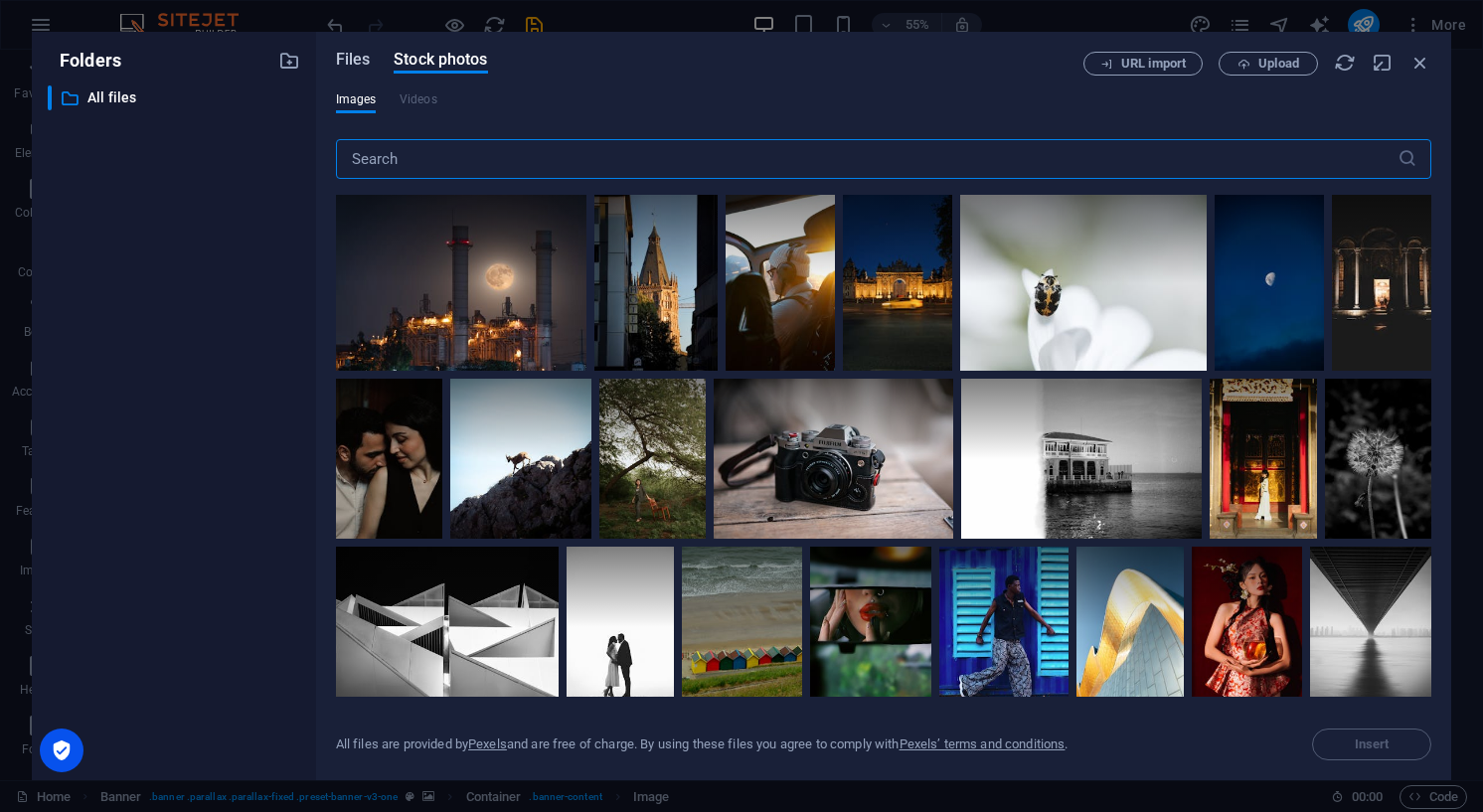click on "Files" at bounding box center [353, 60] 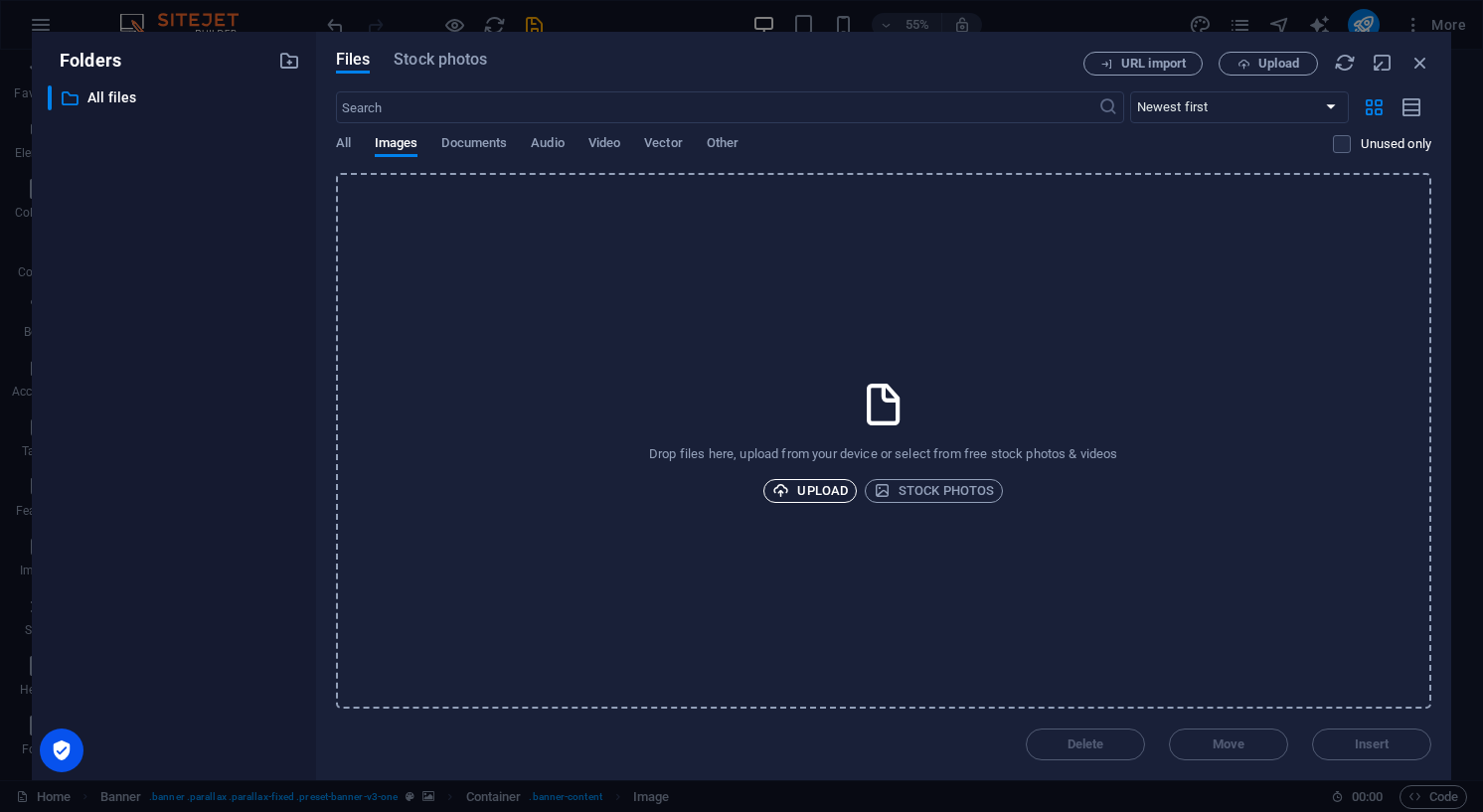 click at bounding box center (780, 490) 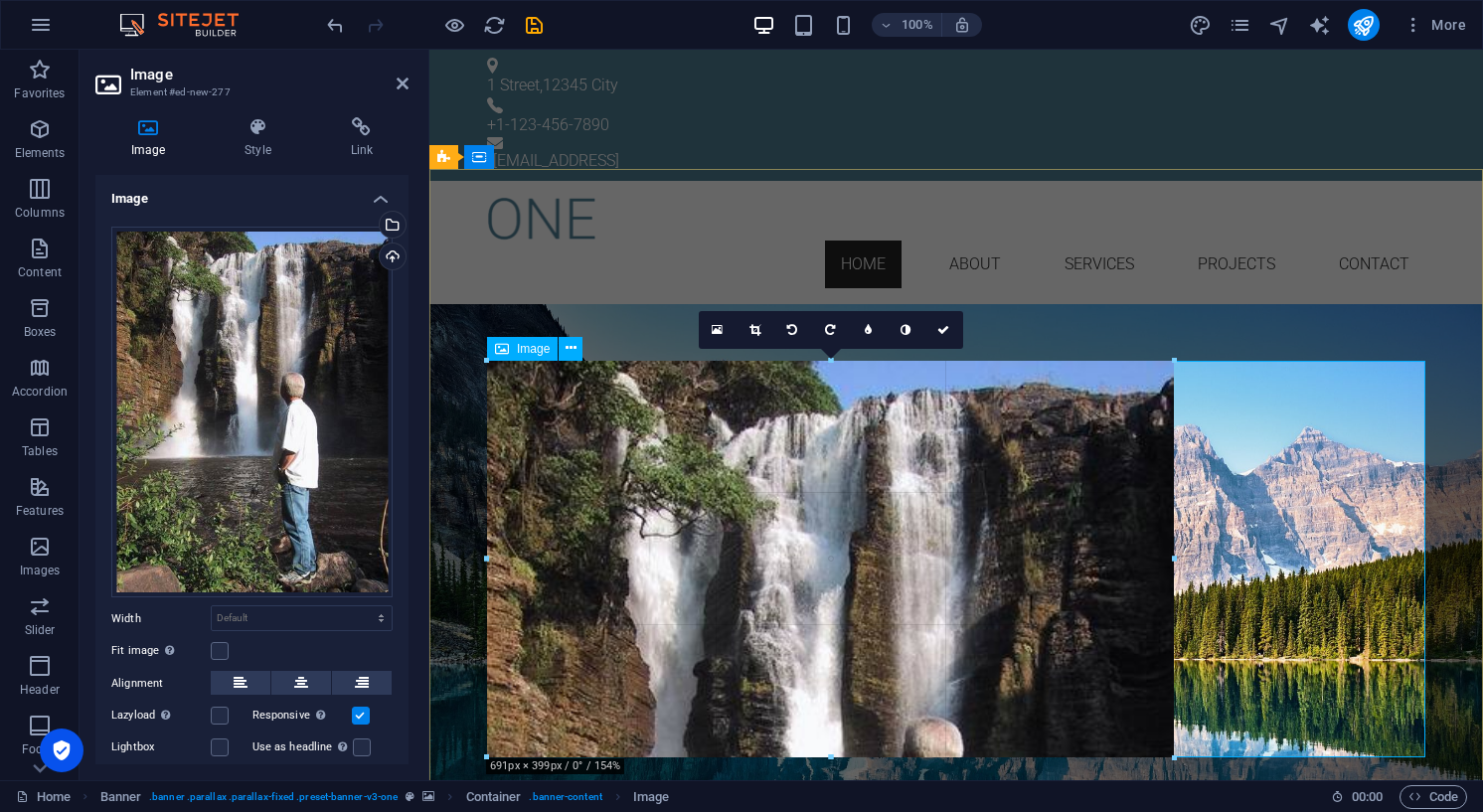 drag, startPoint x: 685, startPoint y: 501, endPoint x: 1177, endPoint y: 493, distance: 492.06504 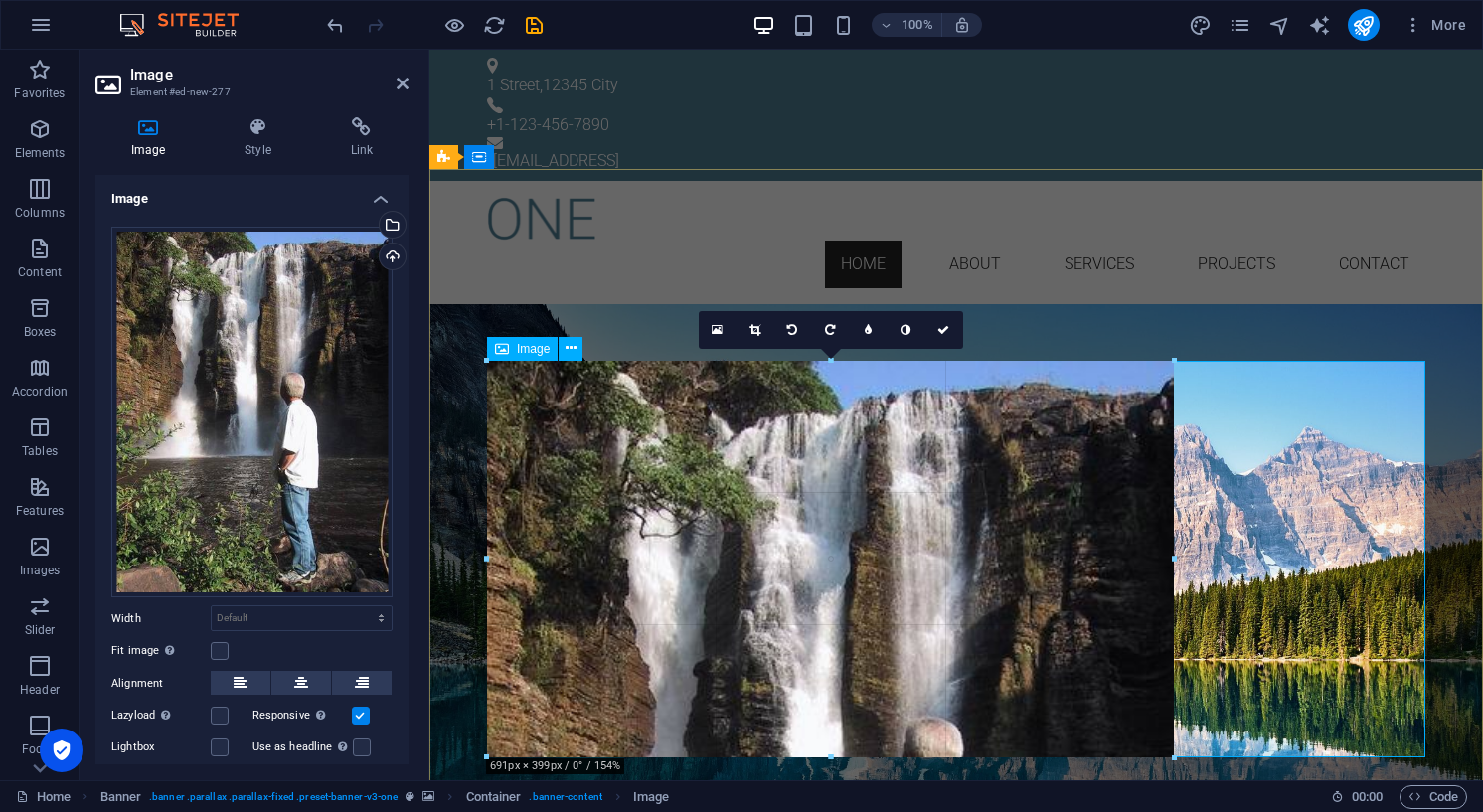 type on "691" 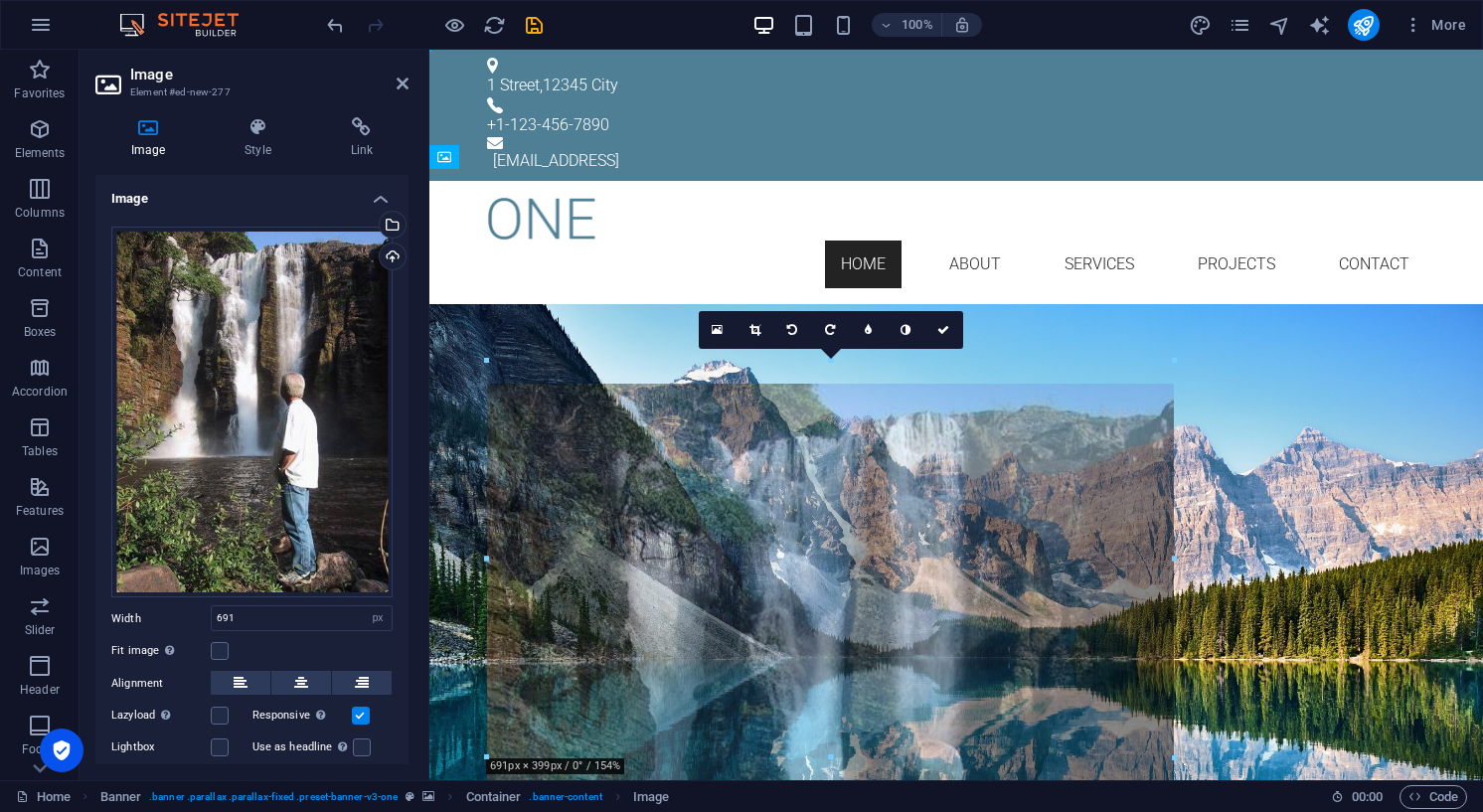 drag, startPoint x: 748, startPoint y: 434, endPoint x: 1191, endPoint y: 380, distance: 446.279 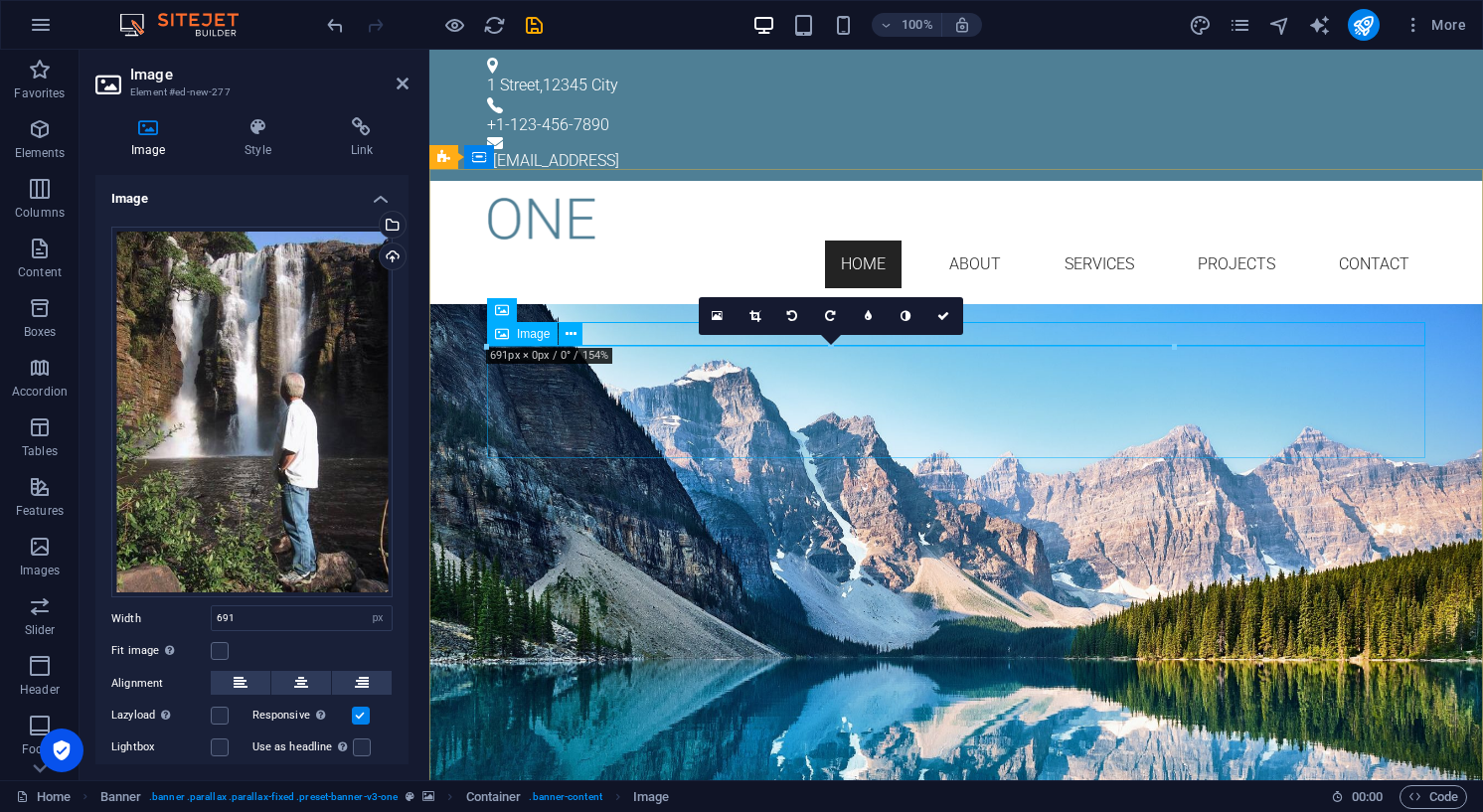 click on "Image" at bounding box center [522, 334] 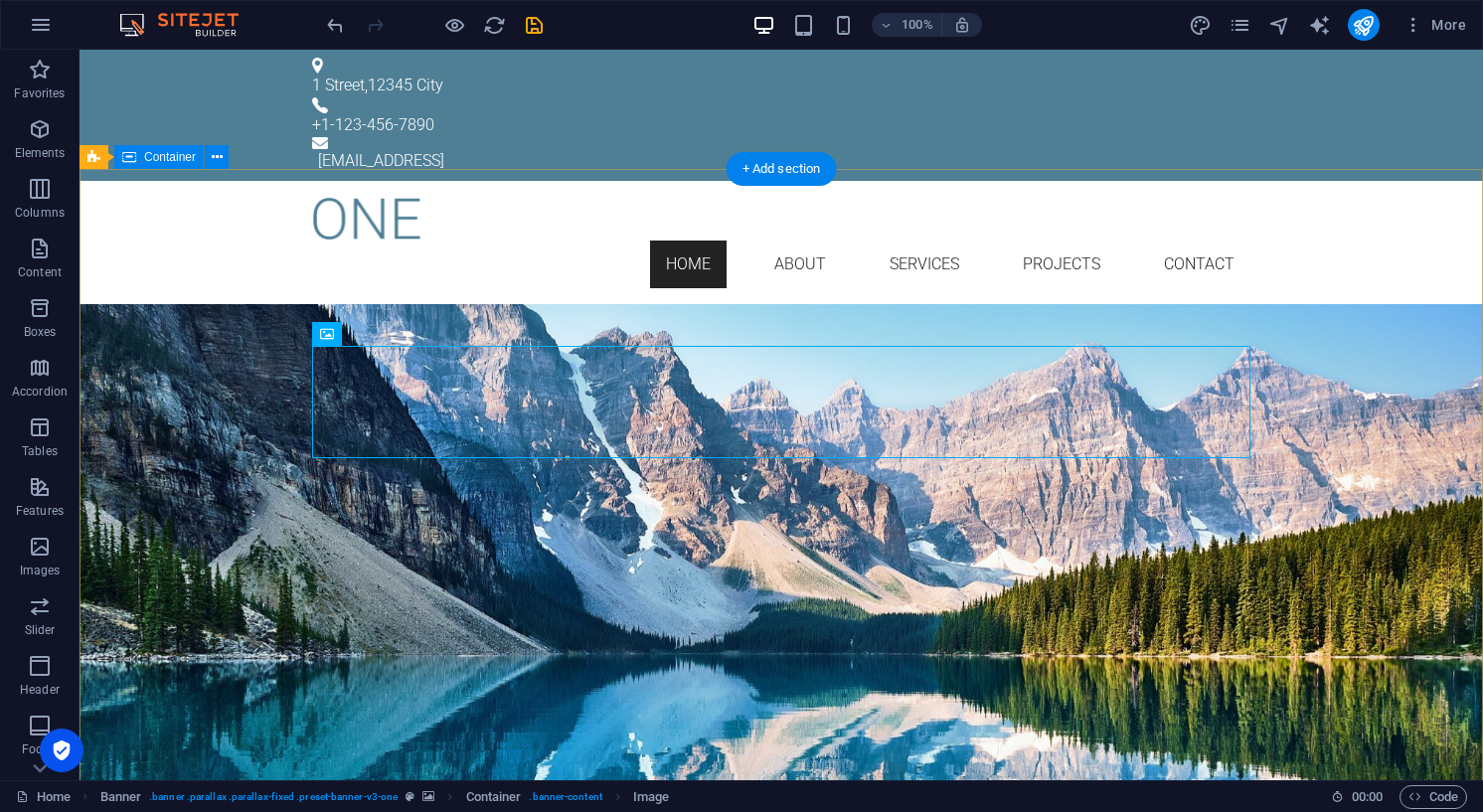 click on "Inchi Yetu Lorem ipsum dolor sit amet, consetetur sadipscing elitr, sed diam nonumy eirmod tempor invidunt ut labore. Learn more" at bounding box center [781, 1061] 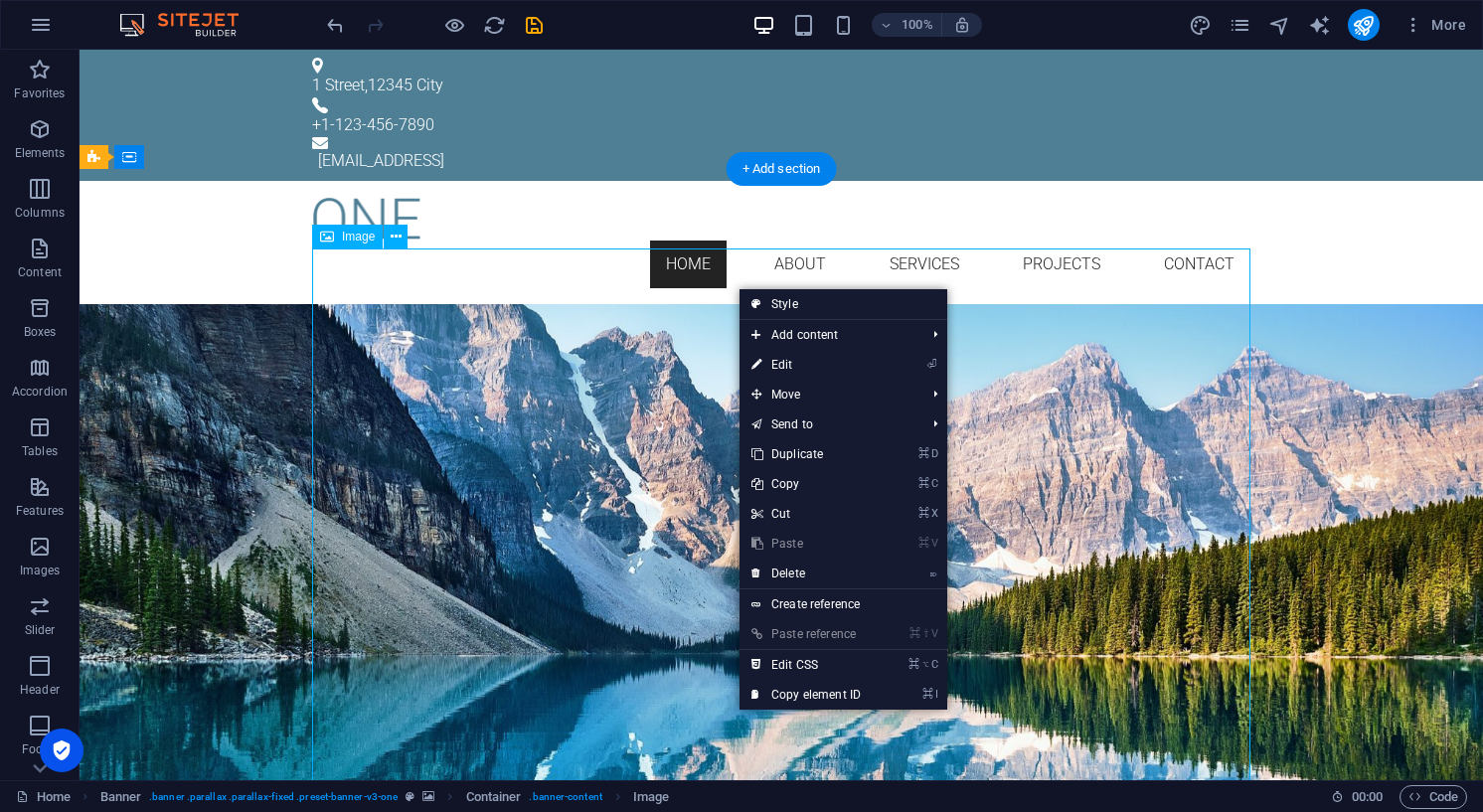 drag, startPoint x: 606, startPoint y: 299, endPoint x: 581, endPoint y: 277, distance: 33.30165 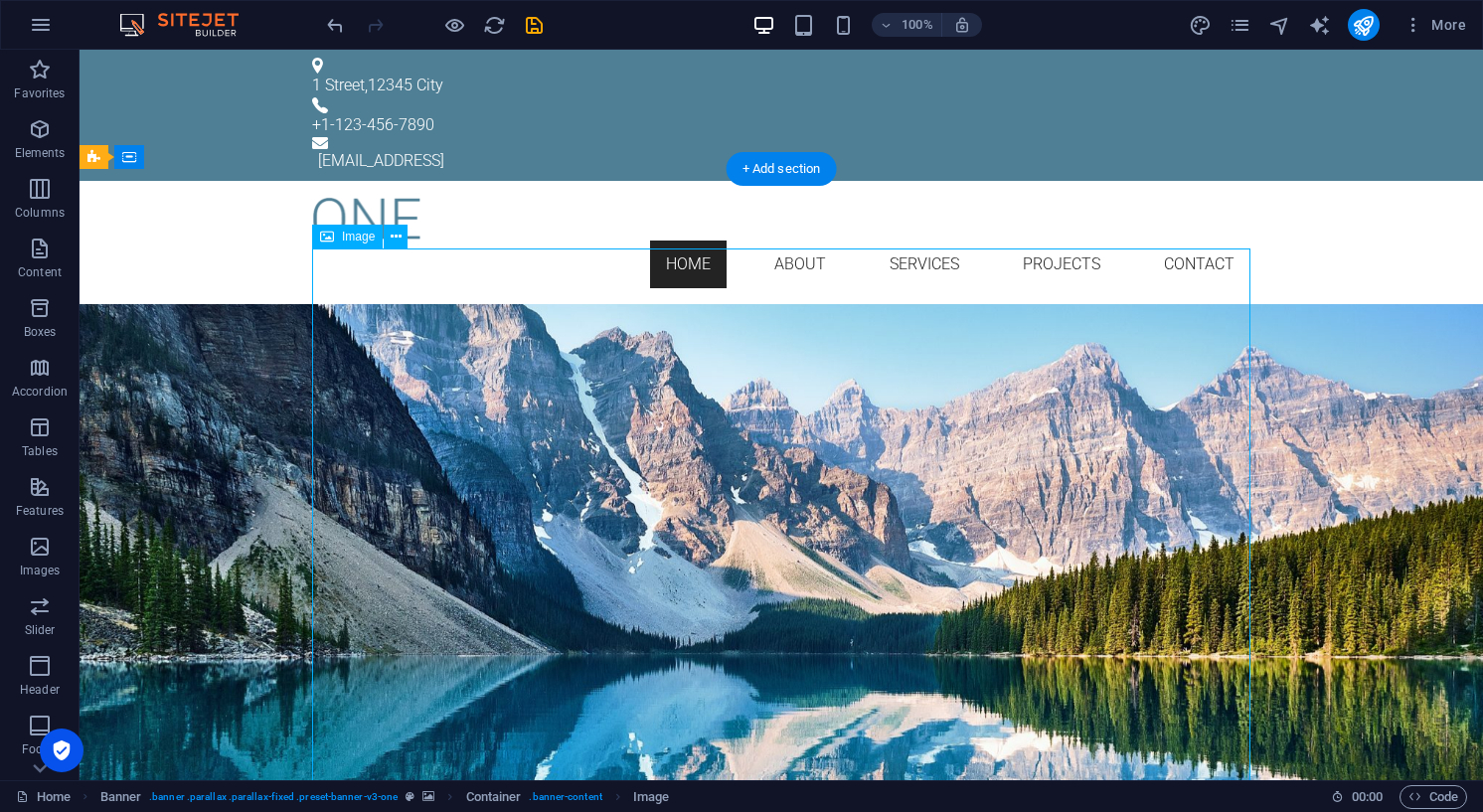 click at bounding box center [781, 841] 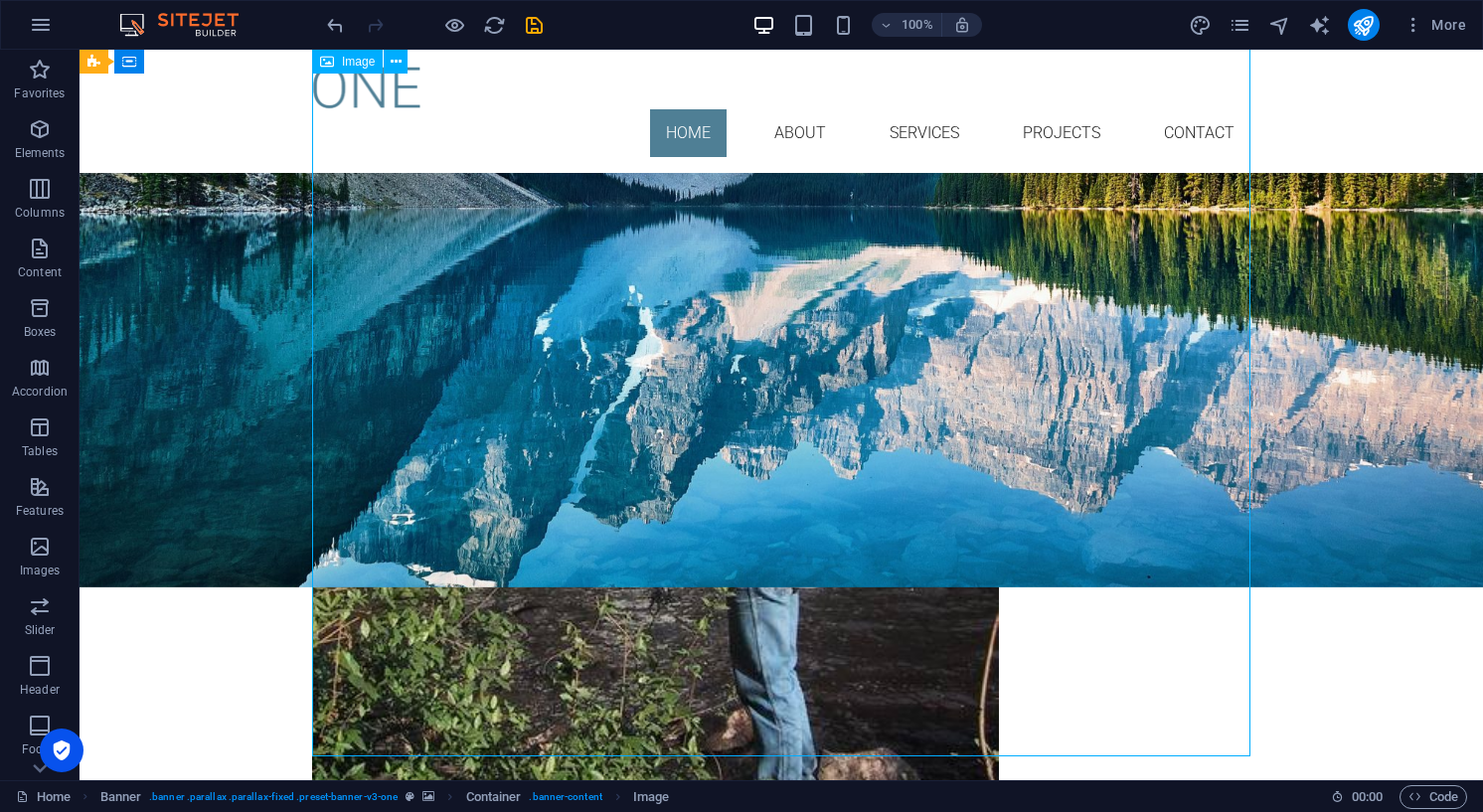 scroll, scrollTop: 387, scrollLeft: 0, axis: vertical 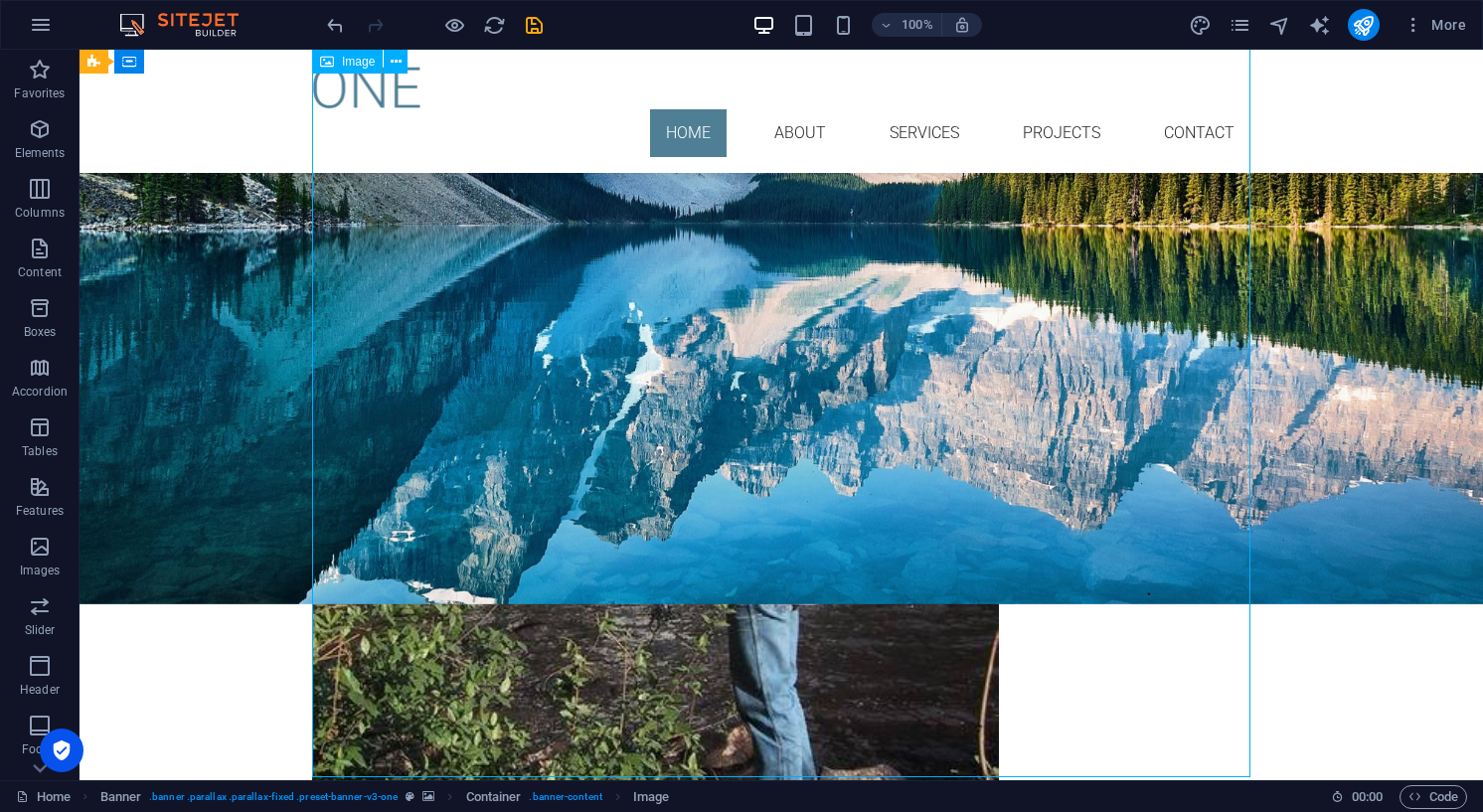 click at bounding box center [781, 410] 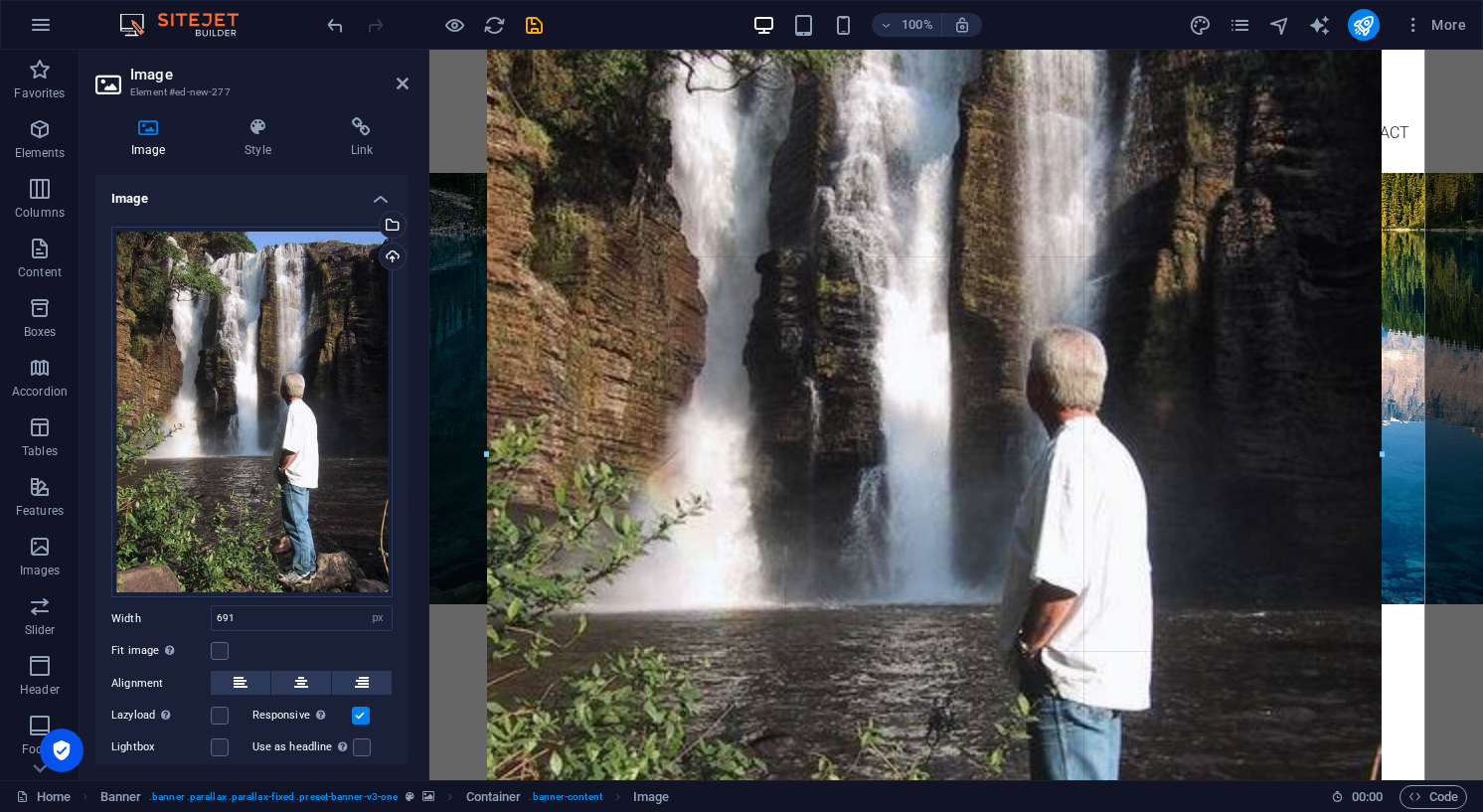 drag, startPoint x: 1175, startPoint y: 319, endPoint x: 1426, endPoint y: 369, distance: 255.9316 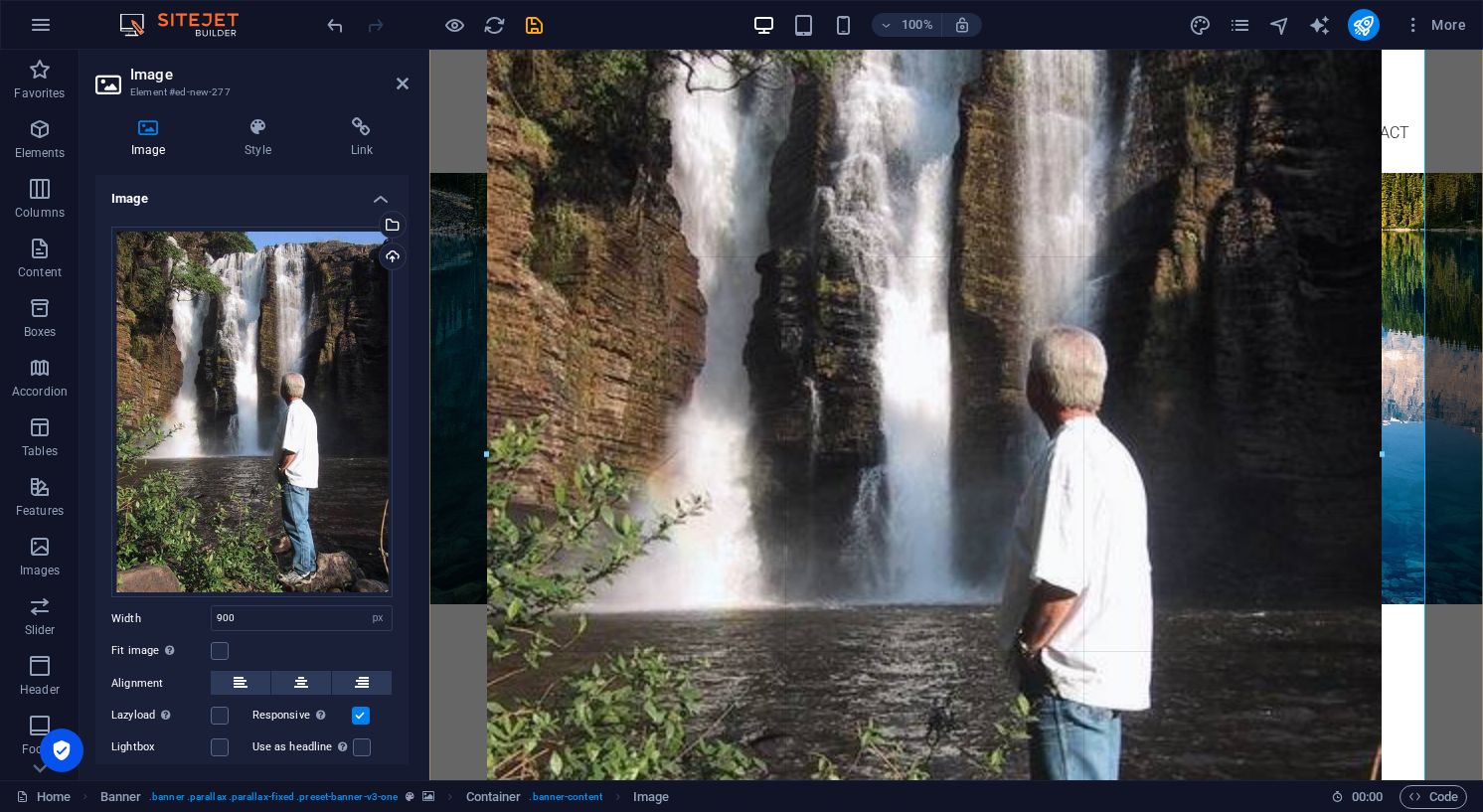 drag, startPoint x: 1383, startPoint y: 454, endPoint x: 1414, endPoint y: 454, distance: 31 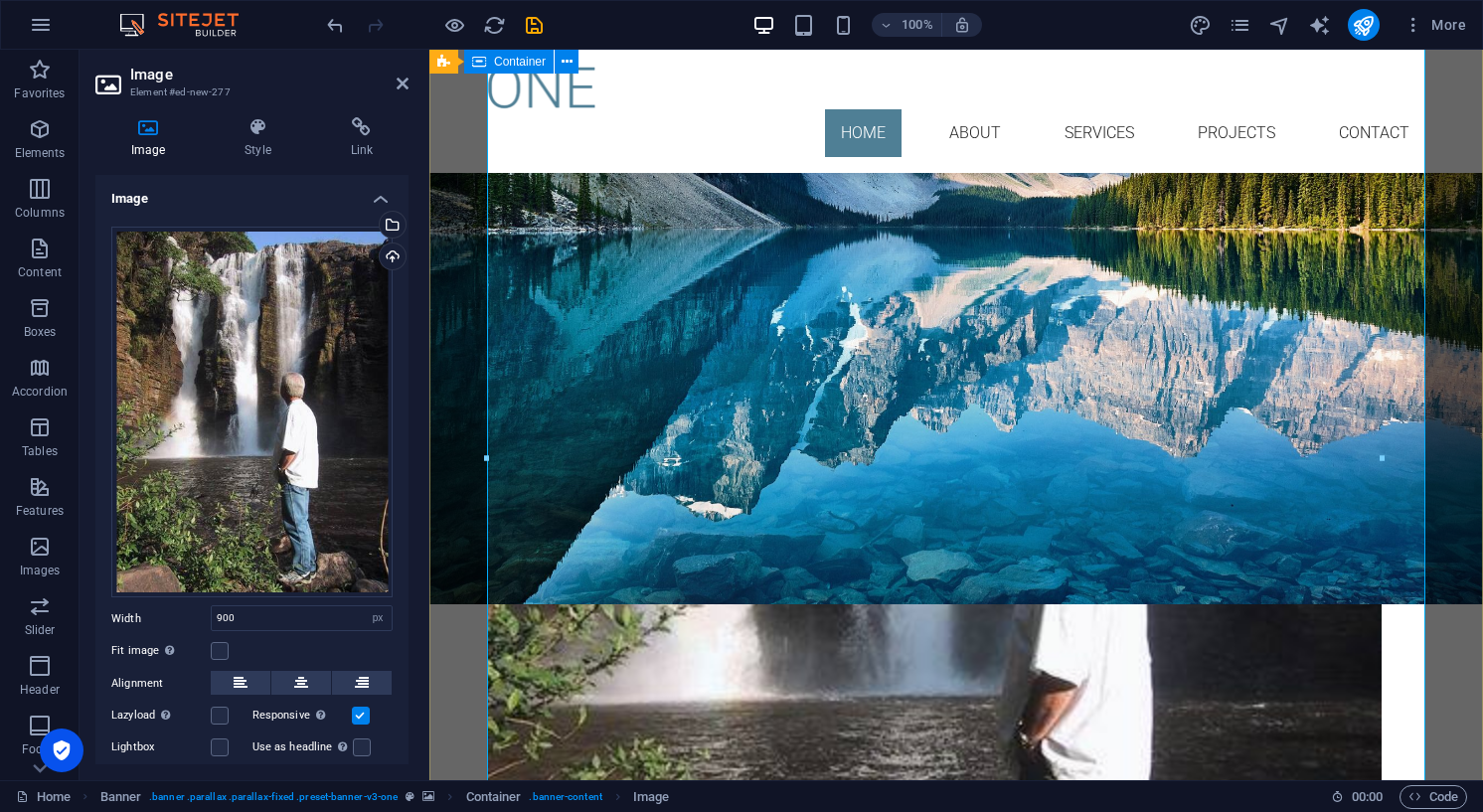click on "Inchi Yetu Lorem ipsum dolor sit amet, consetetur sadipscing elitr, sed diam nonumy eirmod tempor invidunt ut labore. Learn more" at bounding box center [956, 769] 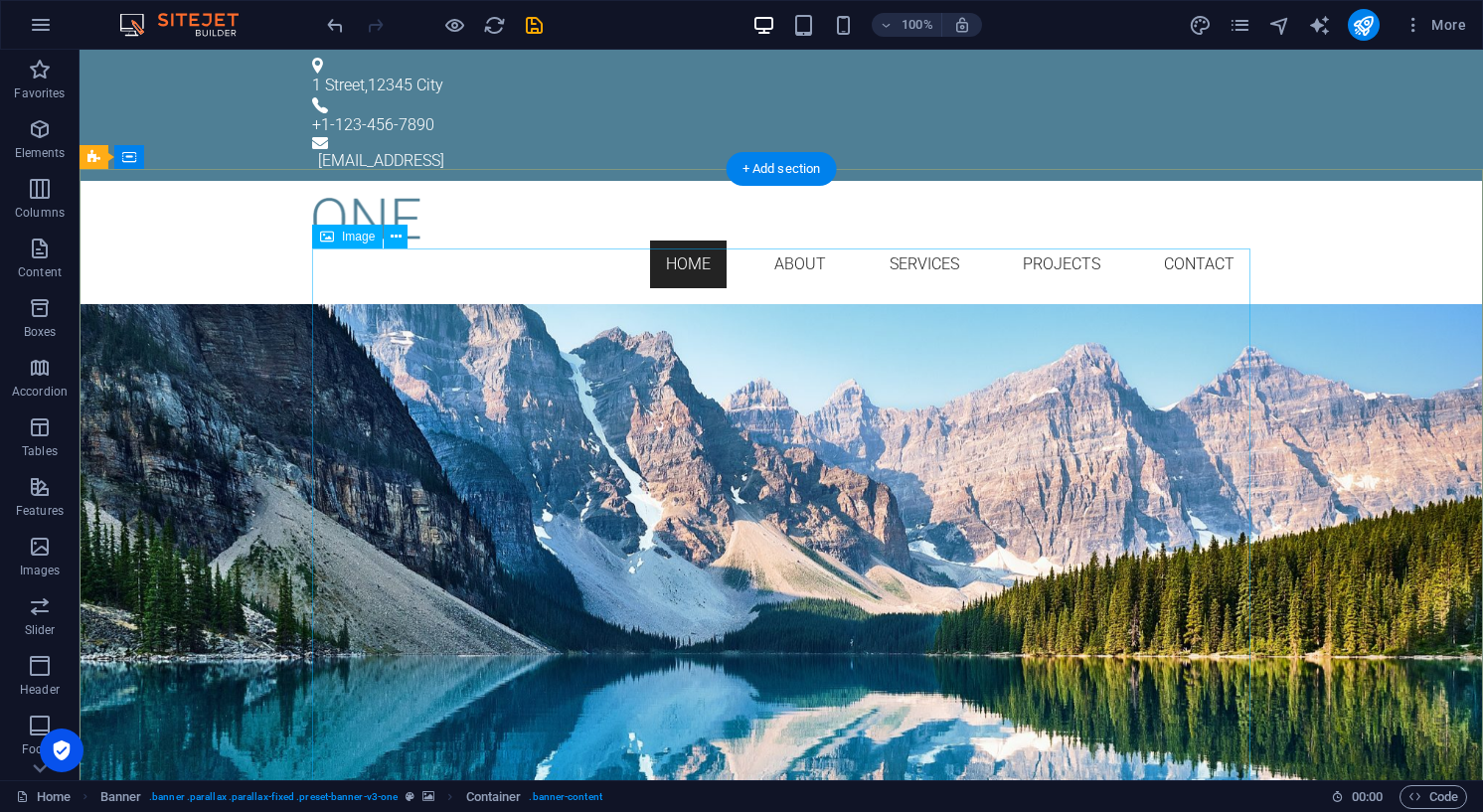 scroll, scrollTop: 0, scrollLeft: 0, axis: both 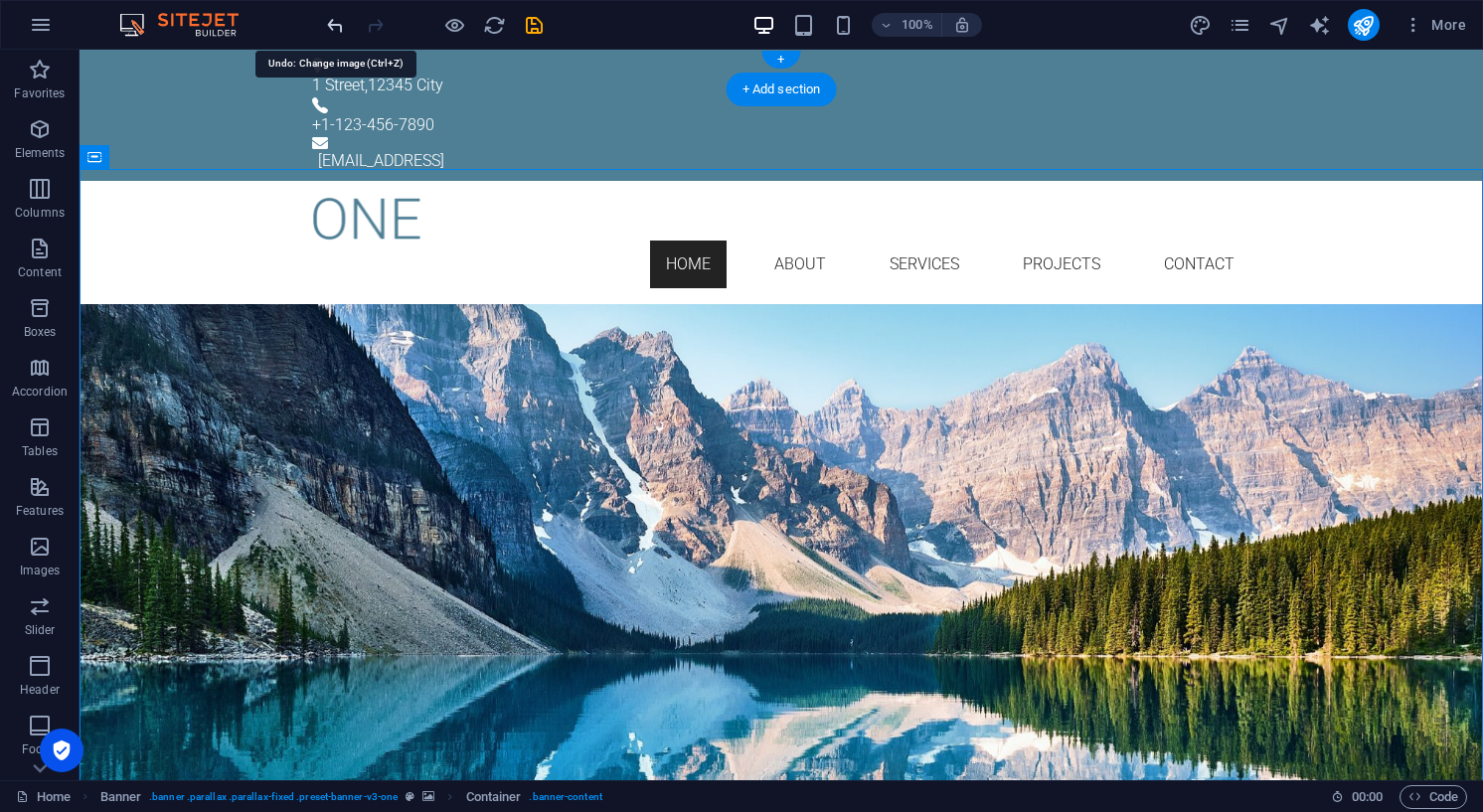 click at bounding box center (335, 25) 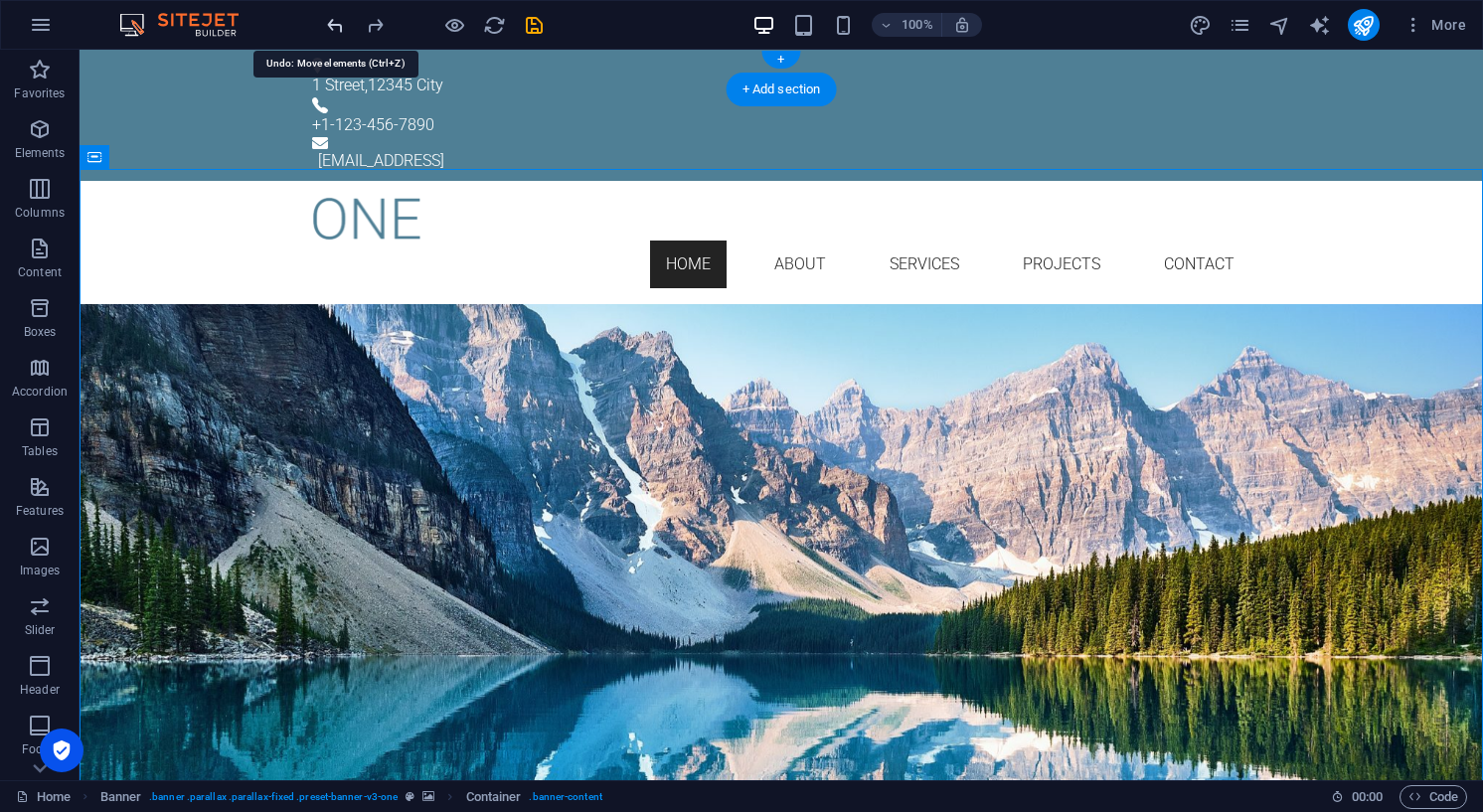 click at bounding box center [335, 25] 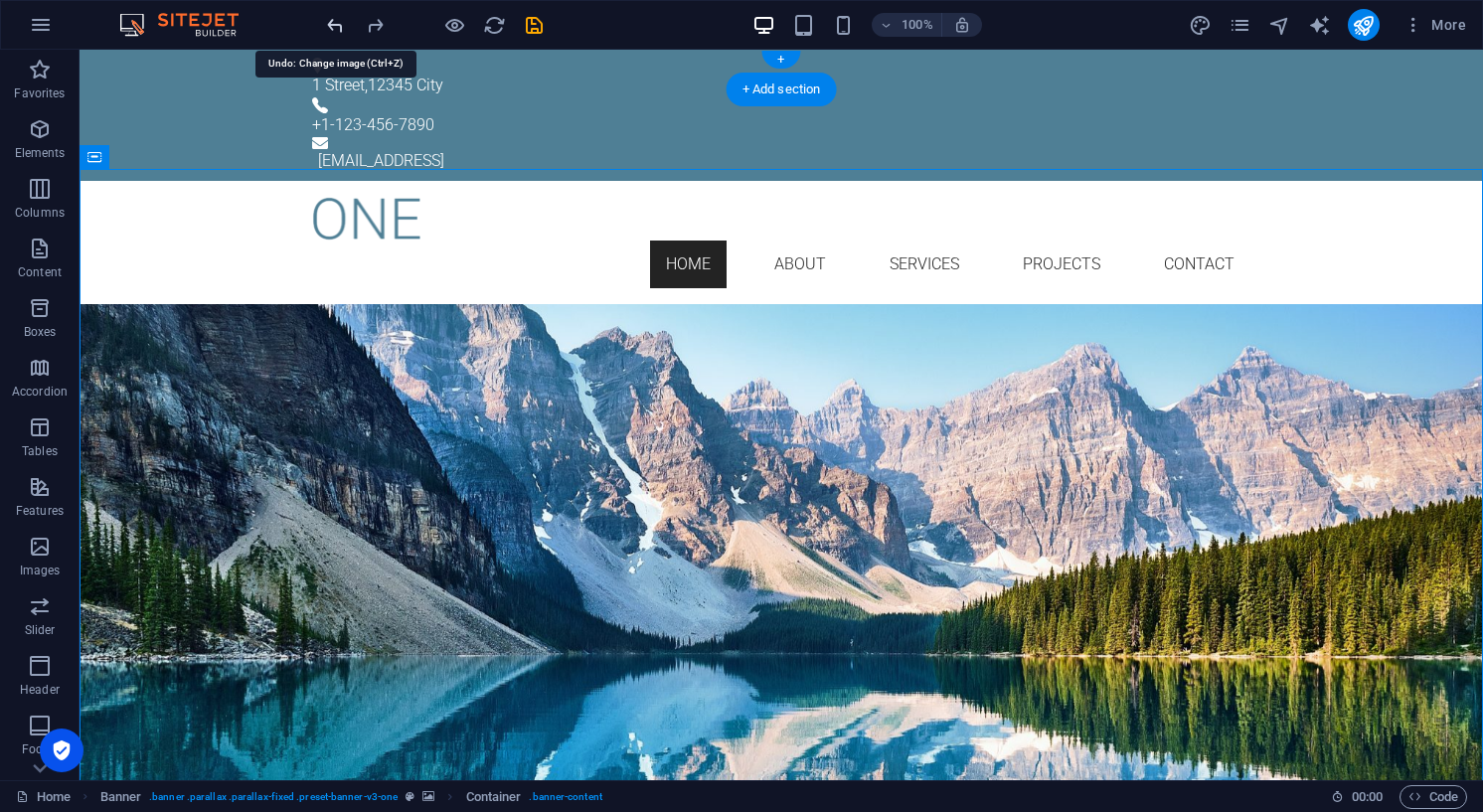 click at bounding box center (335, 25) 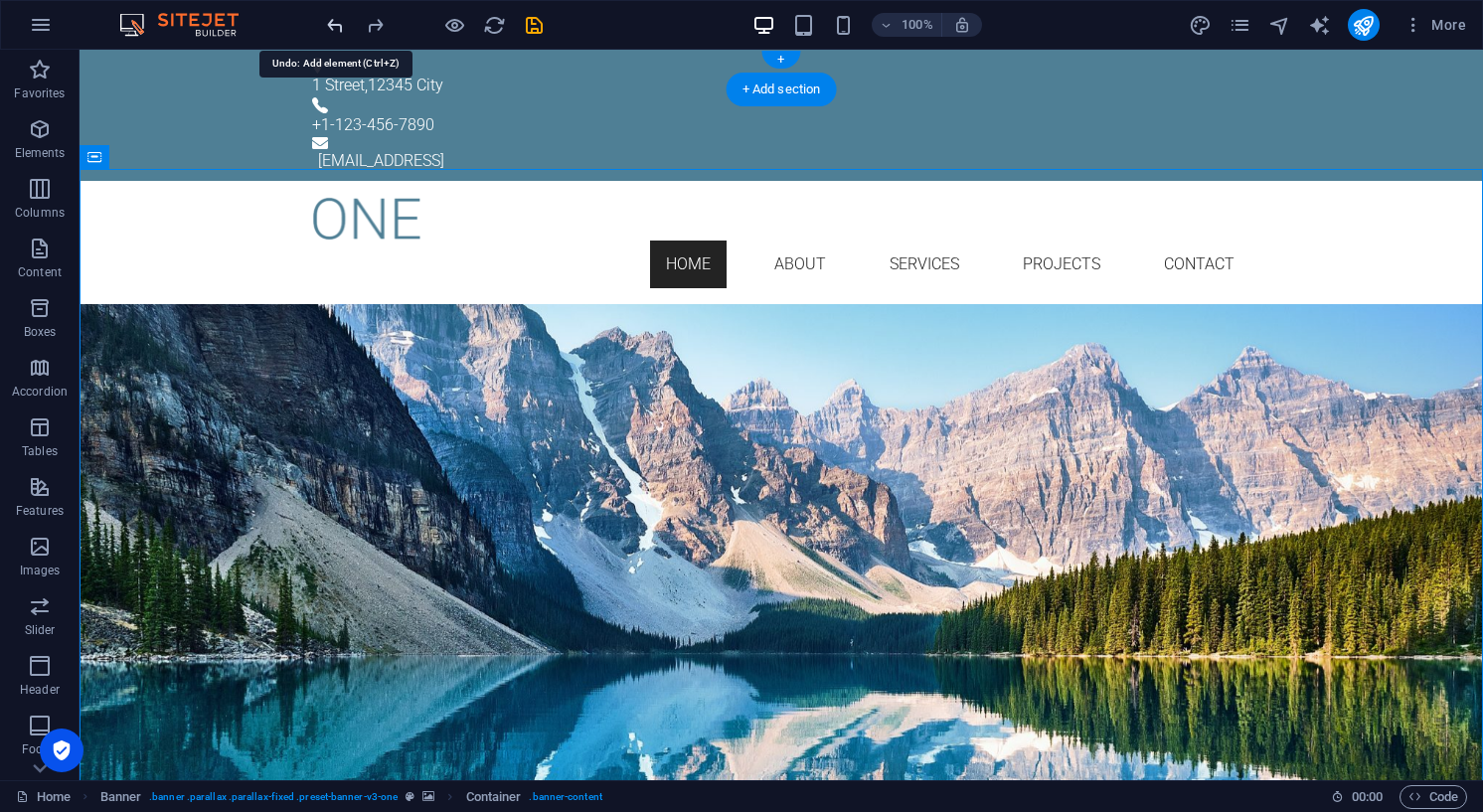 click at bounding box center (335, 25) 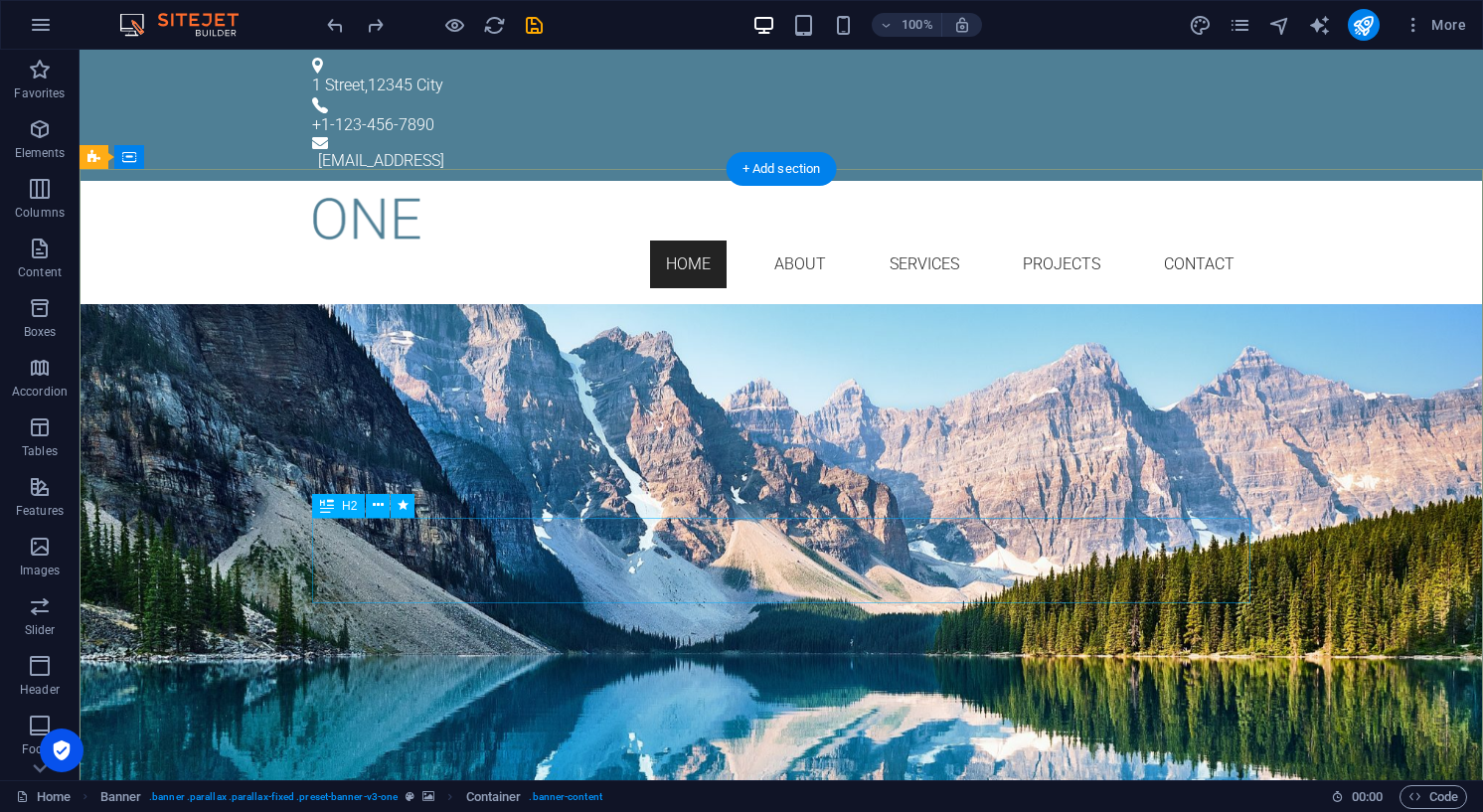 click on "Lorem ipsum dolor sit amet, consetetur sadipscing elitr, sed diam nonumy eirmod tempor invidunt ut labore." at bounding box center [781, 722] 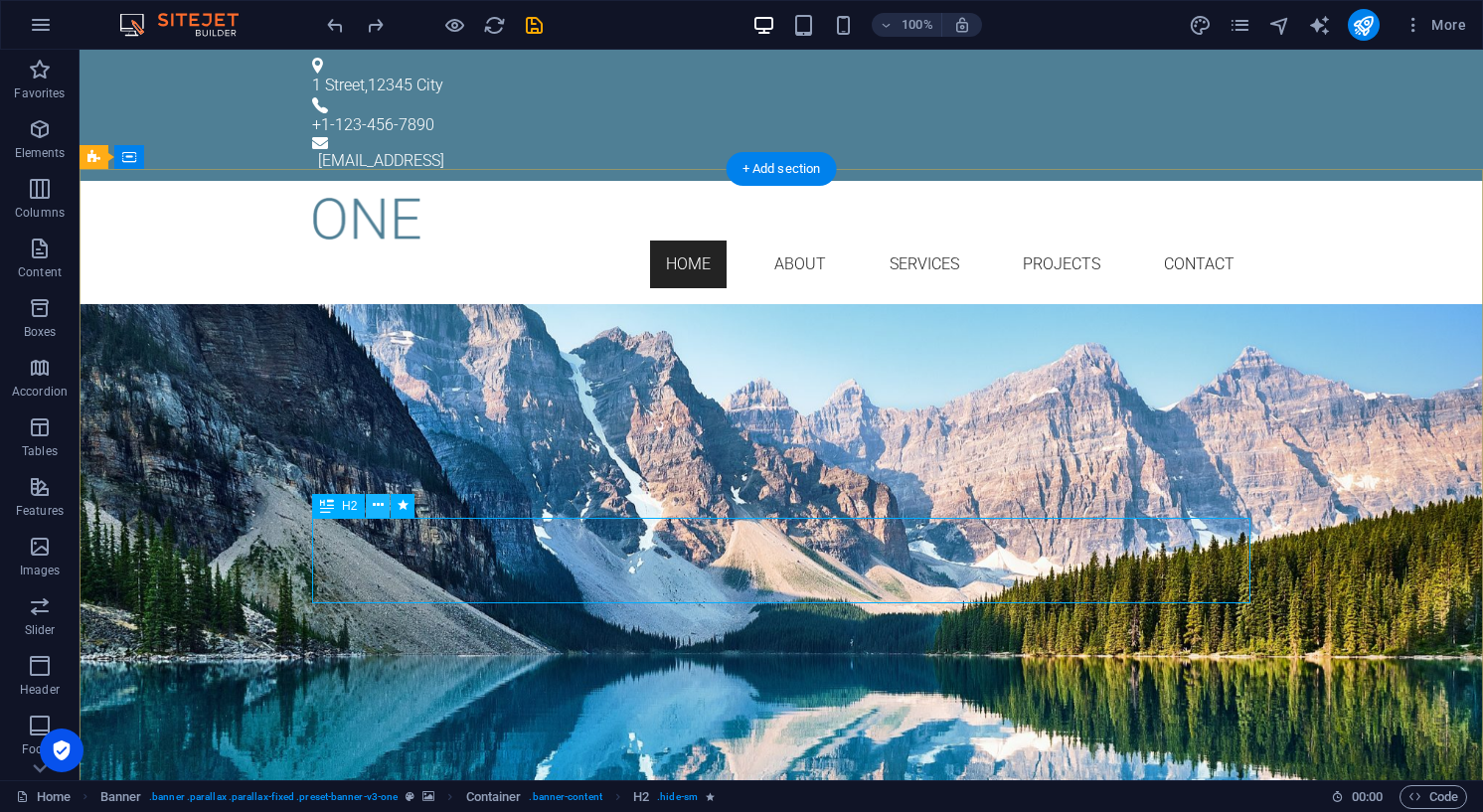 click at bounding box center [378, 505] 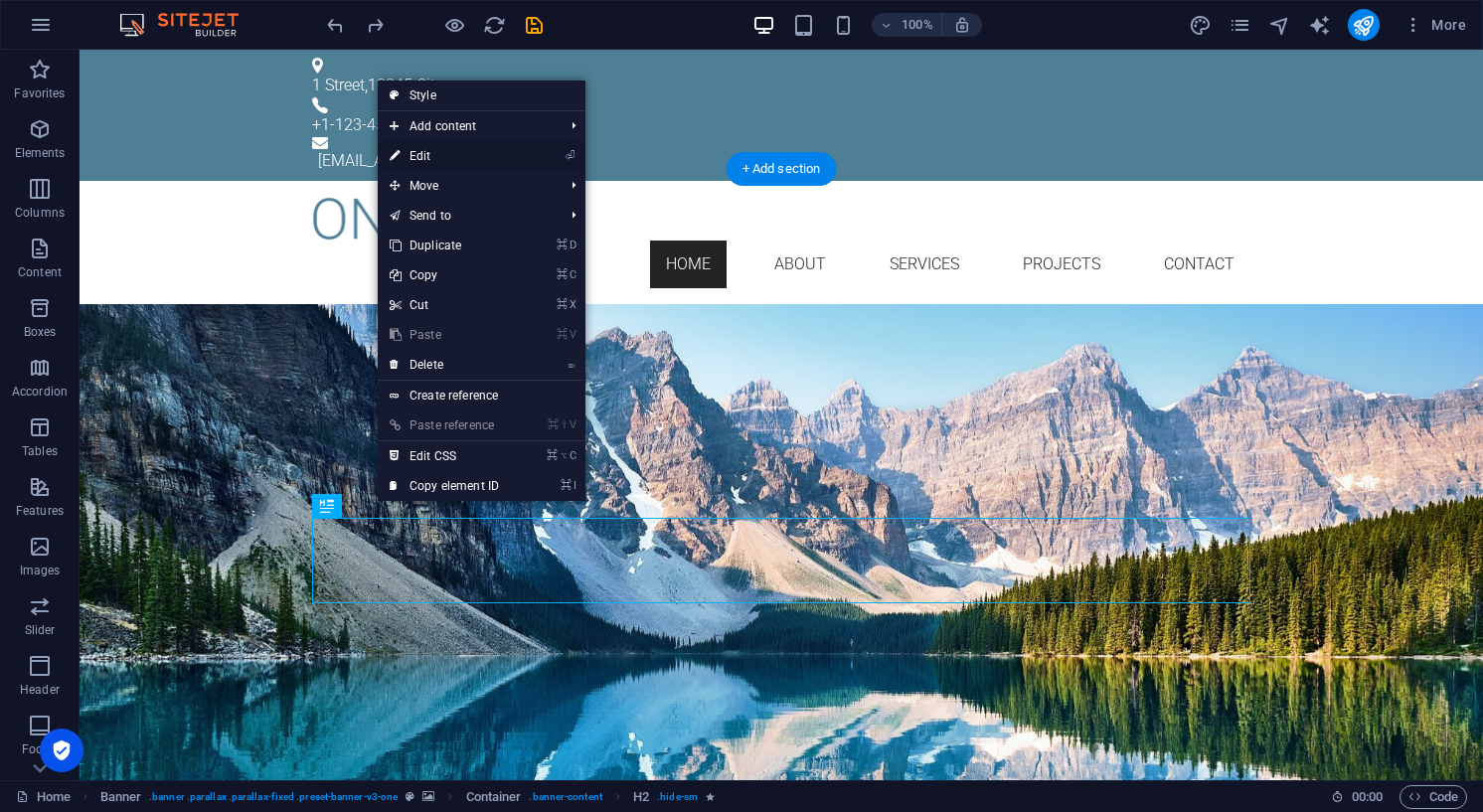 click on "⏎  Edit" at bounding box center (444, 156) 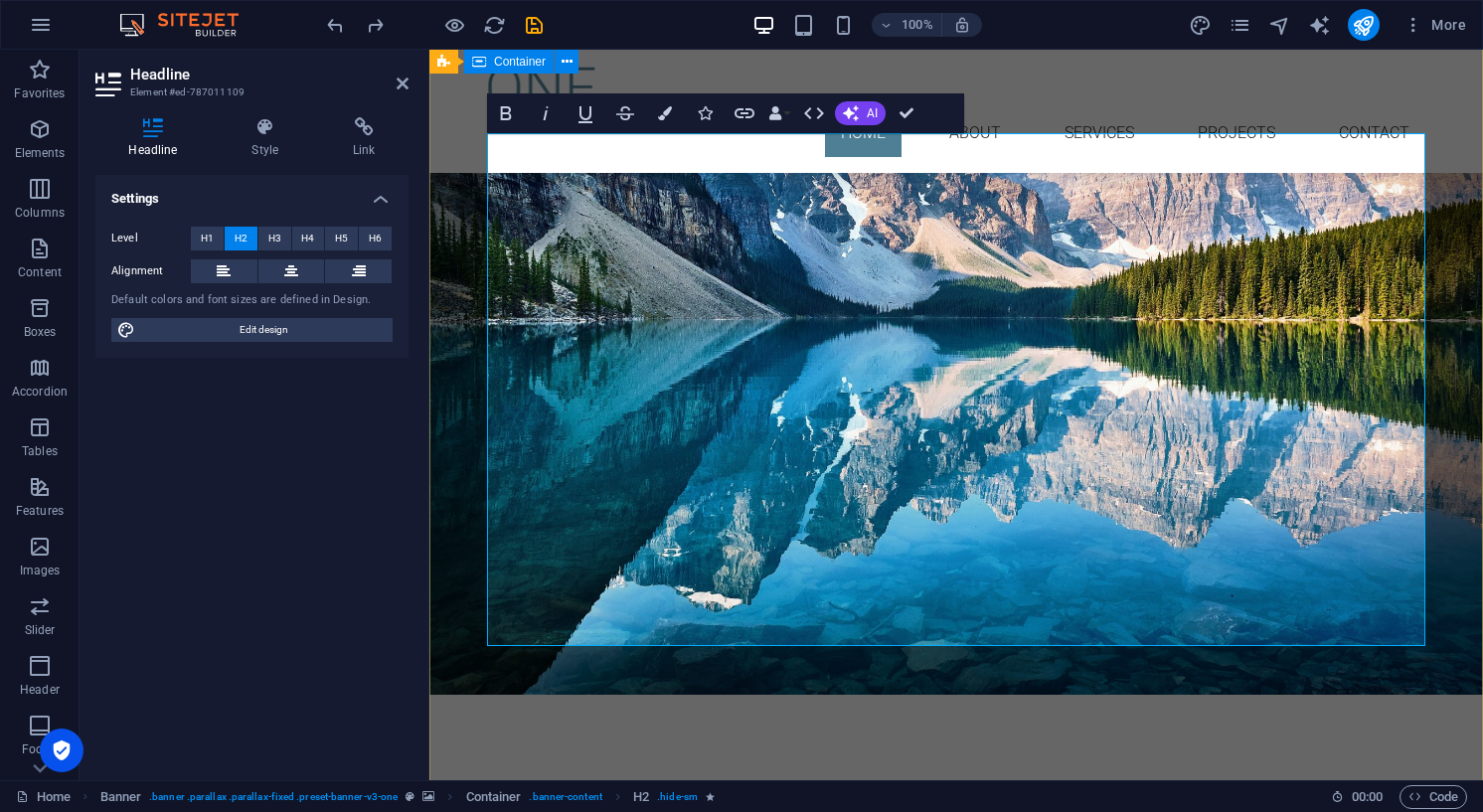 scroll, scrollTop: 299, scrollLeft: 0, axis: vertical 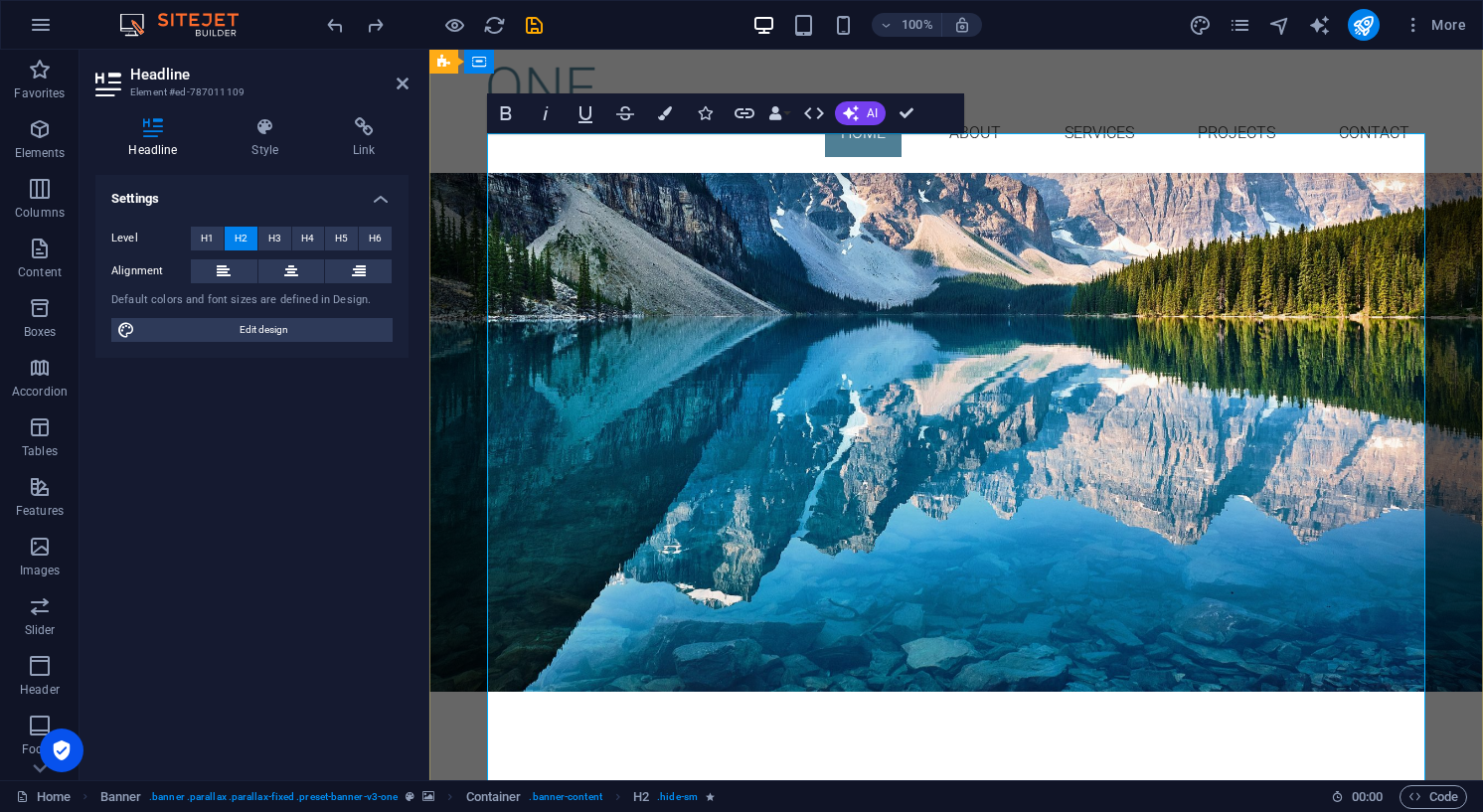 click at bounding box center (956, 829) 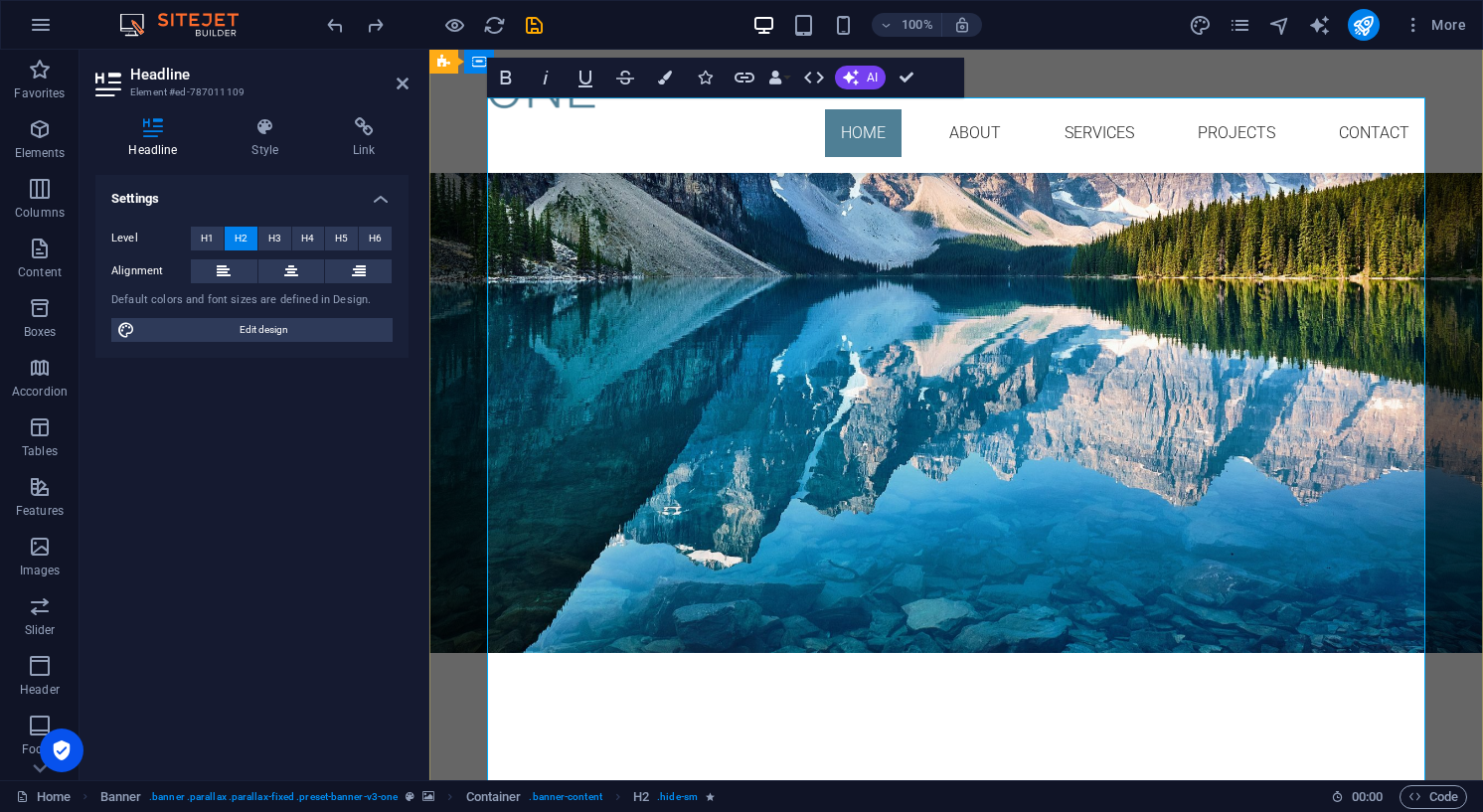 scroll, scrollTop: 341, scrollLeft: 0, axis: vertical 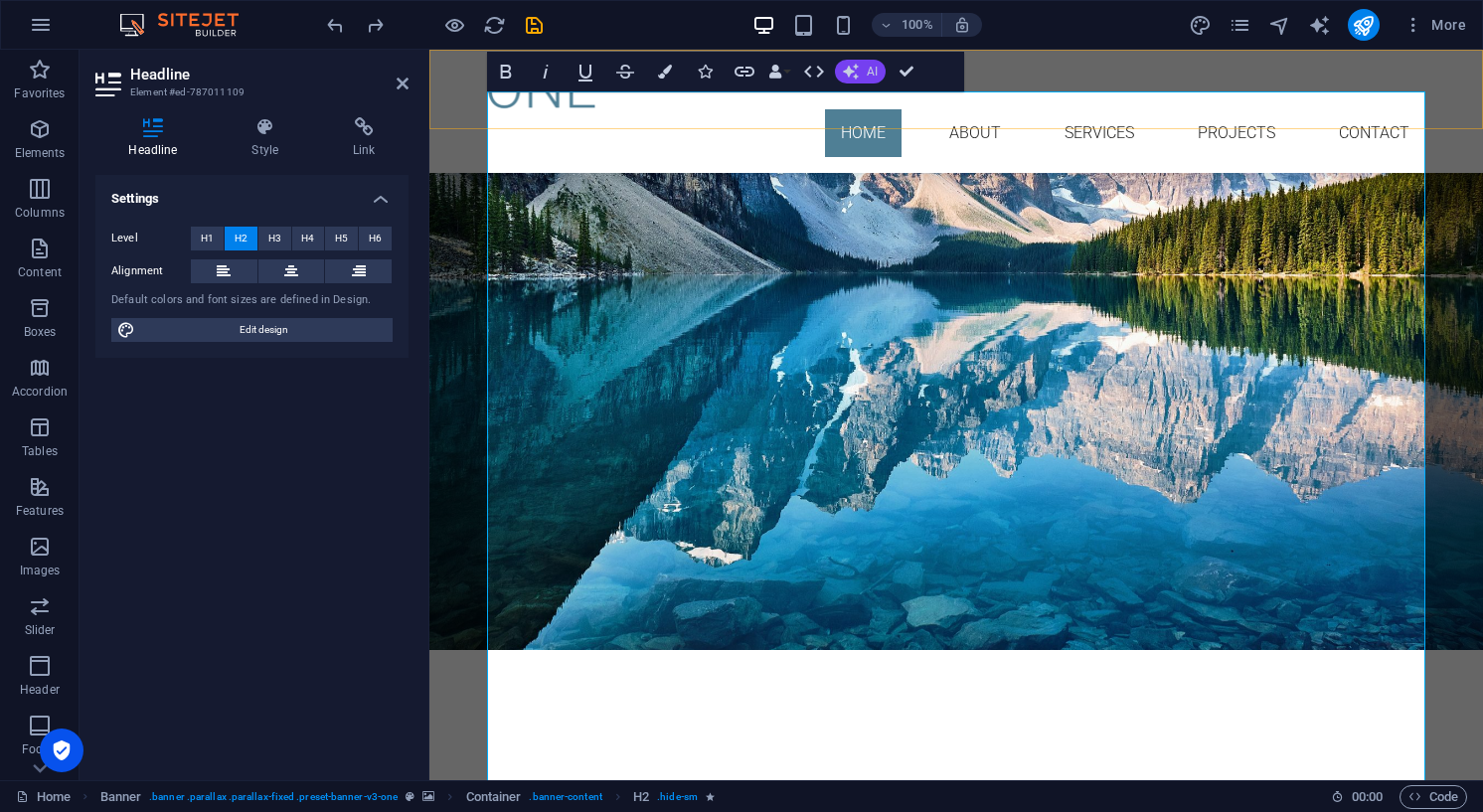 click 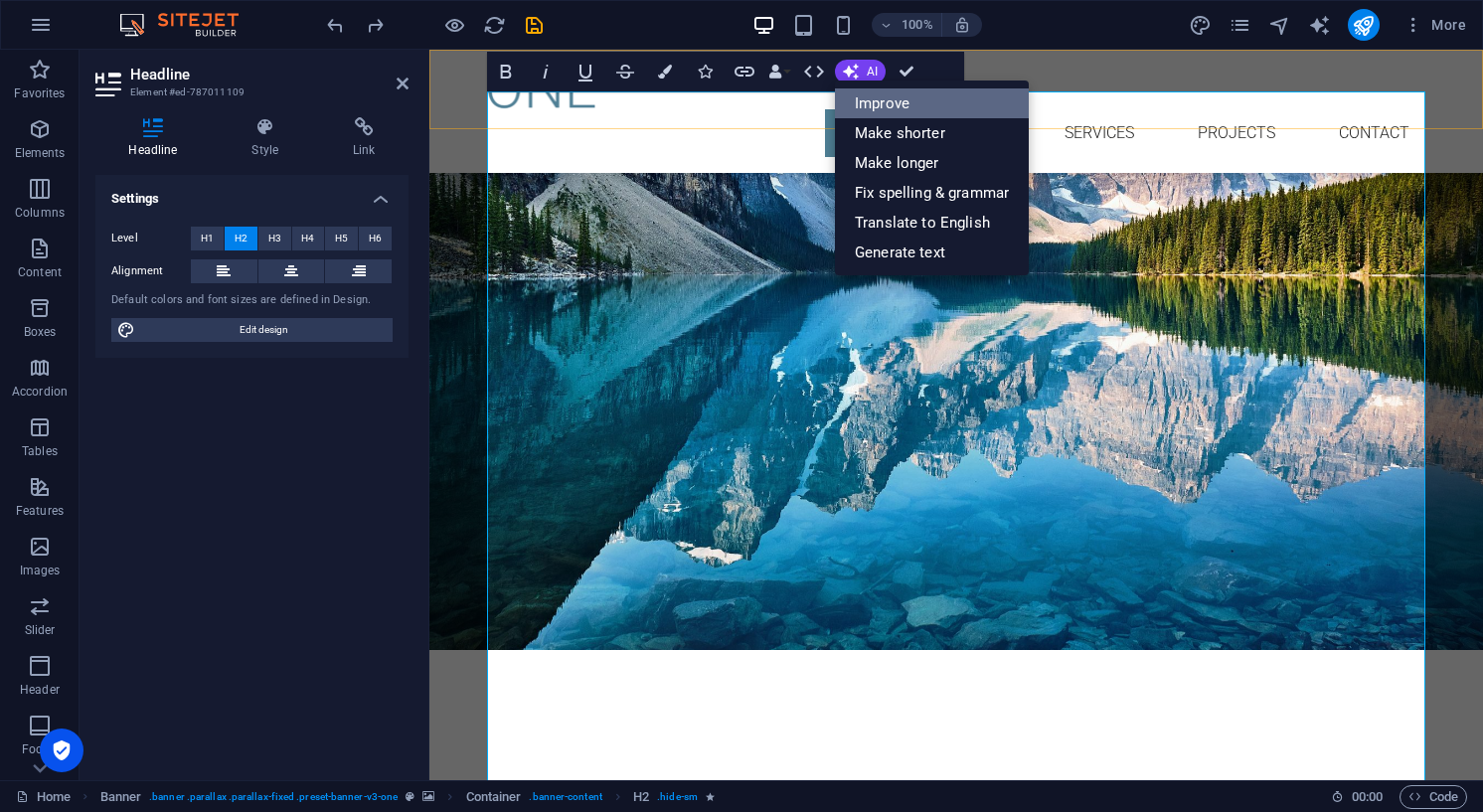 click on "Improve" at bounding box center [931, 103] 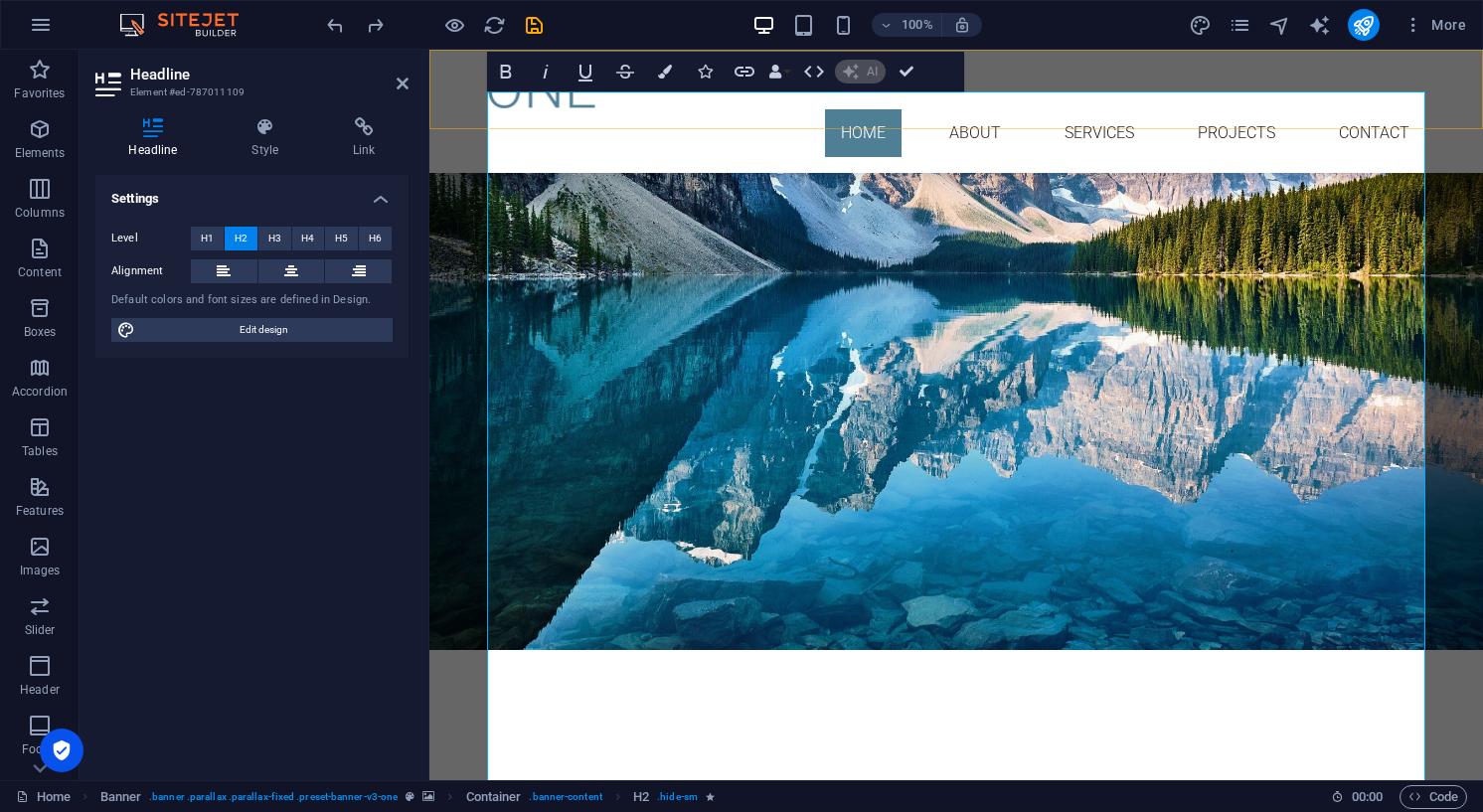type 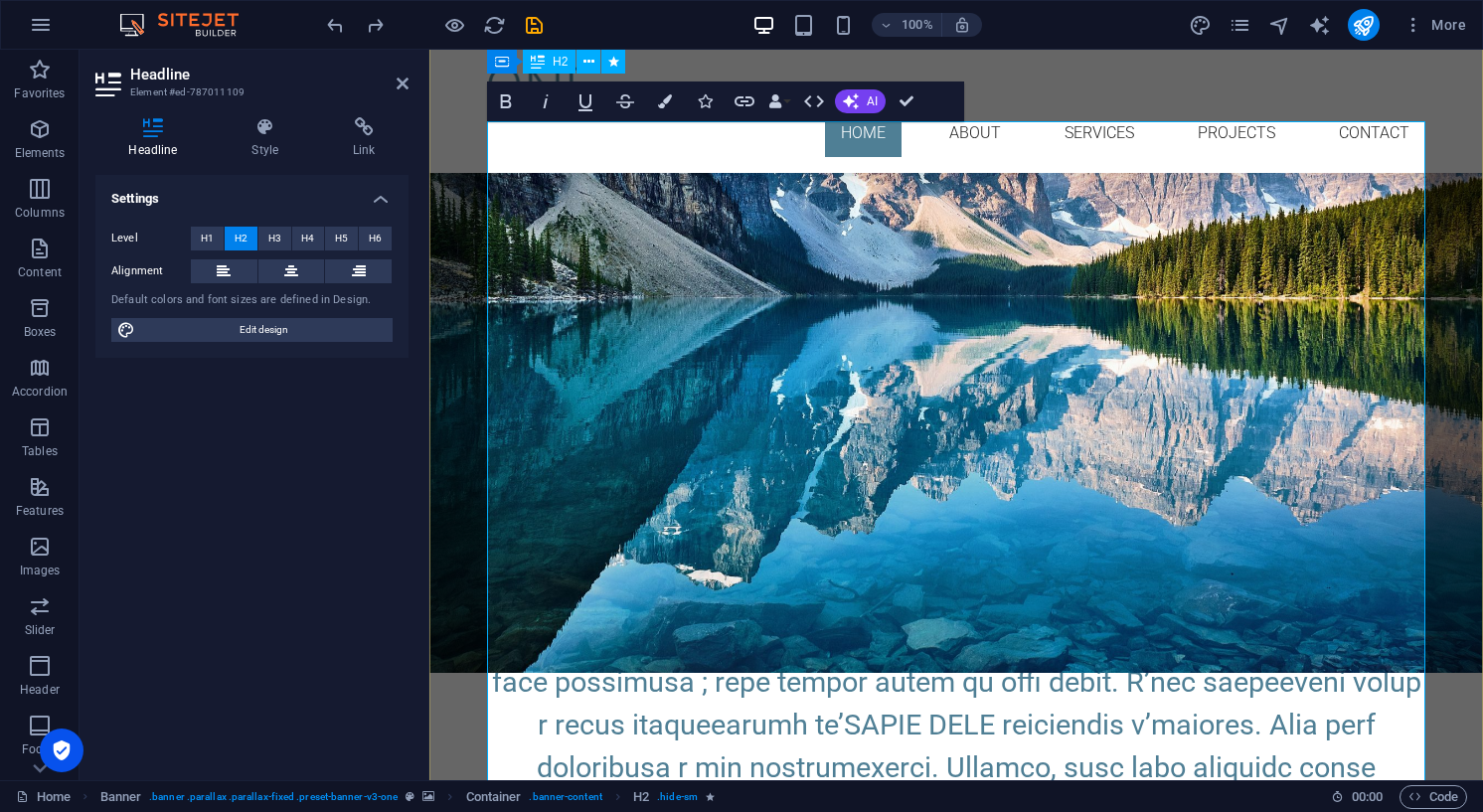 scroll, scrollTop: 308, scrollLeft: 0, axis: vertical 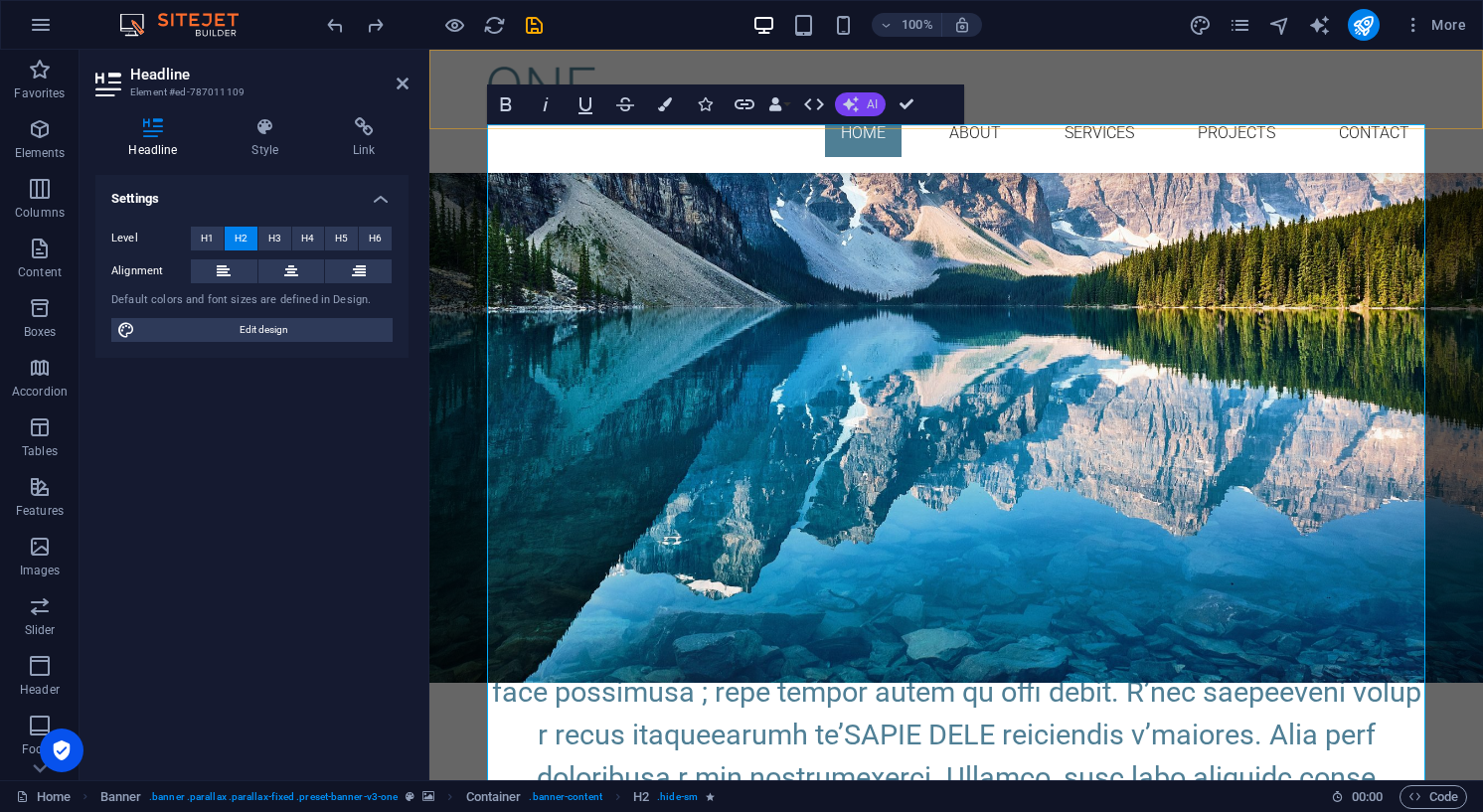 click on "AI" at bounding box center (860, 104) 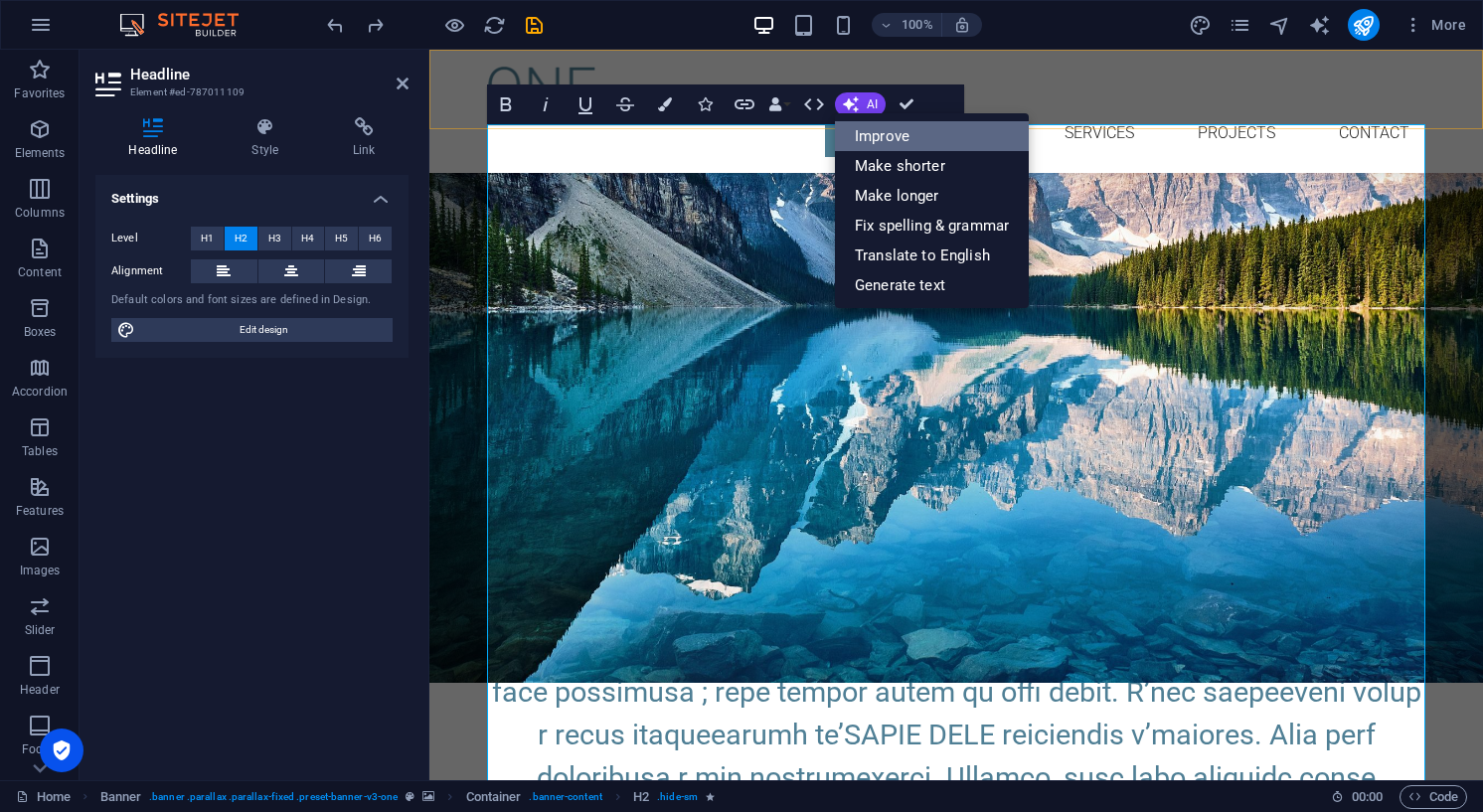 click on "Improve" at bounding box center (931, 136) 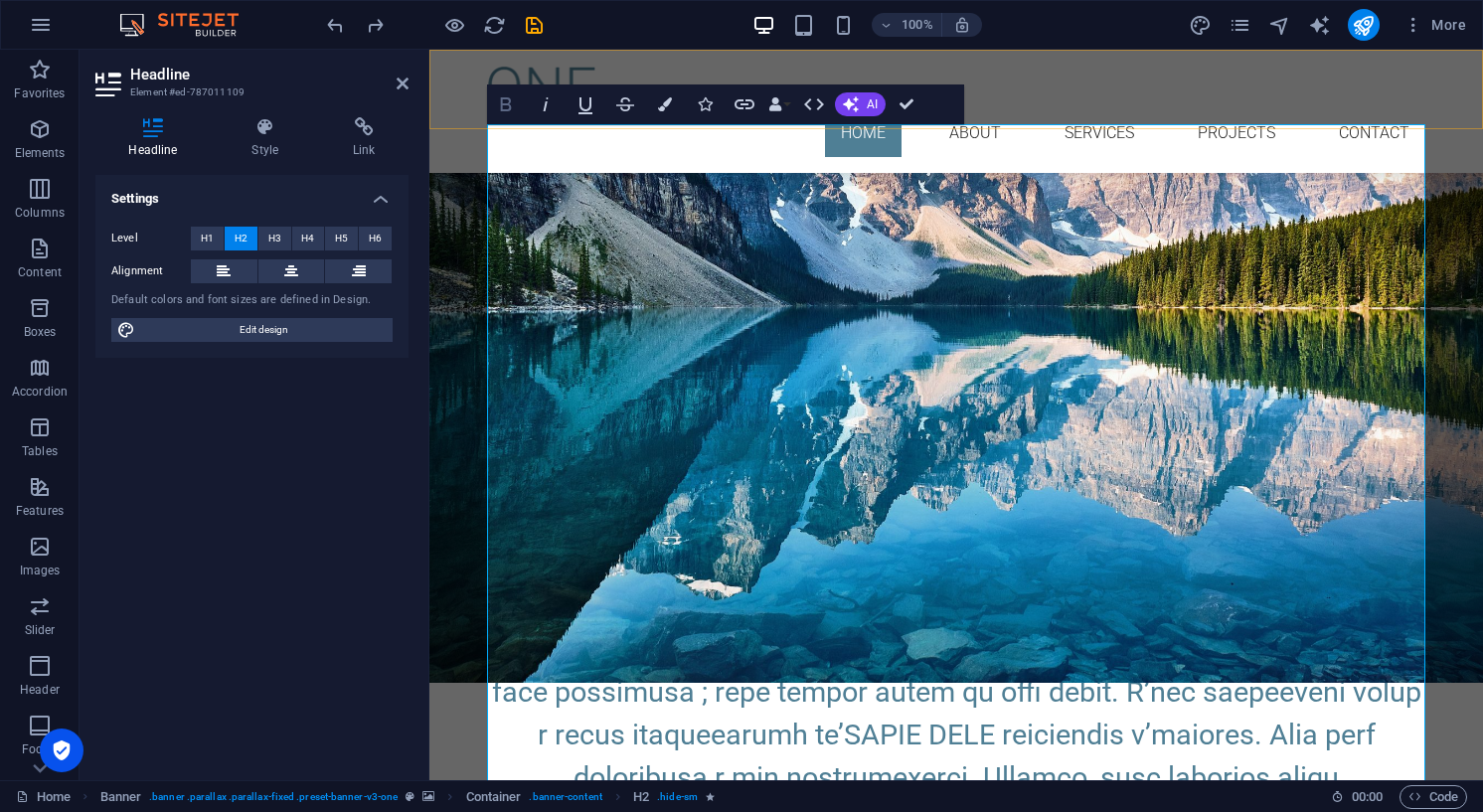 click 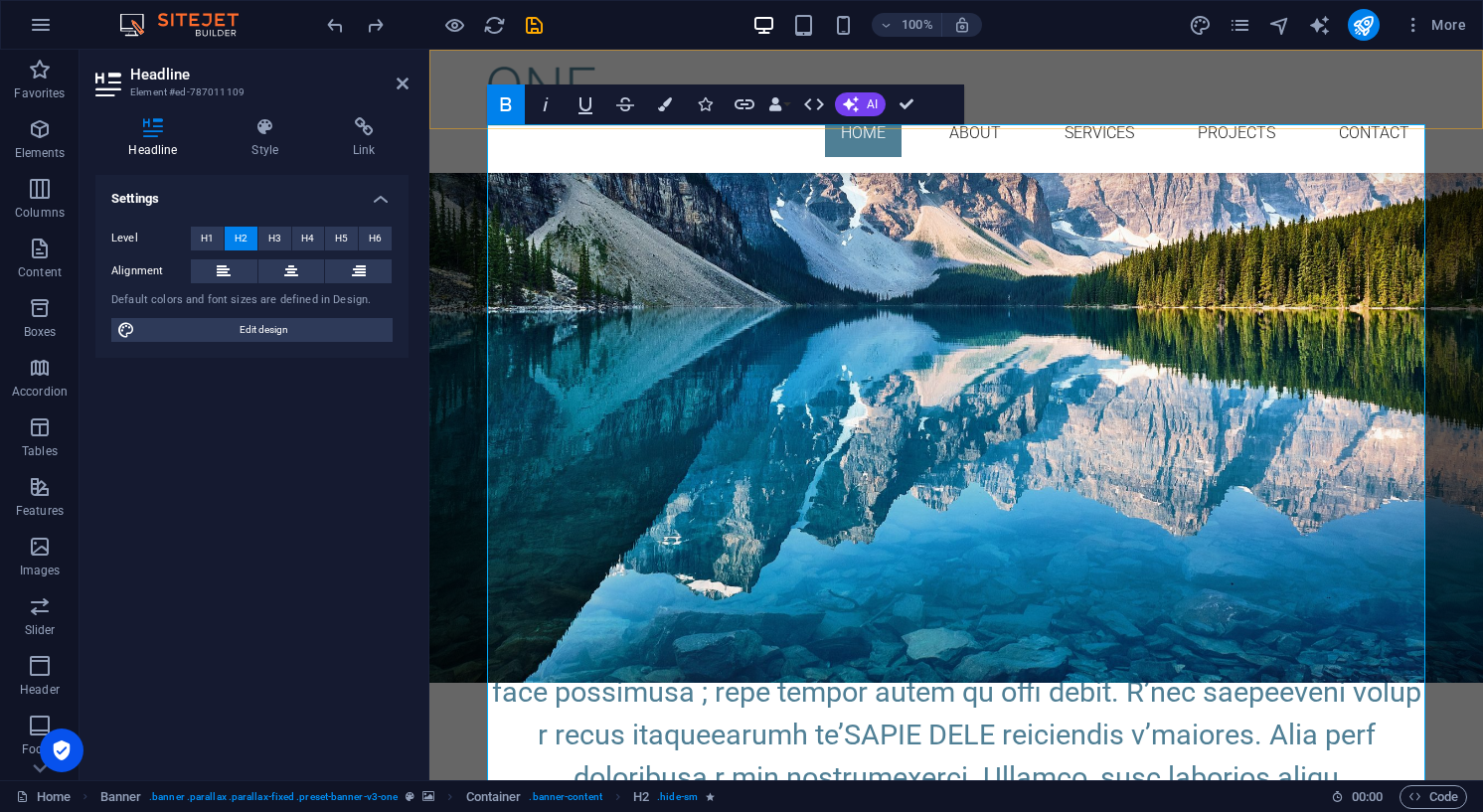 click 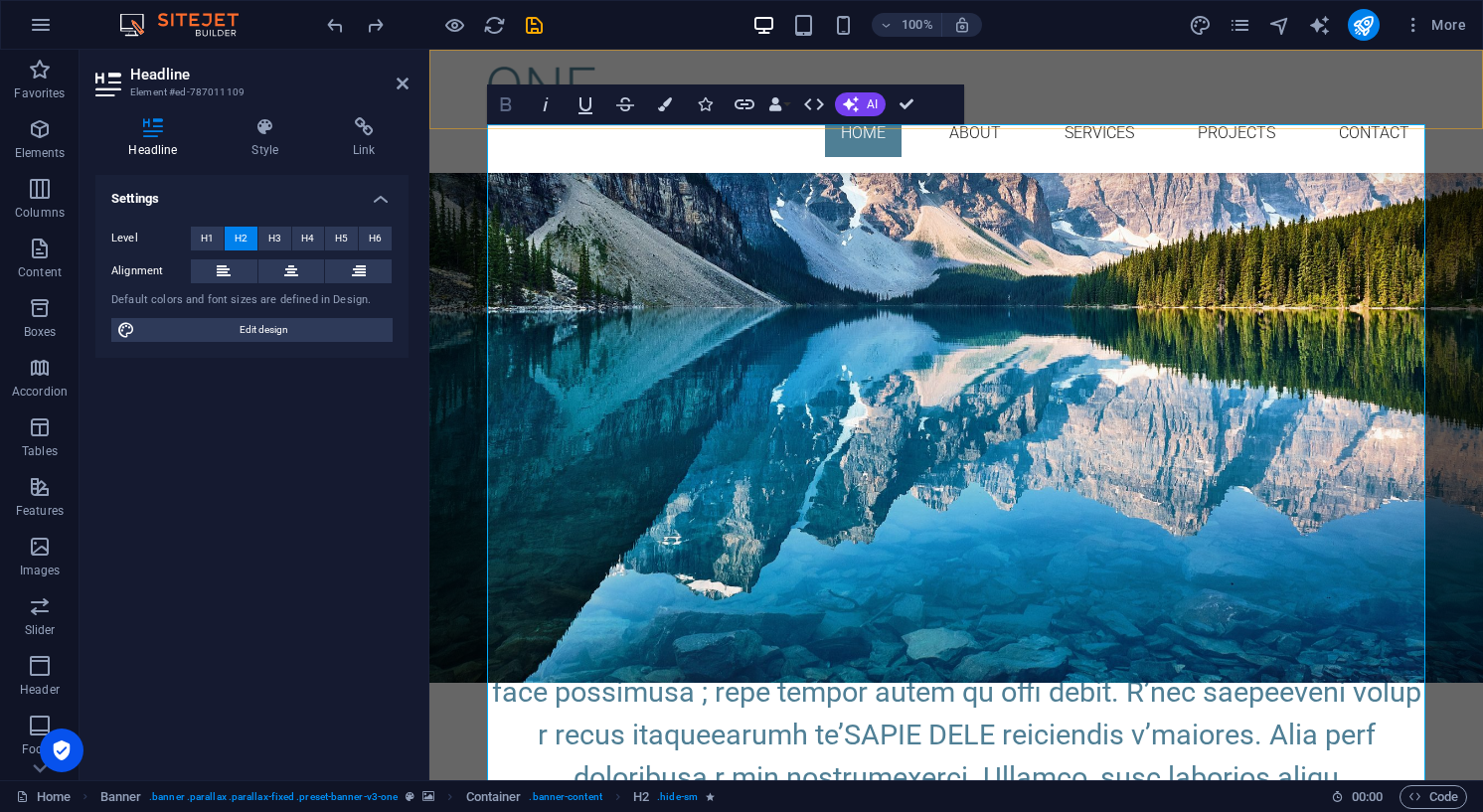 click 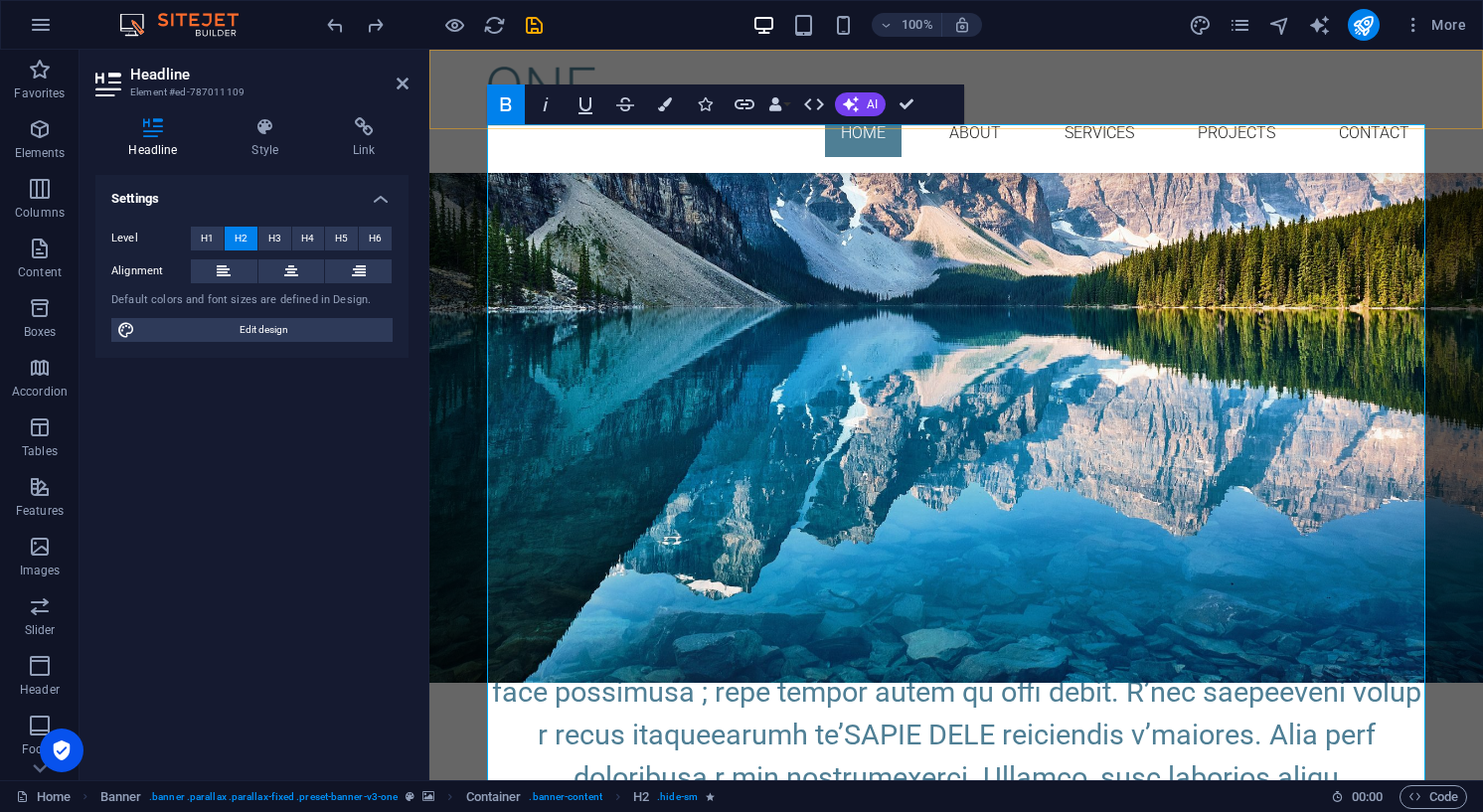 click 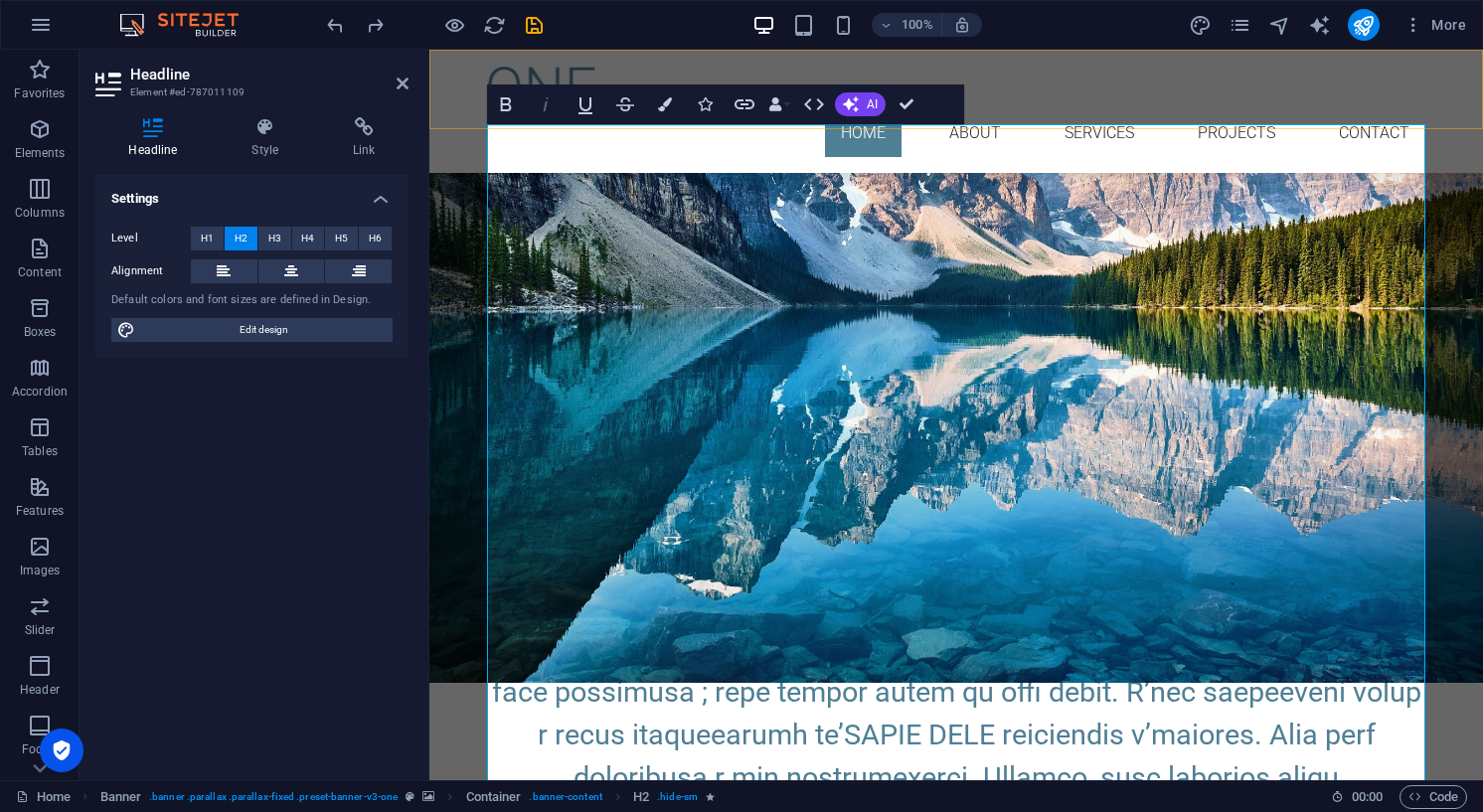 click 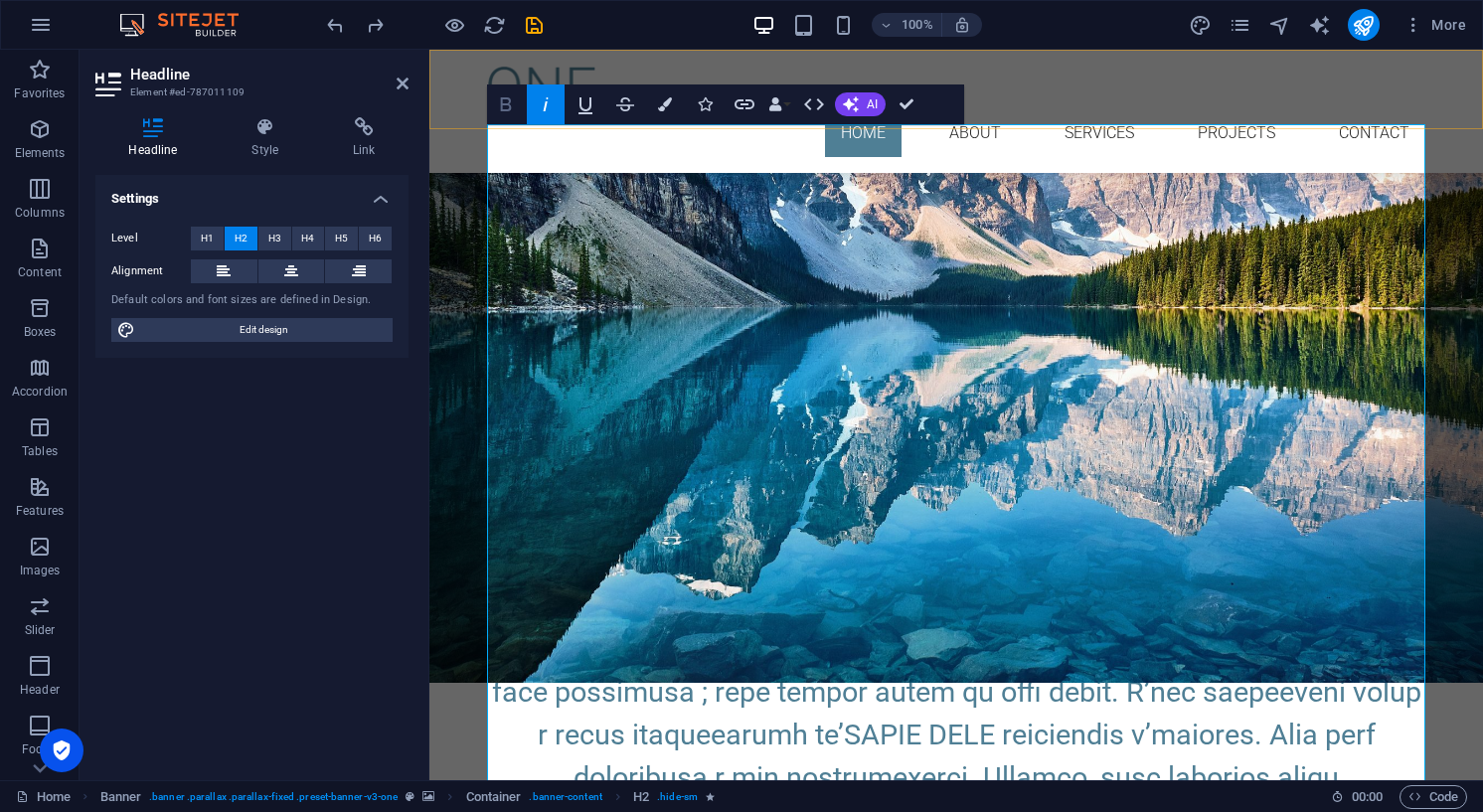 click 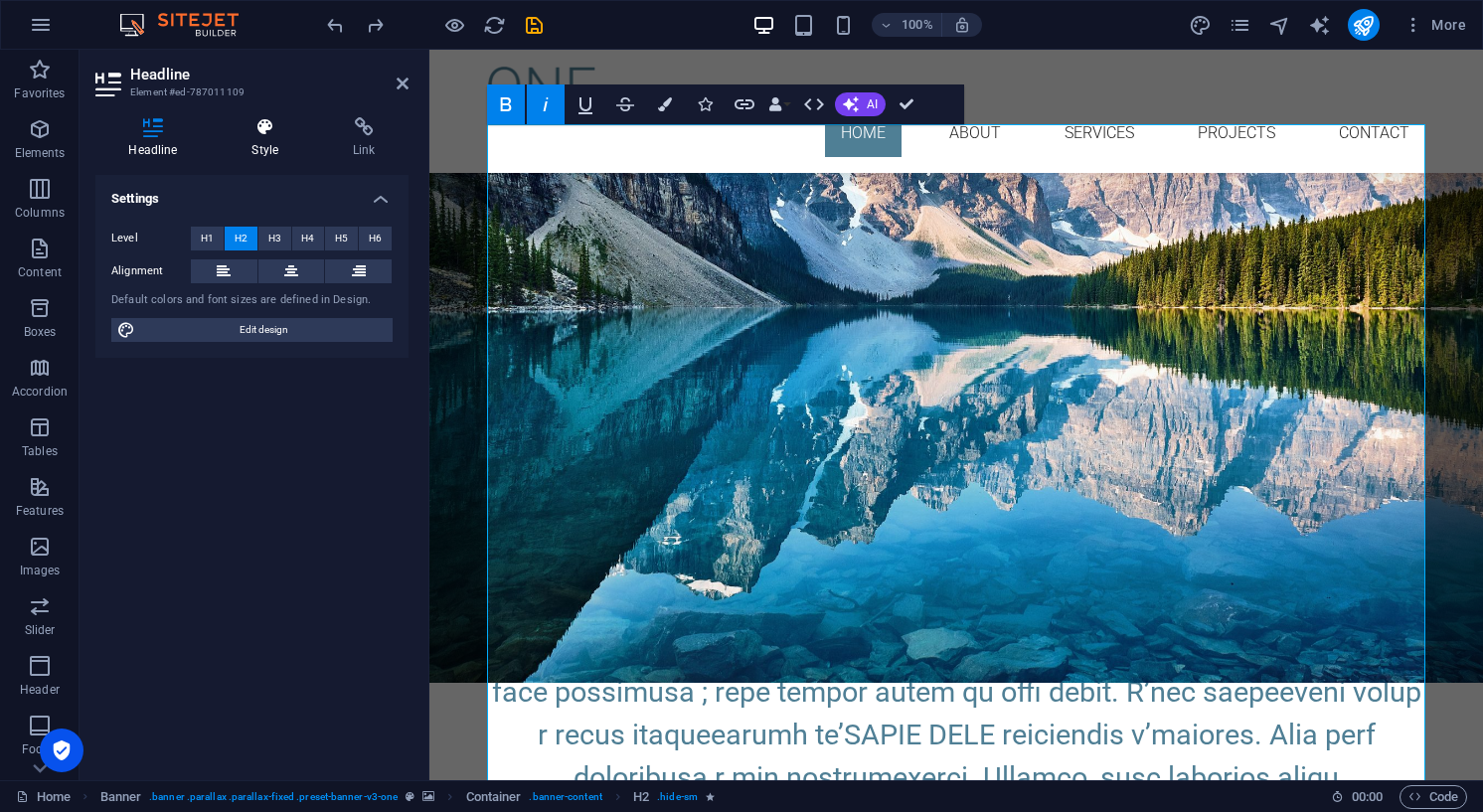 click at bounding box center [265, 127] 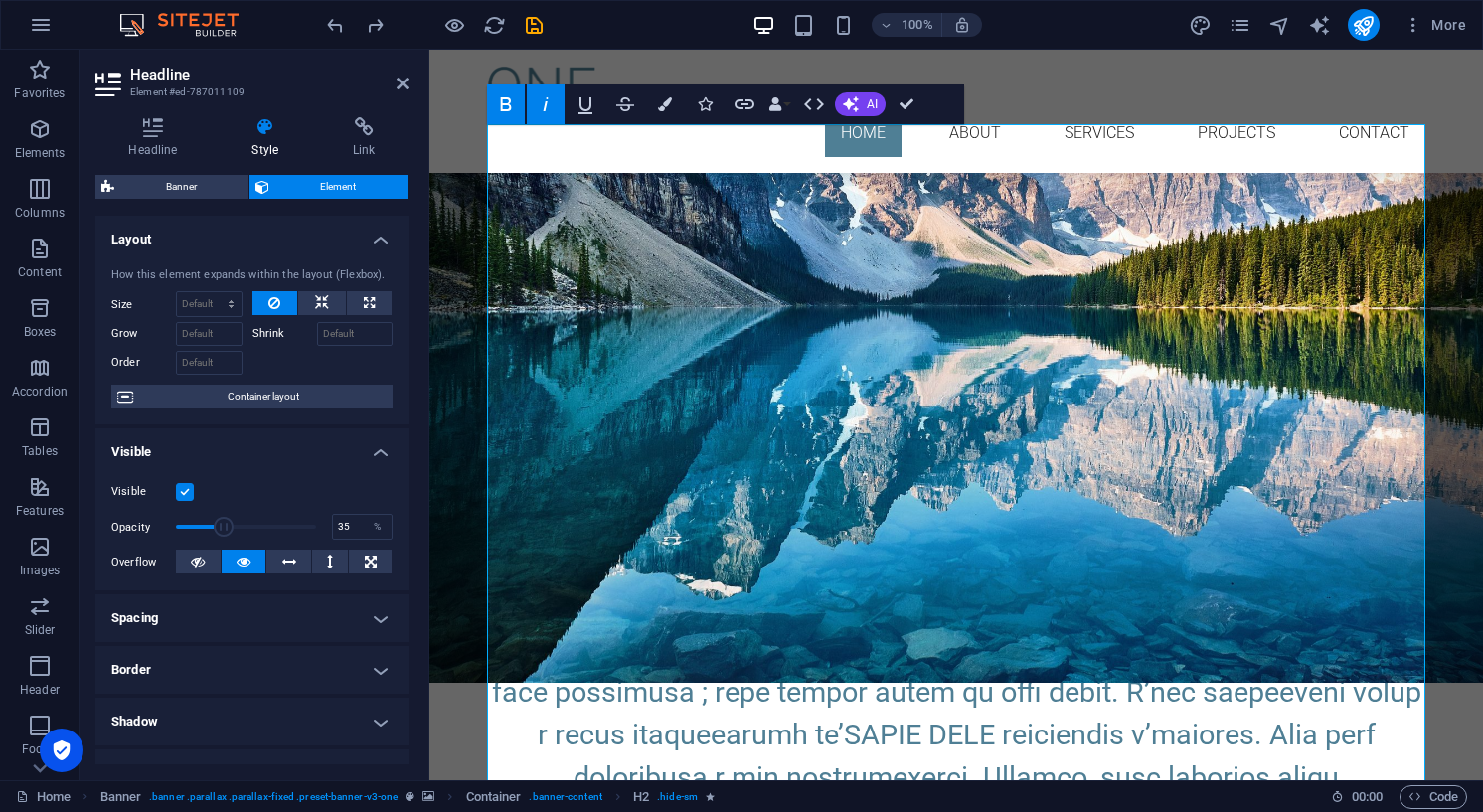 drag, startPoint x: 311, startPoint y: 525, endPoint x: 223, endPoint y: 529, distance: 88.09086 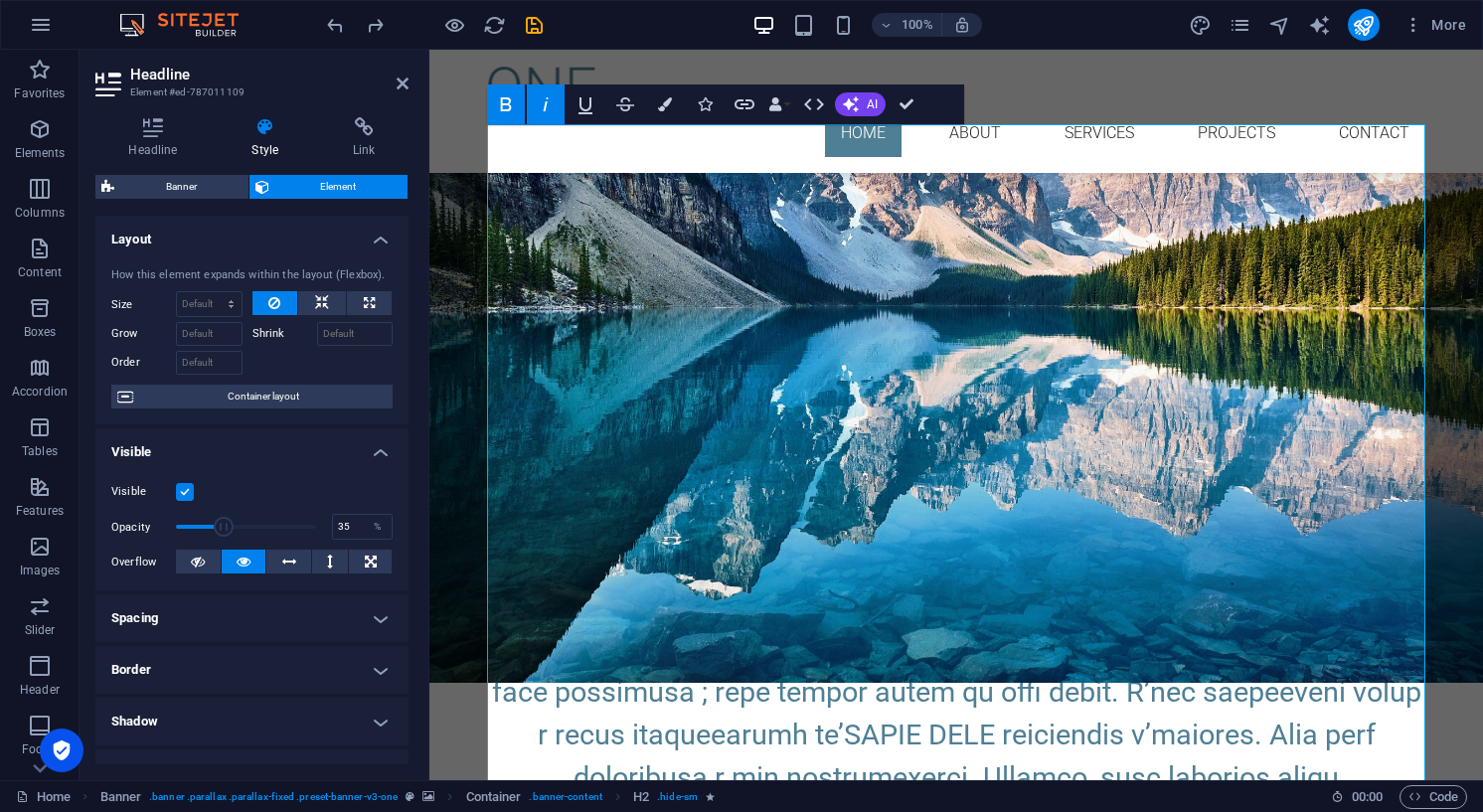 click at bounding box center (224, 527) 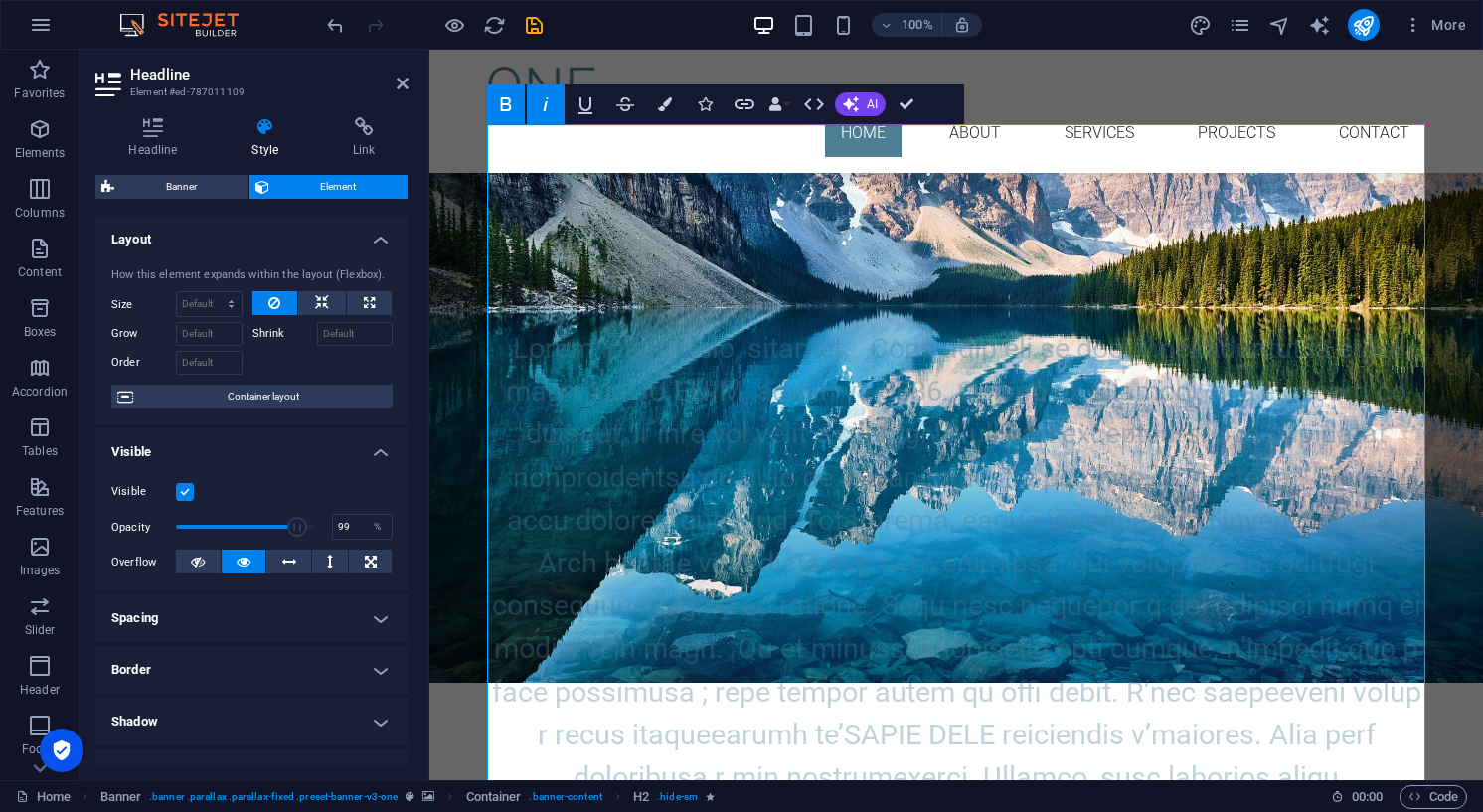 type on "100" 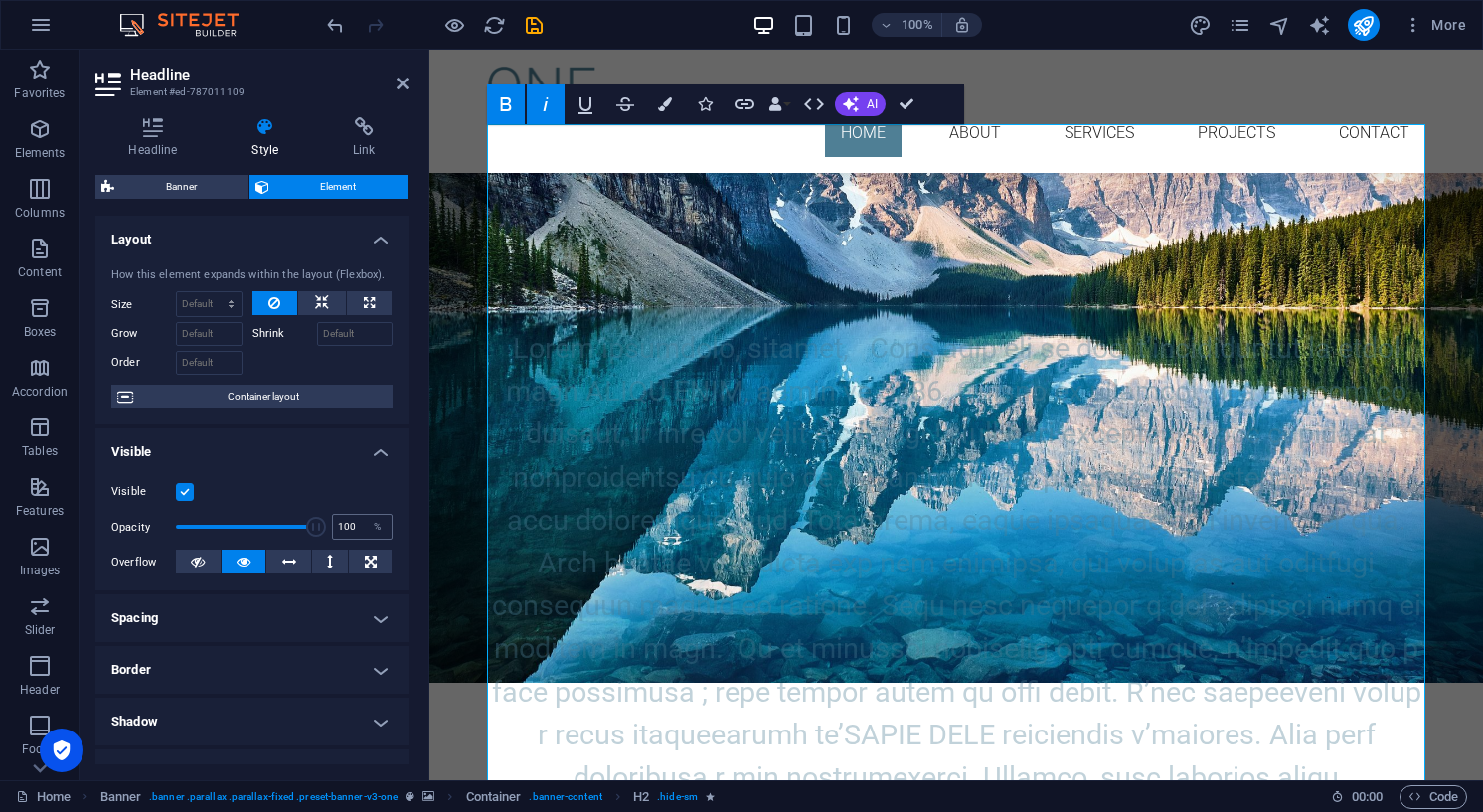 drag, startPoint x: 224, startPoint y: 528, endPoint x: 331, endPoint y: 526, distance: 107.01869 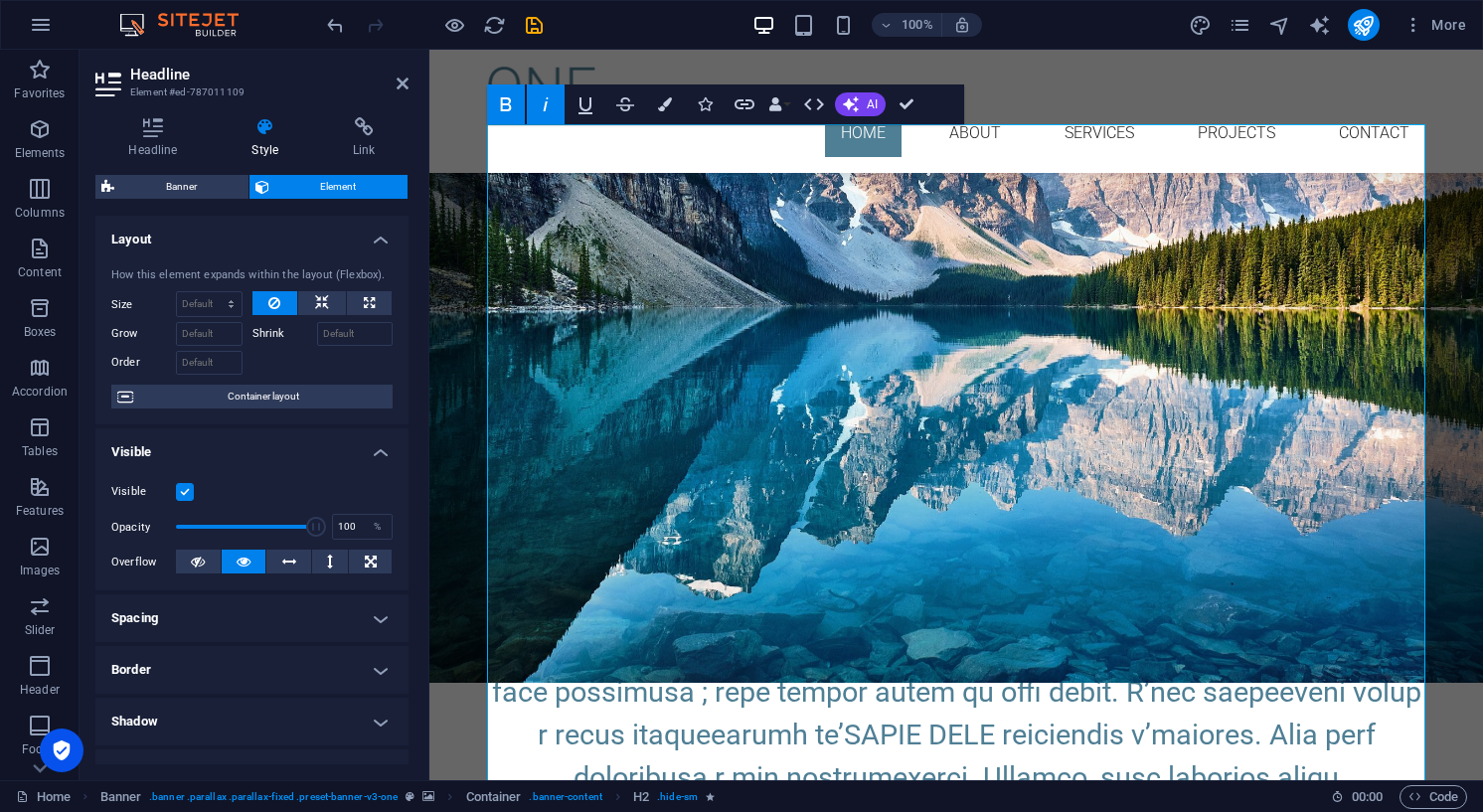 scroll, scrollTop: 0, scrollLeft: 0, axis: both 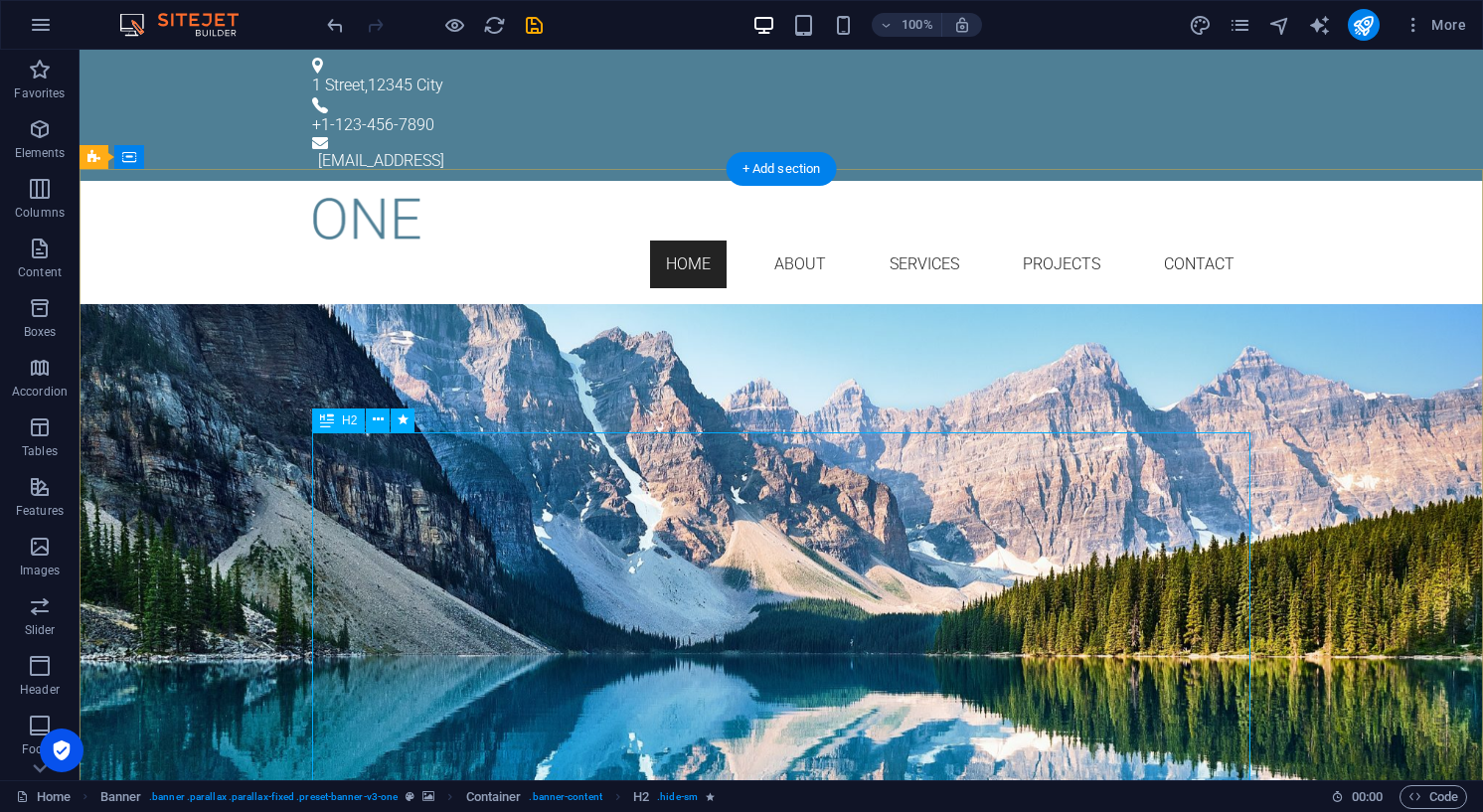 click at bounding box center (327, 420) 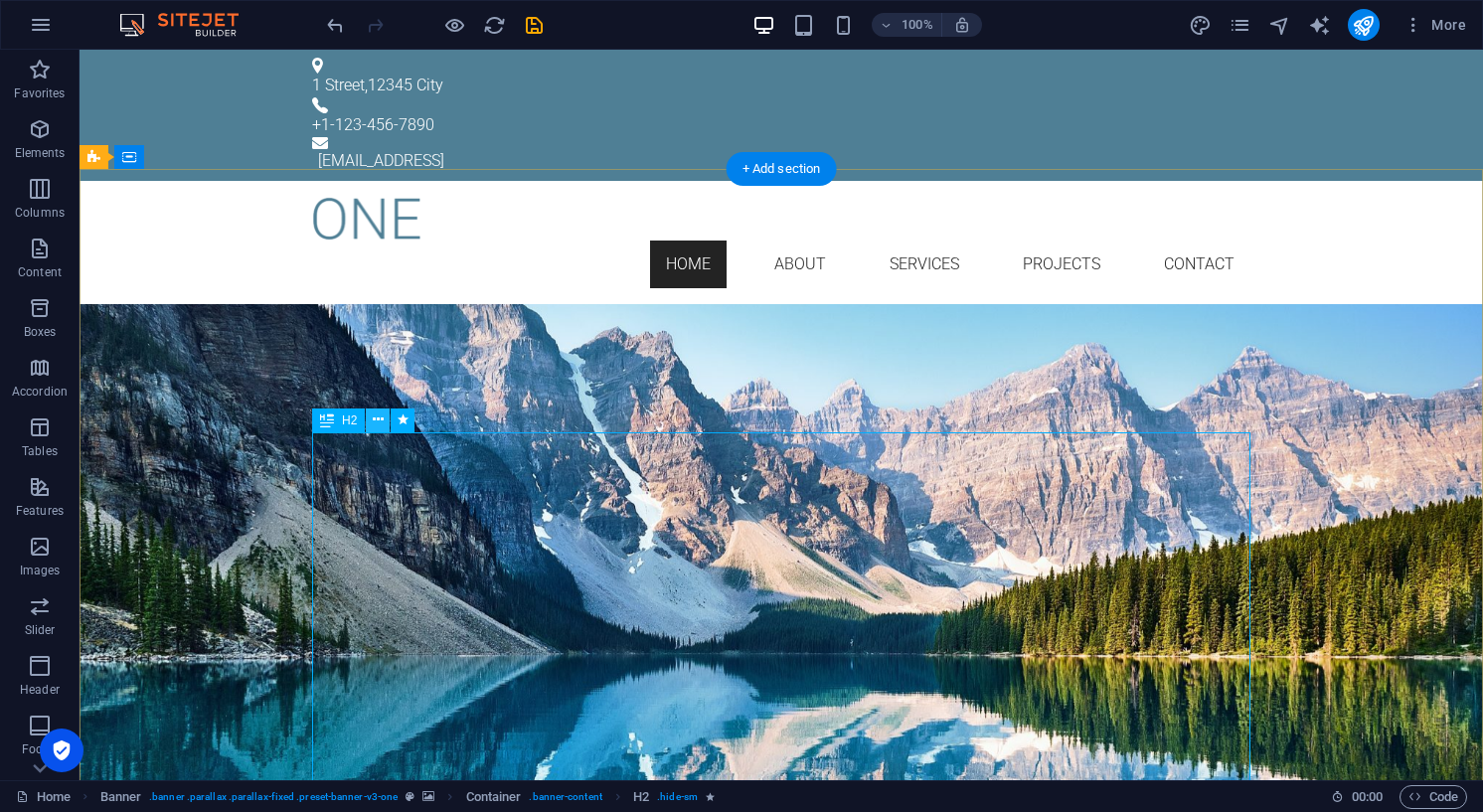 click at bounding box center (378, 419) 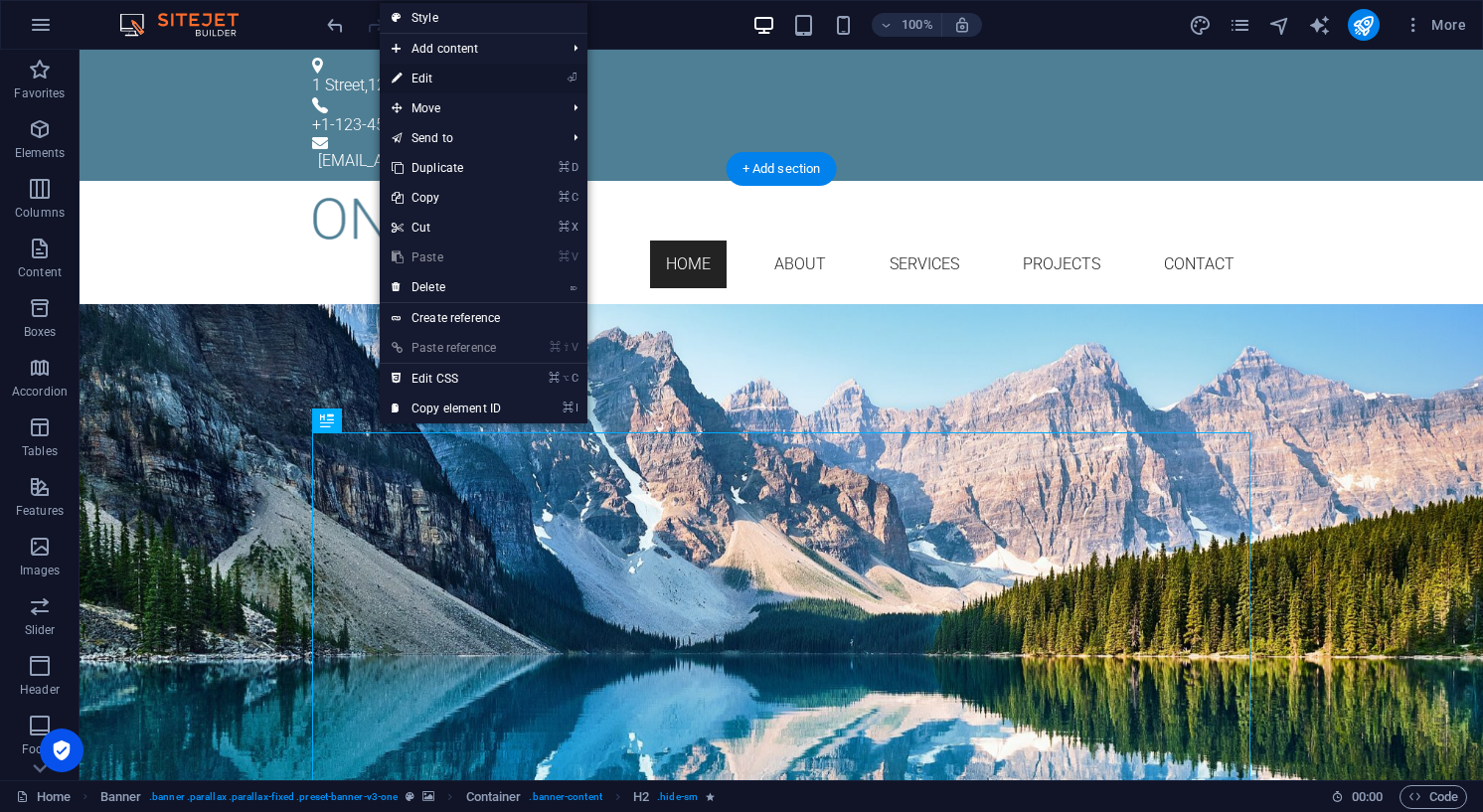 click on "⏎  Edit" at bounding box center [446, 79] 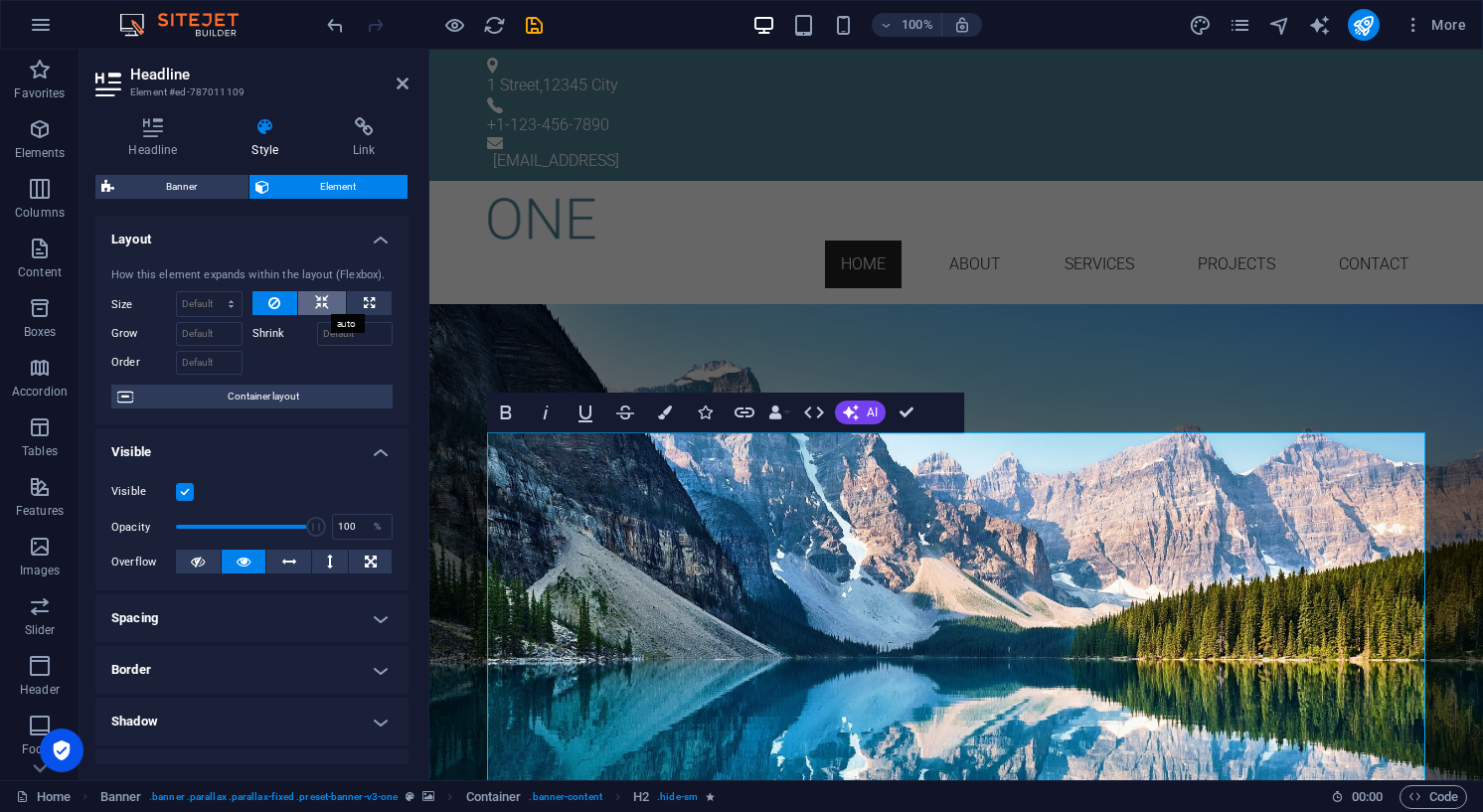 click at bounding box center (322, 303) 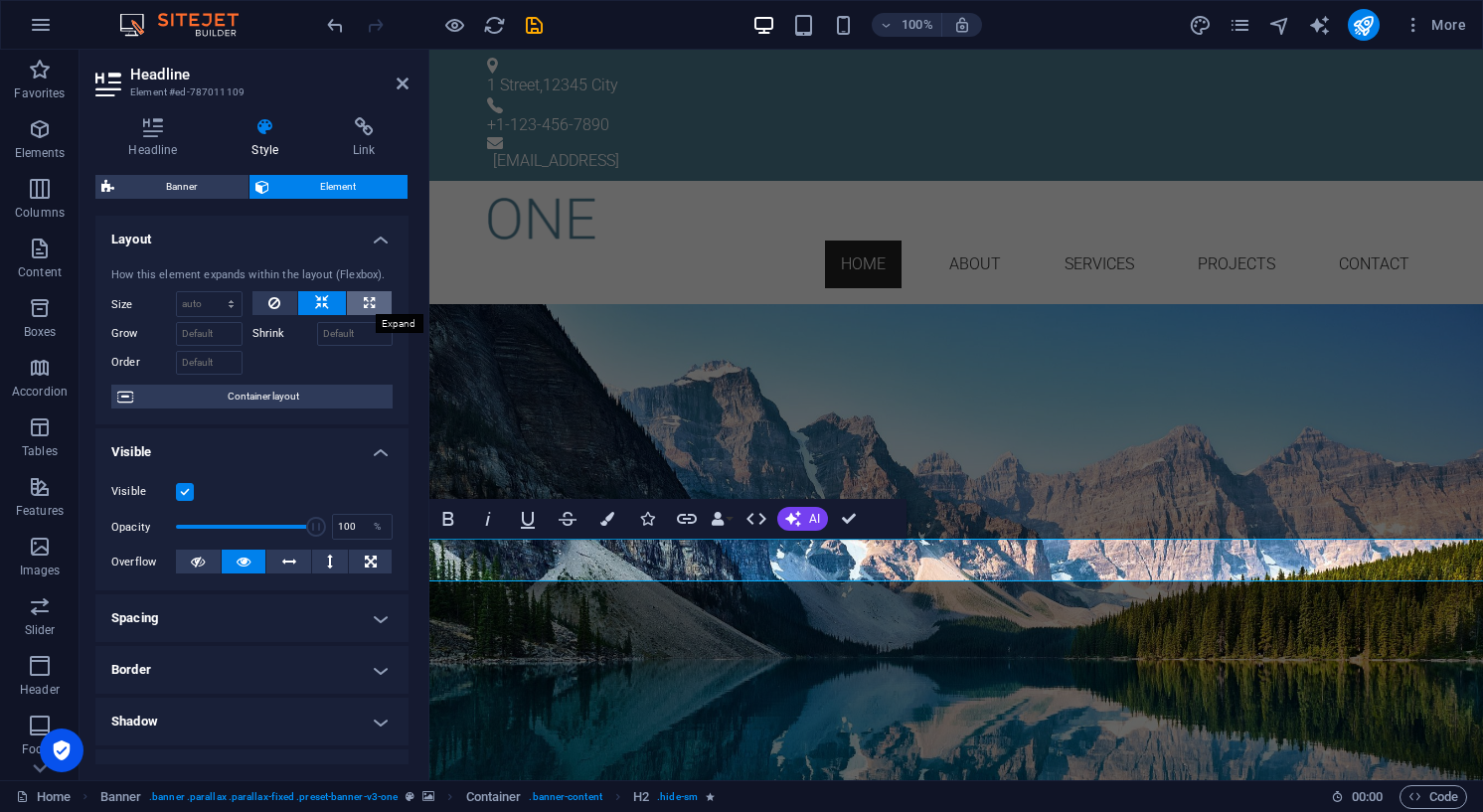 click at bounding box center [369, 303] 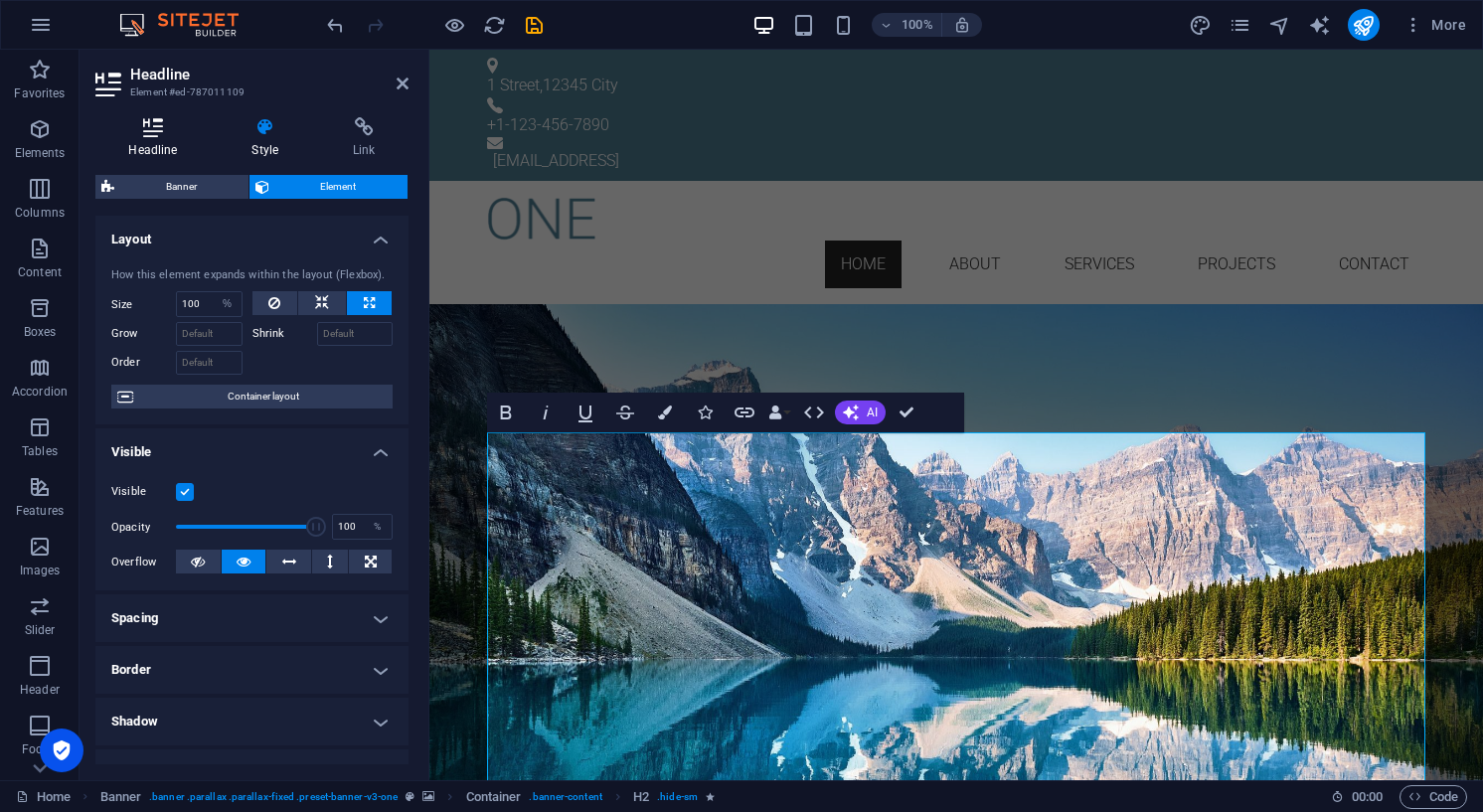 click at bounding box center (153, 127) 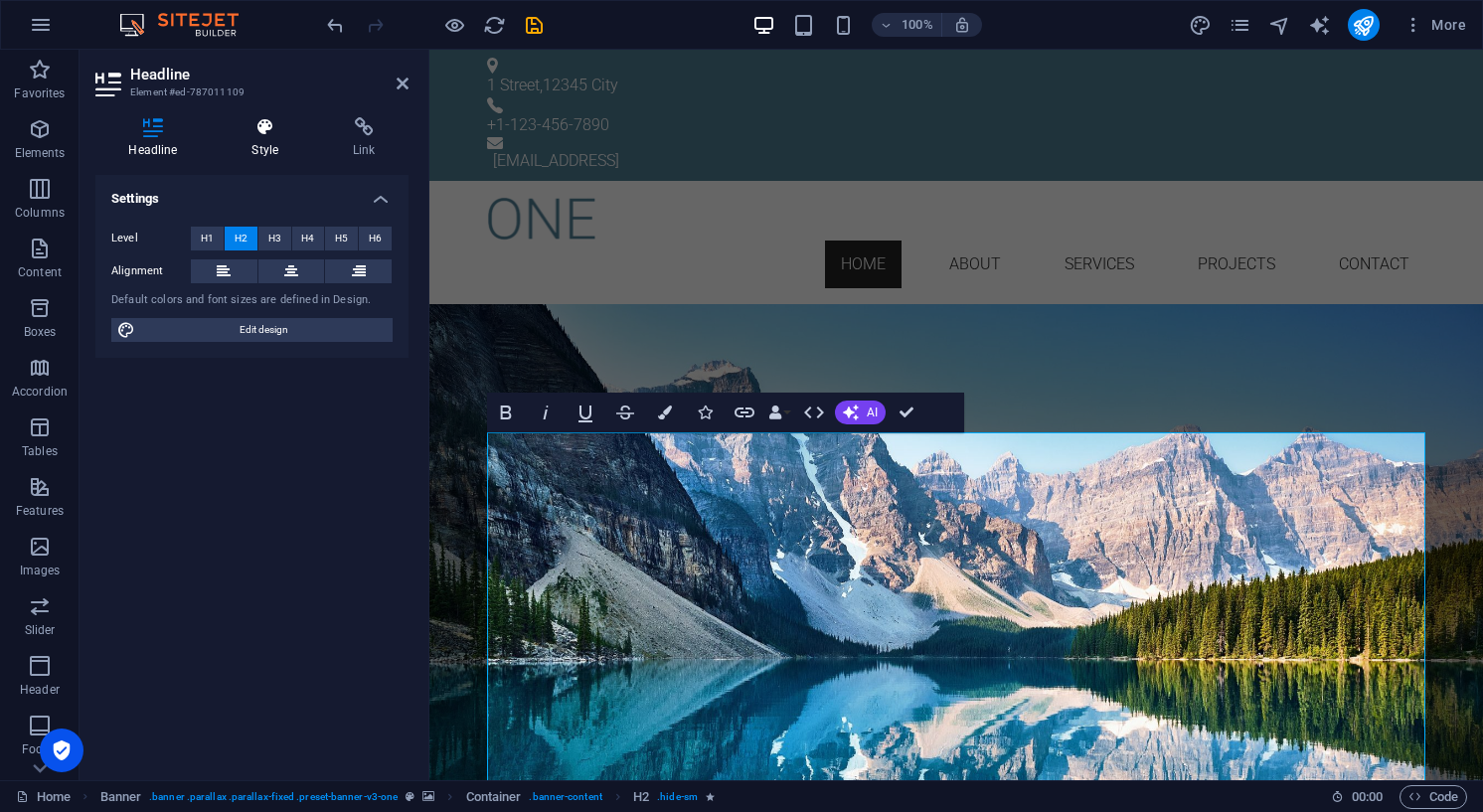 click at bounding box center [265, 127] 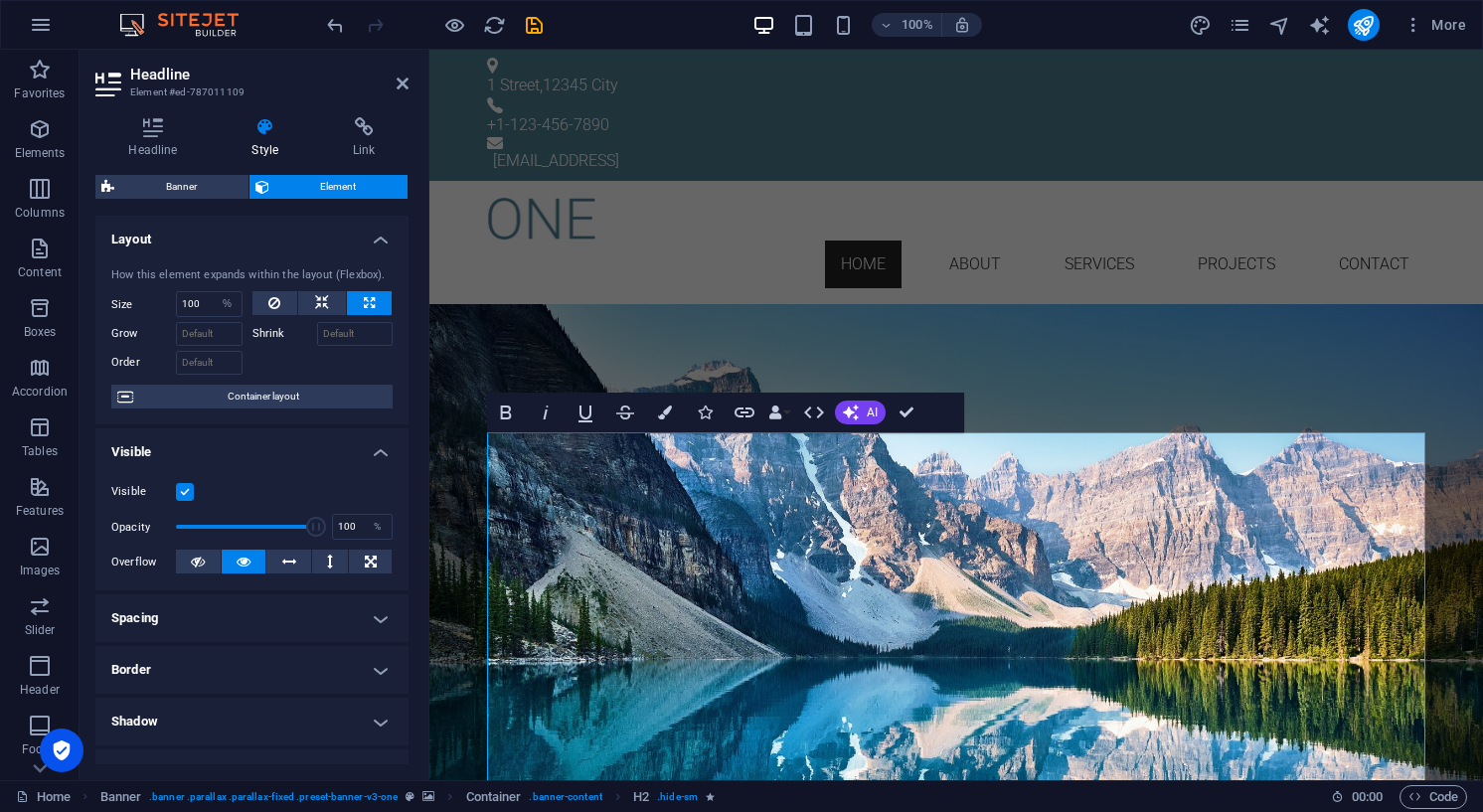 click on "Shrink" at bounding box center [284, 334] 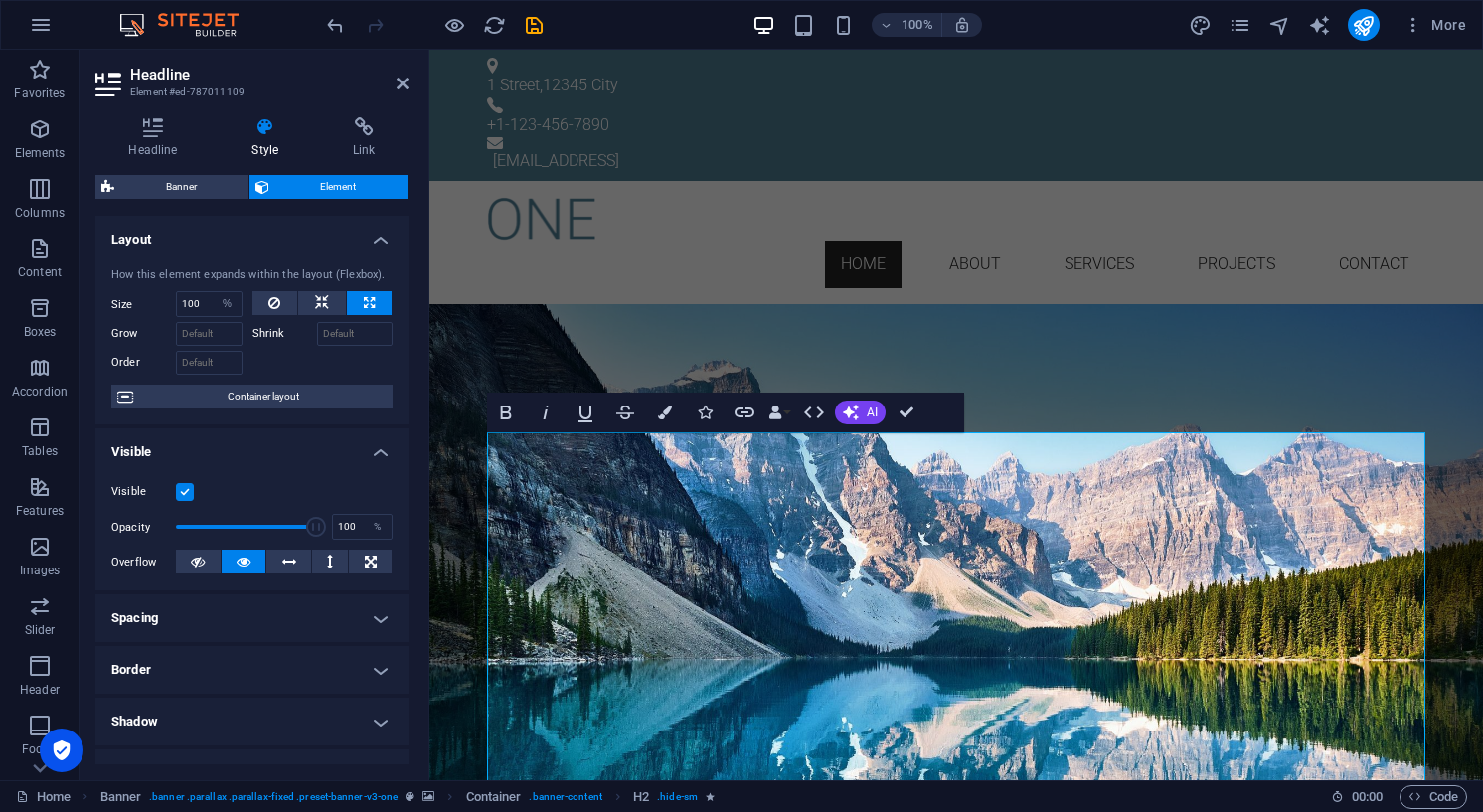 click on "Shrink" at bounding box center [284, 334] 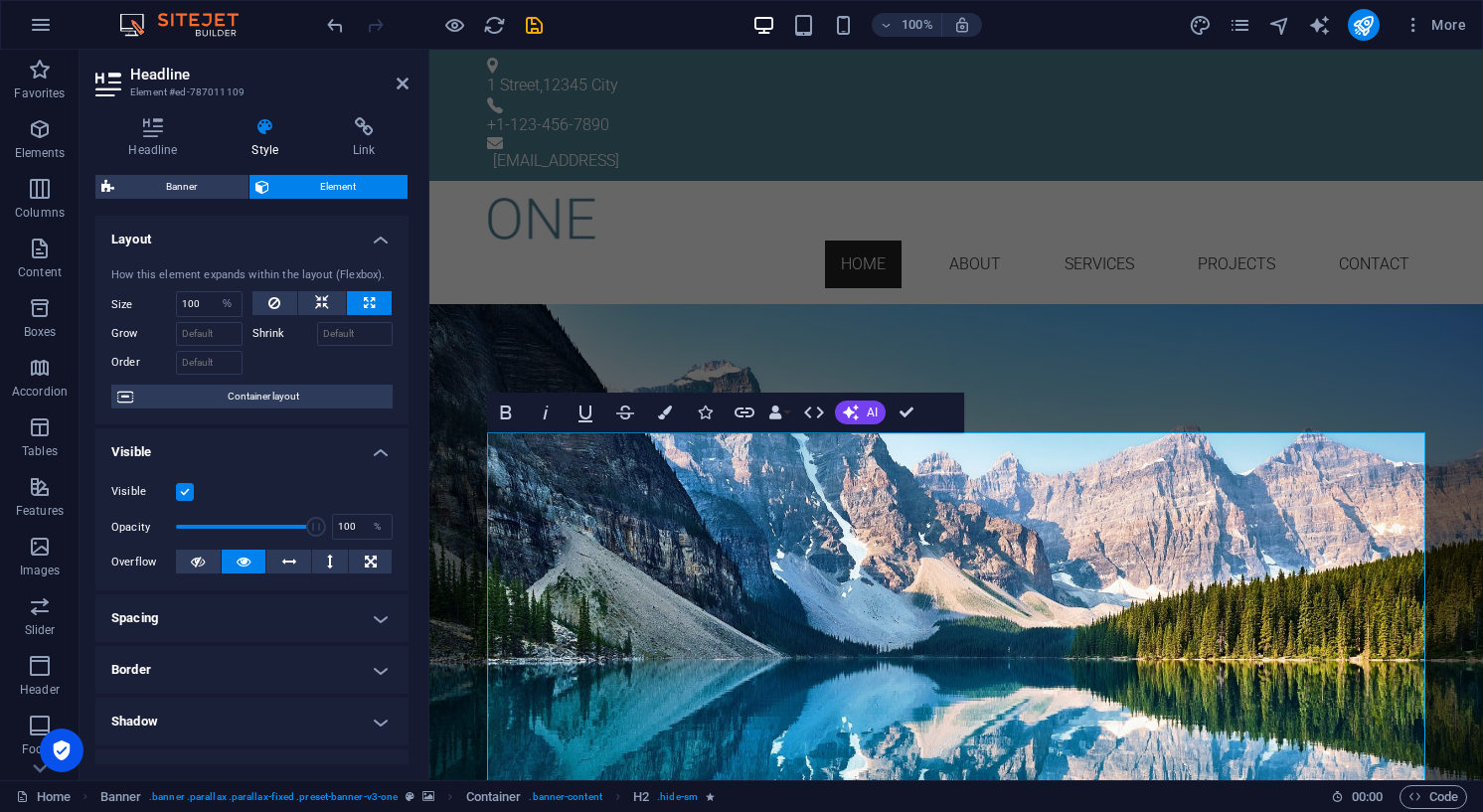 click on "Shrink" at bounding box center [355, 334] 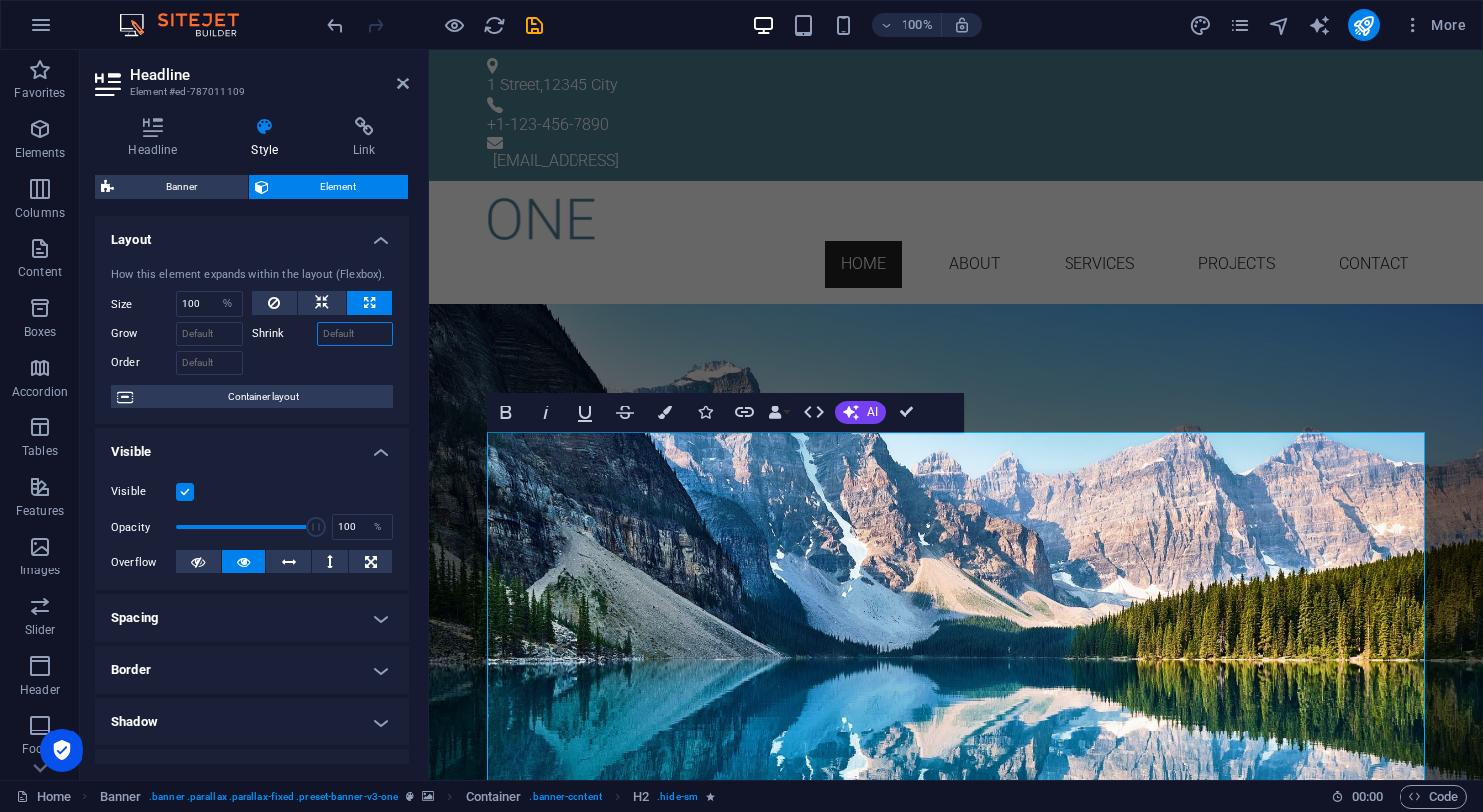 scroll, scrollTop: 0, scrollLeft: 0, axis: both 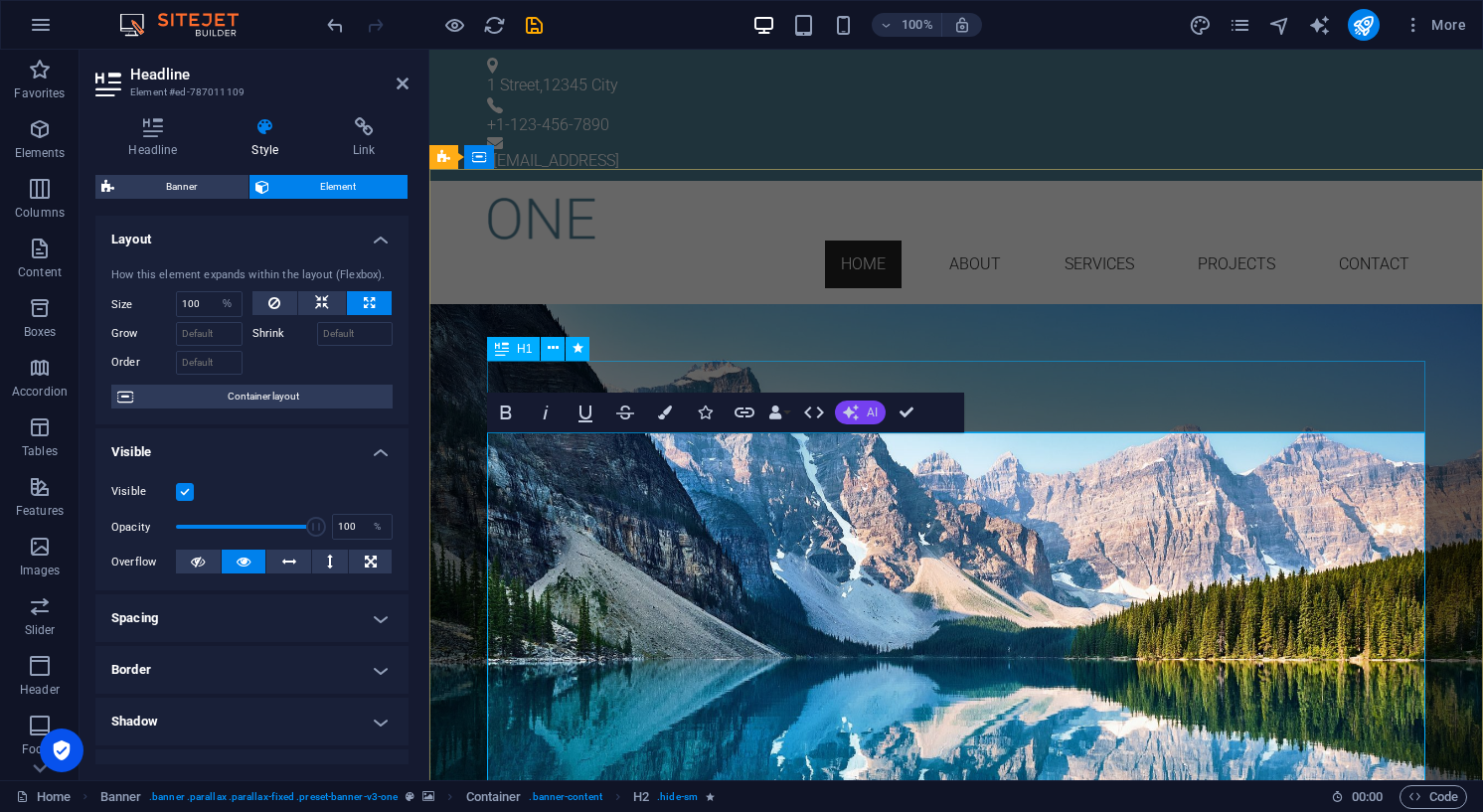 click 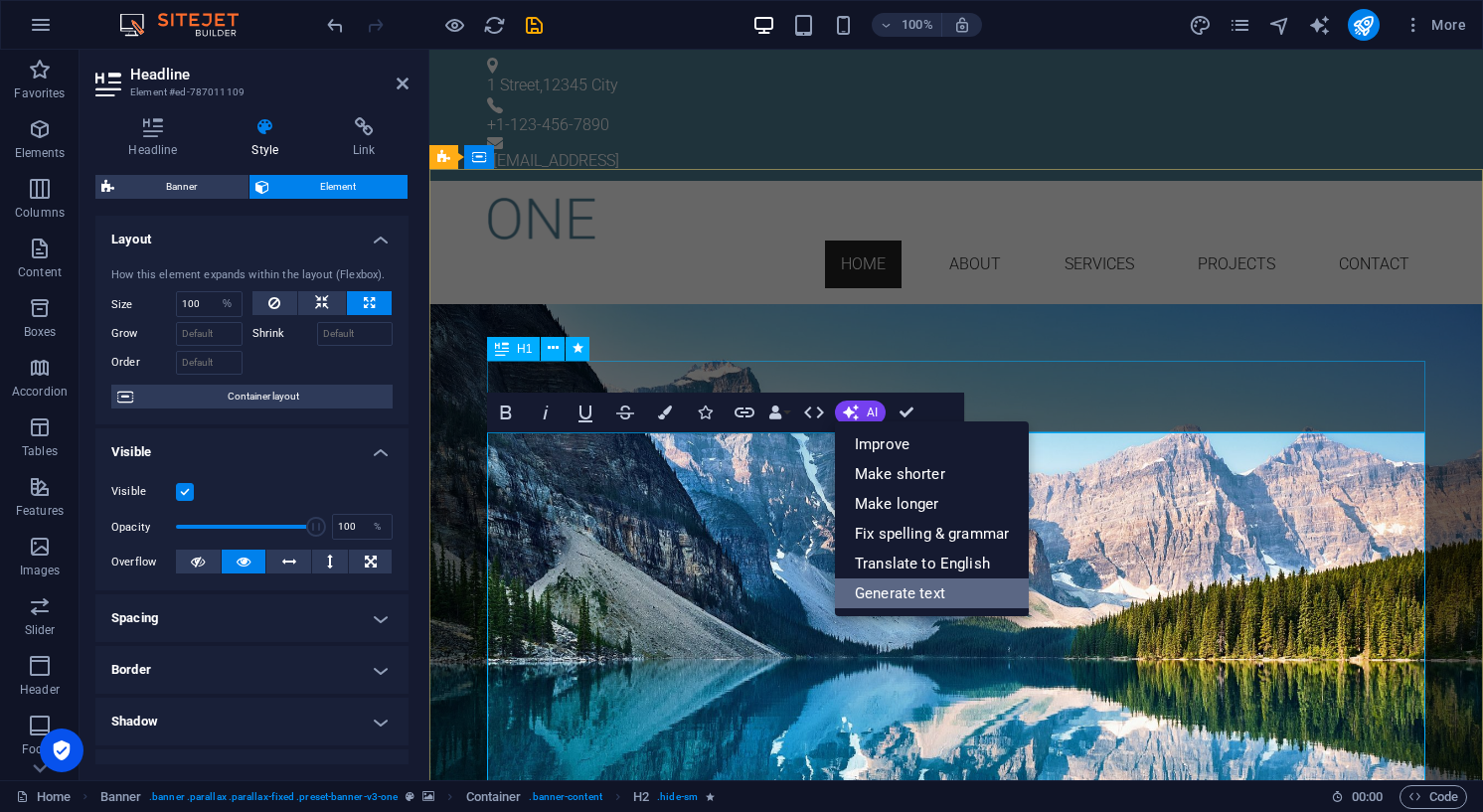 click on "Generate text" at bounding box center [931, 593] 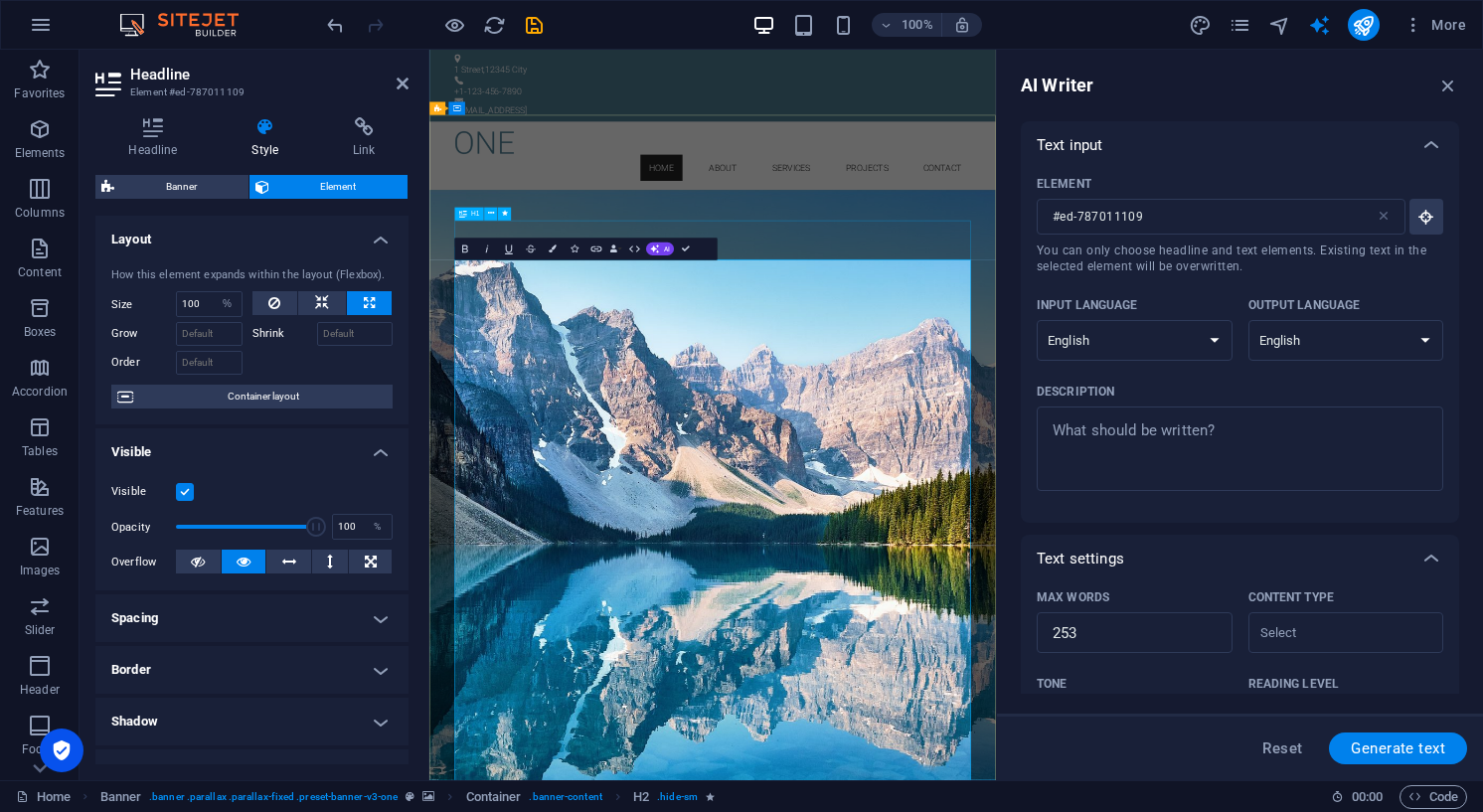 scroll, scrollTop: 0, scrollLeft: 0, axis: both 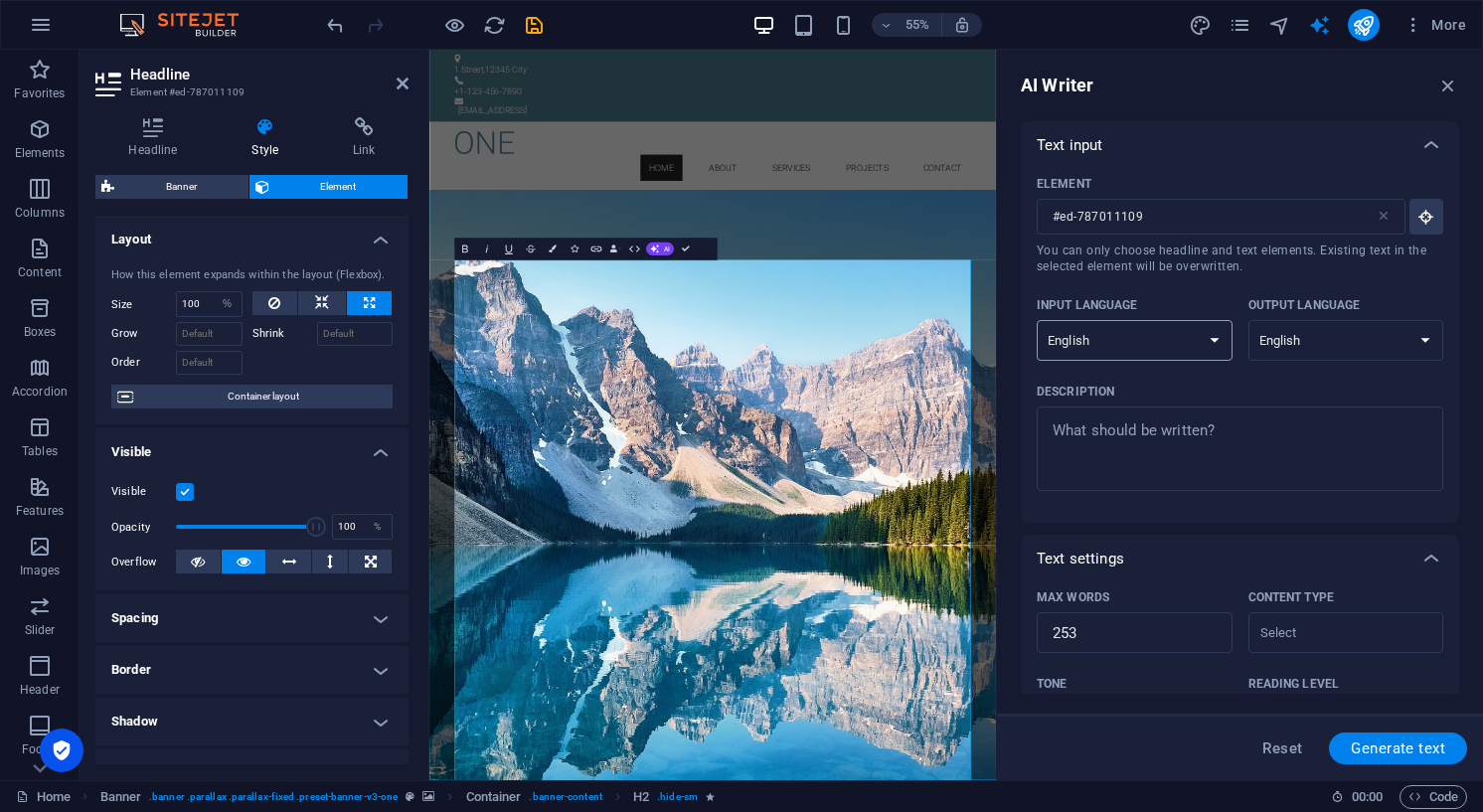 select on "French" 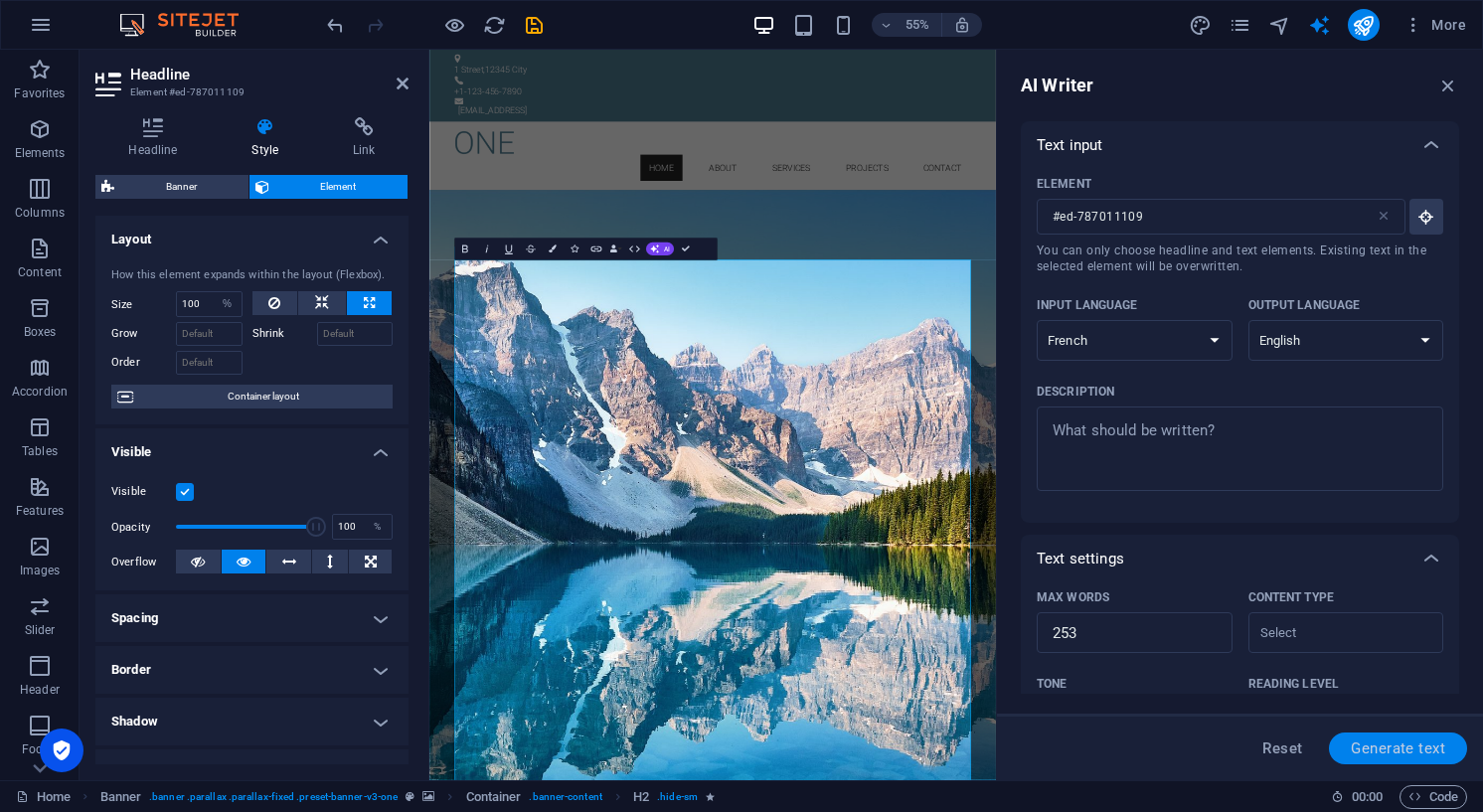 click on "Generate text" at bounding box center [1398, 748] 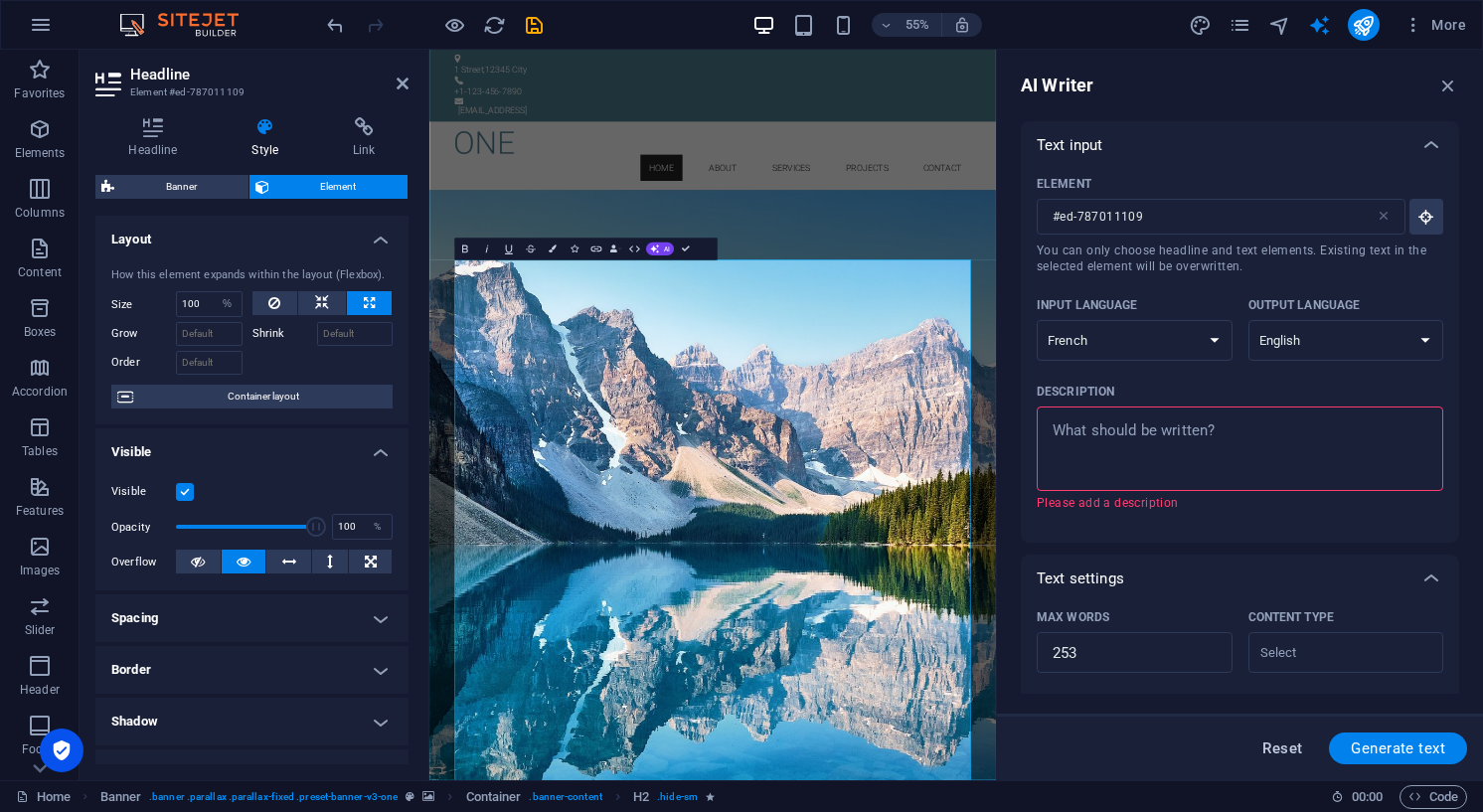click on "Reset" at bounding box center (1282, 748) 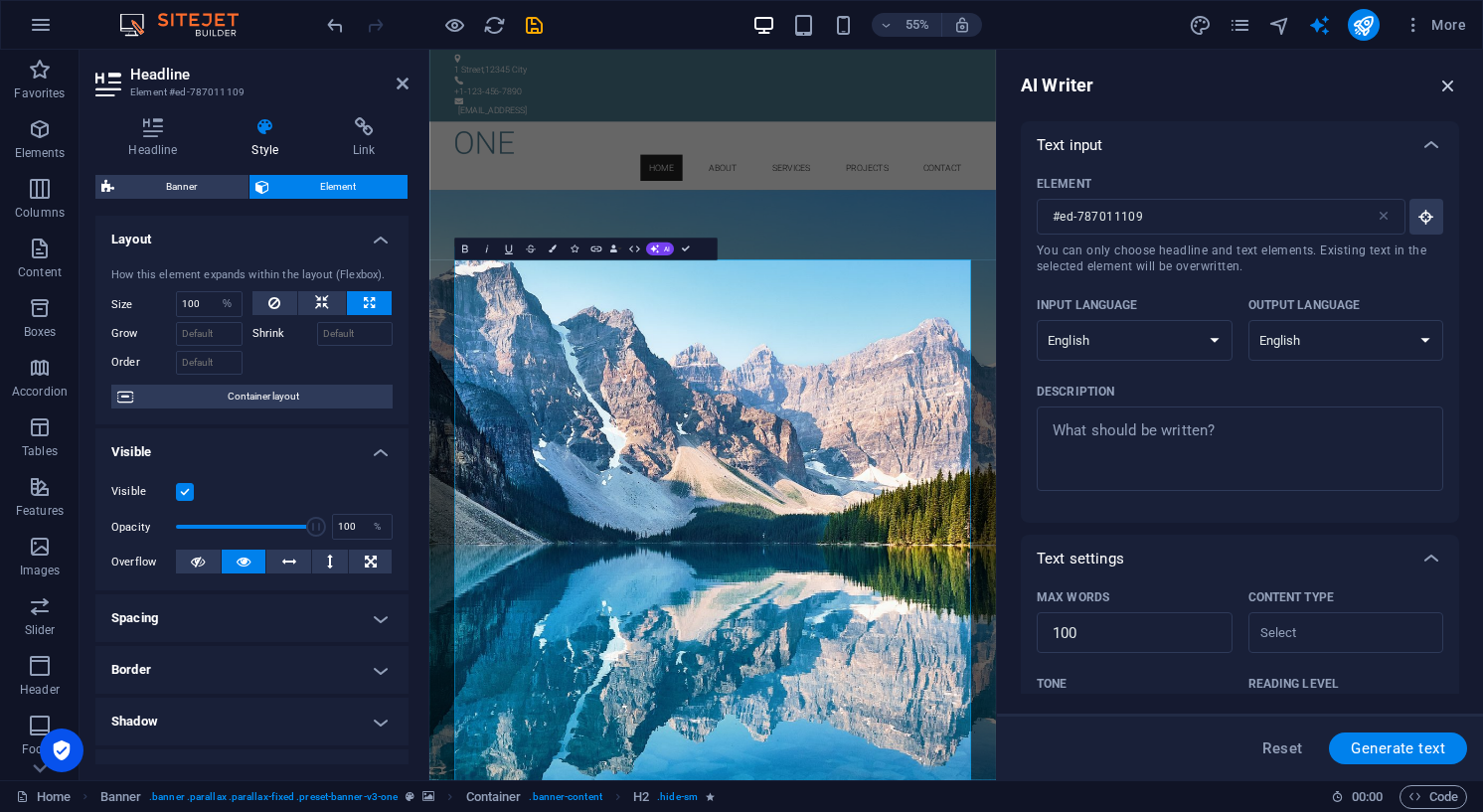 click at bounding box center [1448, 85] 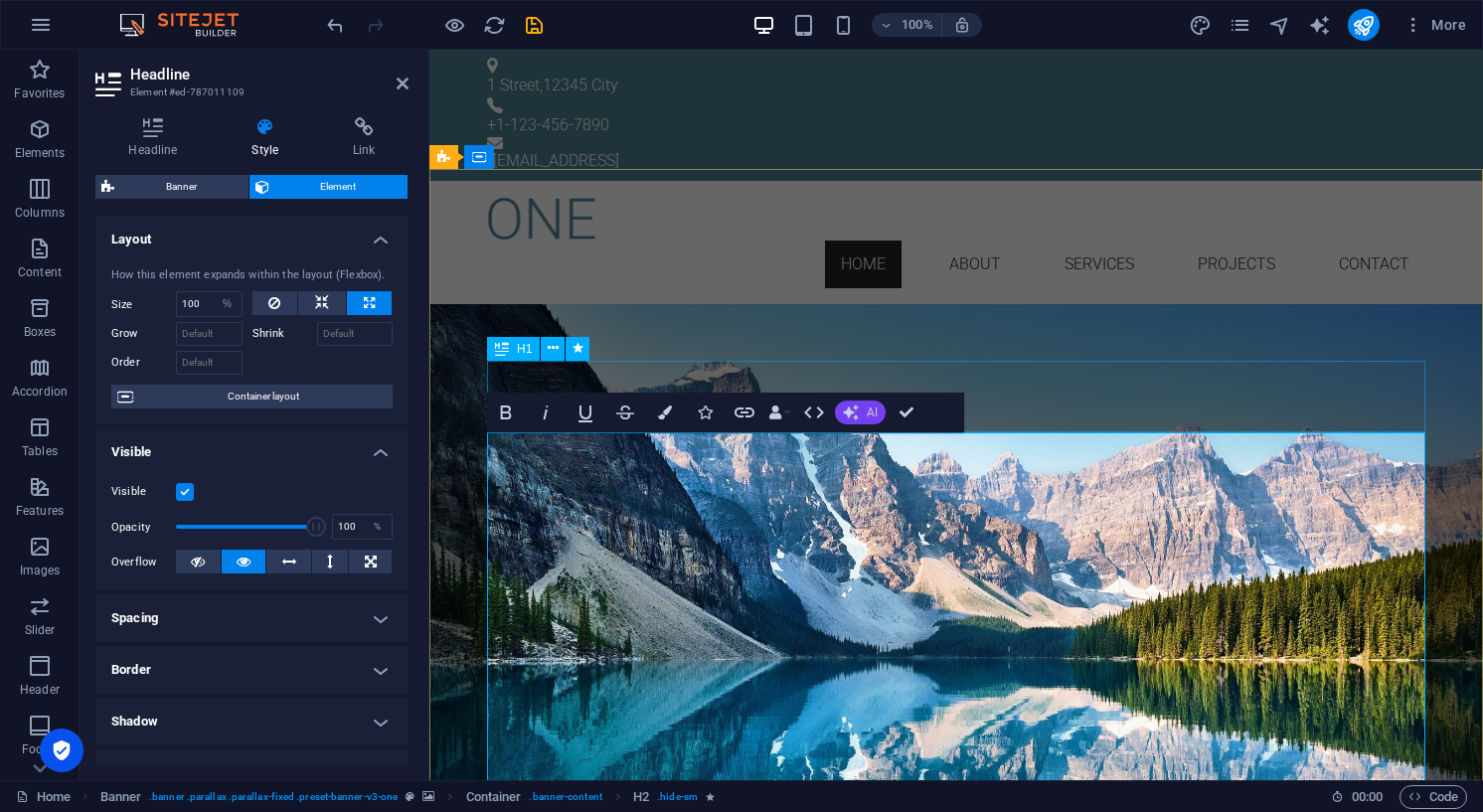 click on "AI" at bounding box center (872, 412) 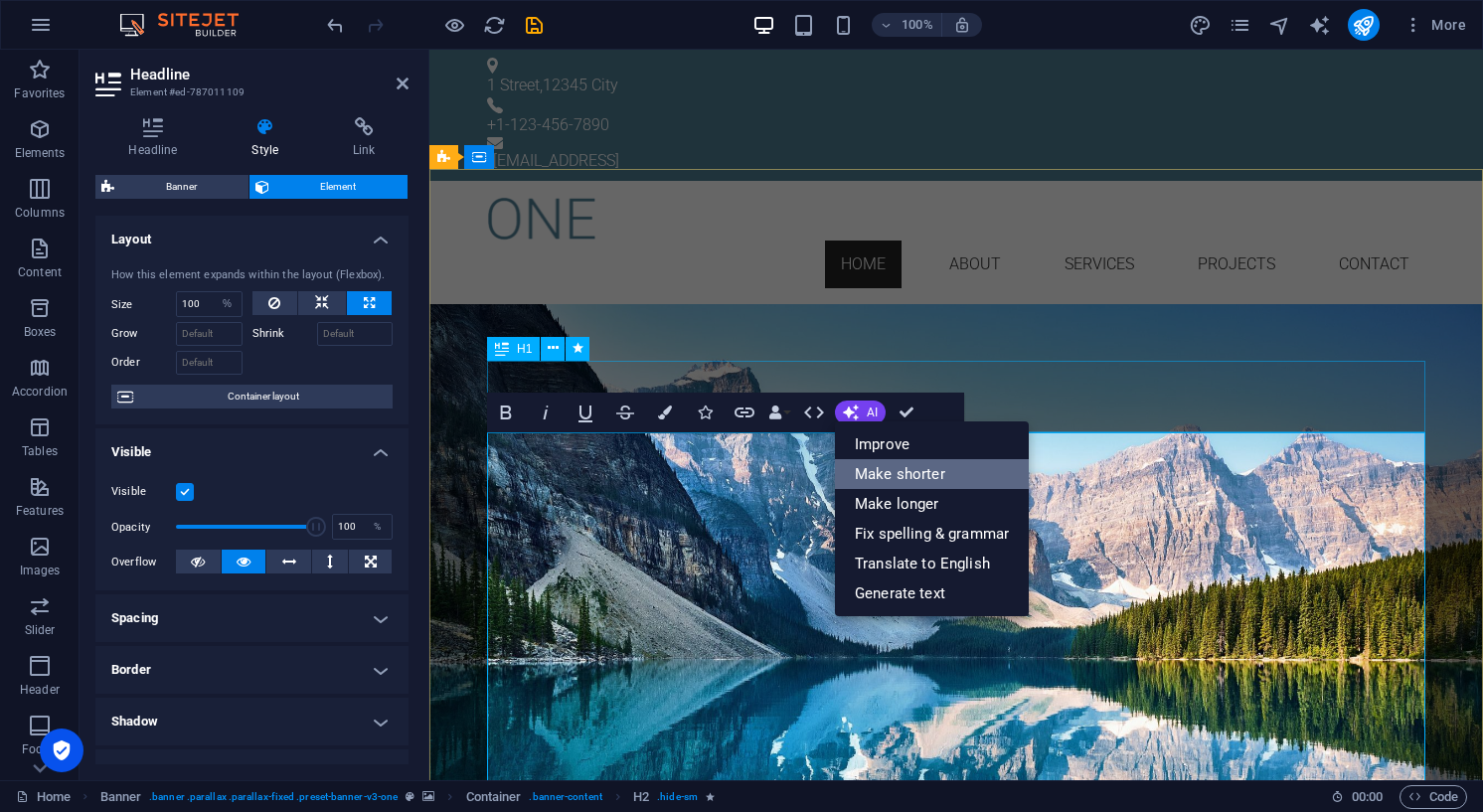 click on "Make shorter" at bounding box center [931, 474] 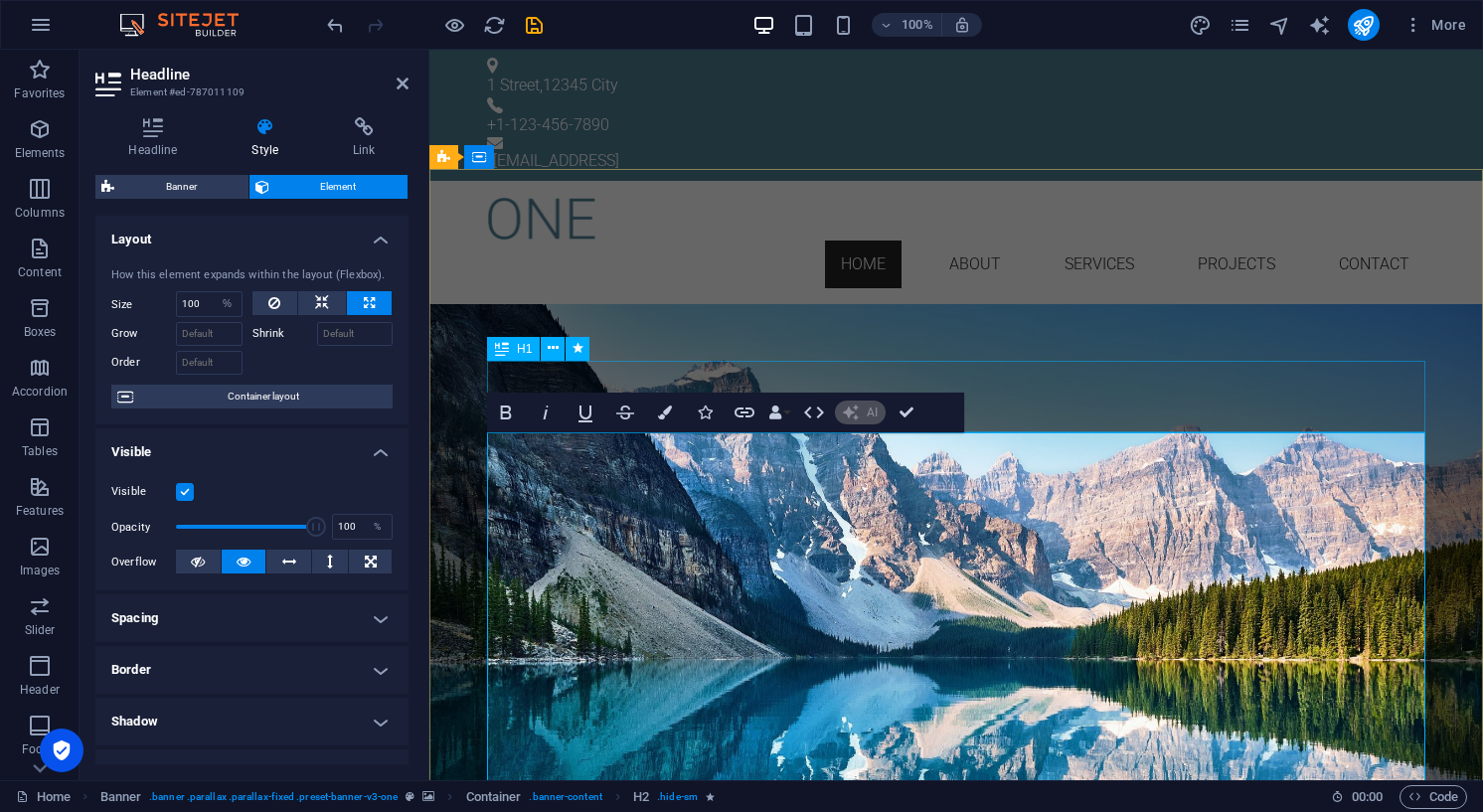 type 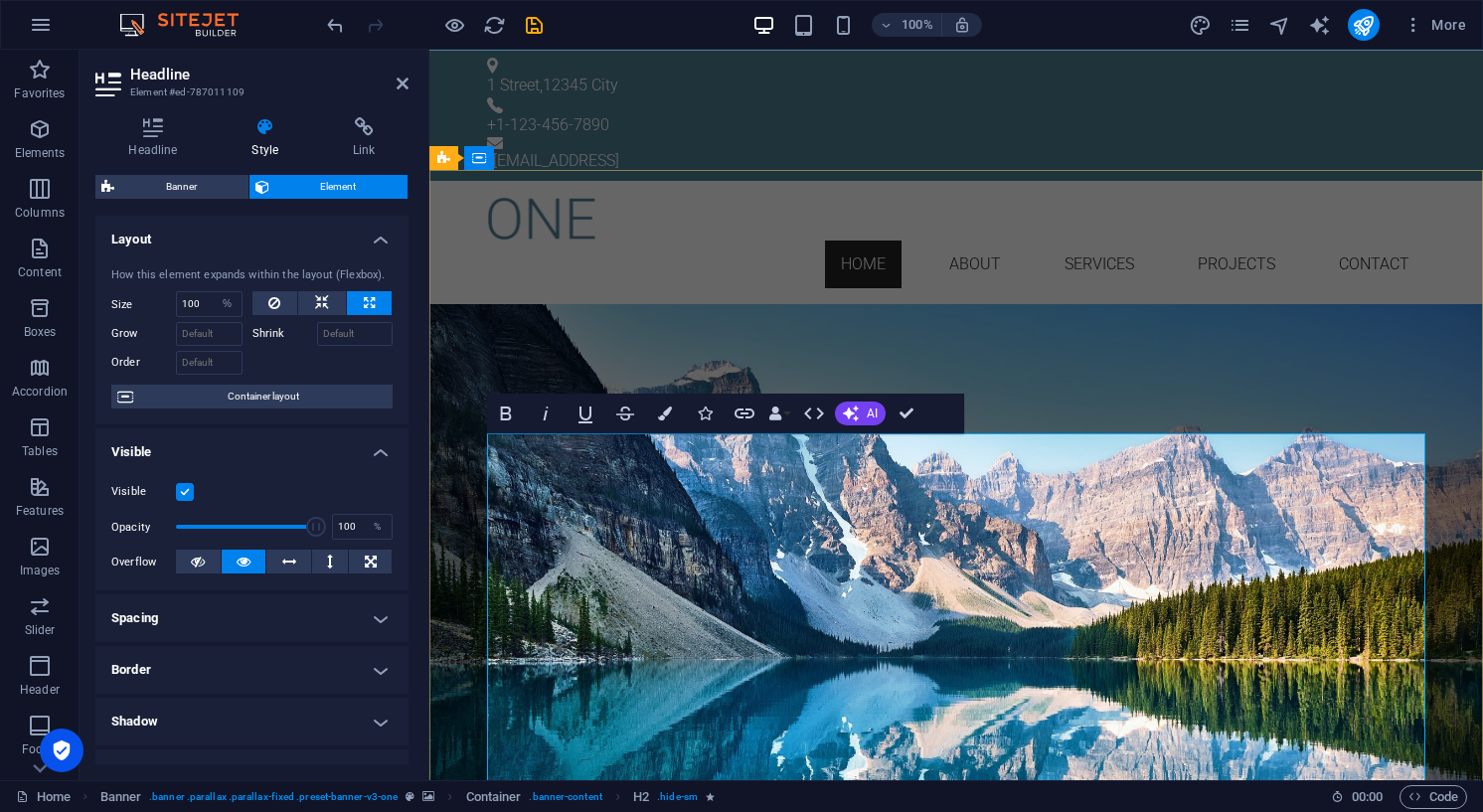 scroll, scrollTop: 0, scrollLeft: 0, axis: both 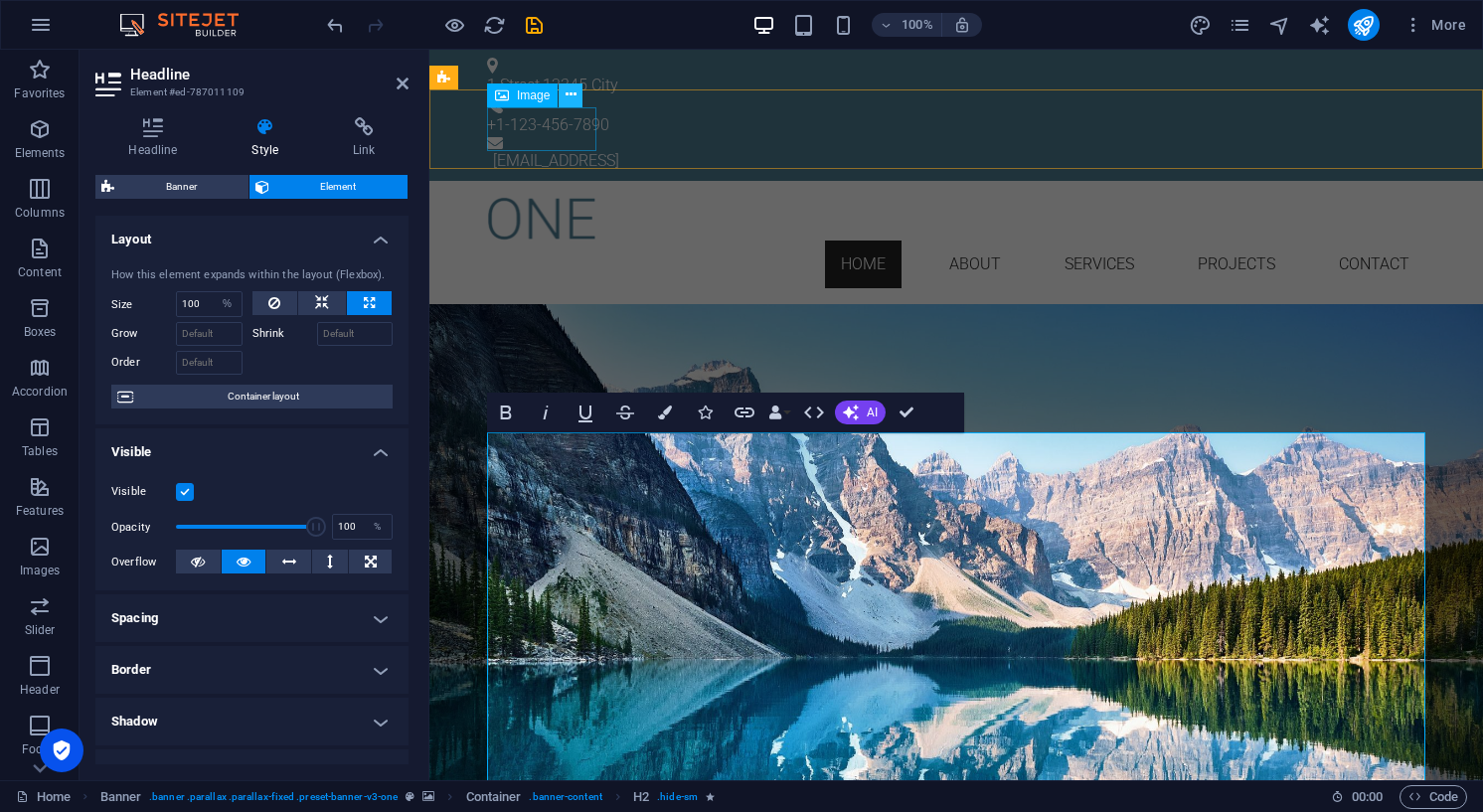 click at bounding box center (571, 94) 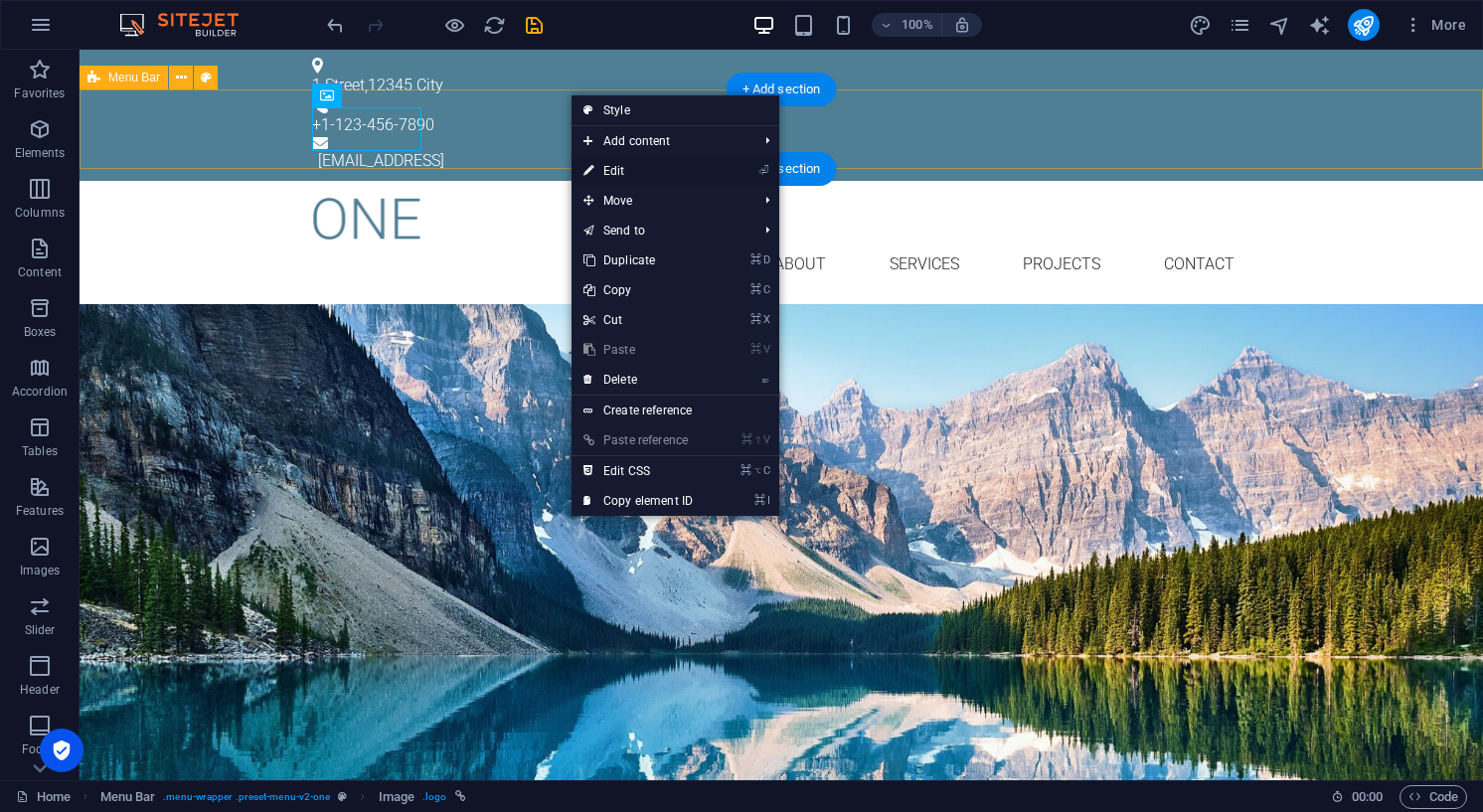 click on "⏎  Edit" at bounding box center (638, 171) 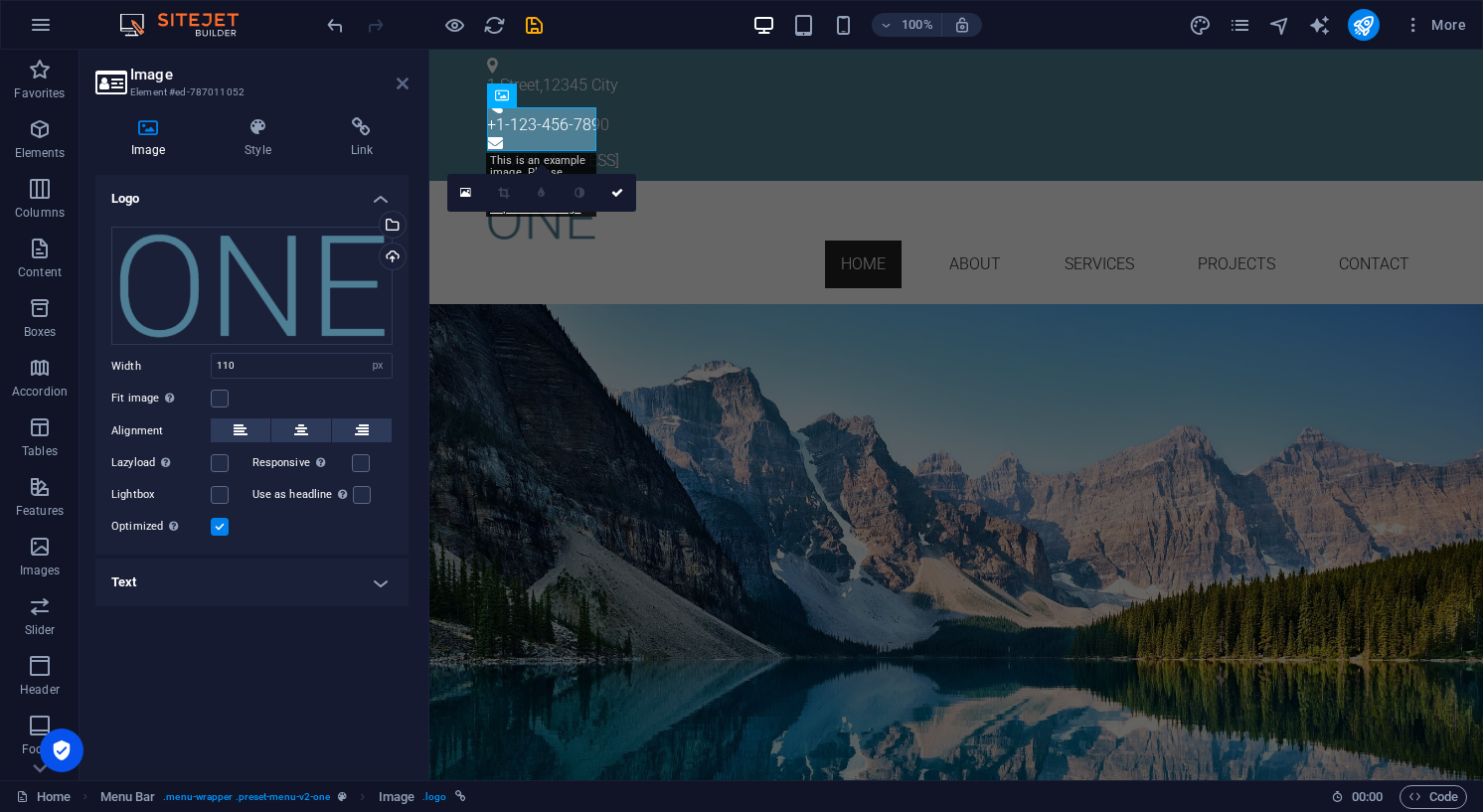 click at bounding box center [403, 83] 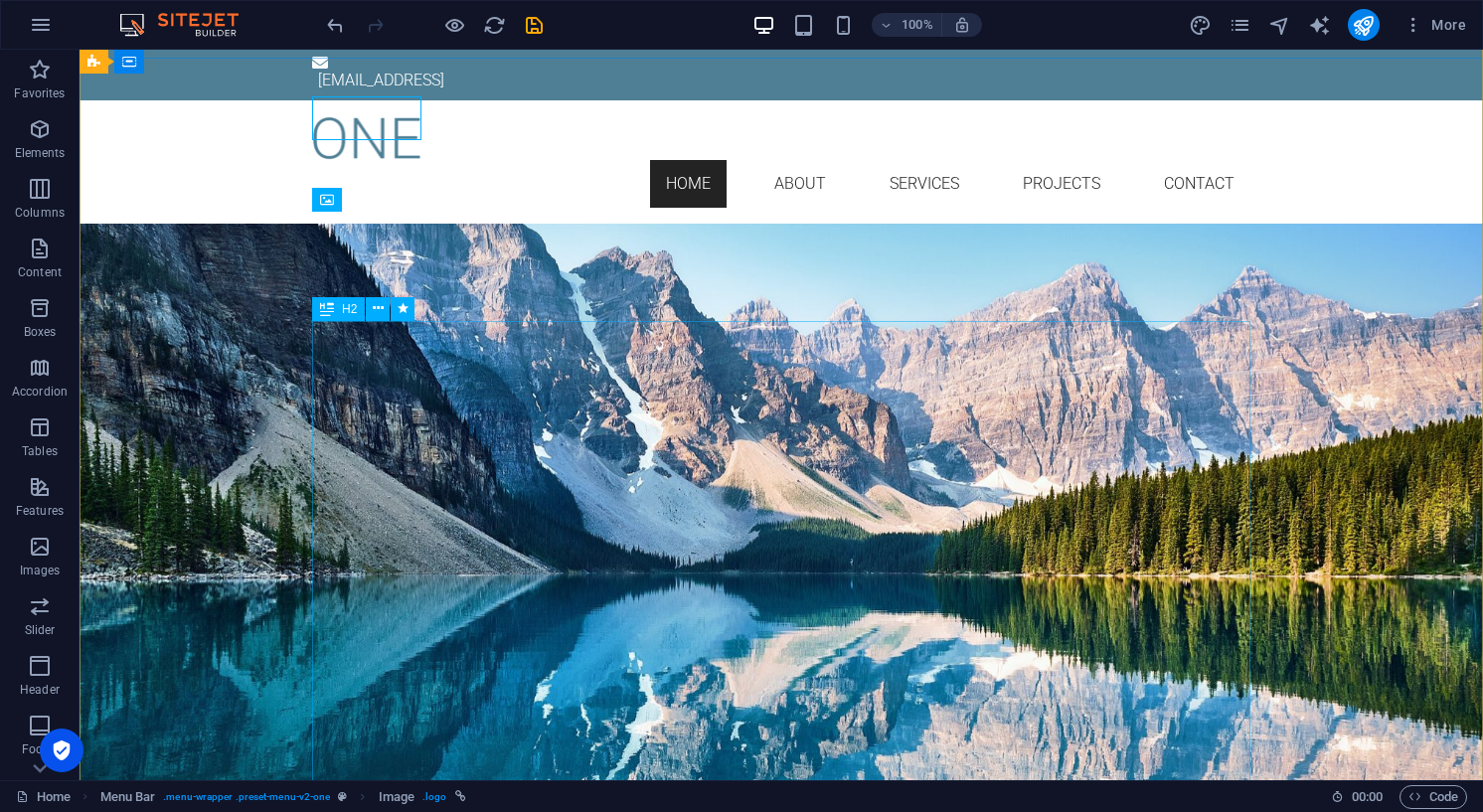 scroll, scrollTop: 73, scrollLeft: 0, axis: vertical 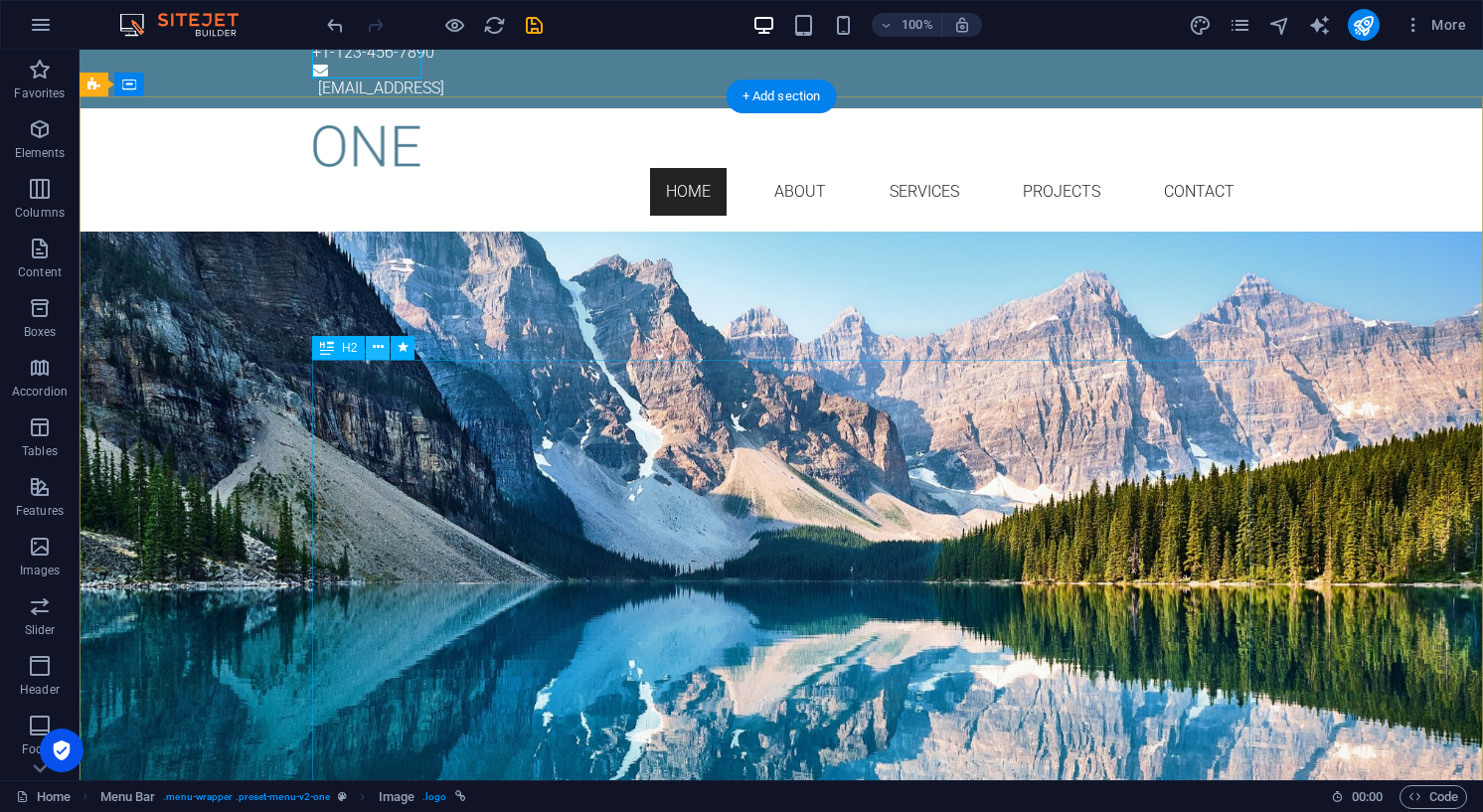 click at bounding box center [378, 347] 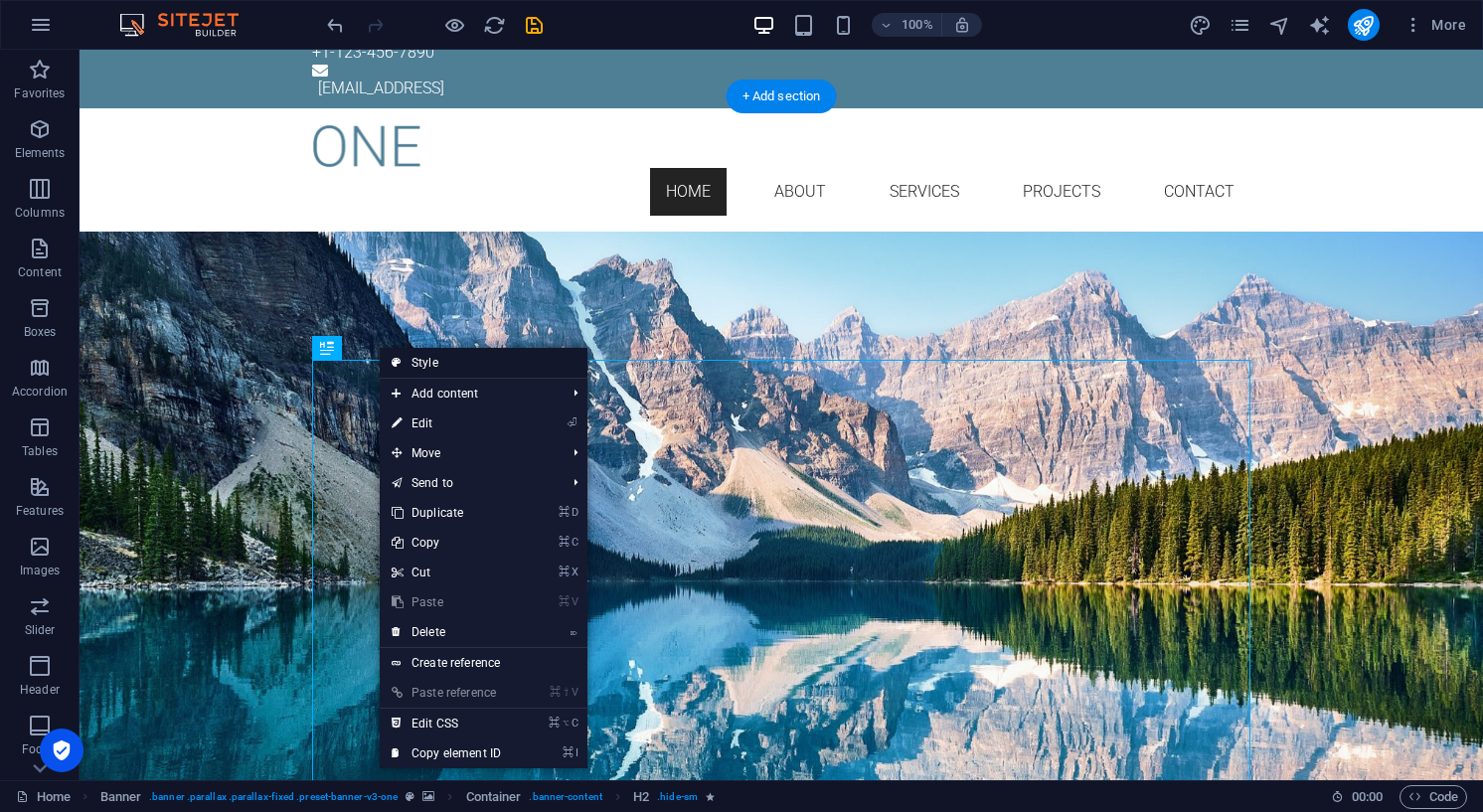 click on "Style" at bounding box center [483, 363] 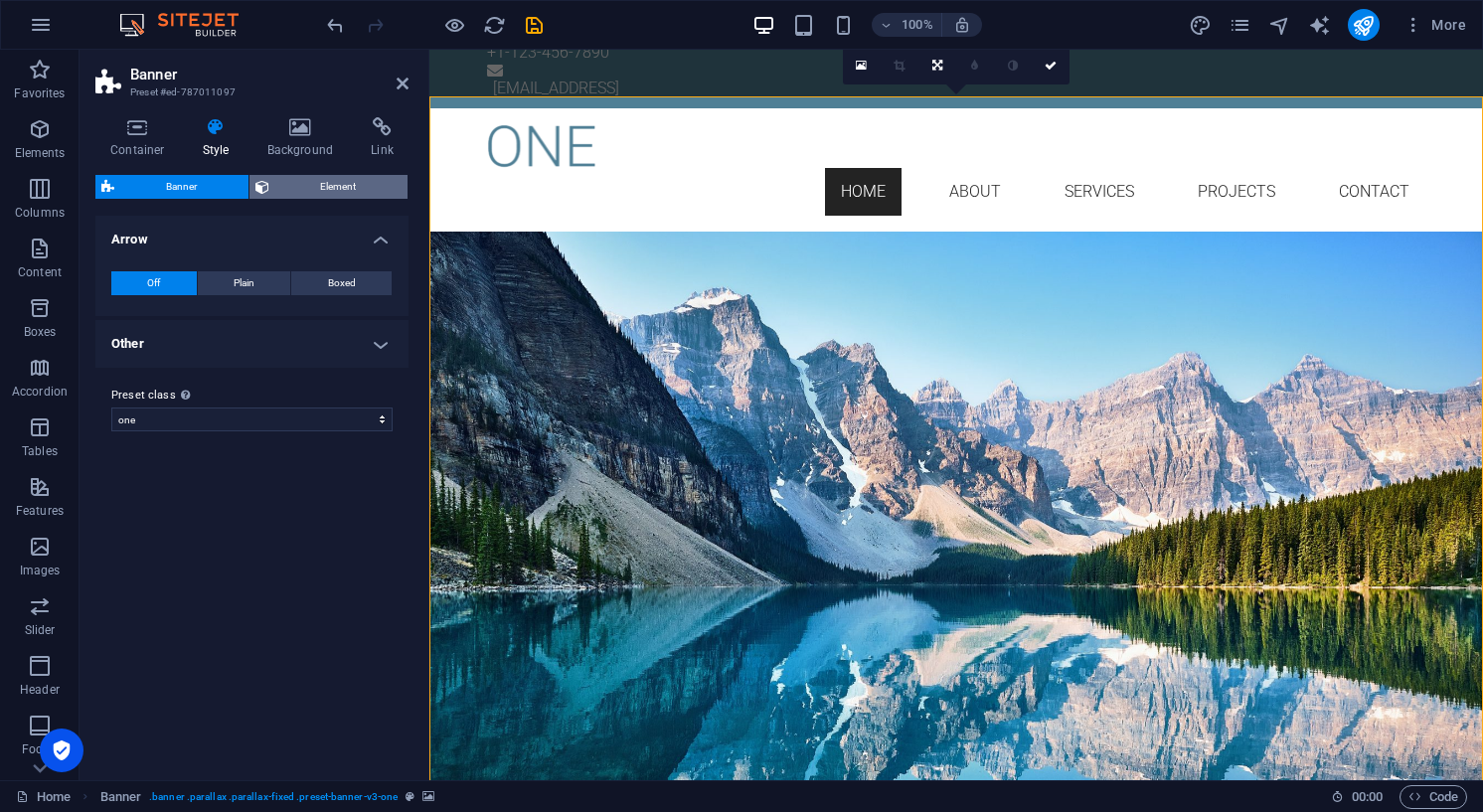 click at bounding box center [262, 187] 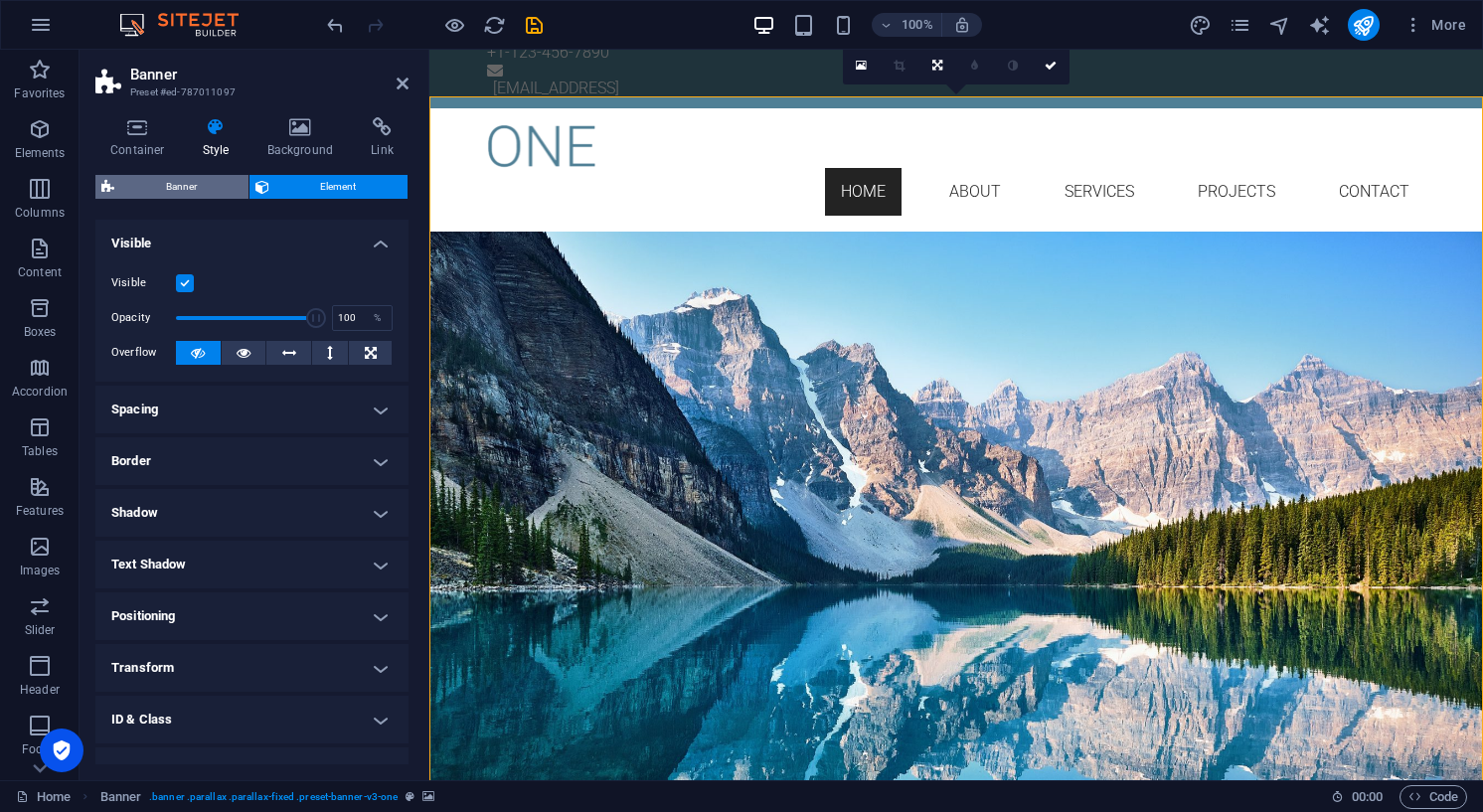 click on "Banner" at bounding box center [181, 187] 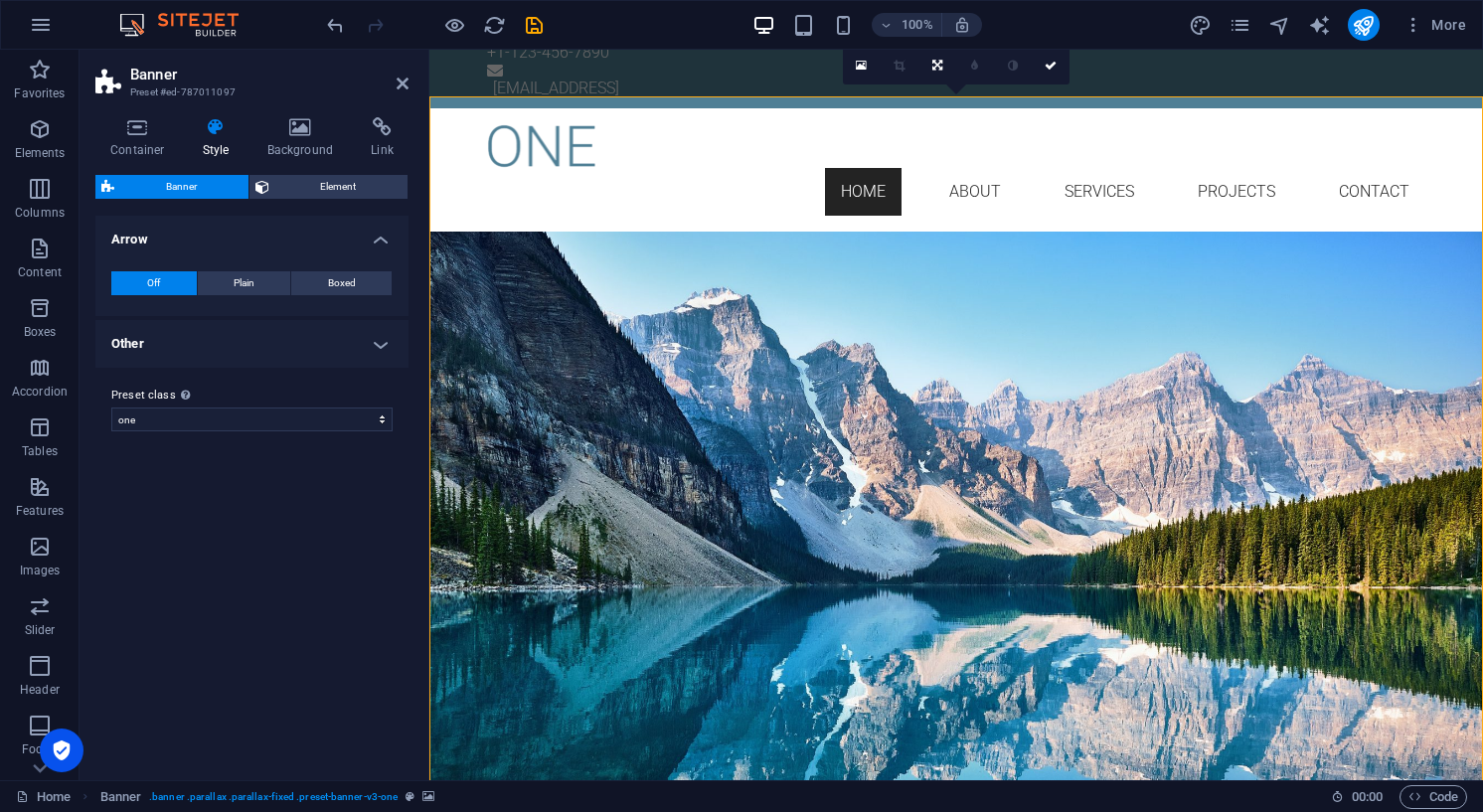 click on "Other" at bounding box center [251, 344] 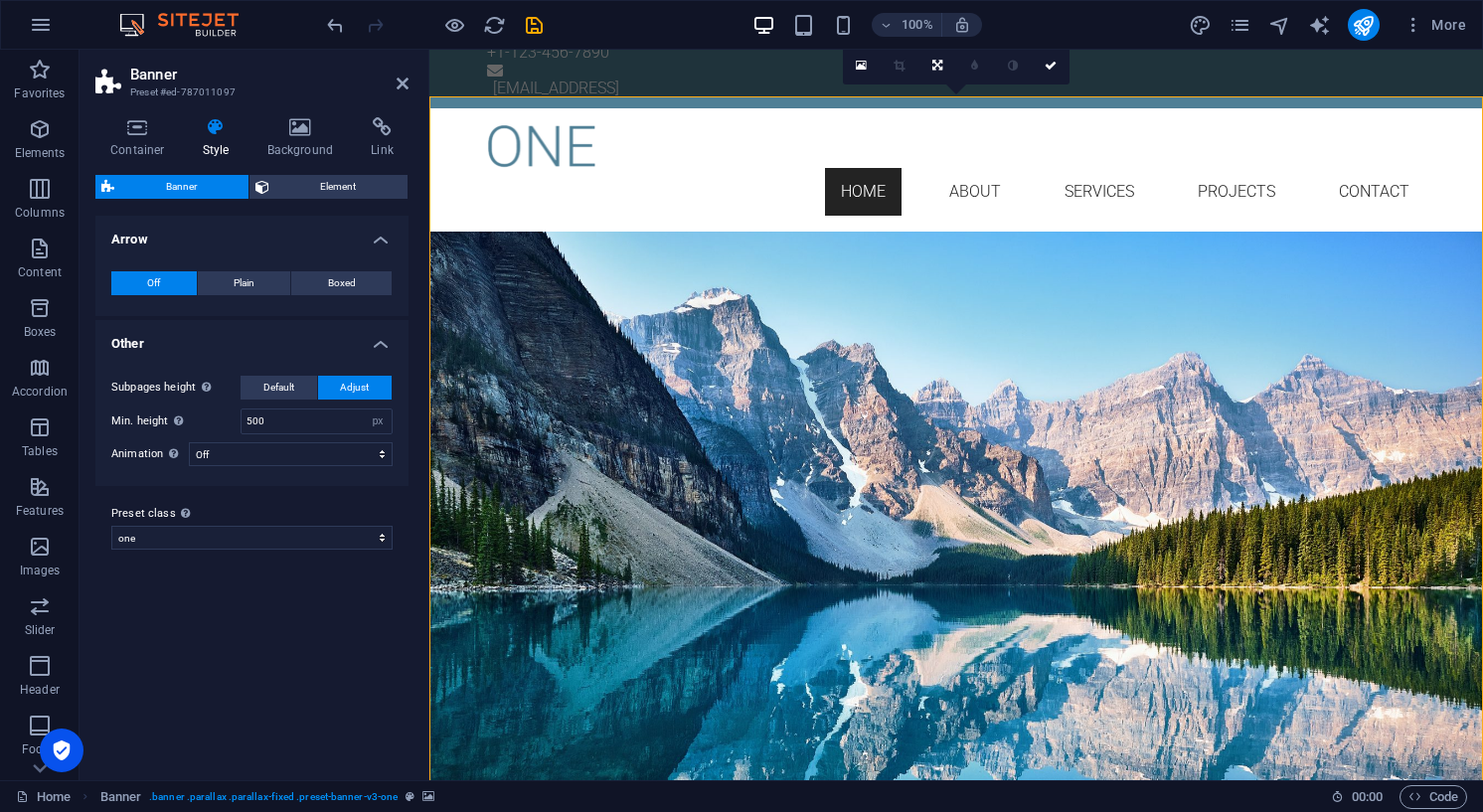 click on "Other" at bounding box center [251, 338] 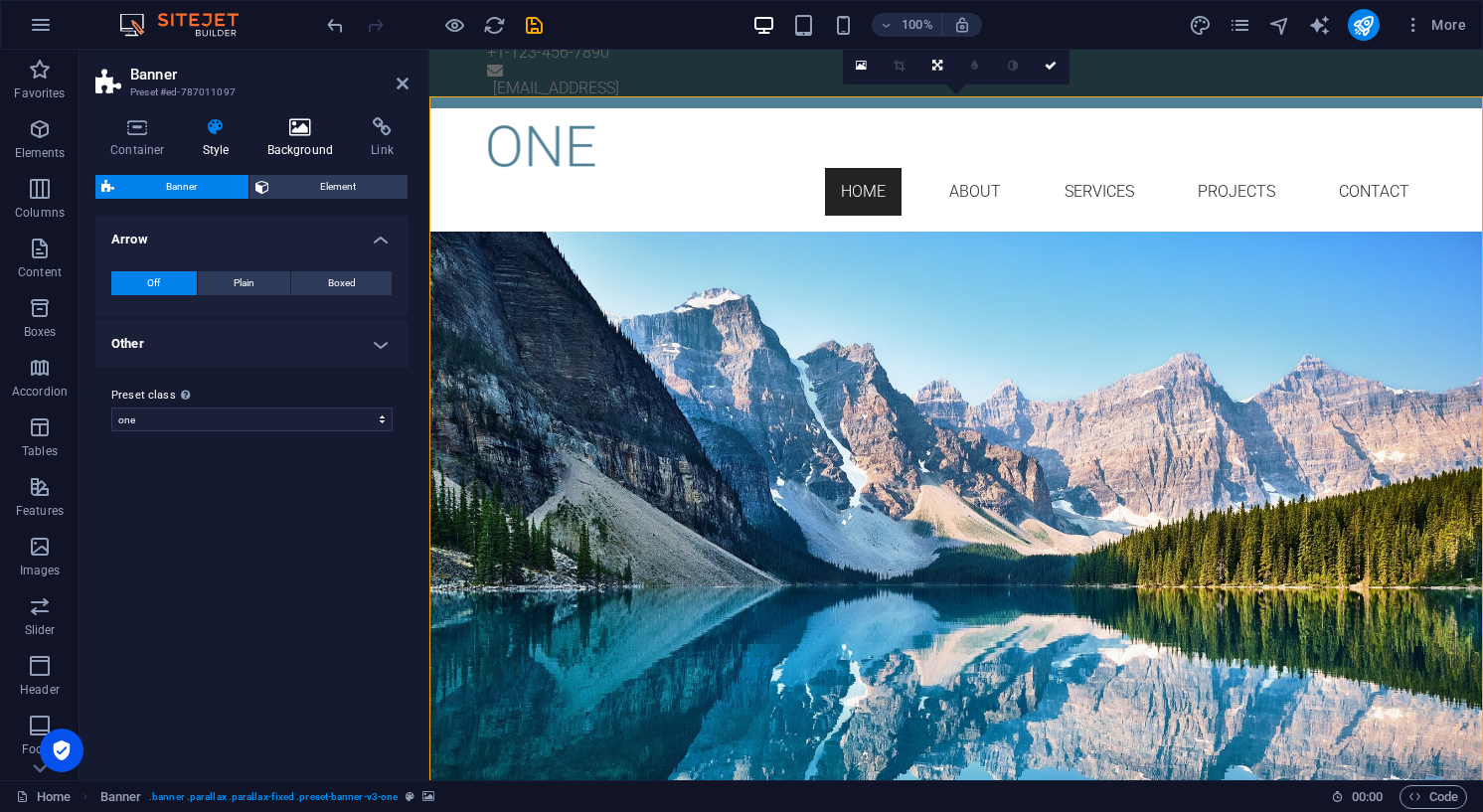 click at bounding box center [300, 127] 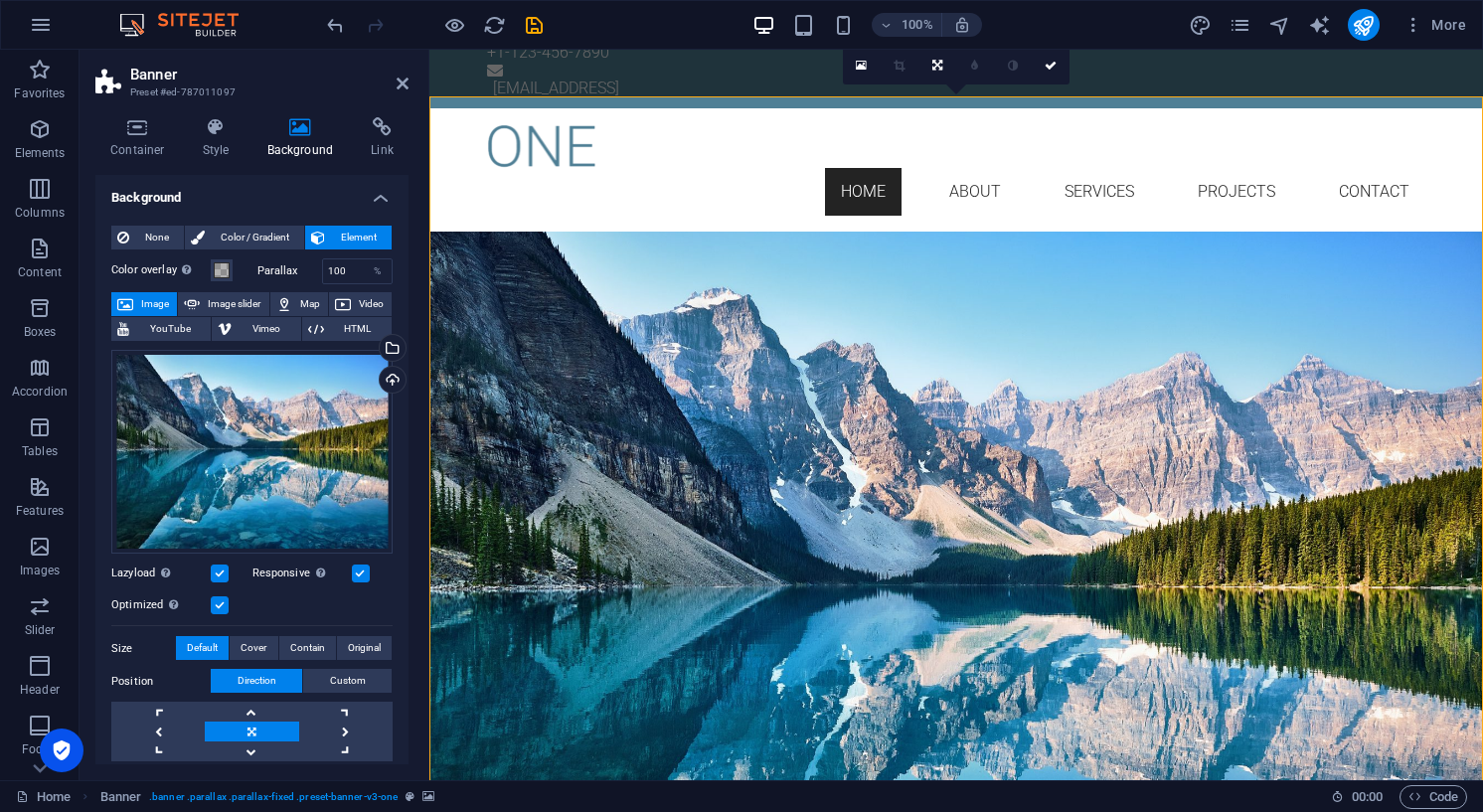 scroll, scrollTop: 0, scrollLeft: 0, axis: both 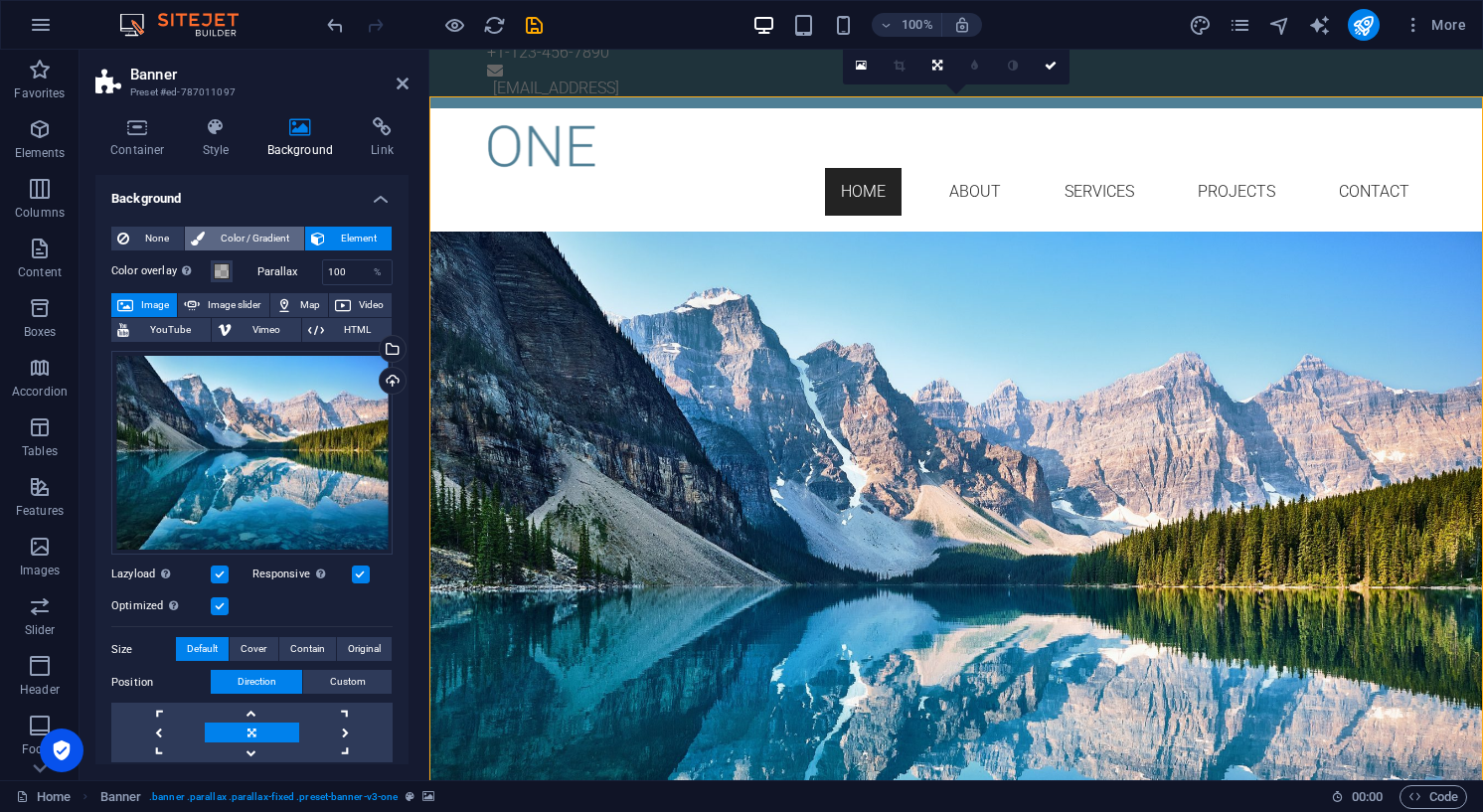 click on "Color / Gradient" at bounding box center (254, 239) 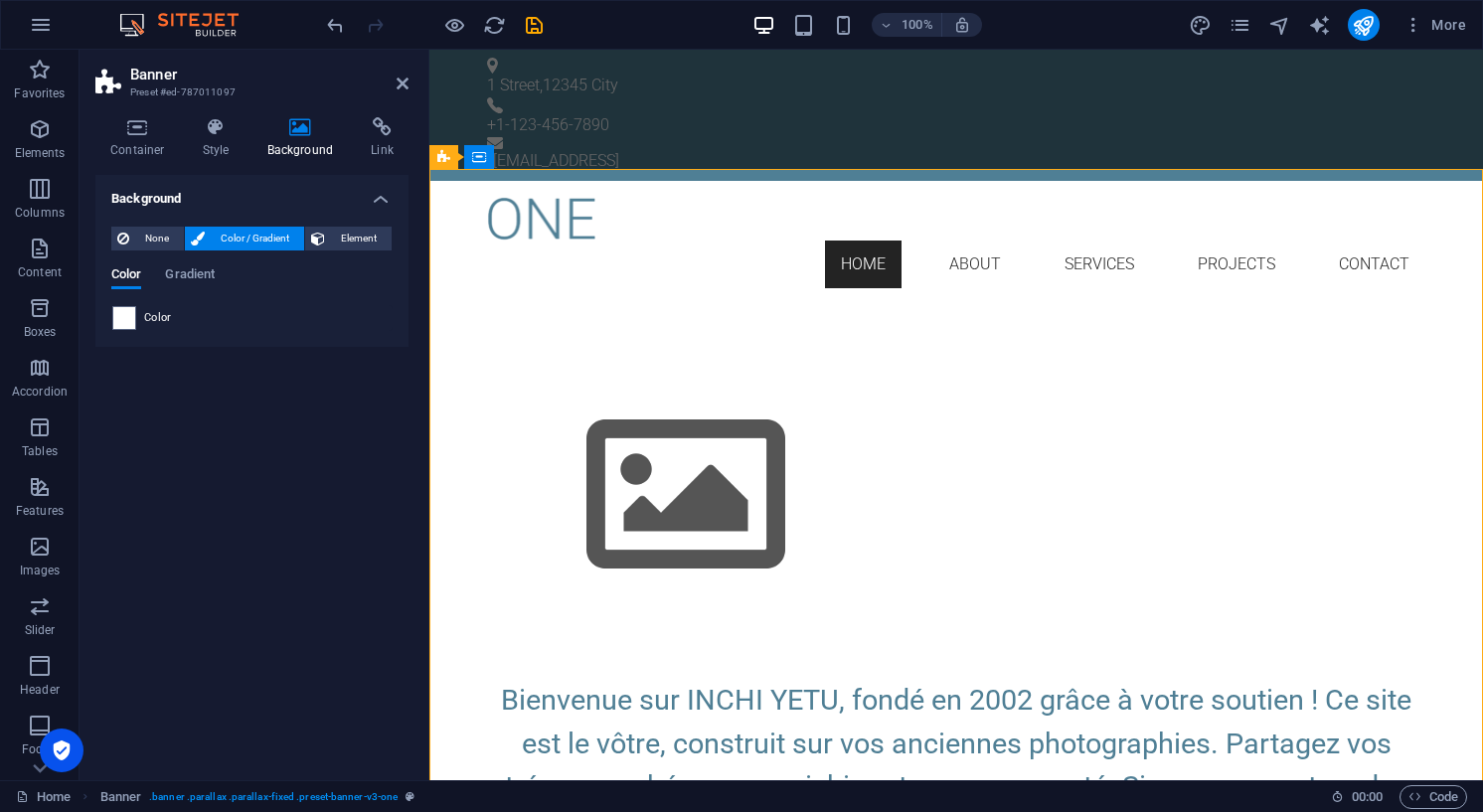 scroll, scrollTop: 0, scrollLeft: 0, axis: both 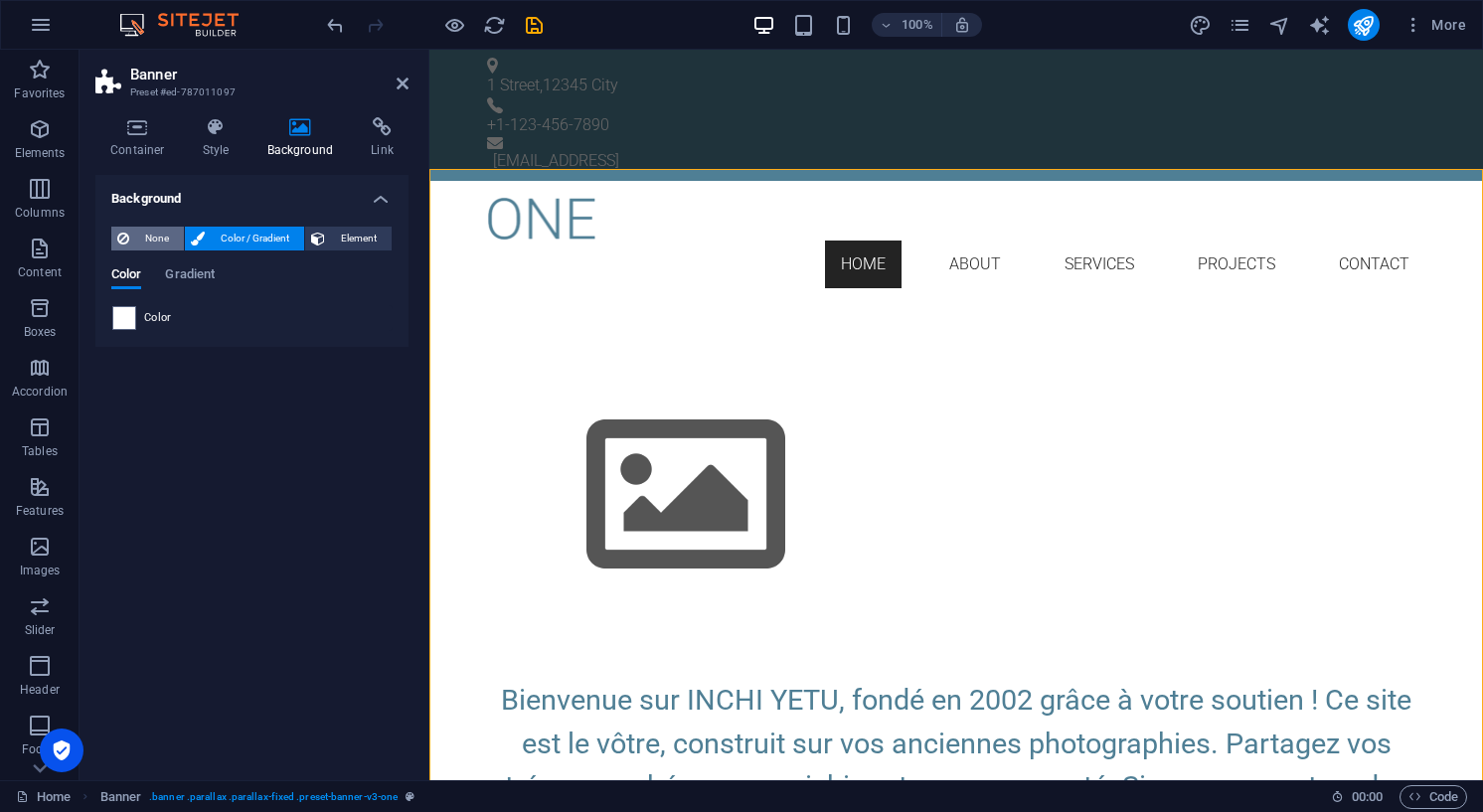 click on "None" at bounding box center [156, 239] 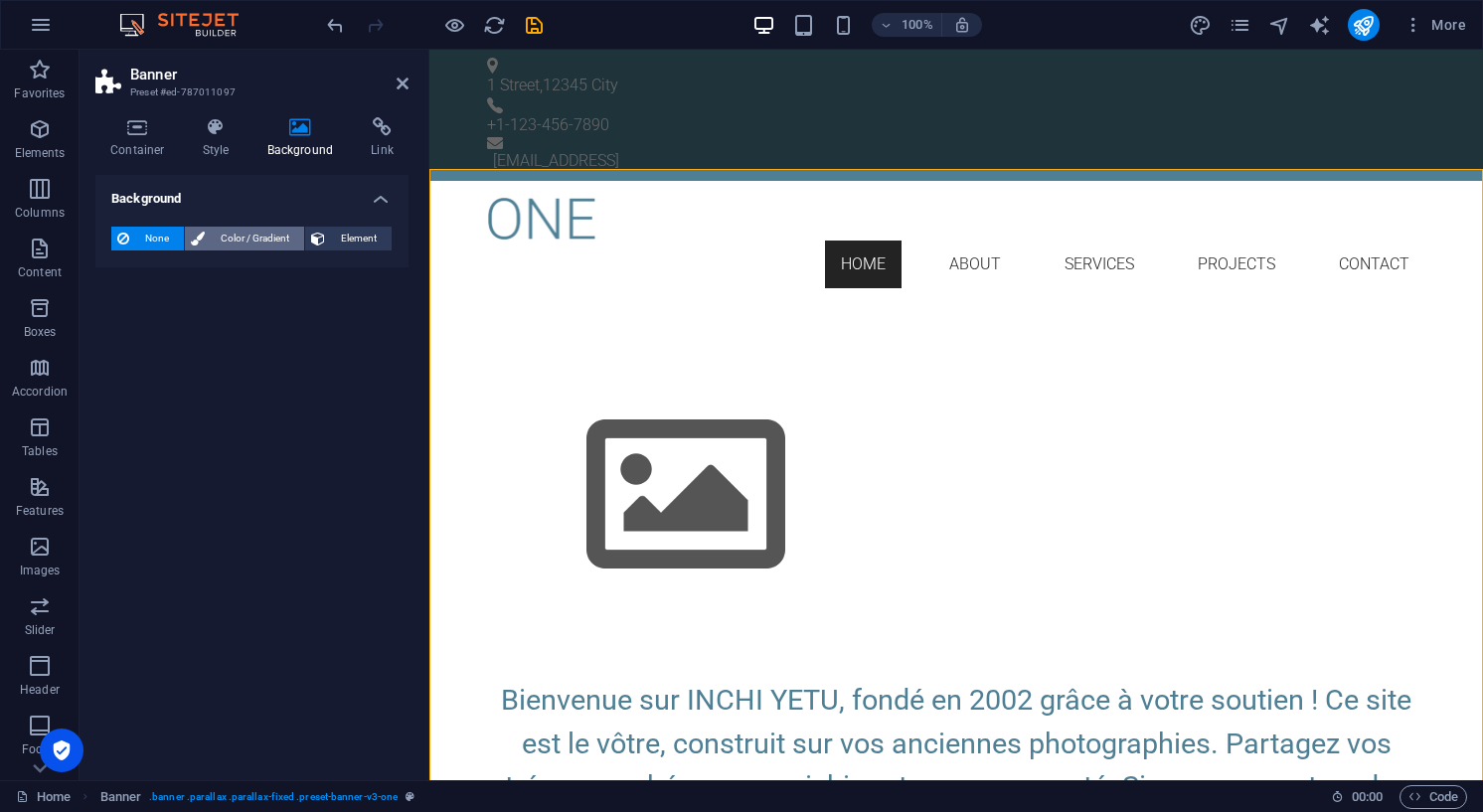 click on "Color / Gradient" at bounding box center (254, 239) 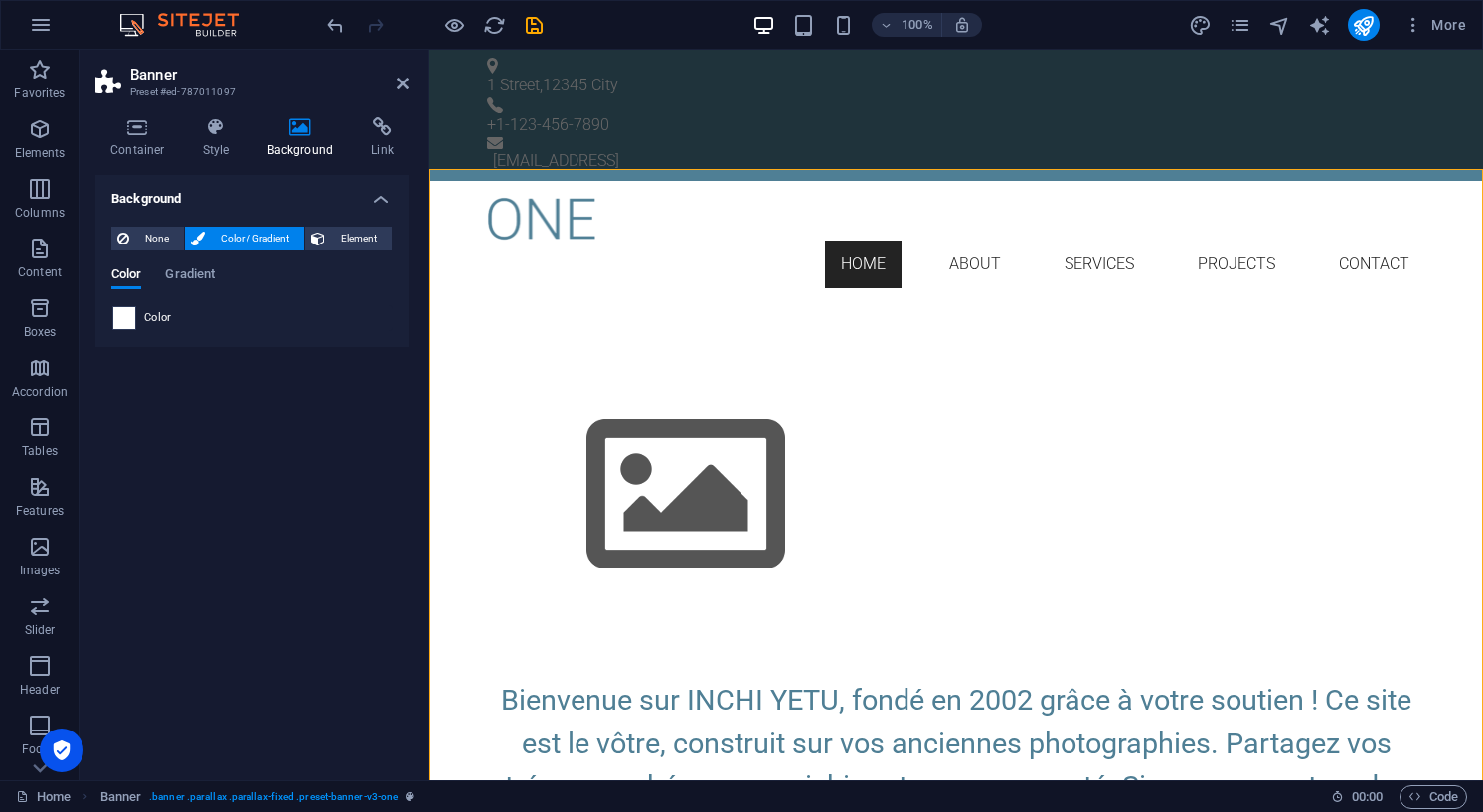 click at bounding box center [124, 318] 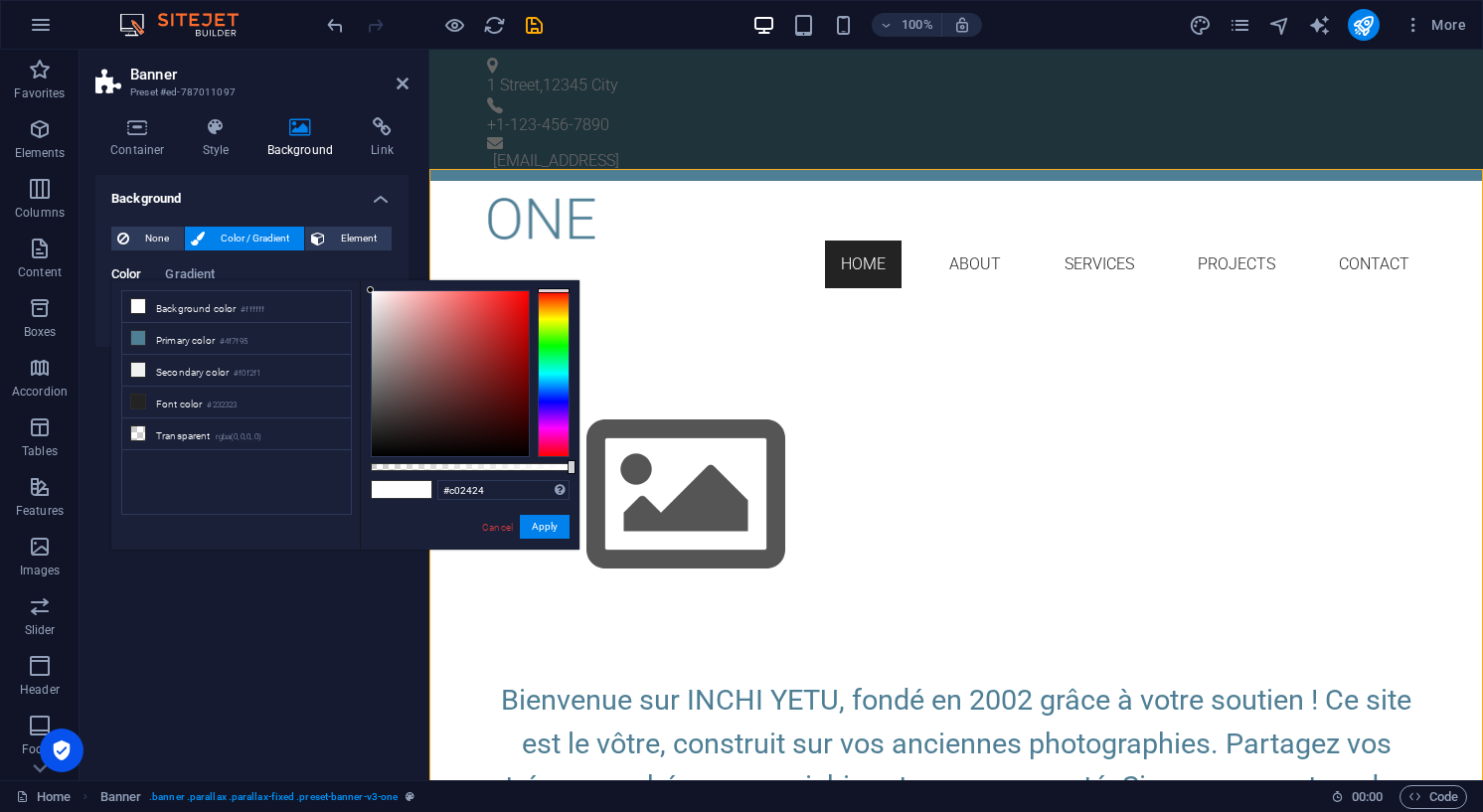 click at bounding box center [450, 374] 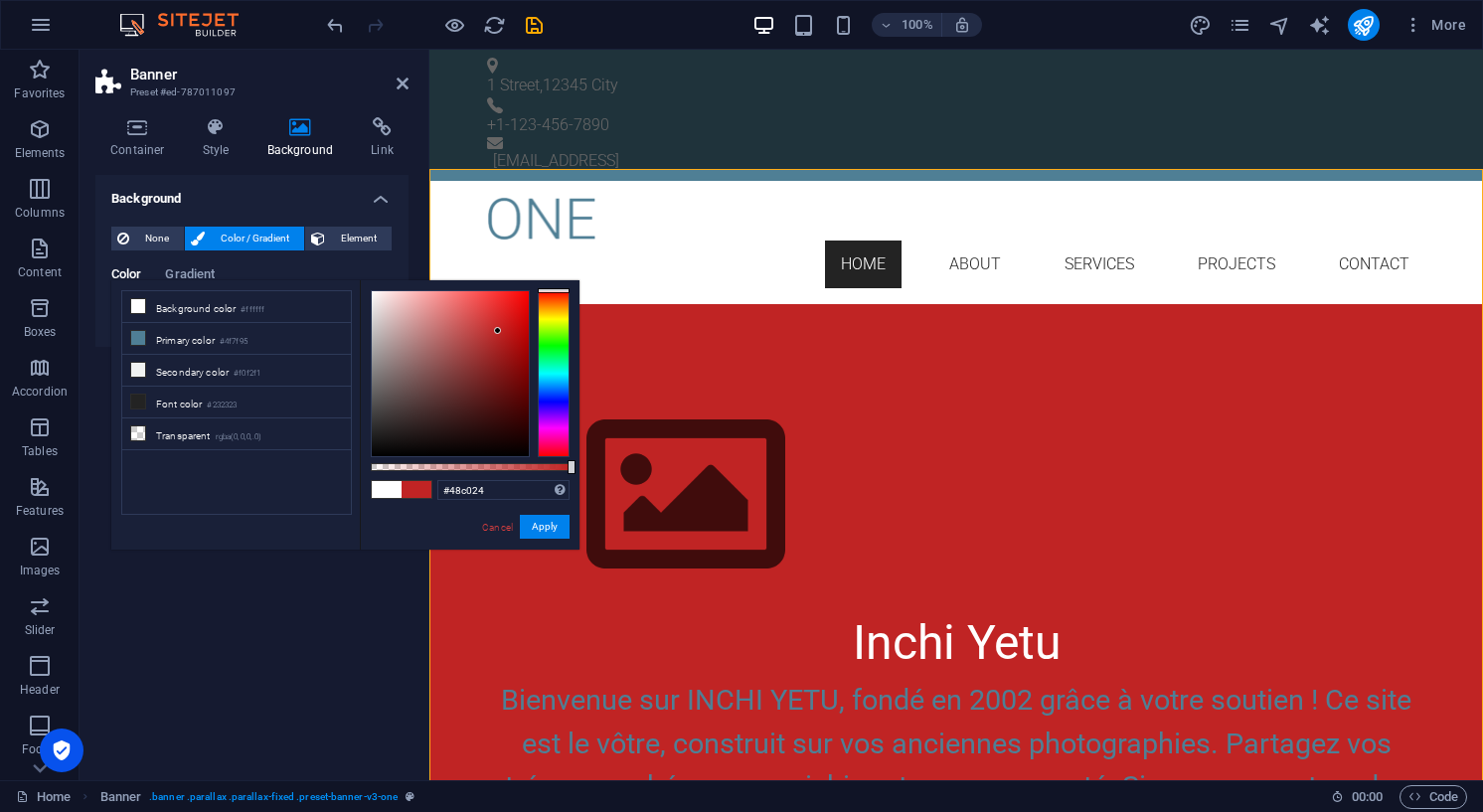 click at bounding box center (554, 374) 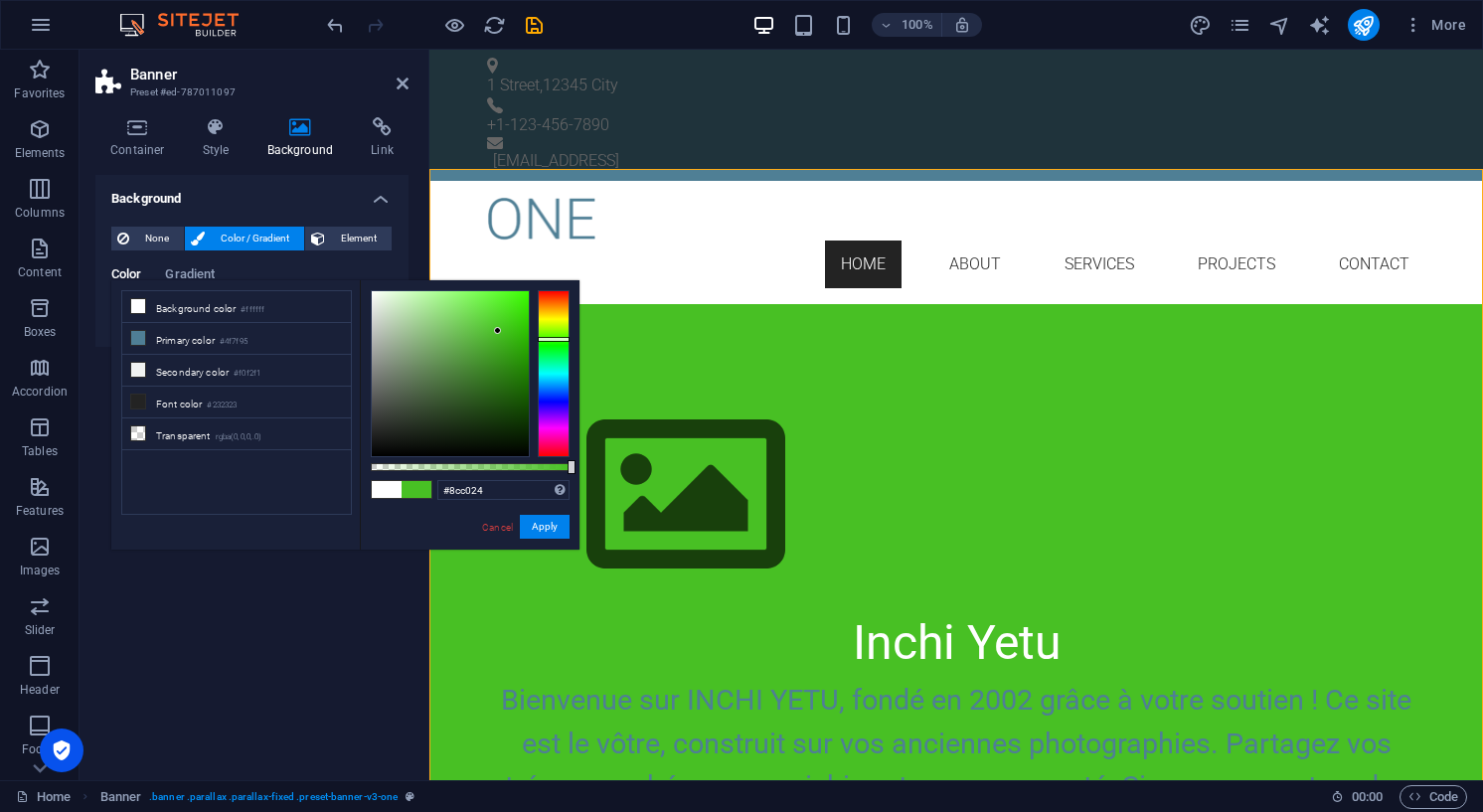 click at bounding box center (554, 374) 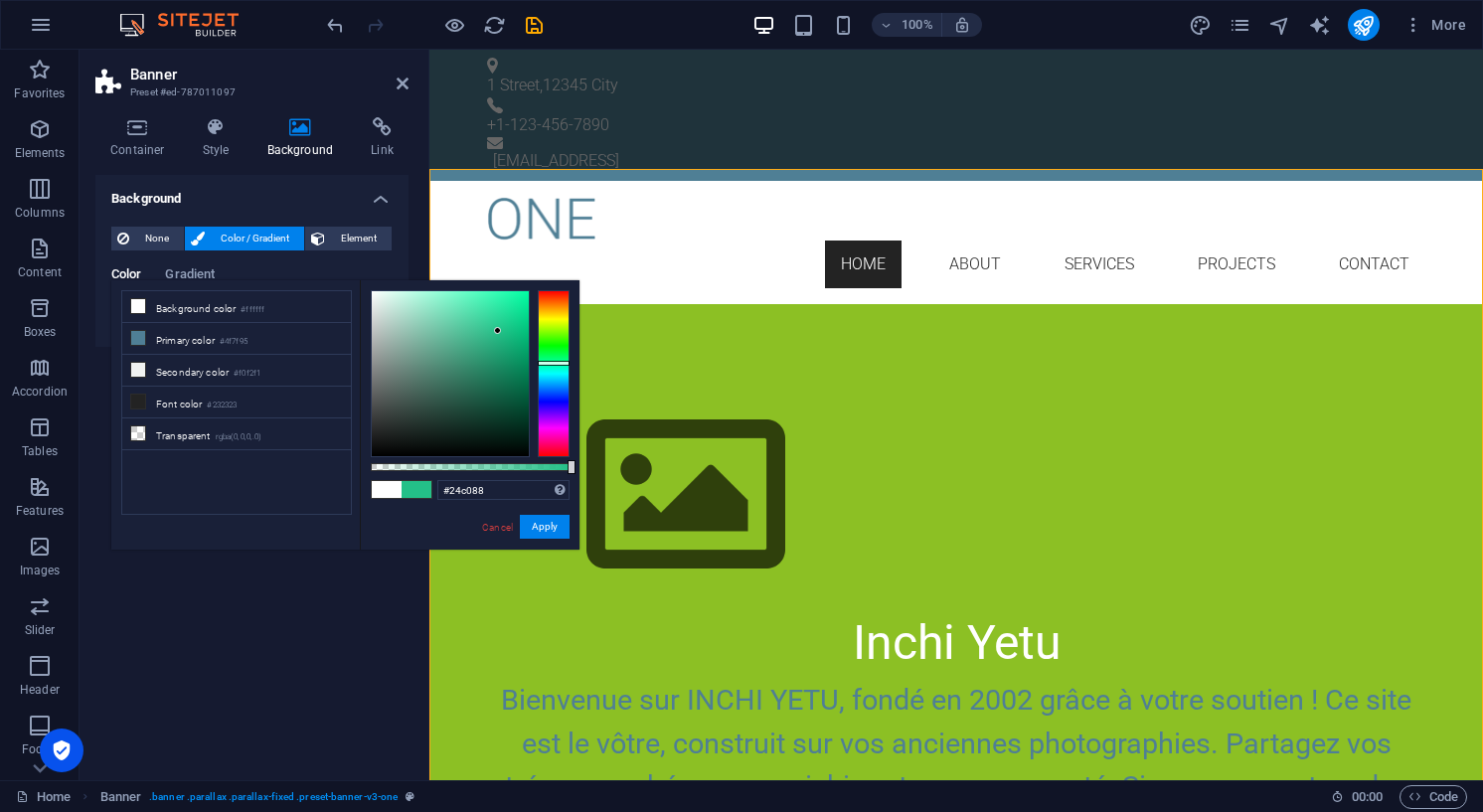 click at bounding box center (554, 374) 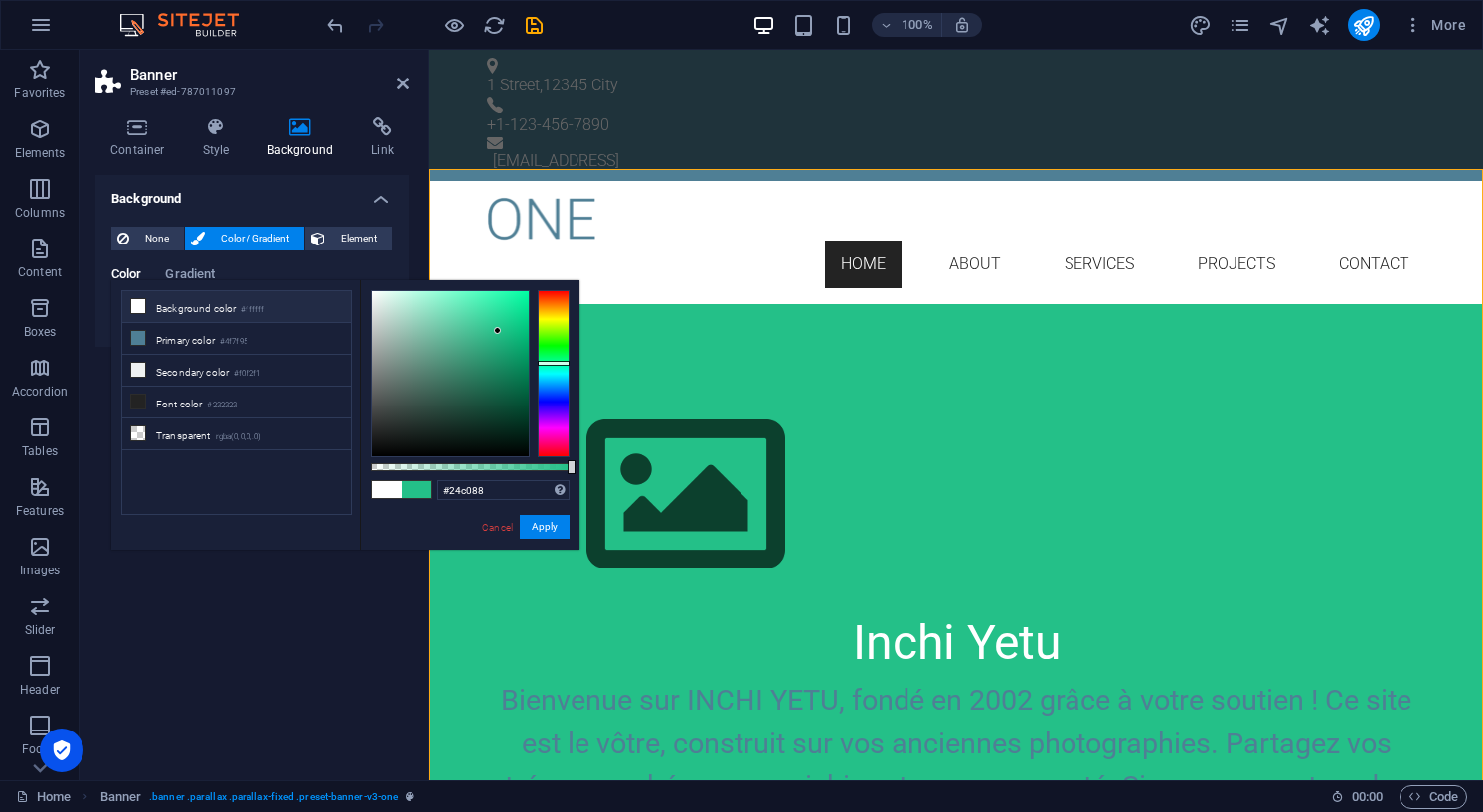 click on "Background color
#ffffff" at bounding box center [237, 307] 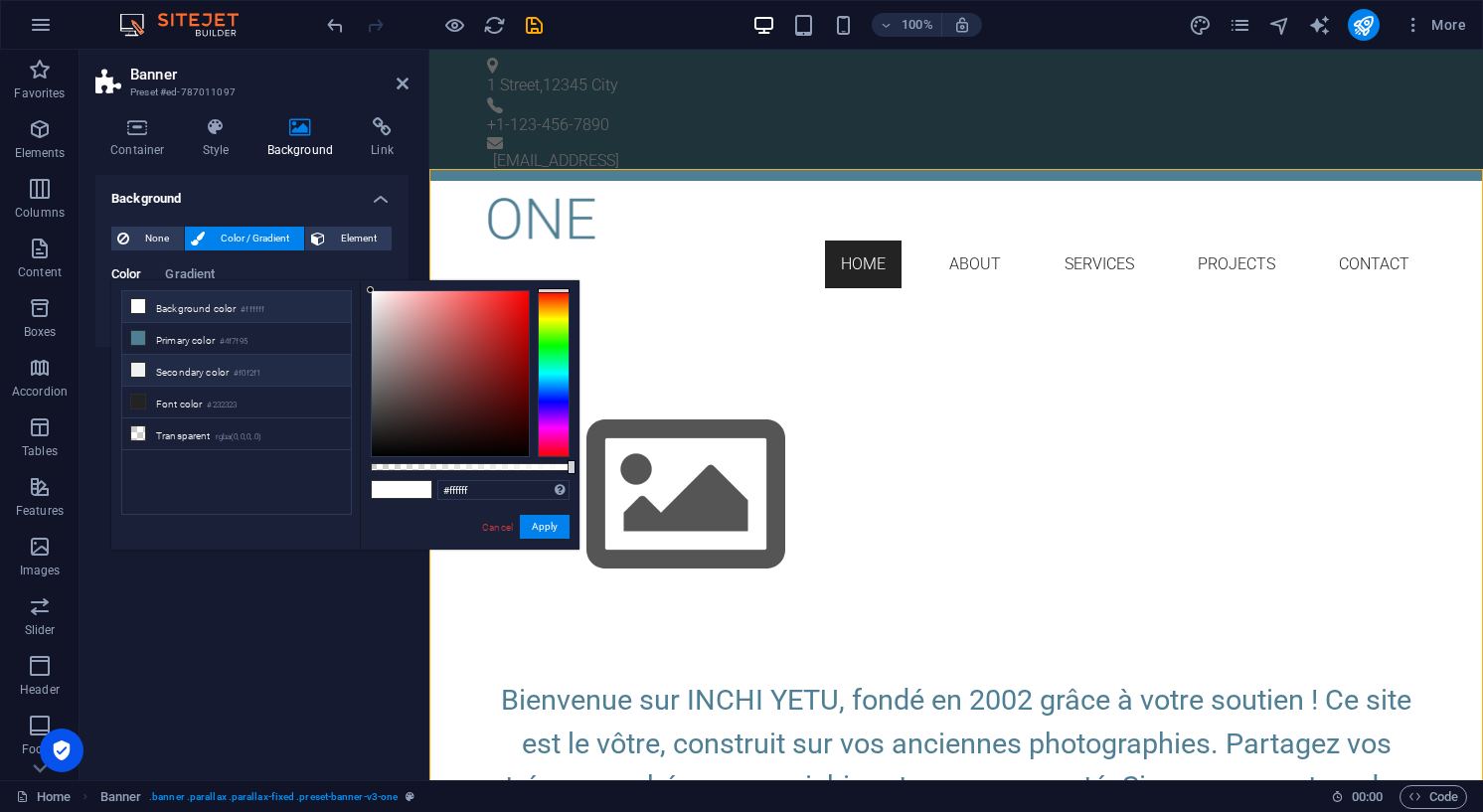 click on "Secondary color
#f0f2f1" at bounding box center (237, 371) 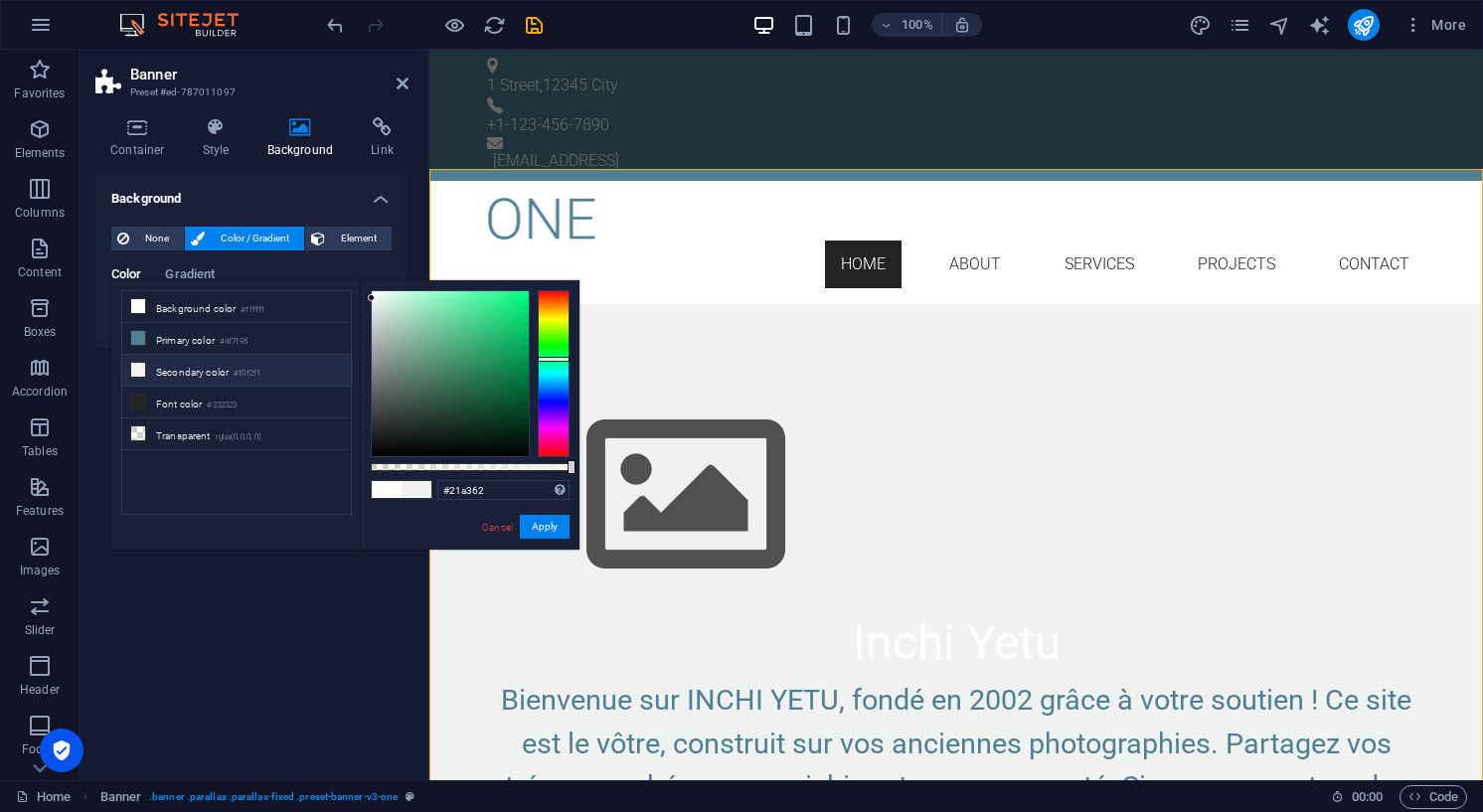 click at bounding box center [450, 374] 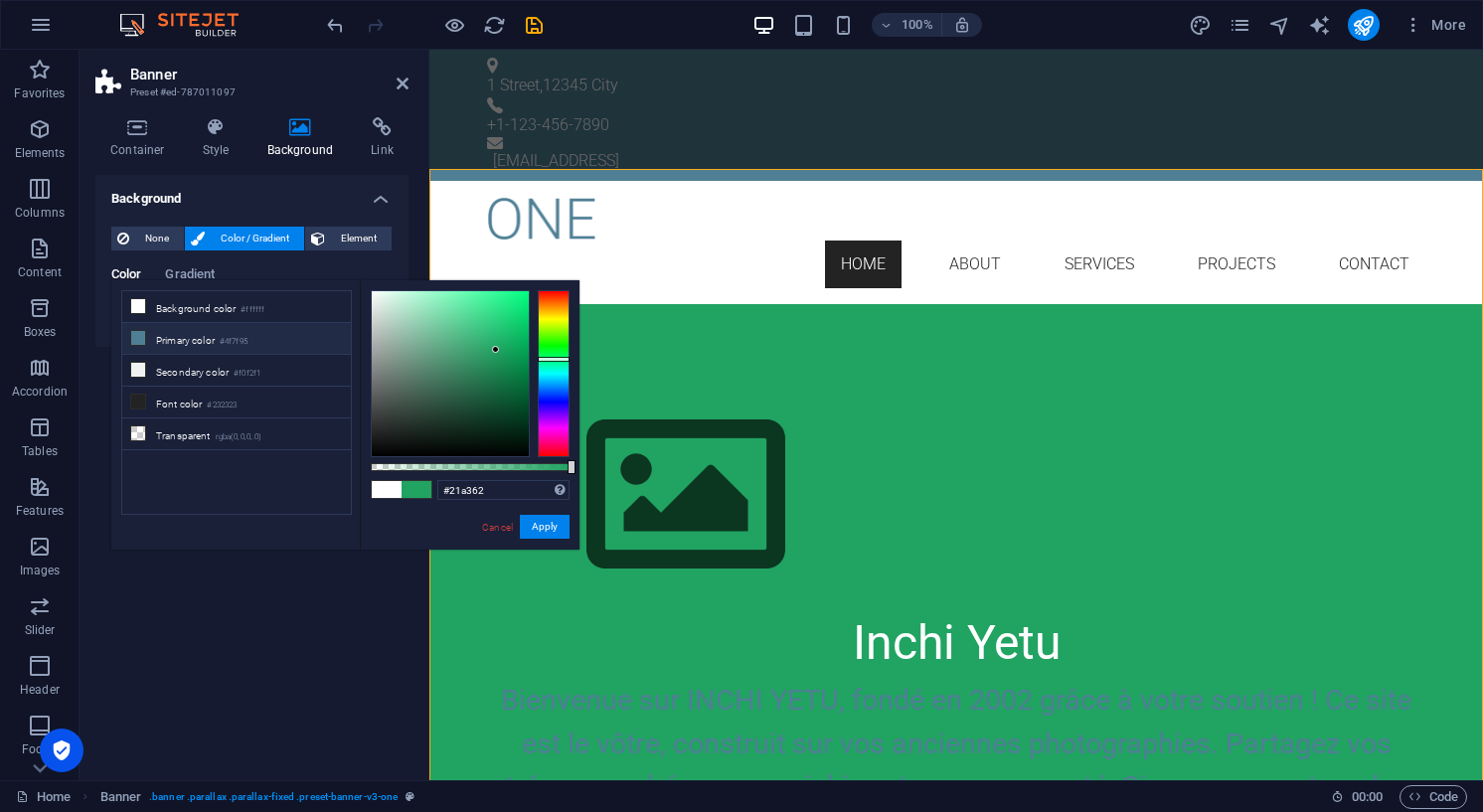 click on "Primary color
#4f7f95" at bounding box center (237, 339) 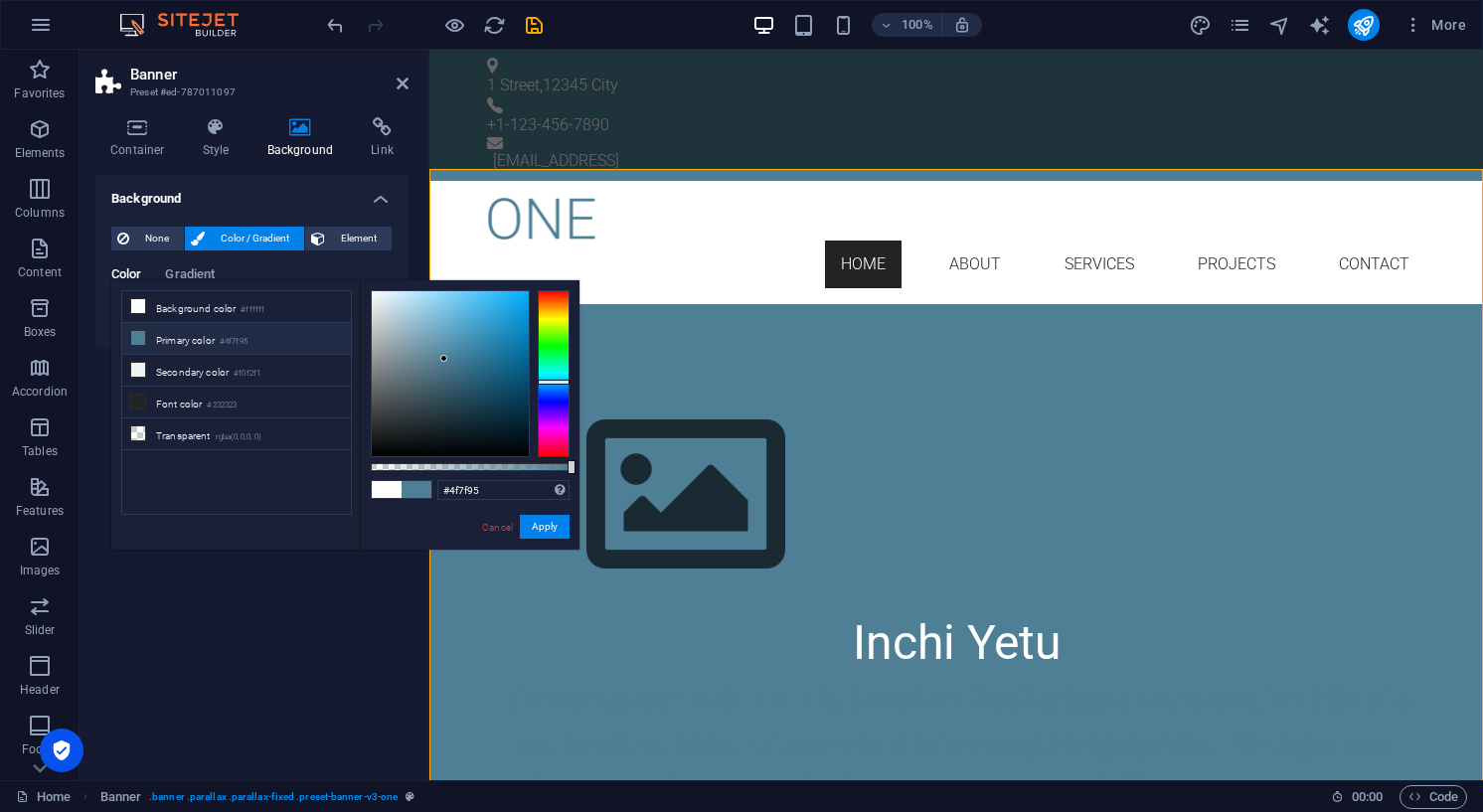 type on "#051b25" 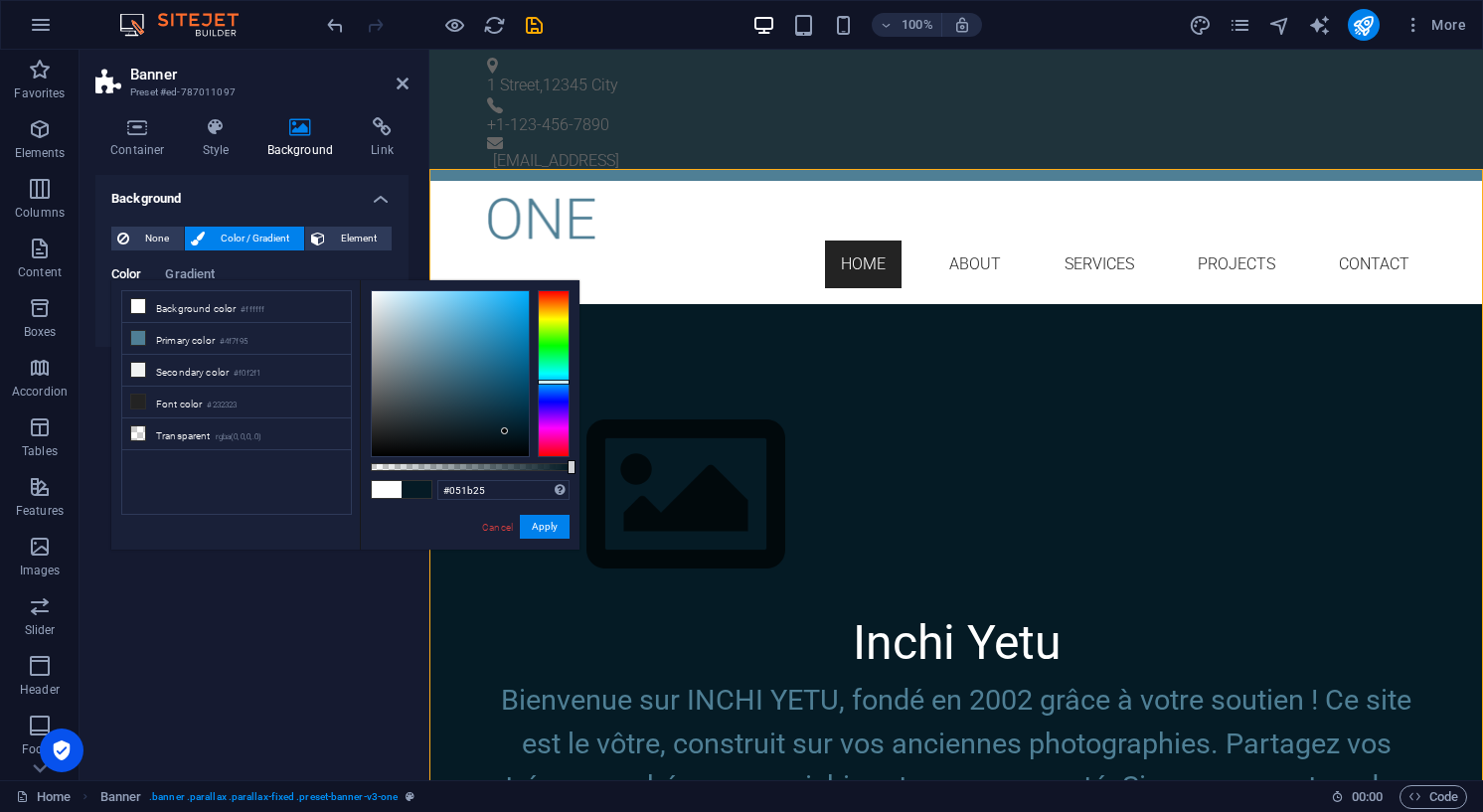 click at bounding box center [450, 374] 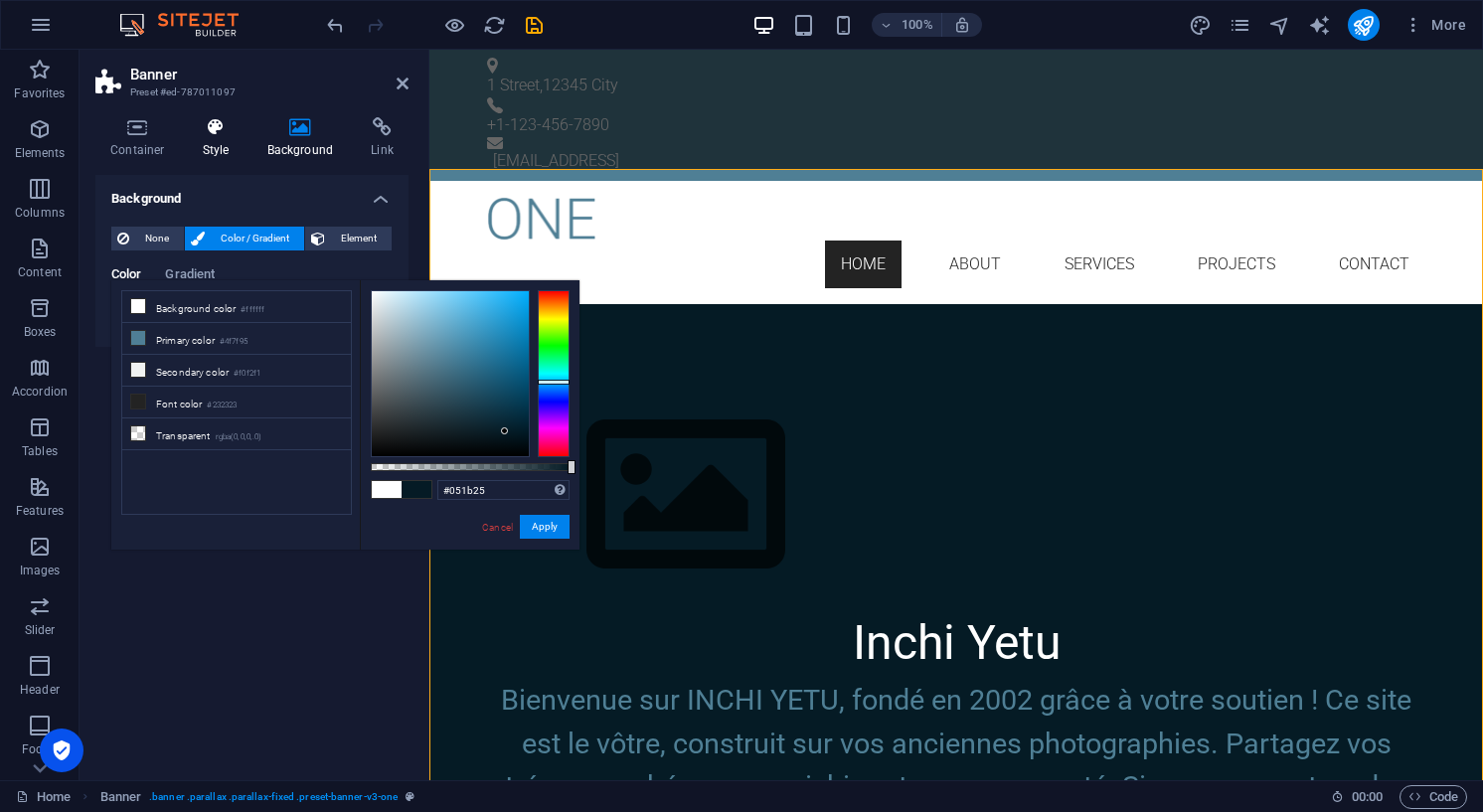 click on "Style" at bounding box center [220, 138] 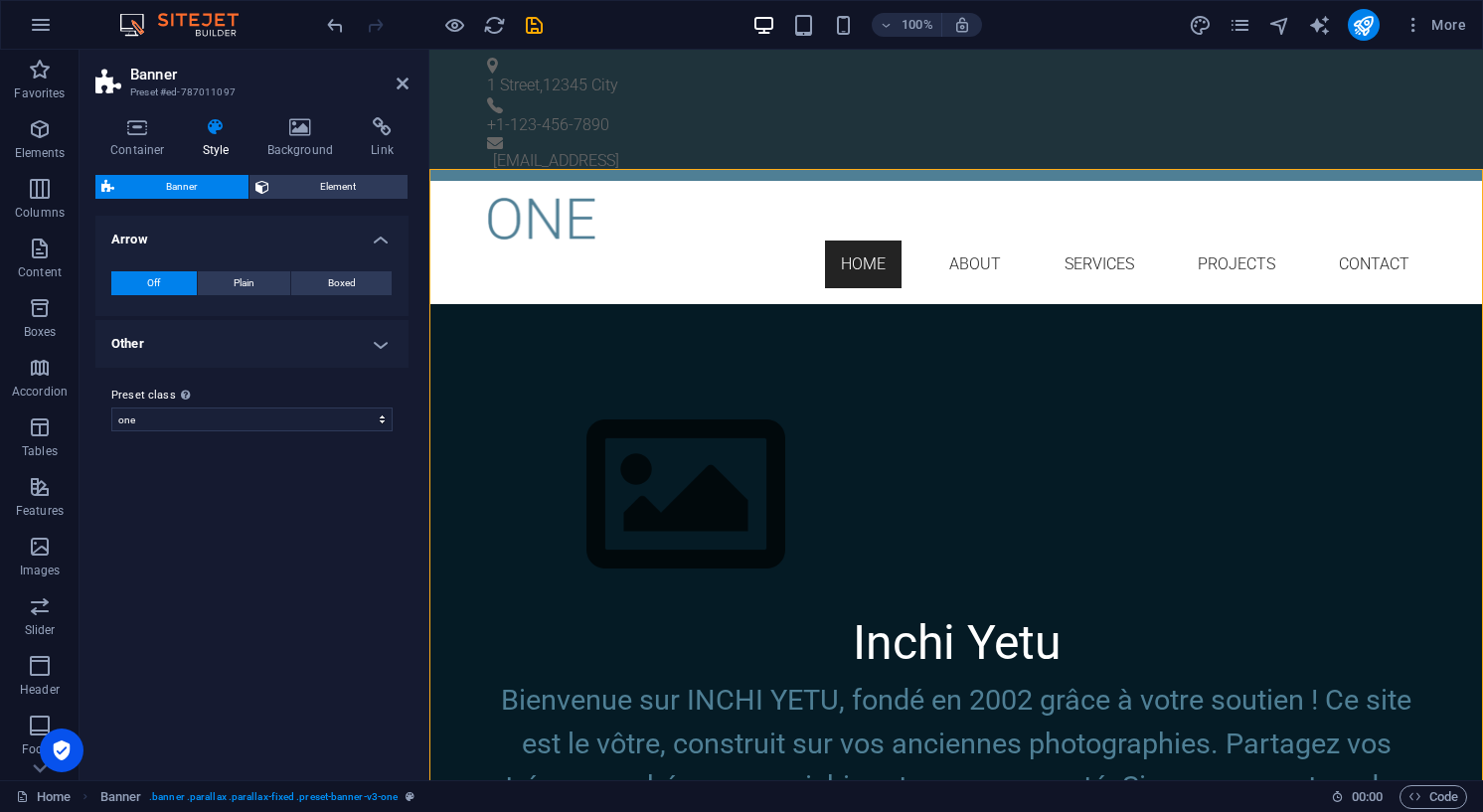 click at bounding box center (216, 127) 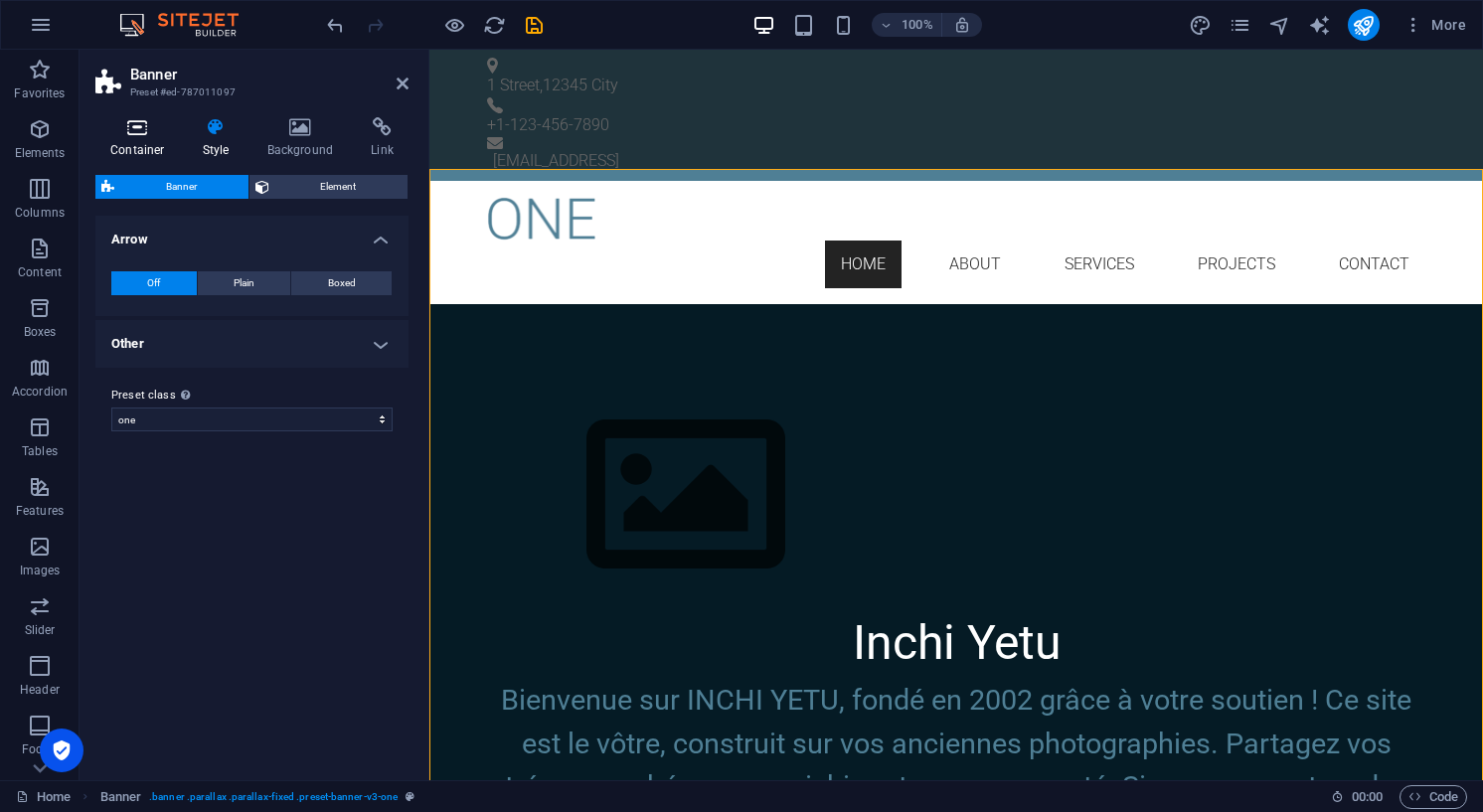 click at bounding box center (137, 127) 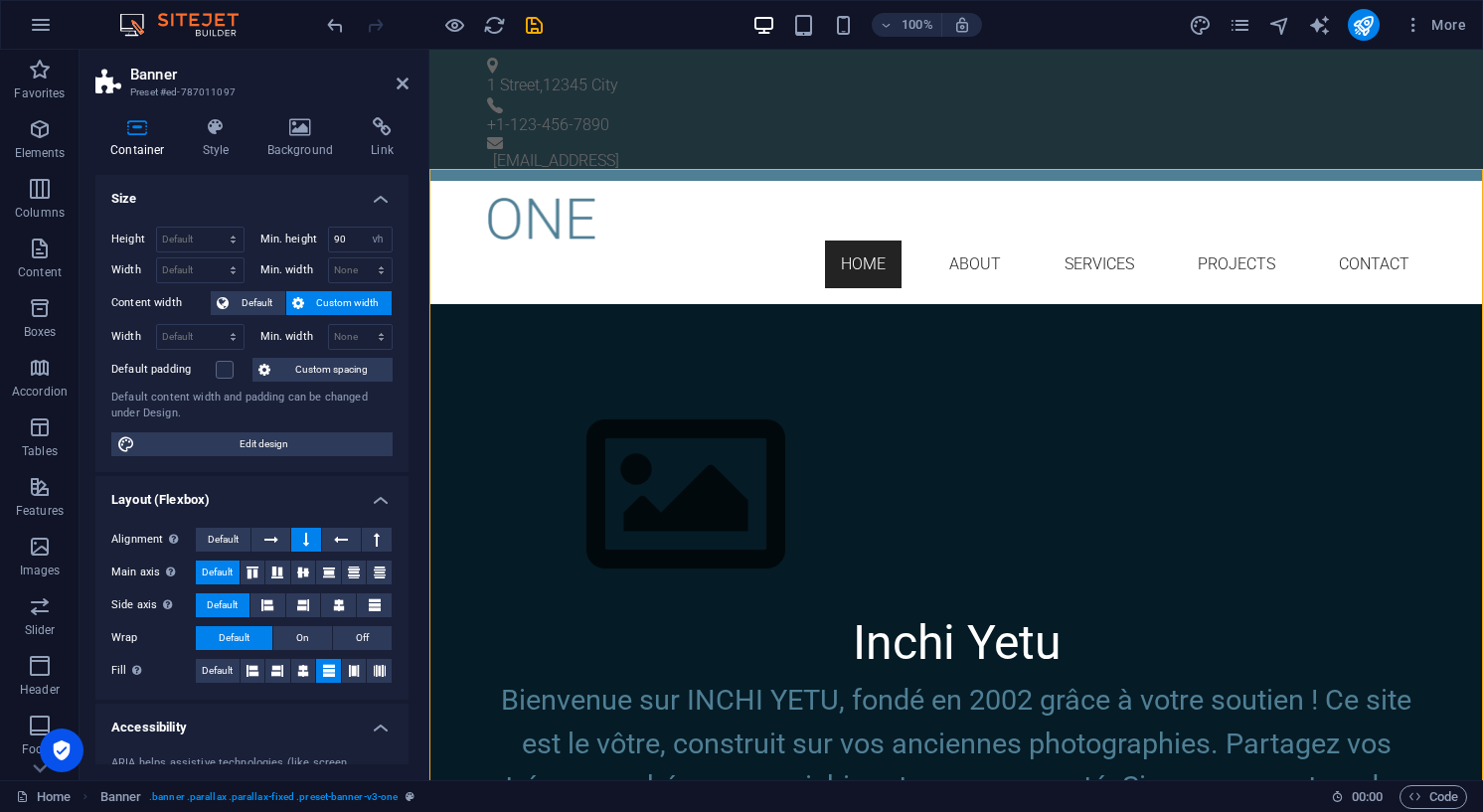 scroll, scrollTop: 0, scrollLeft: 0, axis: both 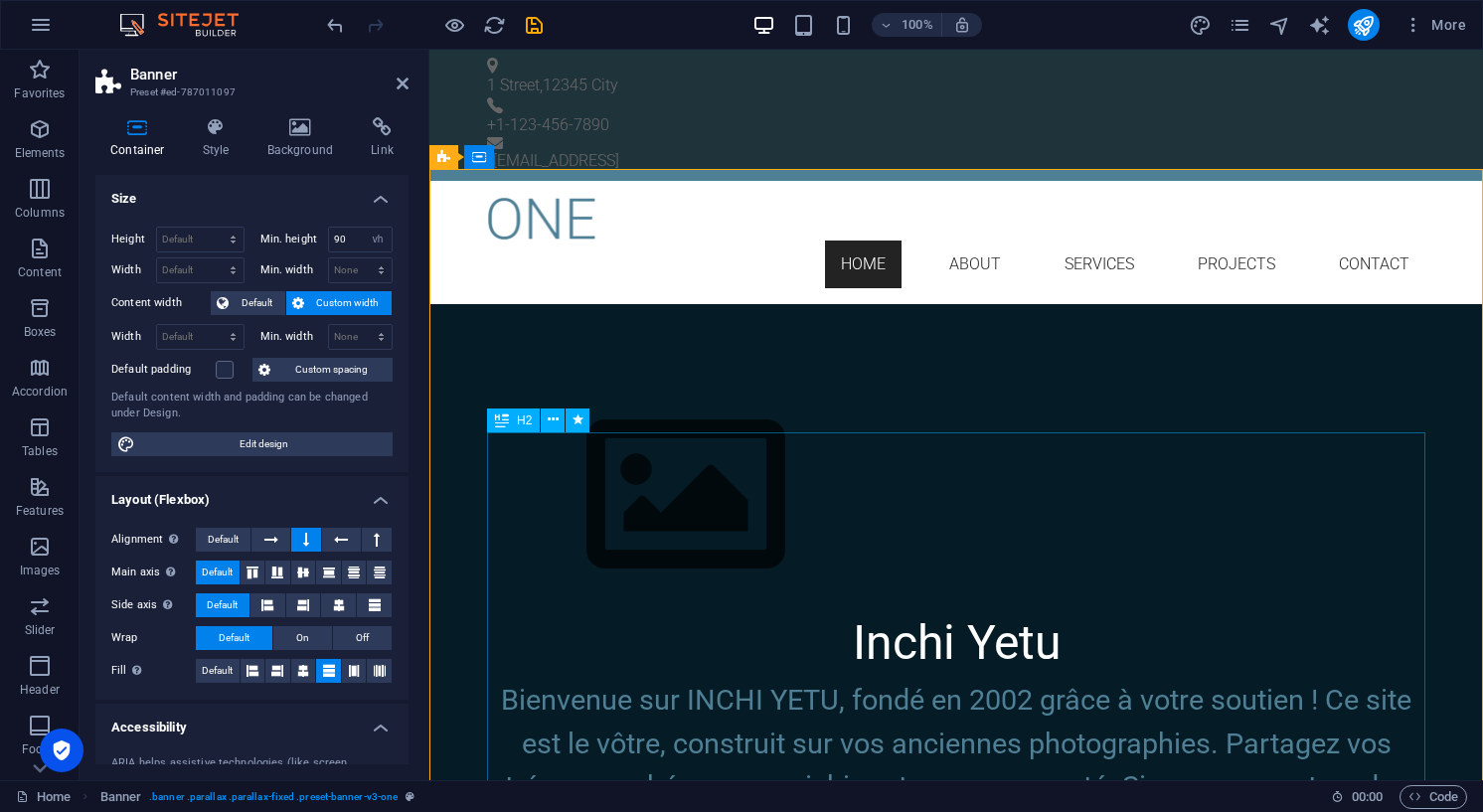 click on "Bienvenue sur INCHI YETU, fondé en 2002 grâce à votre soutien ! Ce site est le vôtre, construit sur vos anciennes photographies. Partagez vos trésors cachés pour enrichir notre communauté. Si vous rencontrez des problèmes techniques, contactez-nous, nous sommes là pour vous aider. Vos contributions sont essentielles pour notre évolution. Vos messages de gratitude et vos "retrouvailles" avec des amis nous touchent. Nous accueillons vos critiques constructives et rappelons que notre engagement est bénévole. Un mot gentil dans notre livre d’or est notre seule récompense. En mémoire de Ben Debourse, co-fondateur, parti le 21 mars 2016, merci pour tout. Profitez de votre visite et de belles retrouvailles !" at bounding box center (956, 914) 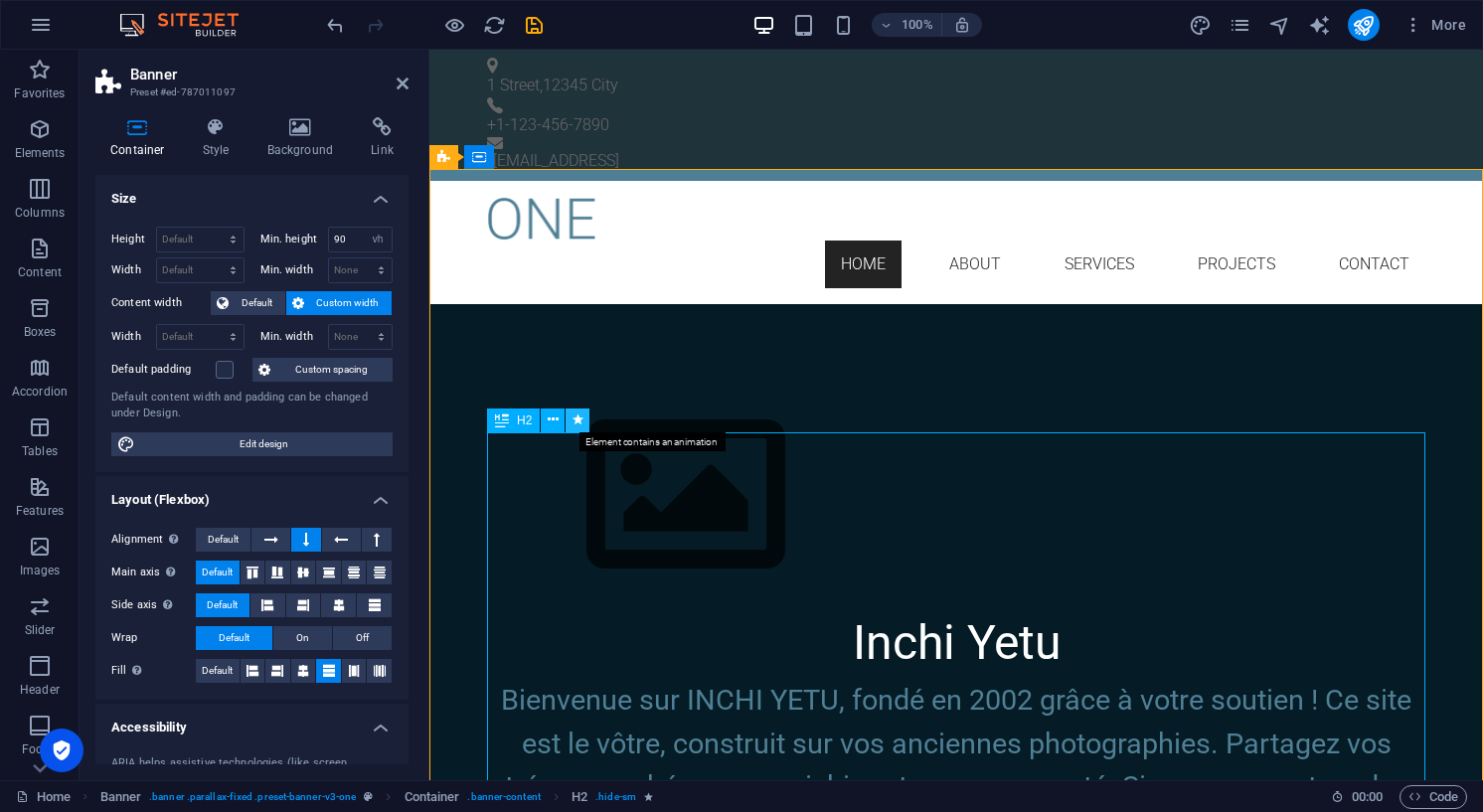 click at bounding box center (577, 419) 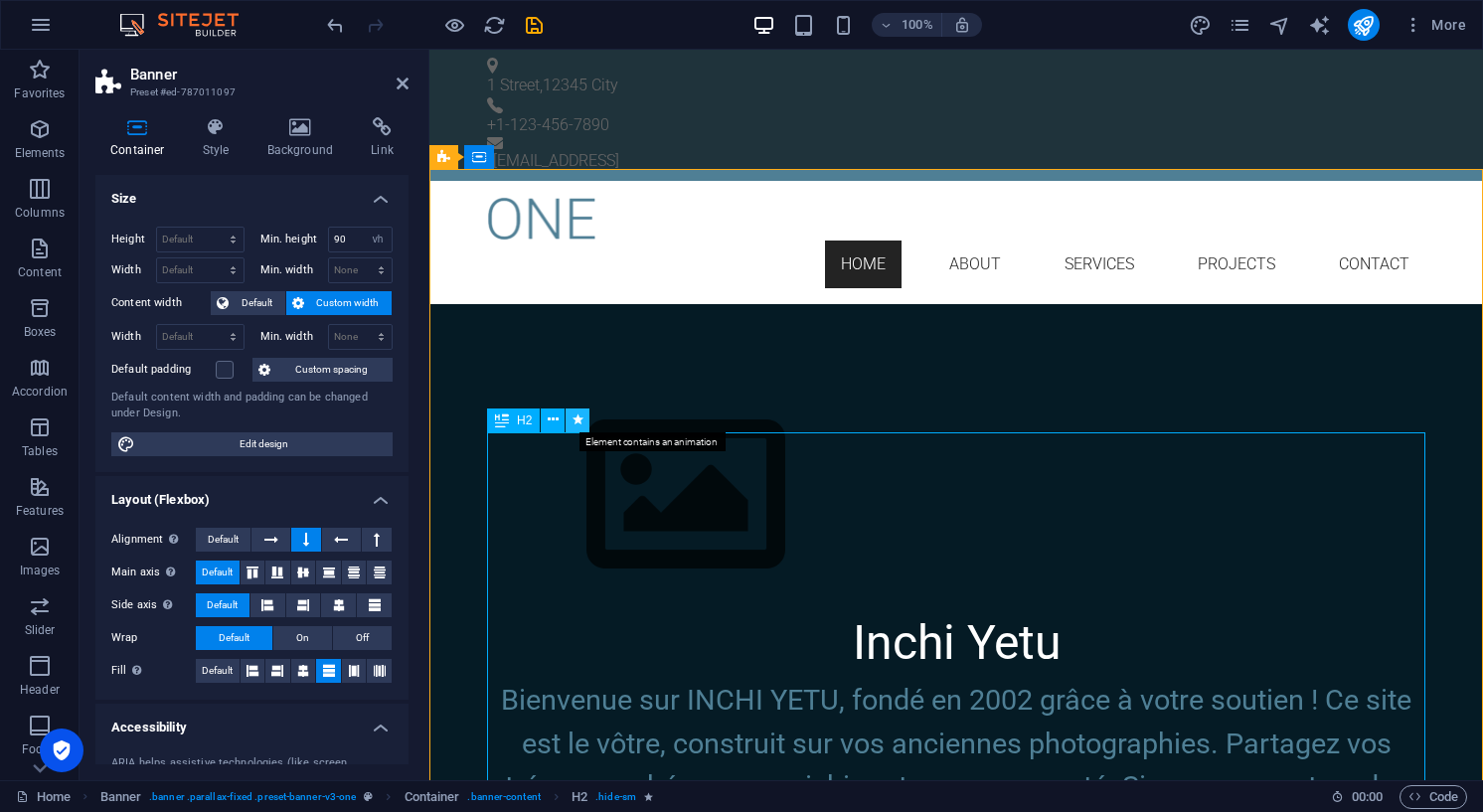 select on "fade" 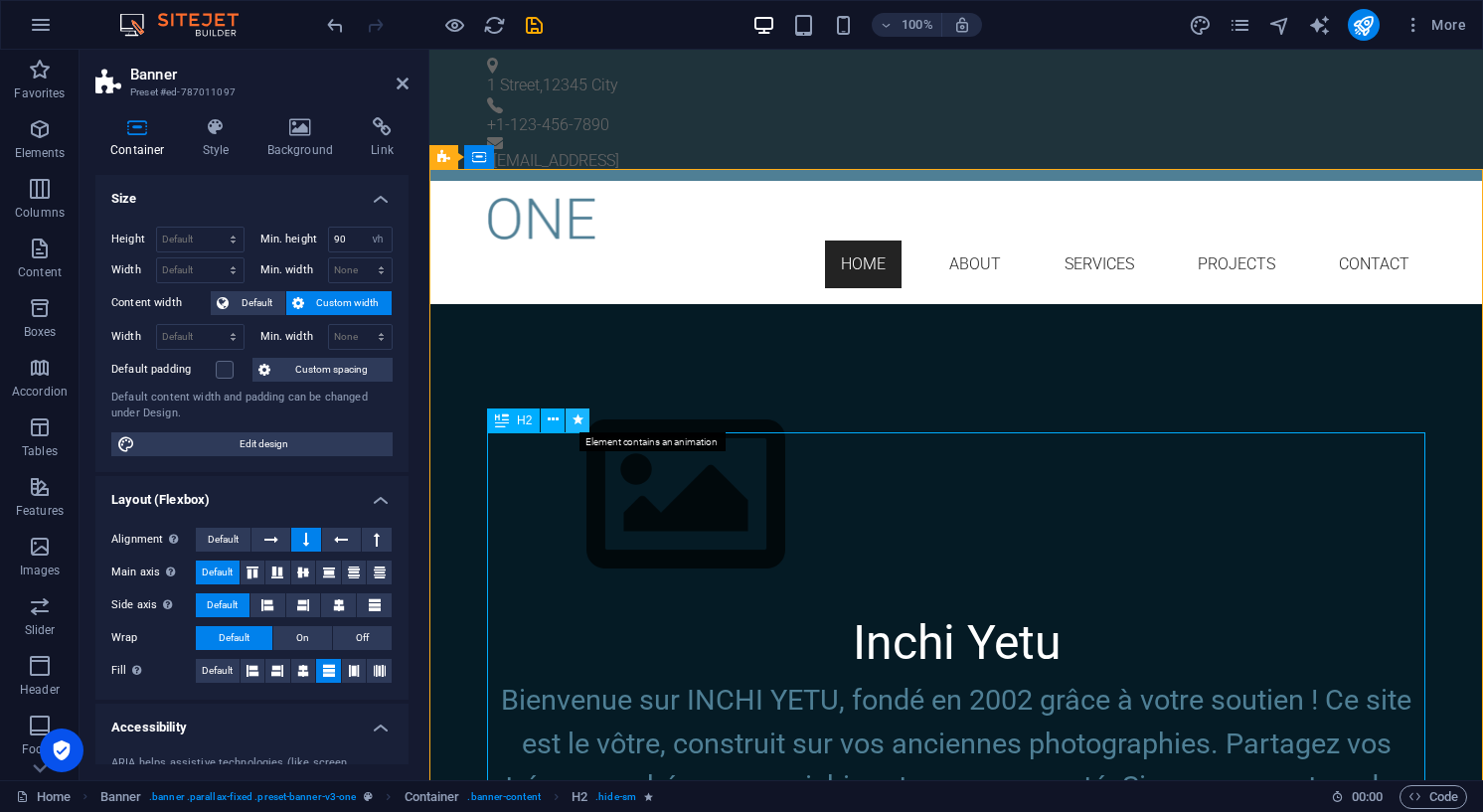 select on "s" 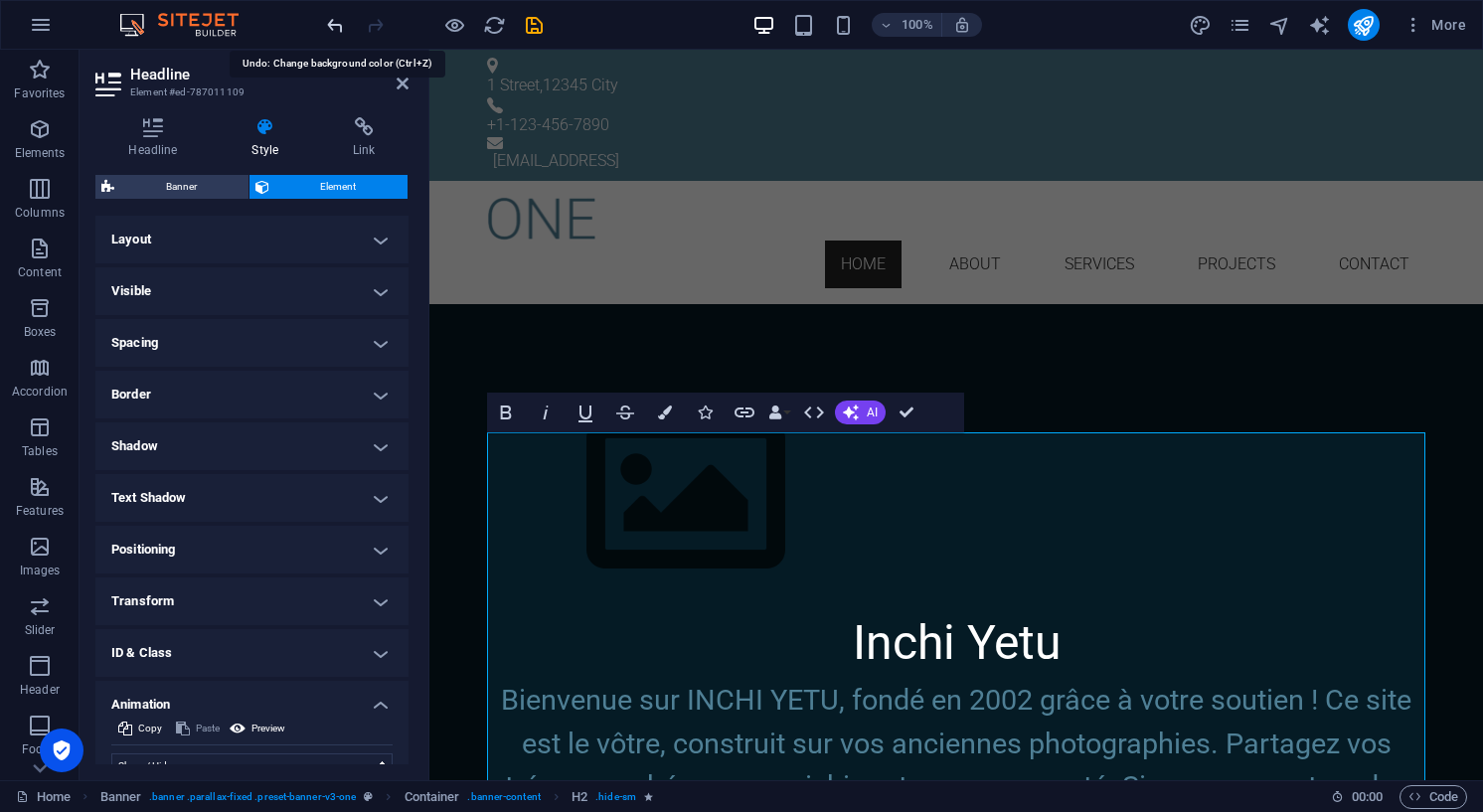 click at bounding box center [335, 25] 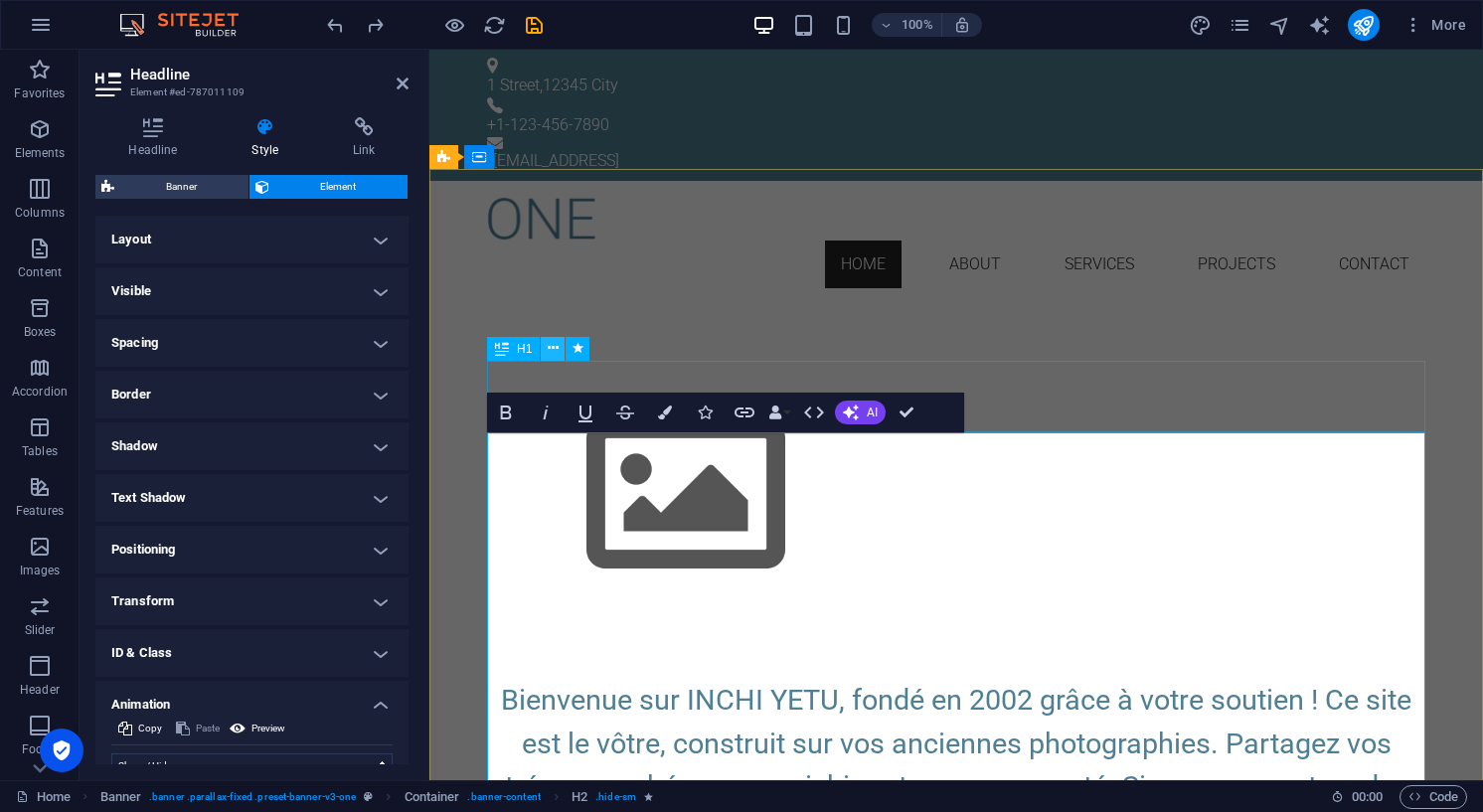 click at bounding box center (553, 348) 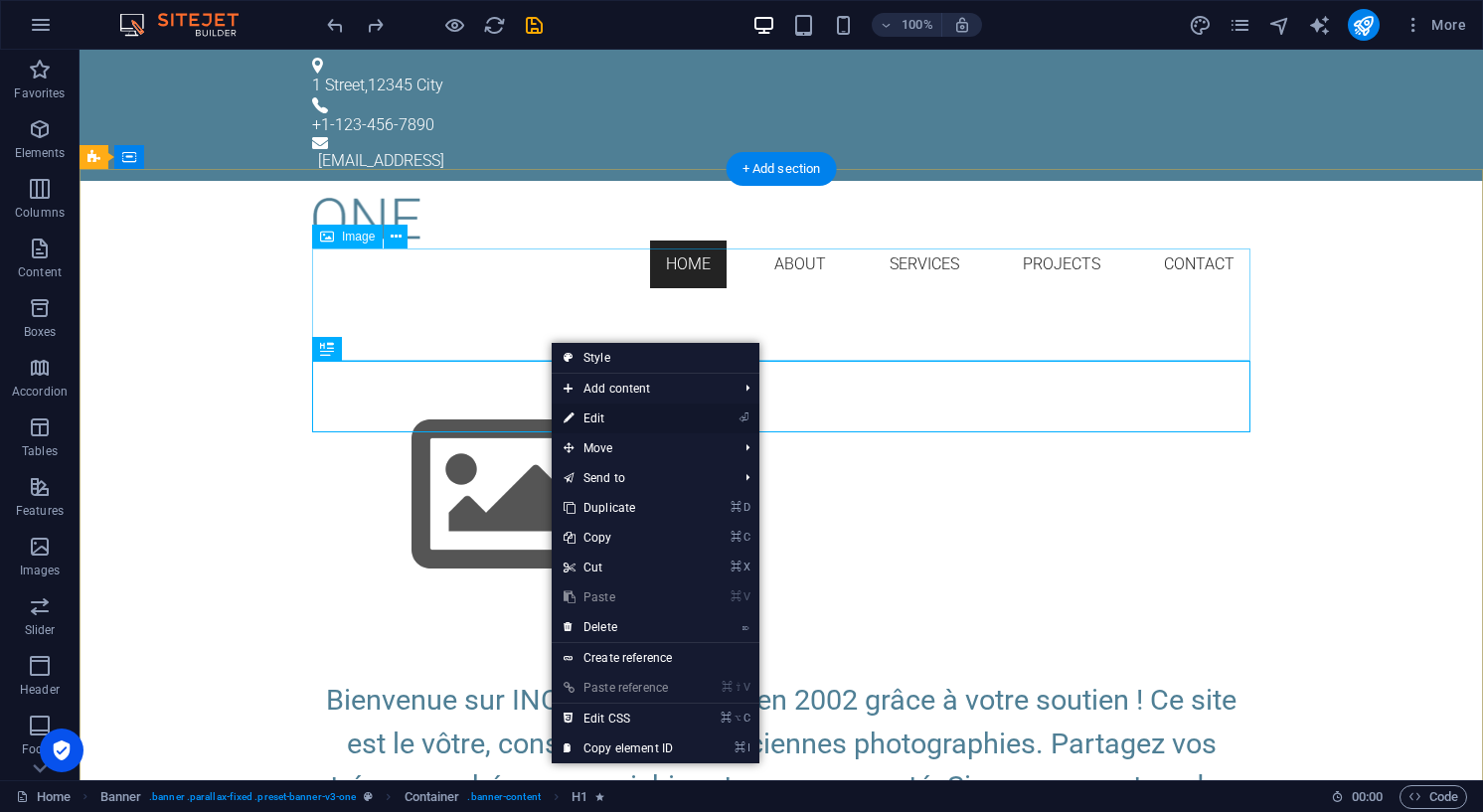 click on "⏎  Edit" at bounding box center (618, 418) 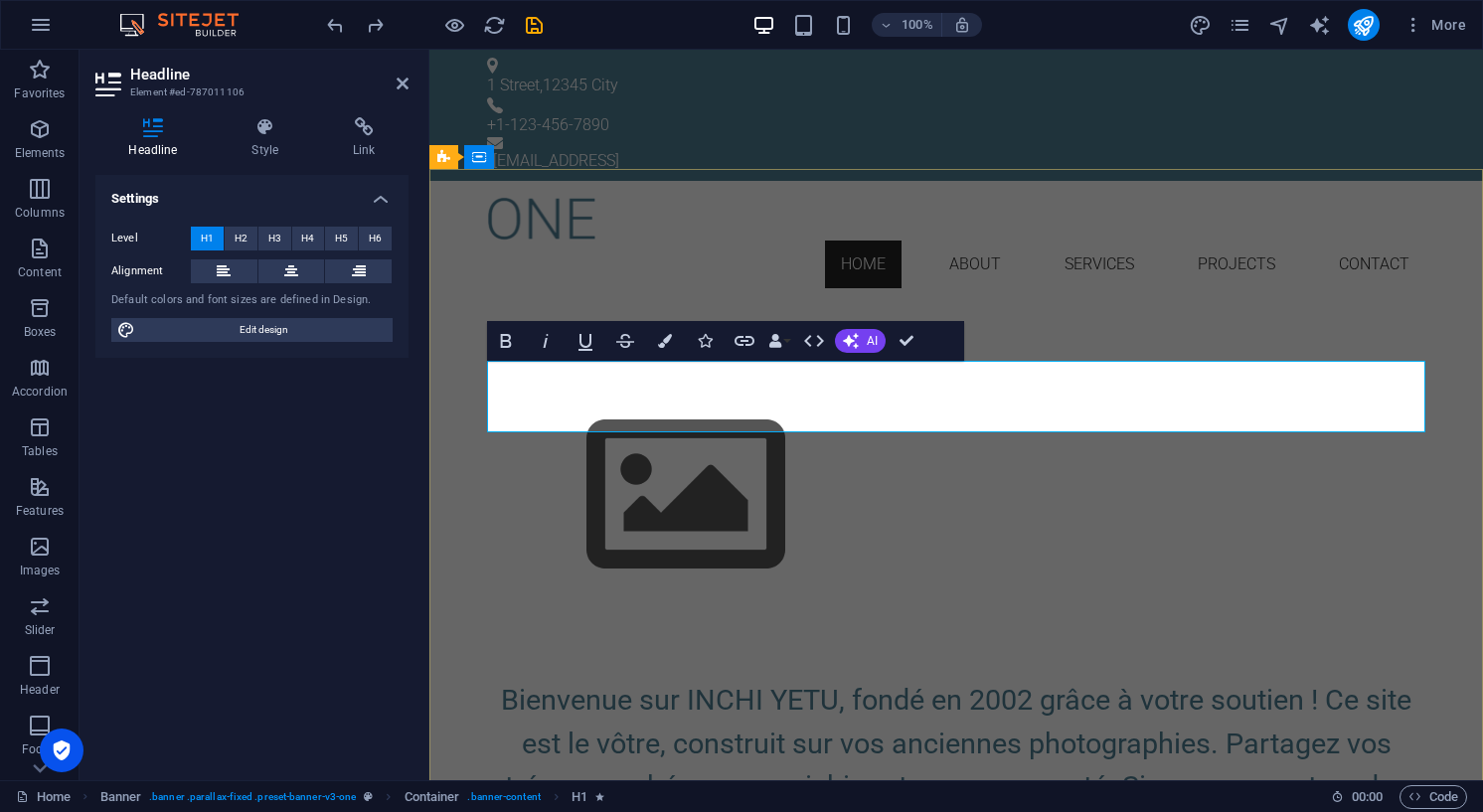 click on "Inchi Yetu" at bounding box center (956, 642) 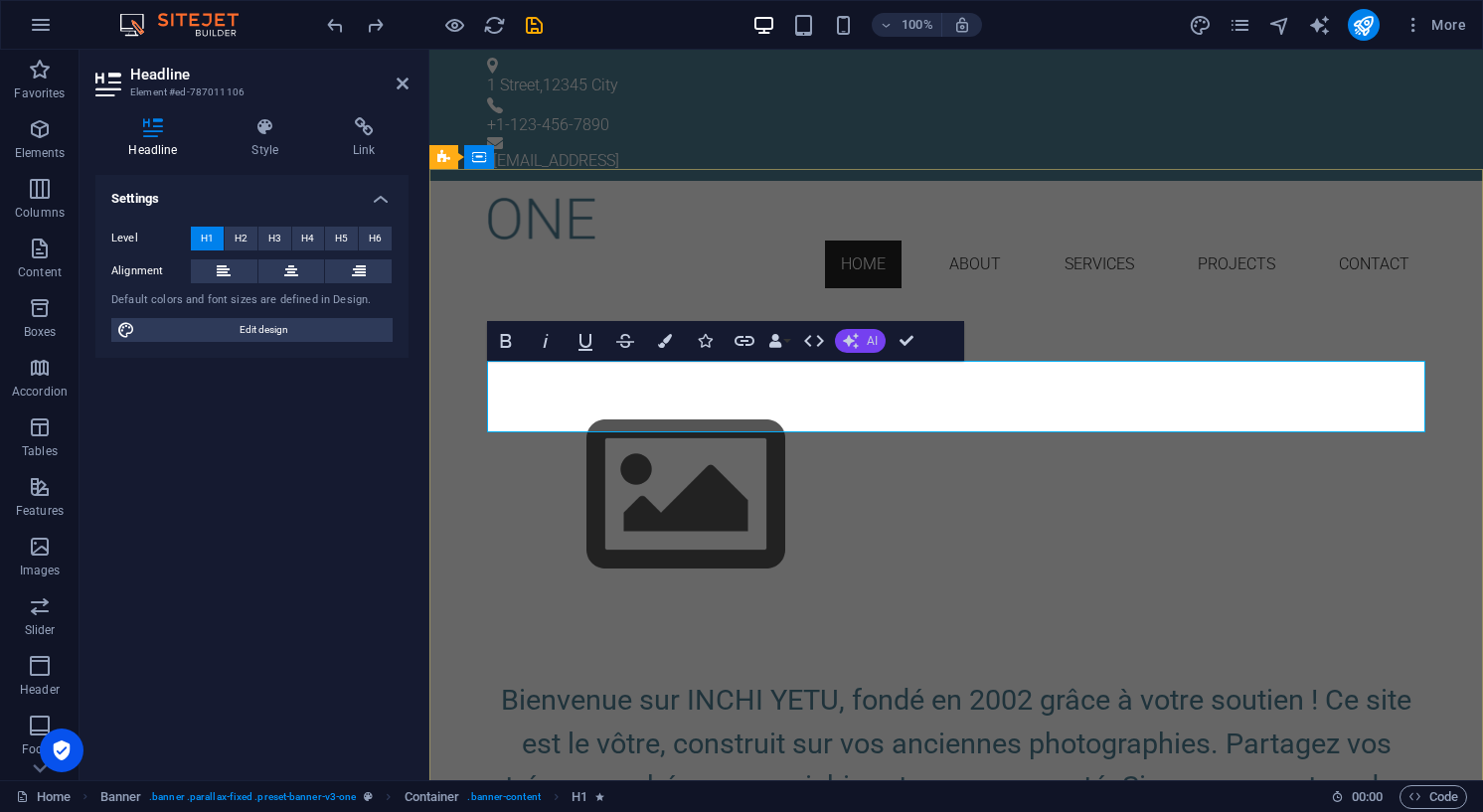click on "AI" at bounding box center (860, 341) 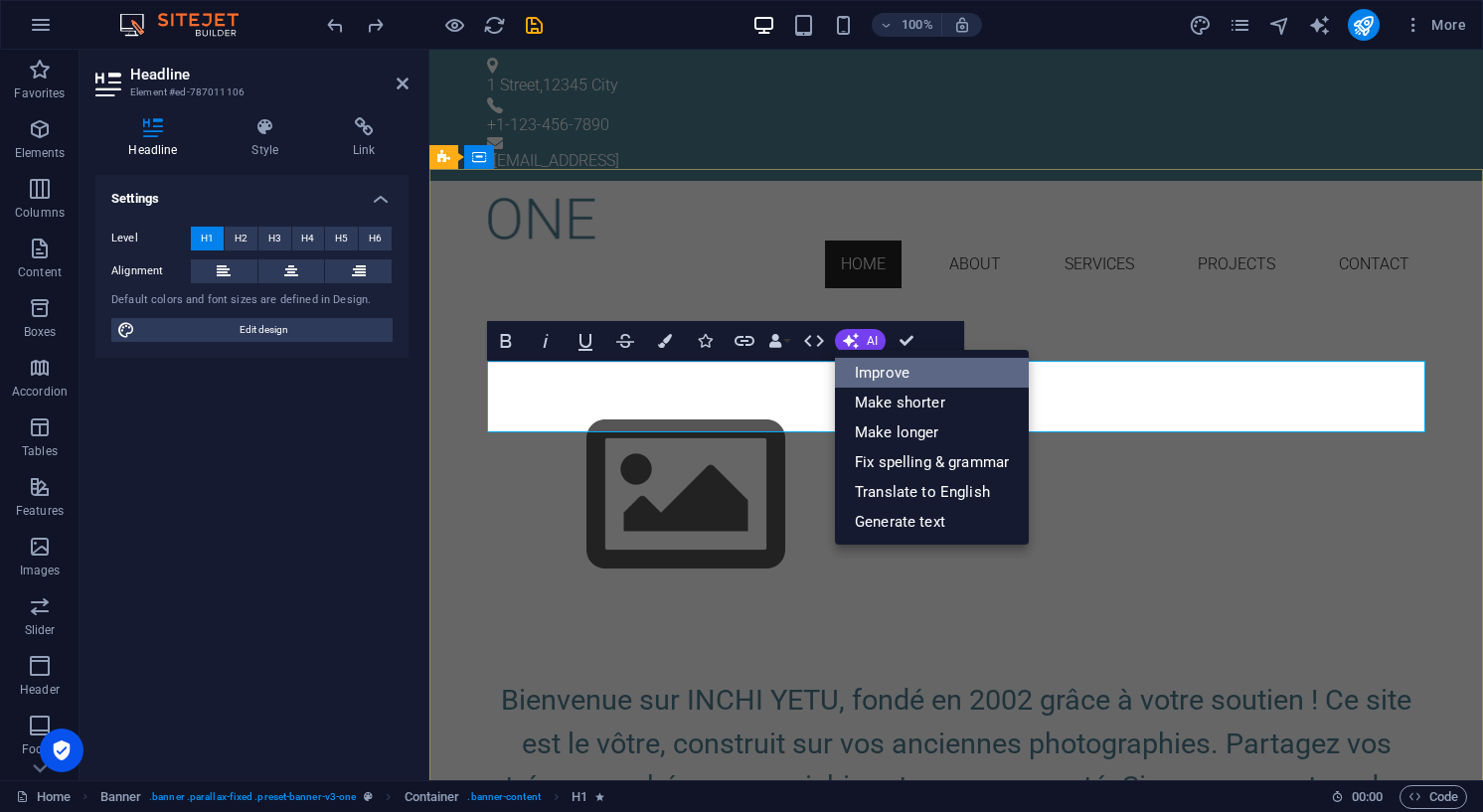 click on "Improve" at bounding box center (931, 373) 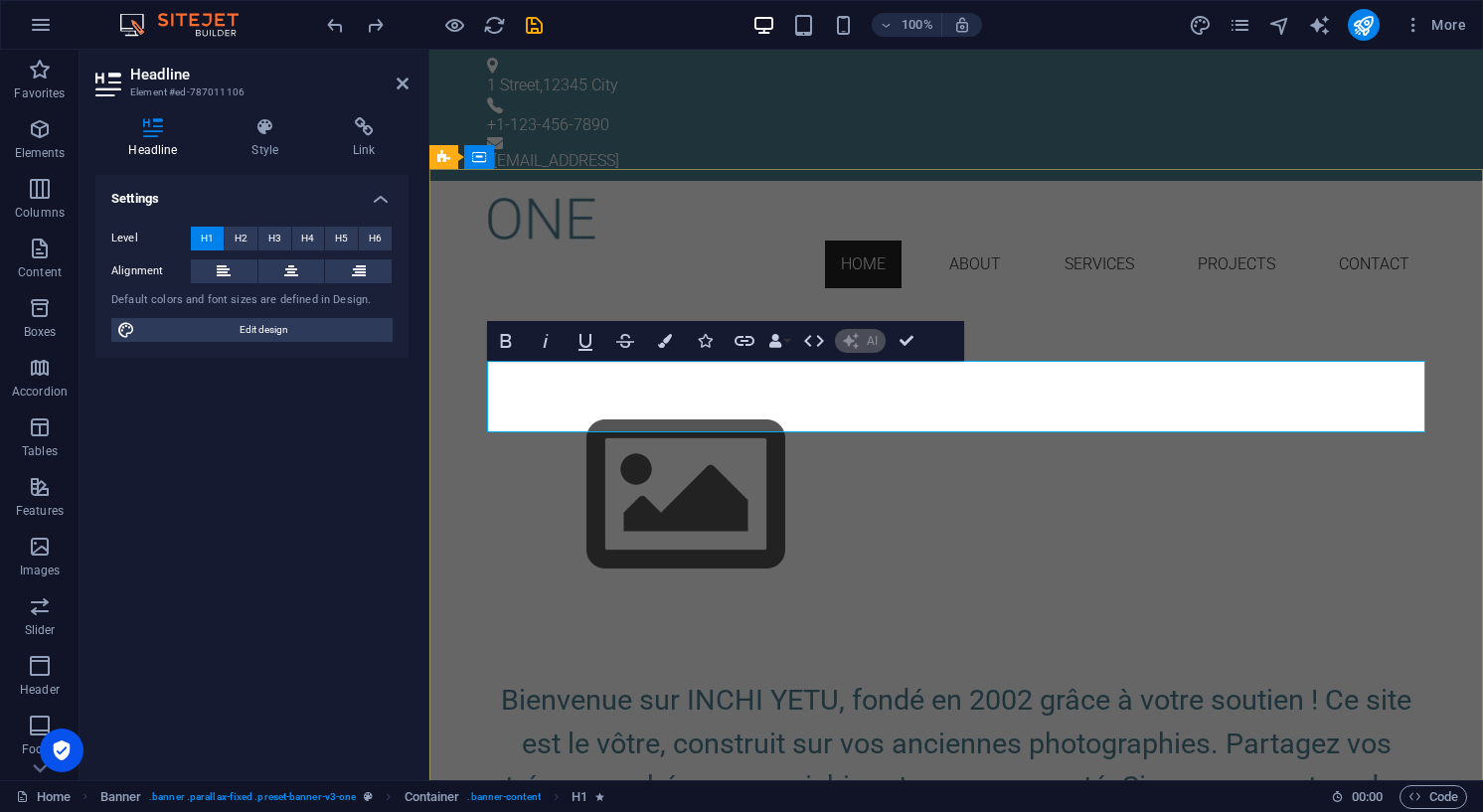 type 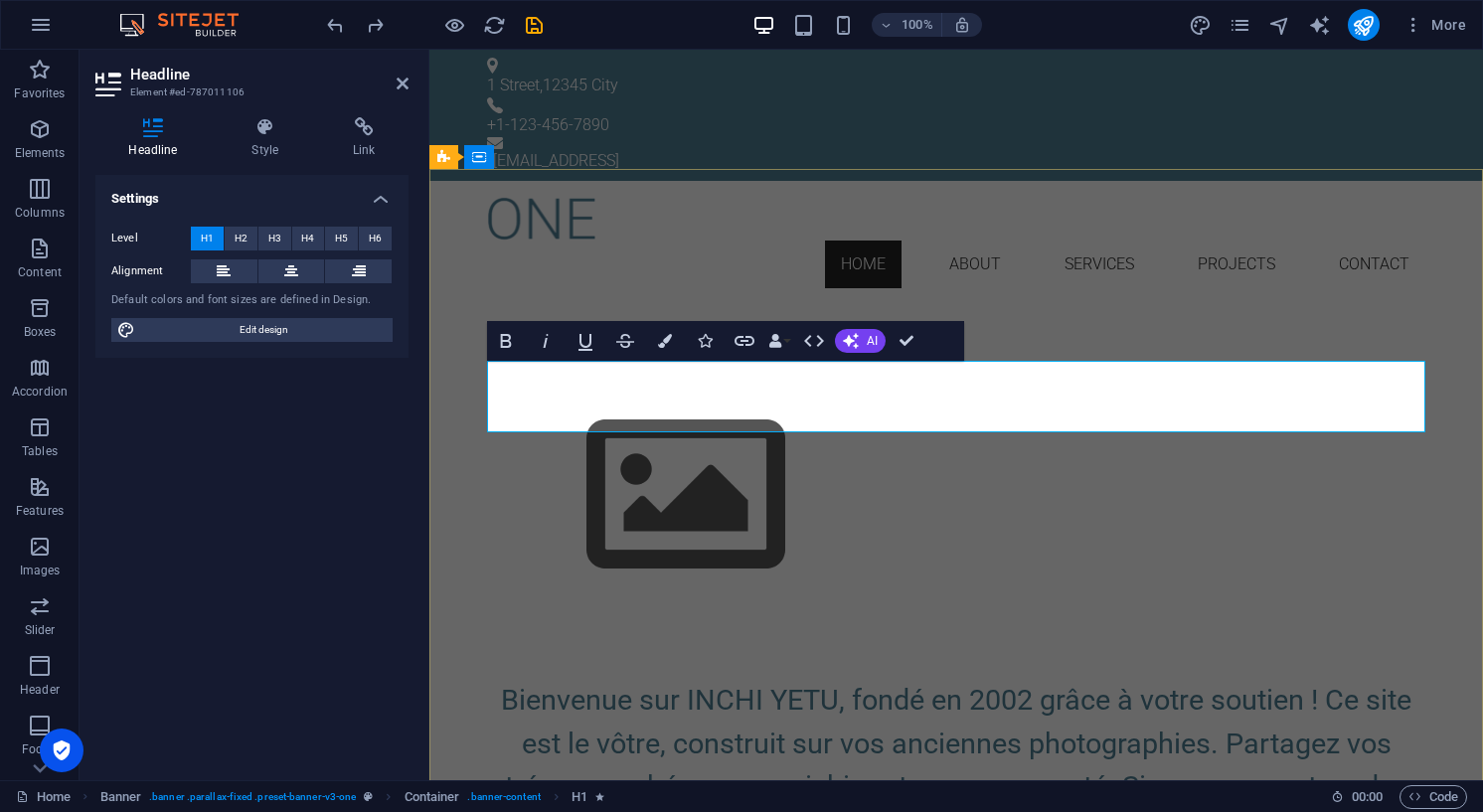 click on "Inchi Yetu" at bounding box center [956, 643] 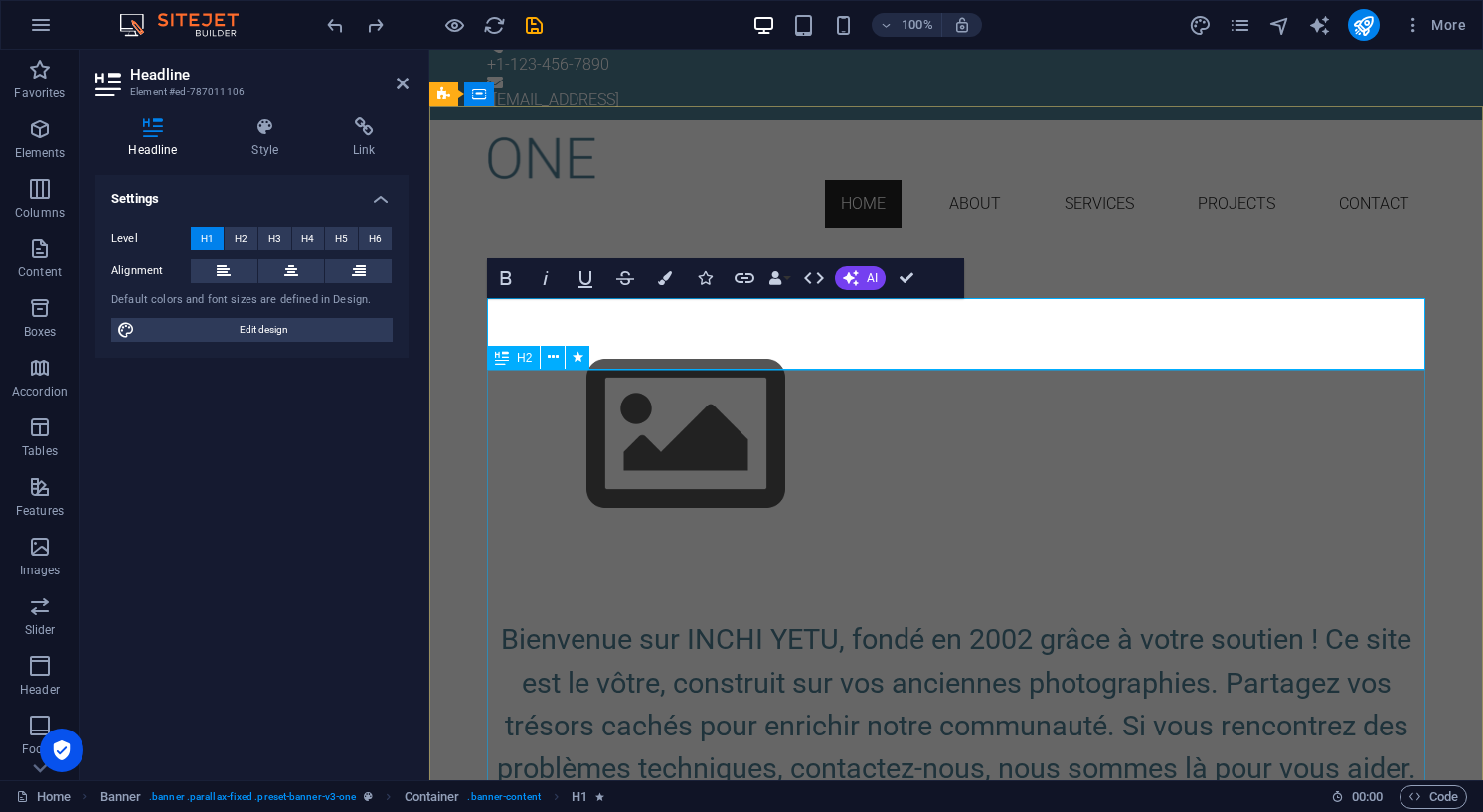 scroll, scrollTop: 73, scrollLeft: 0, axis: vertical 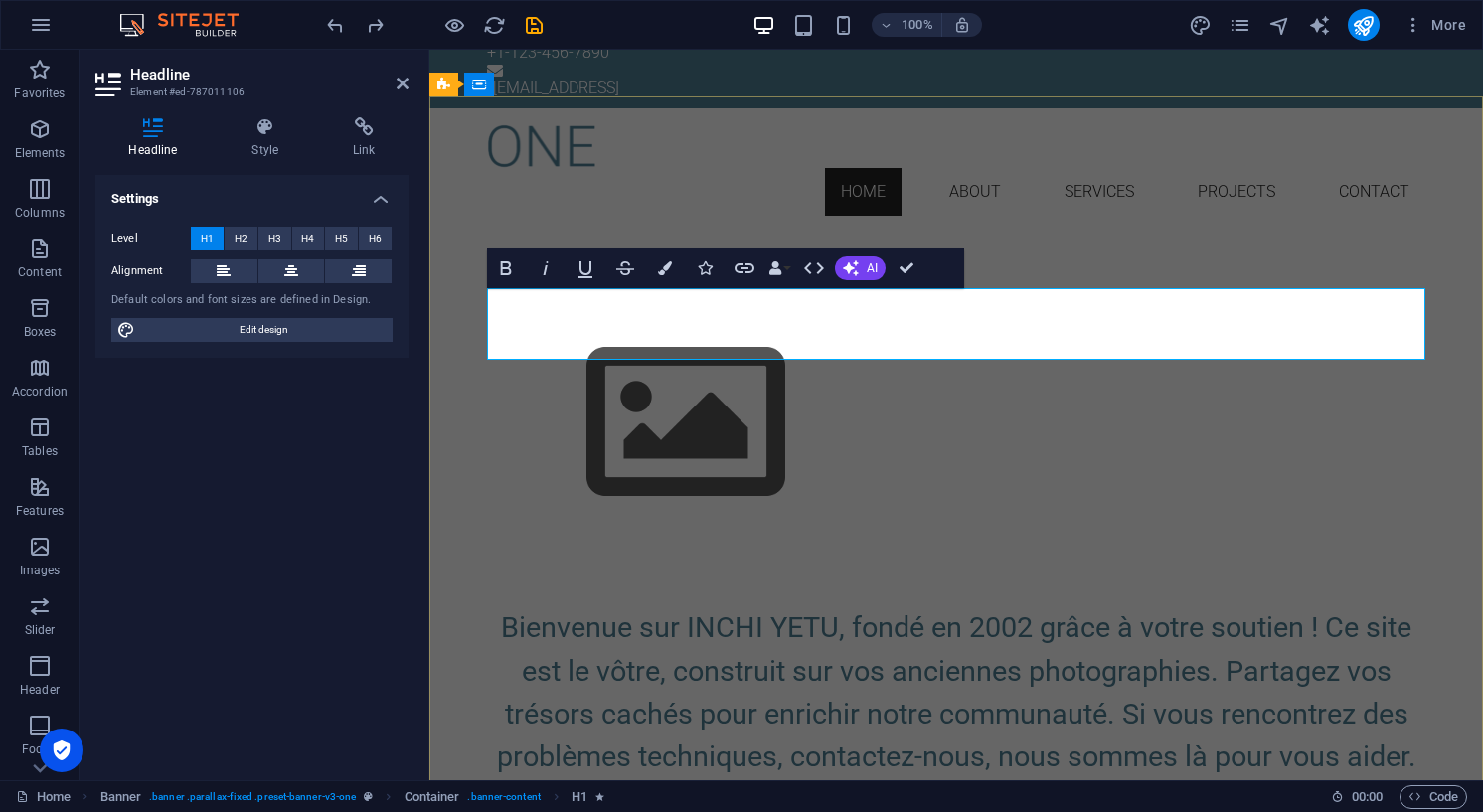 click on "IInchi etu Yetu" at bounding box center [956, 569] 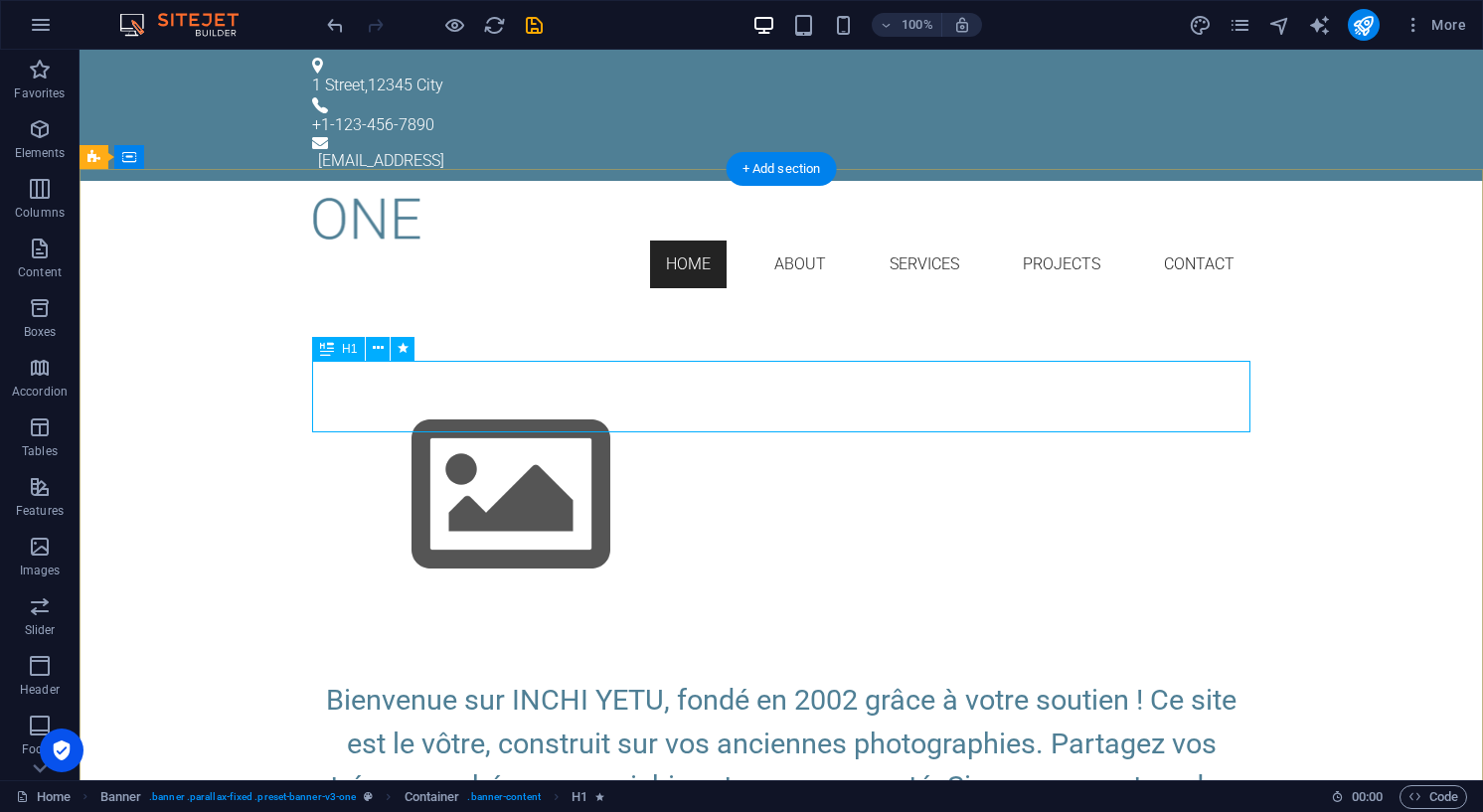 scroll, scrollTop: 0, scrollLeft: 0, axis: both 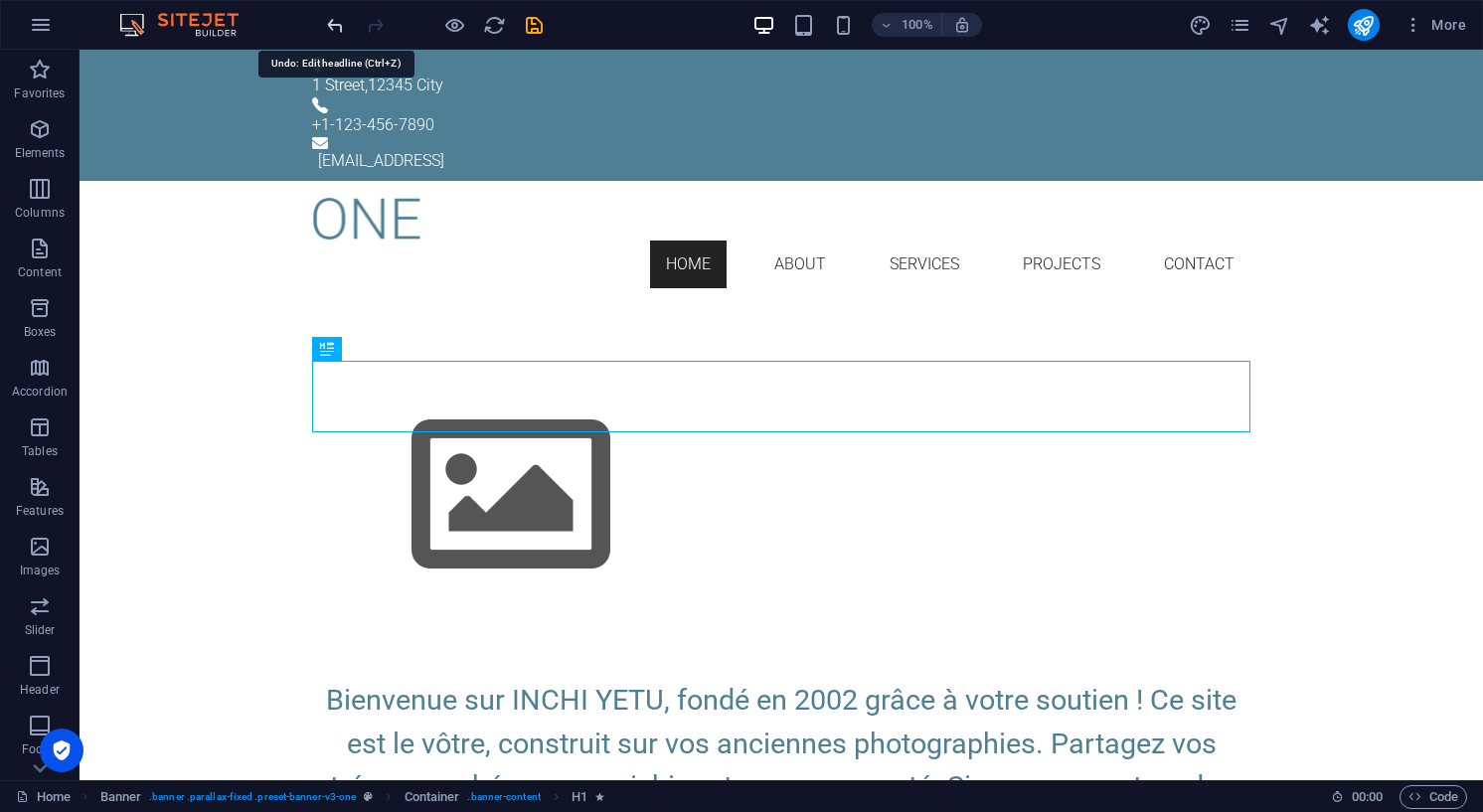 click at bounding box center (335, 25) 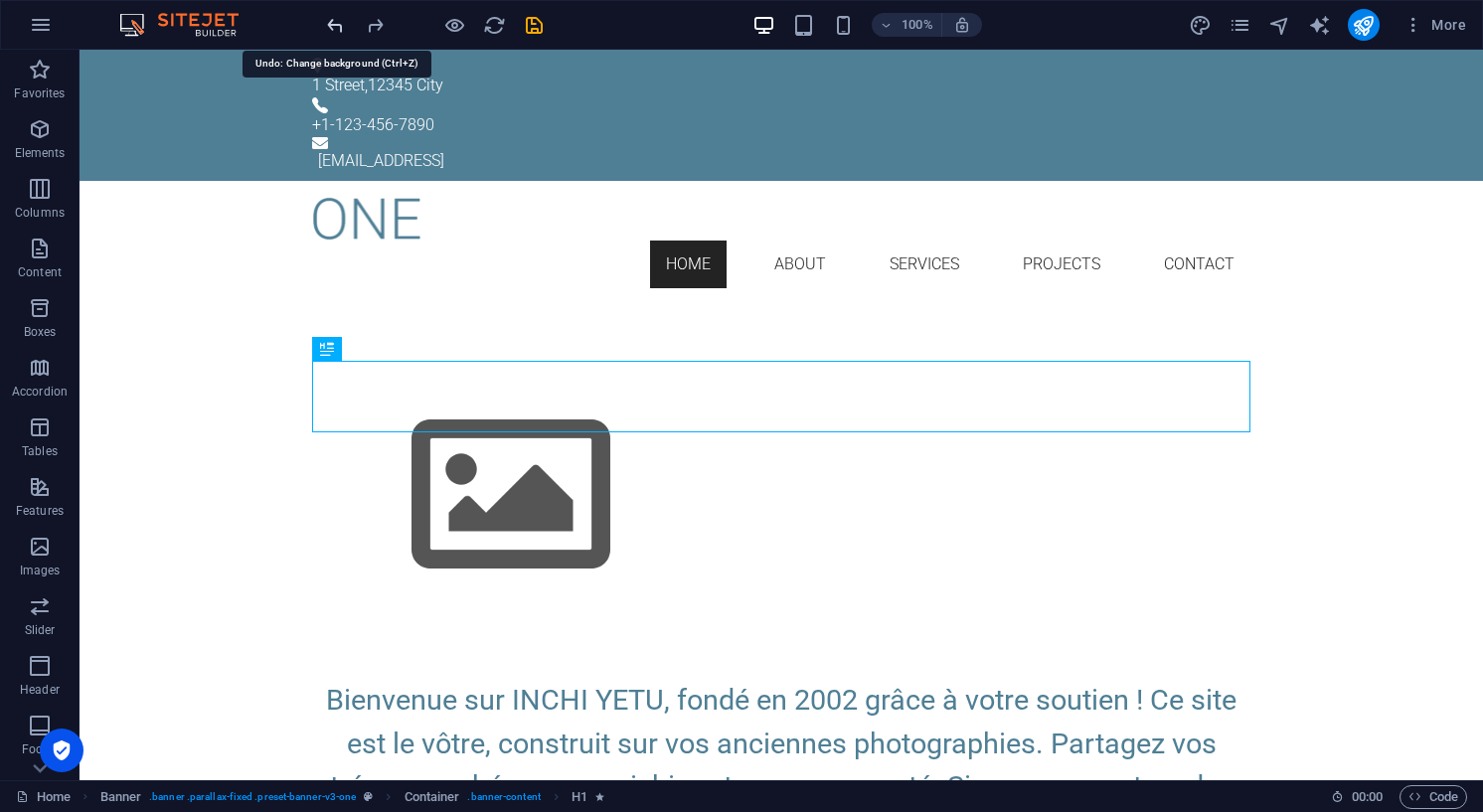 click at bounding box center [335, 25] 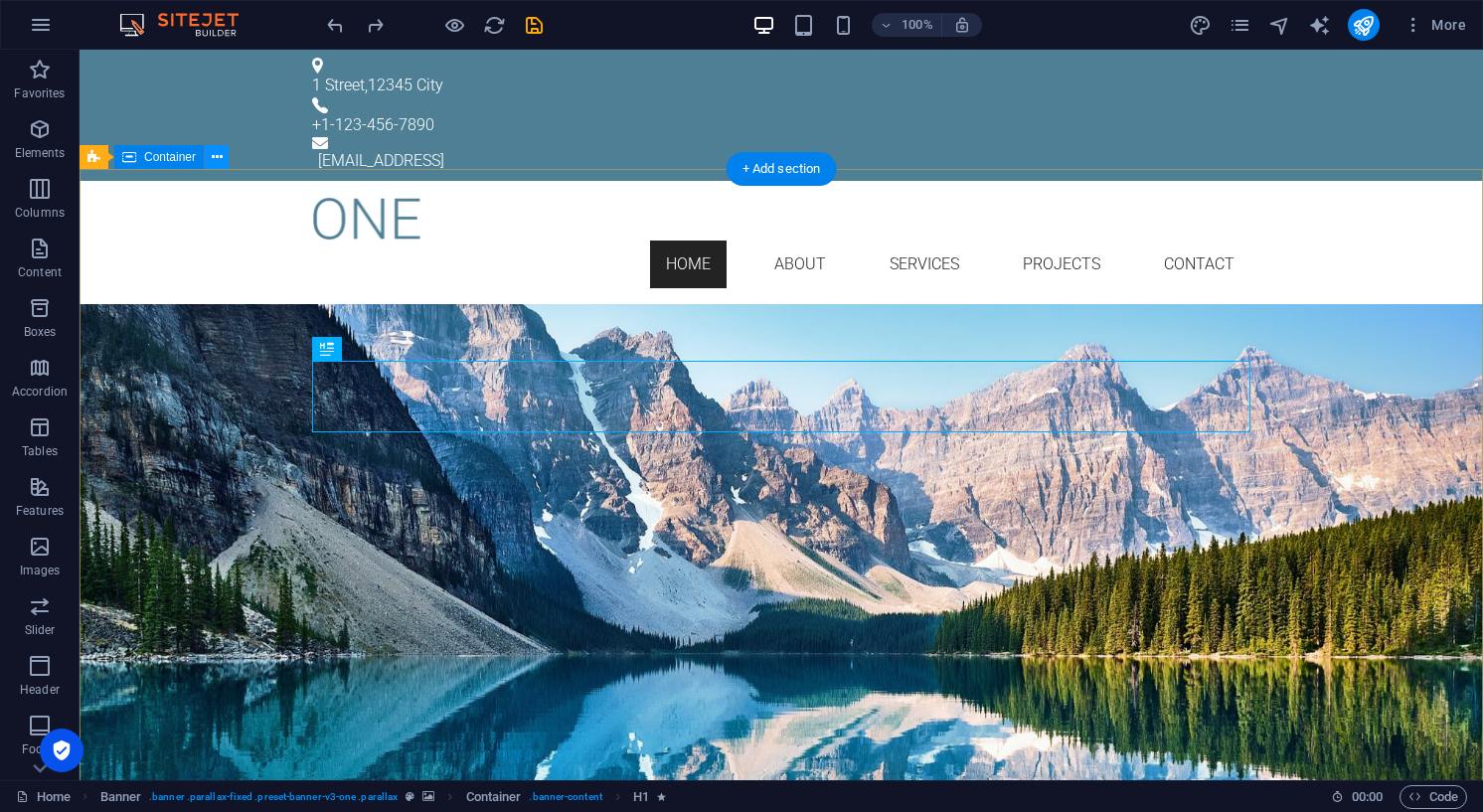 click at bounding box center [217, 157] 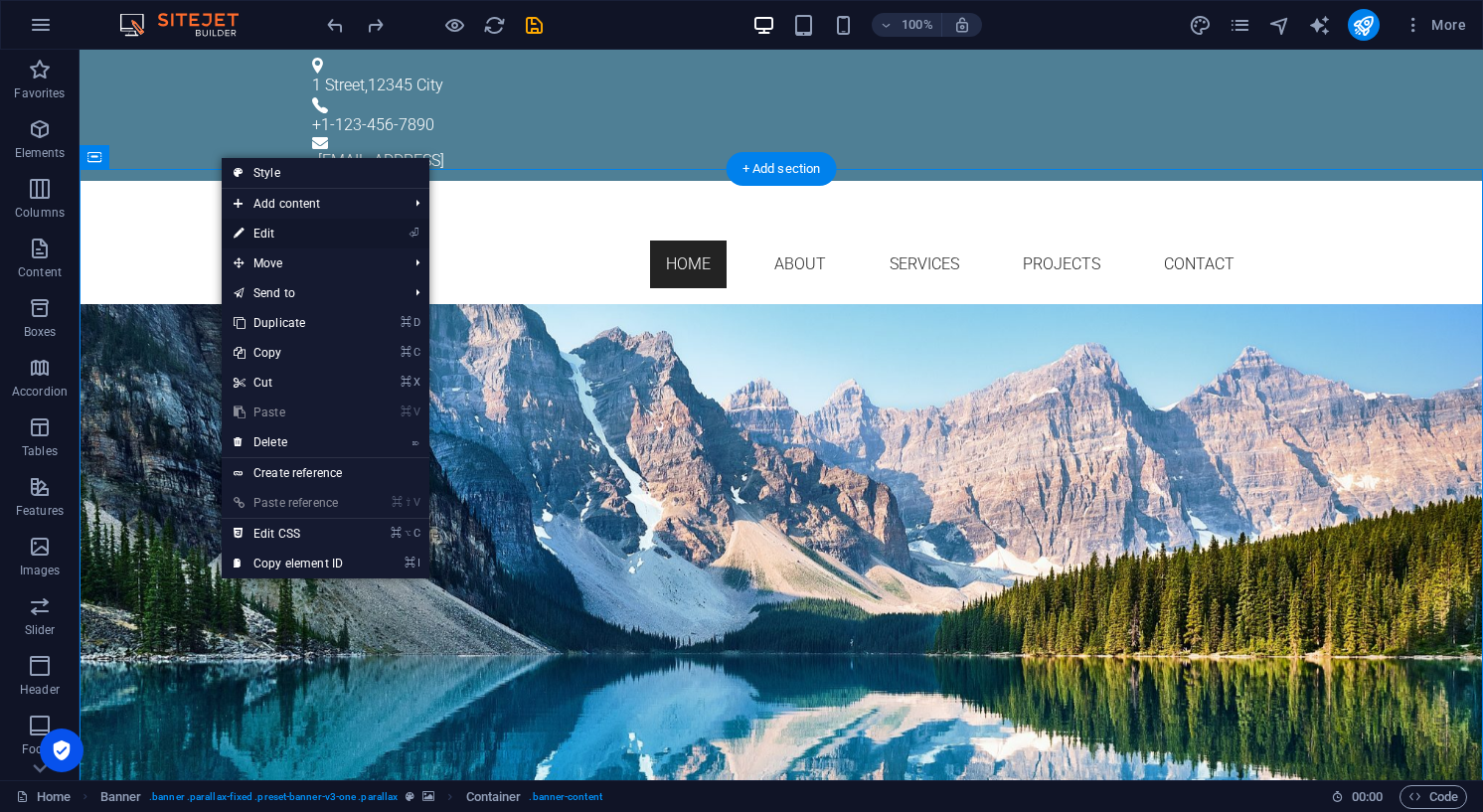click on "⏎  Edit" at bounding box center (288, 234) 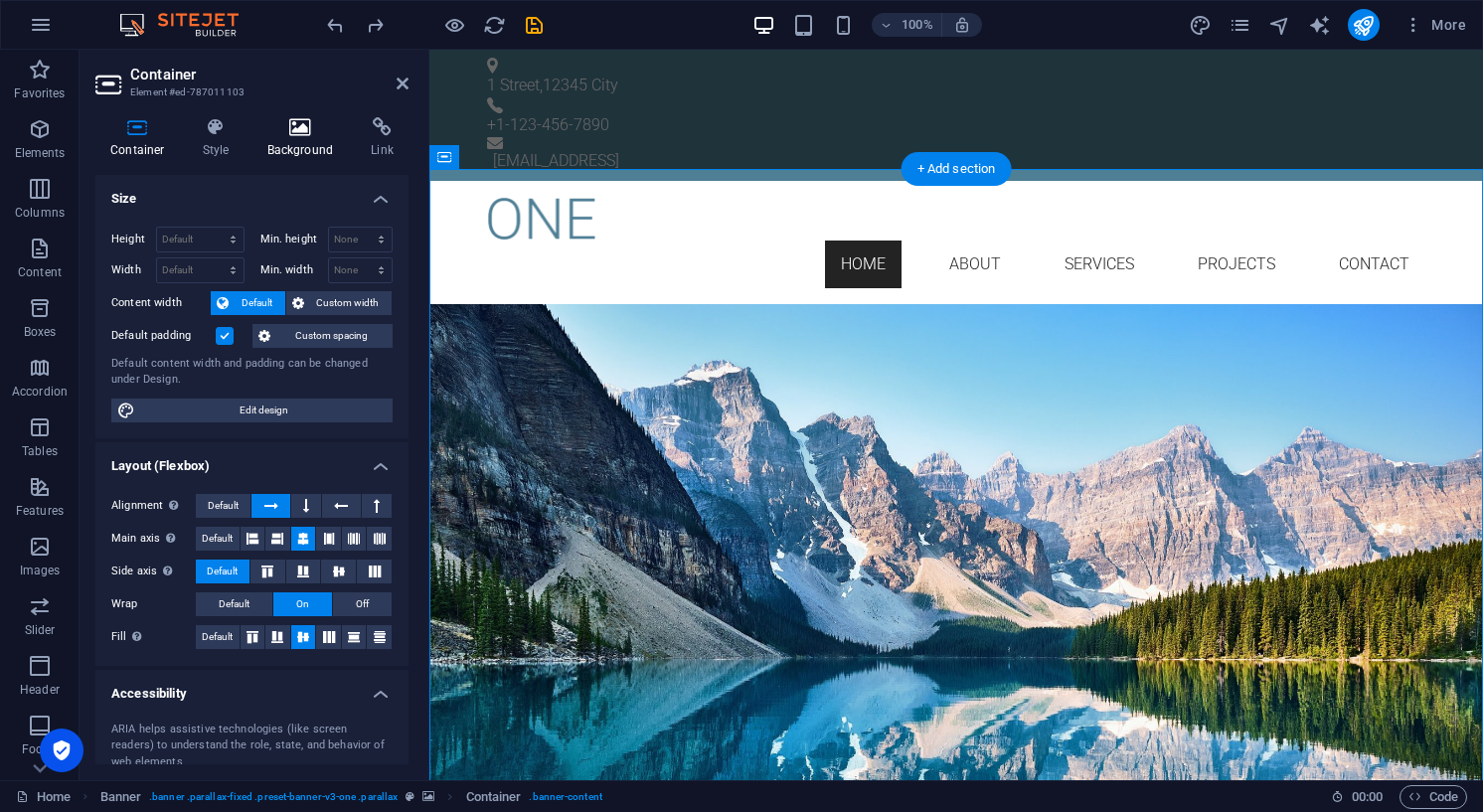 click at bounding box center [300, 127] 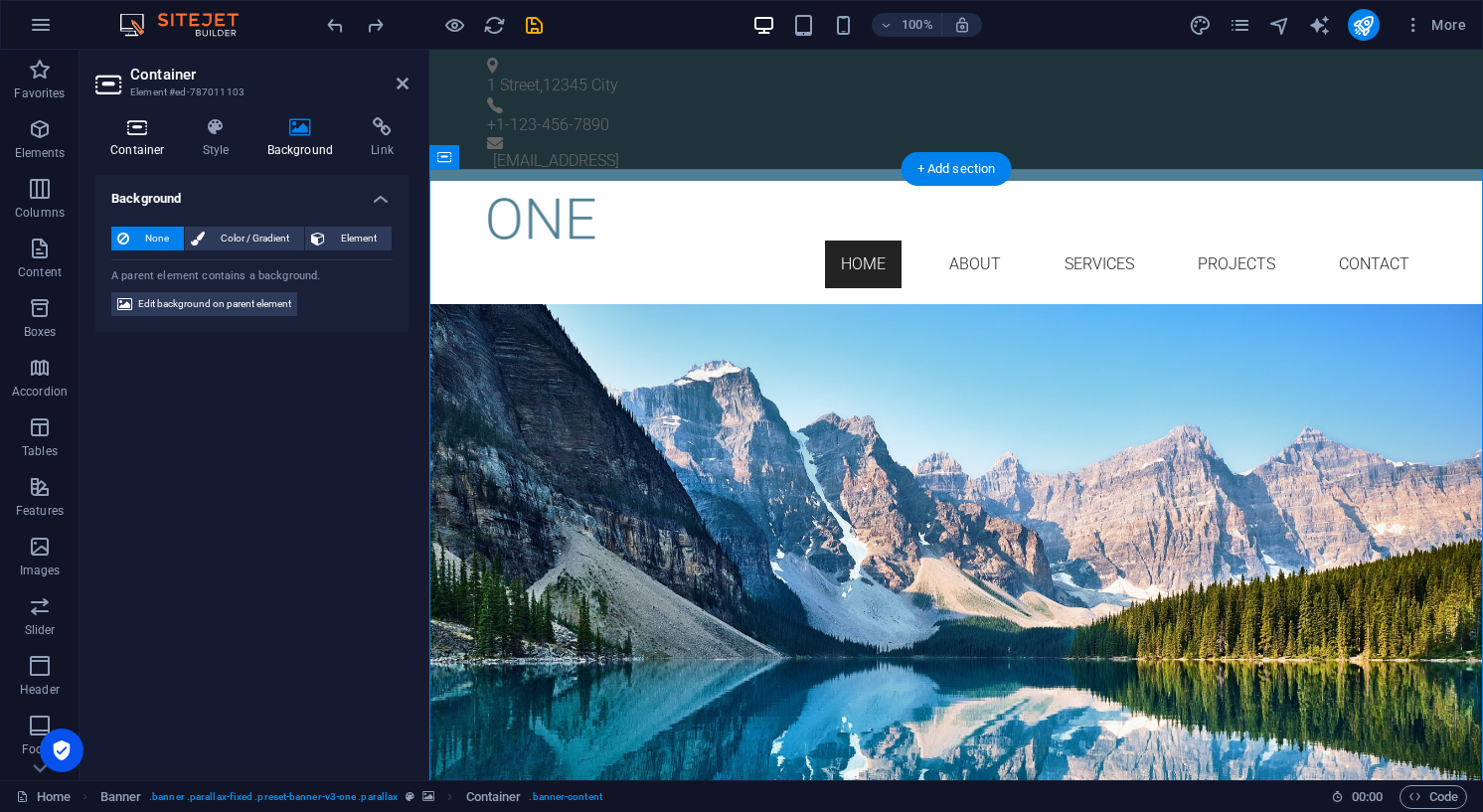 click at bounding box center (137, 127) 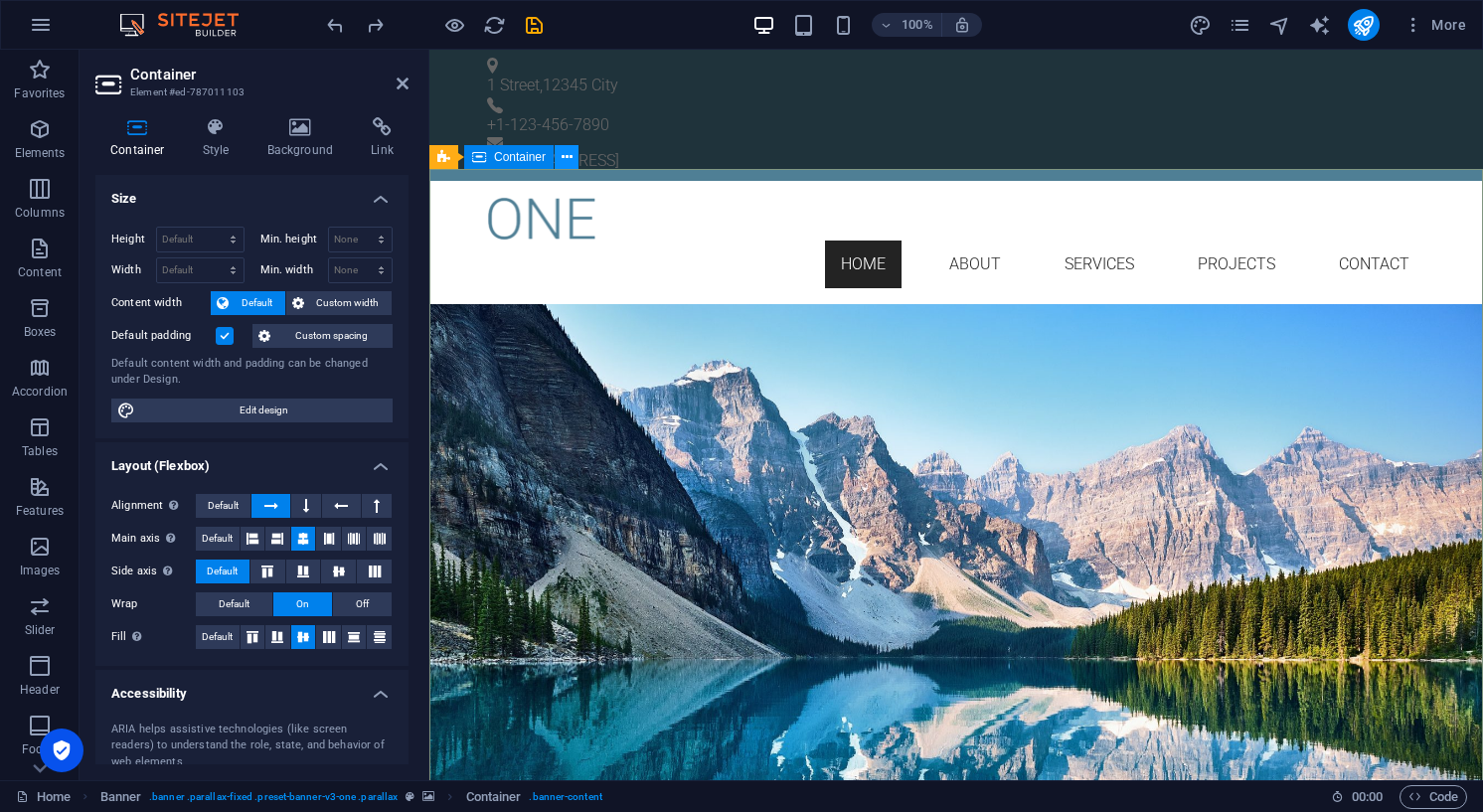 click at bounding box center [567, 157] 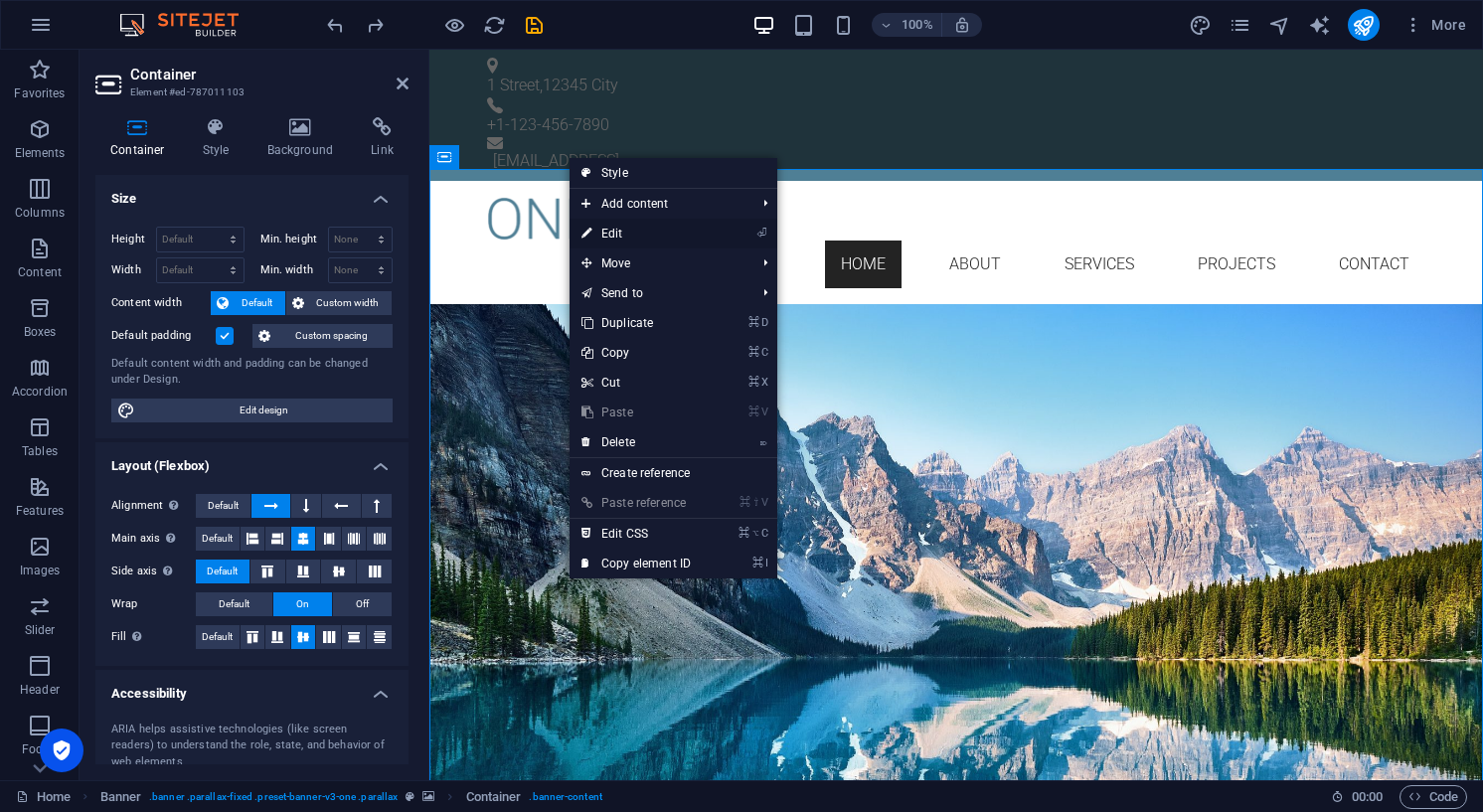 click on "⏎  Edit" at bounding box center [636, 234] 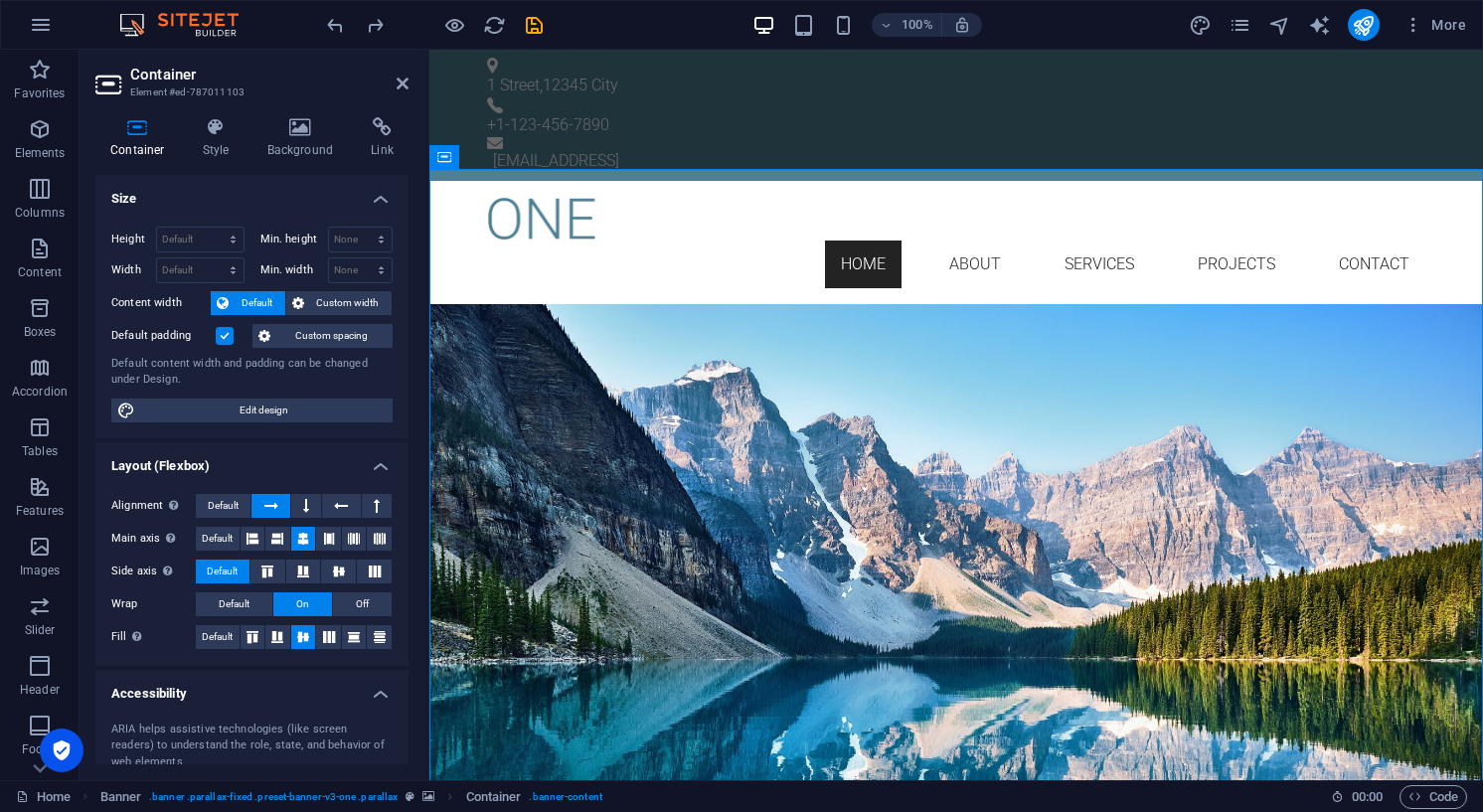 scroll, scrollTop: 0, scrollLeft: 0, axis: both 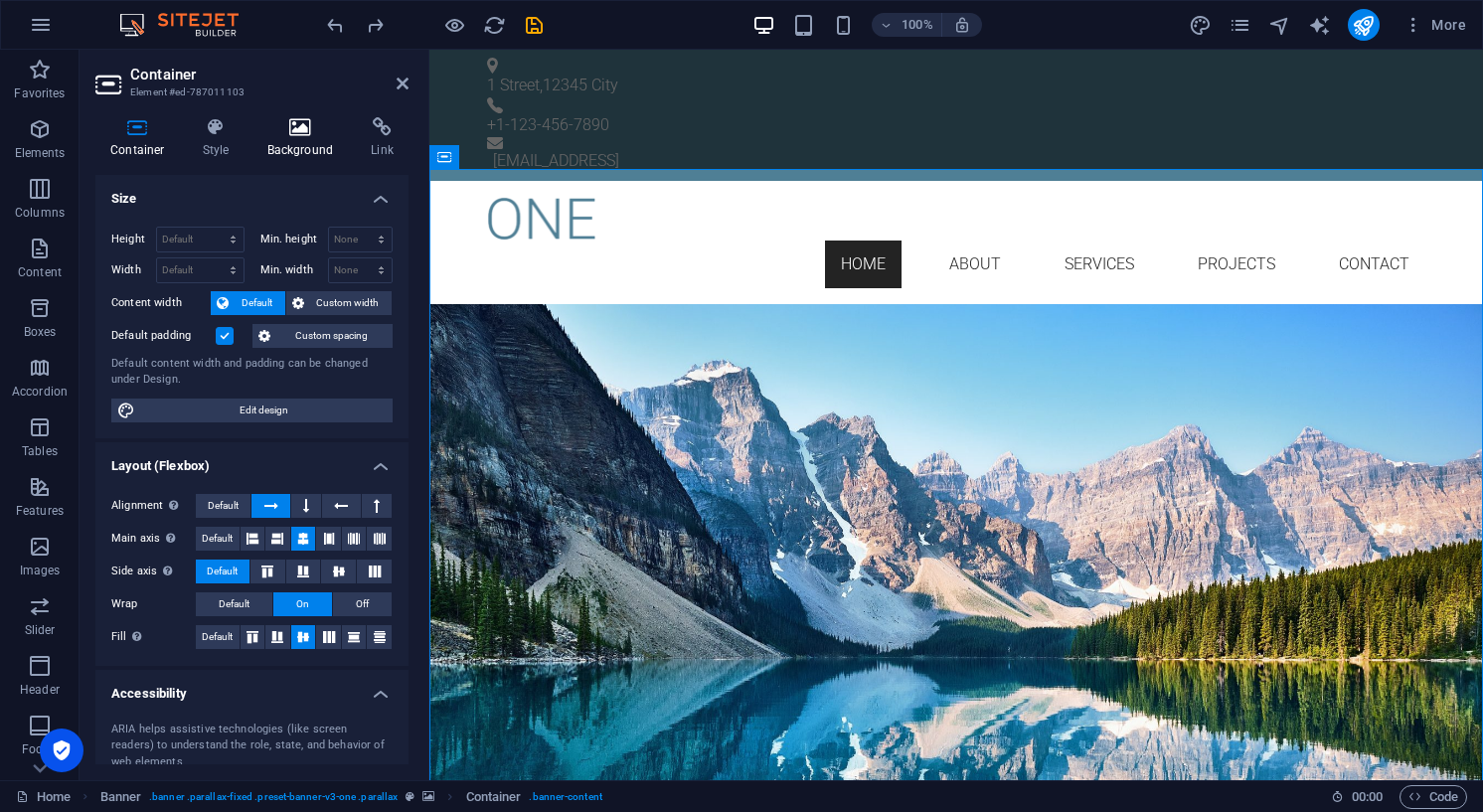 click at bounding box center (300, 127) 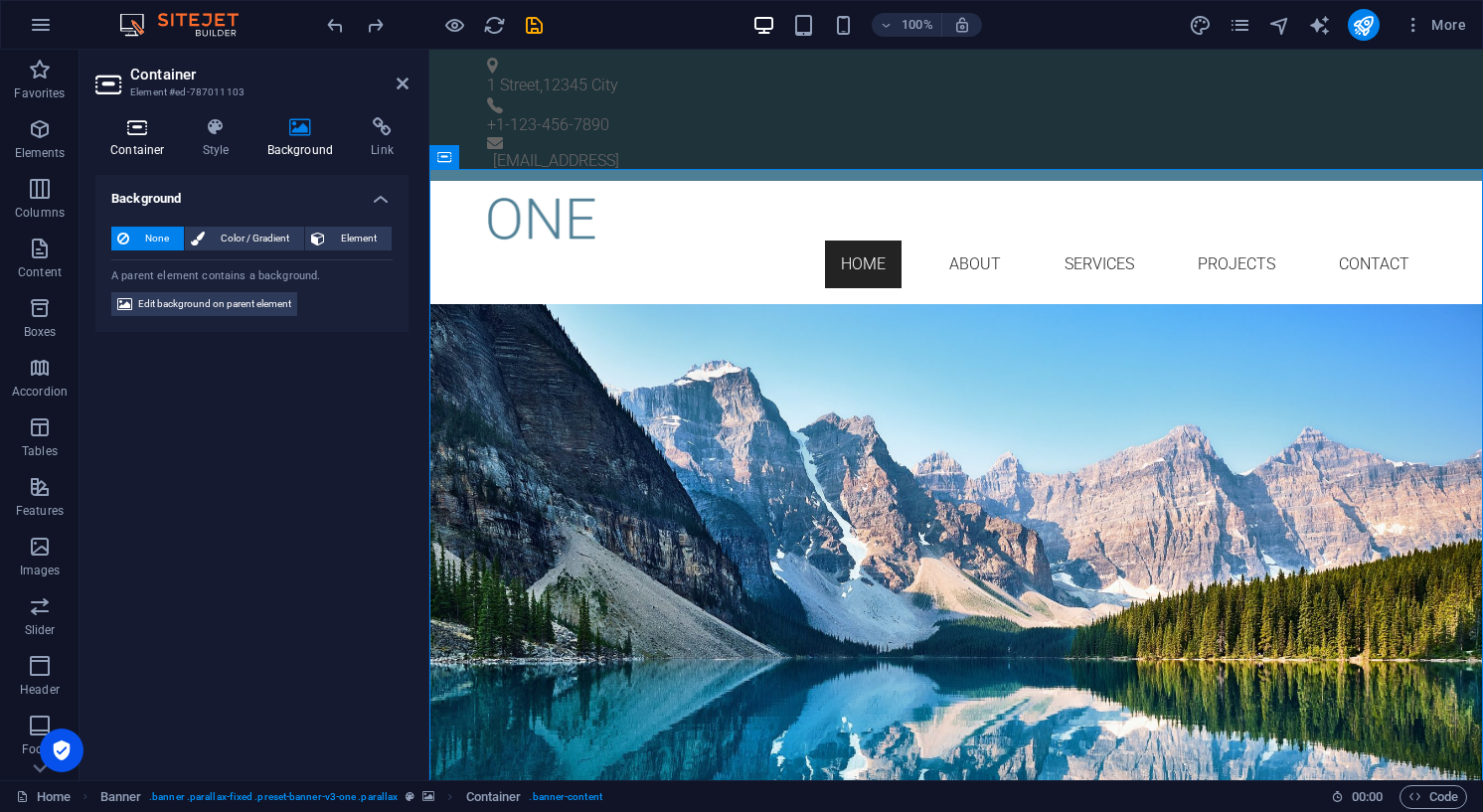 click at bounding box center (137, 127) 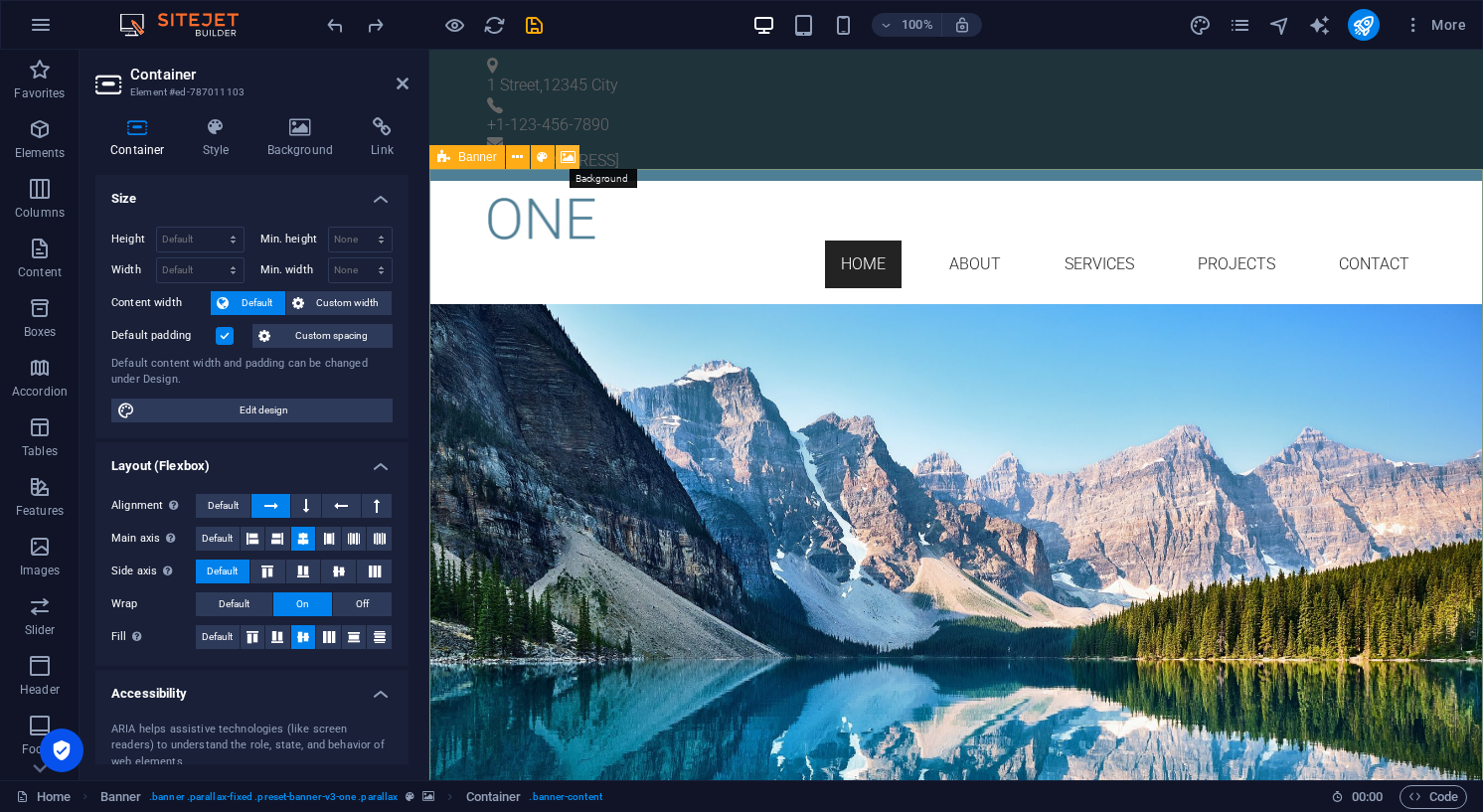 click at bounding box center (568, 157) 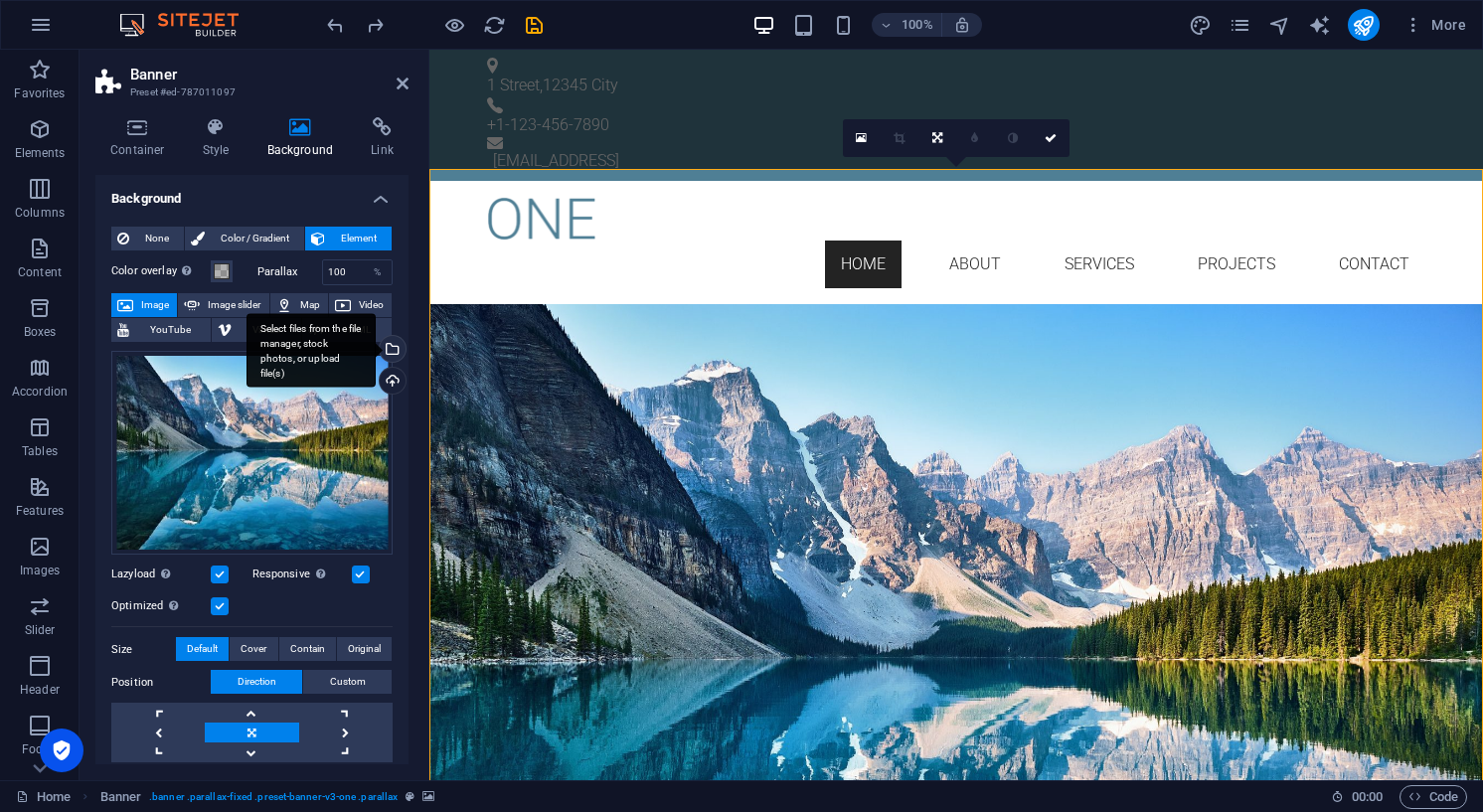 click on "Select files from the file manager, stock photos, or upload file(s)" at bounding box center (391, 351) 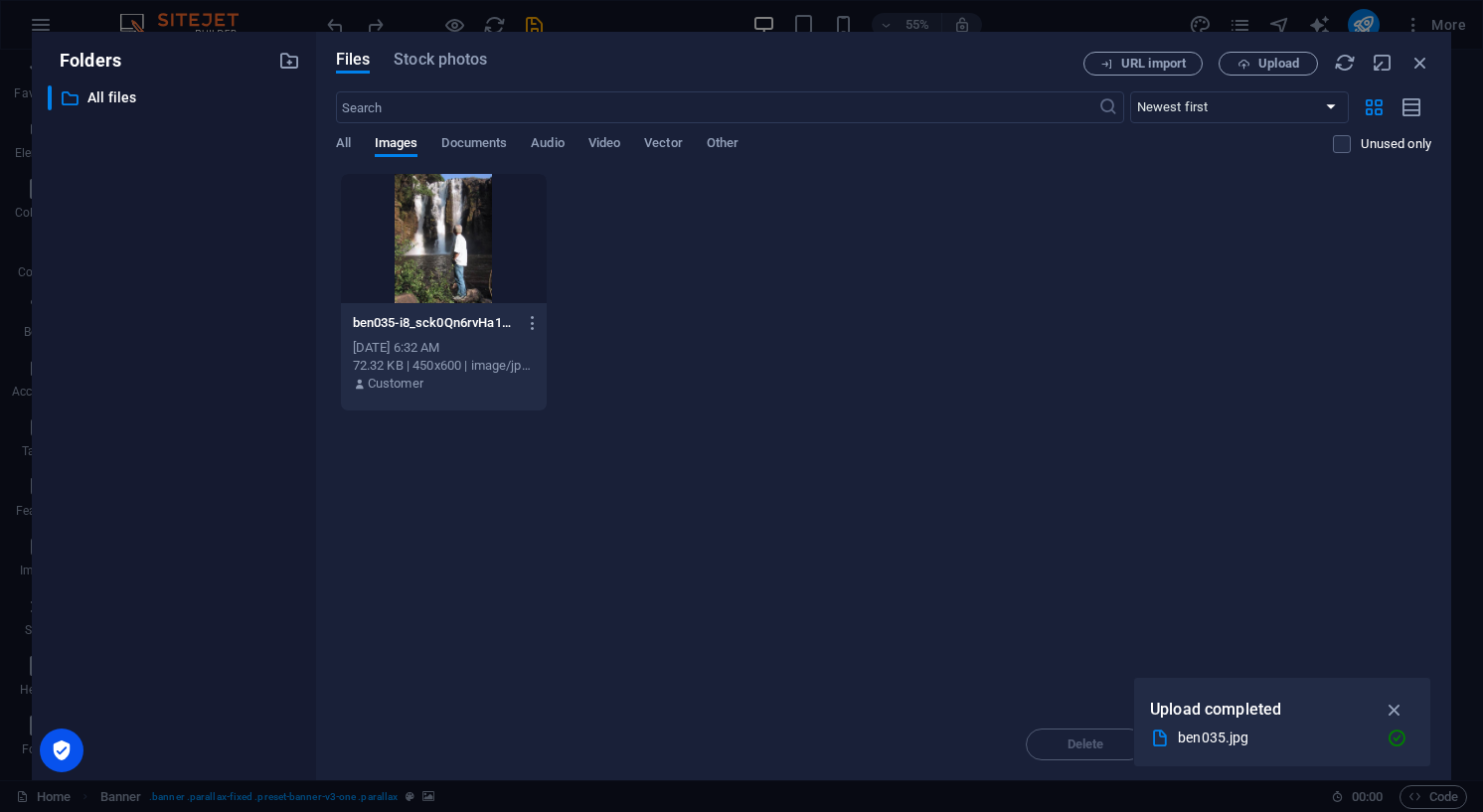 click at bounding box center [443, 239] 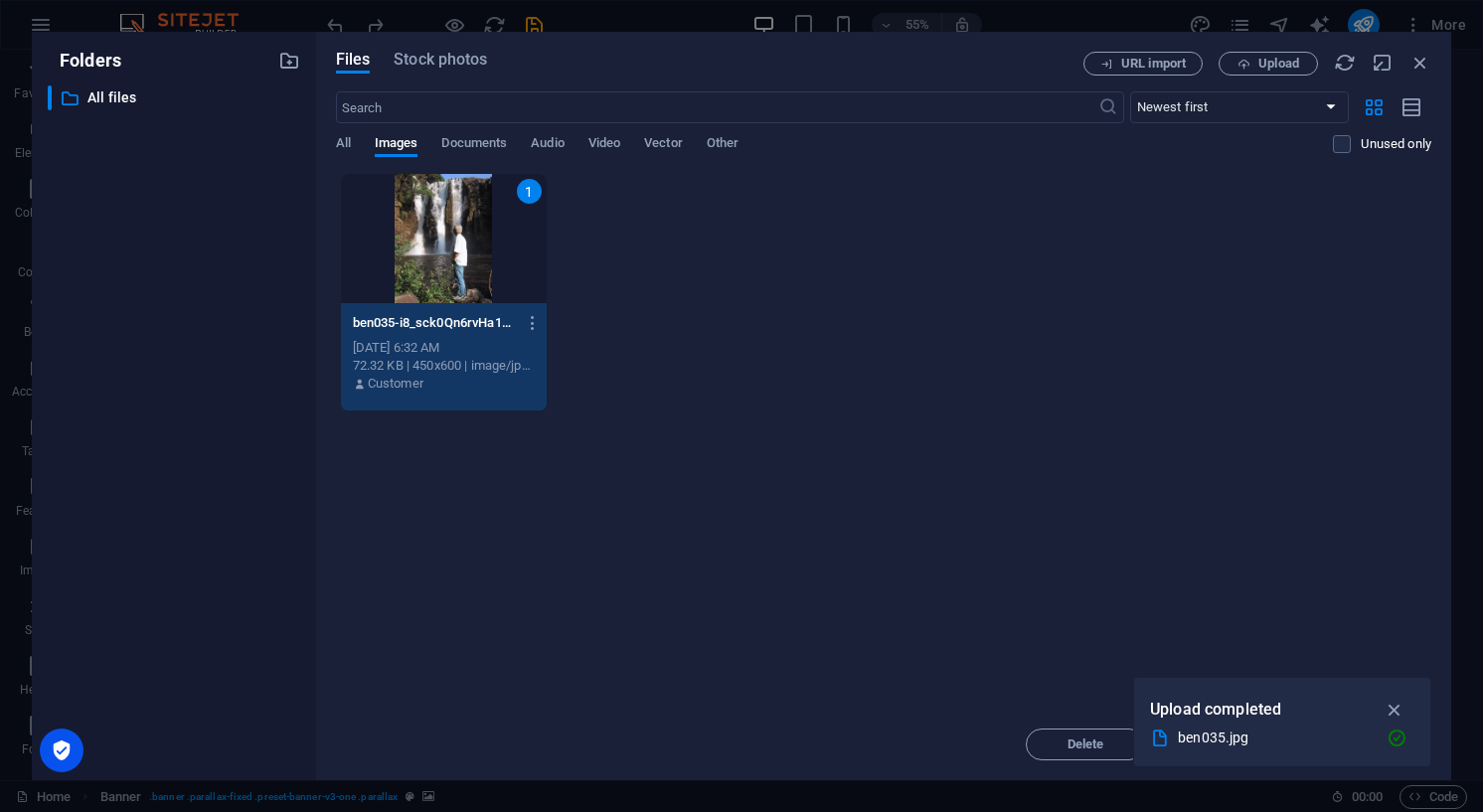 click on "1" at bounding box center (443, 239) 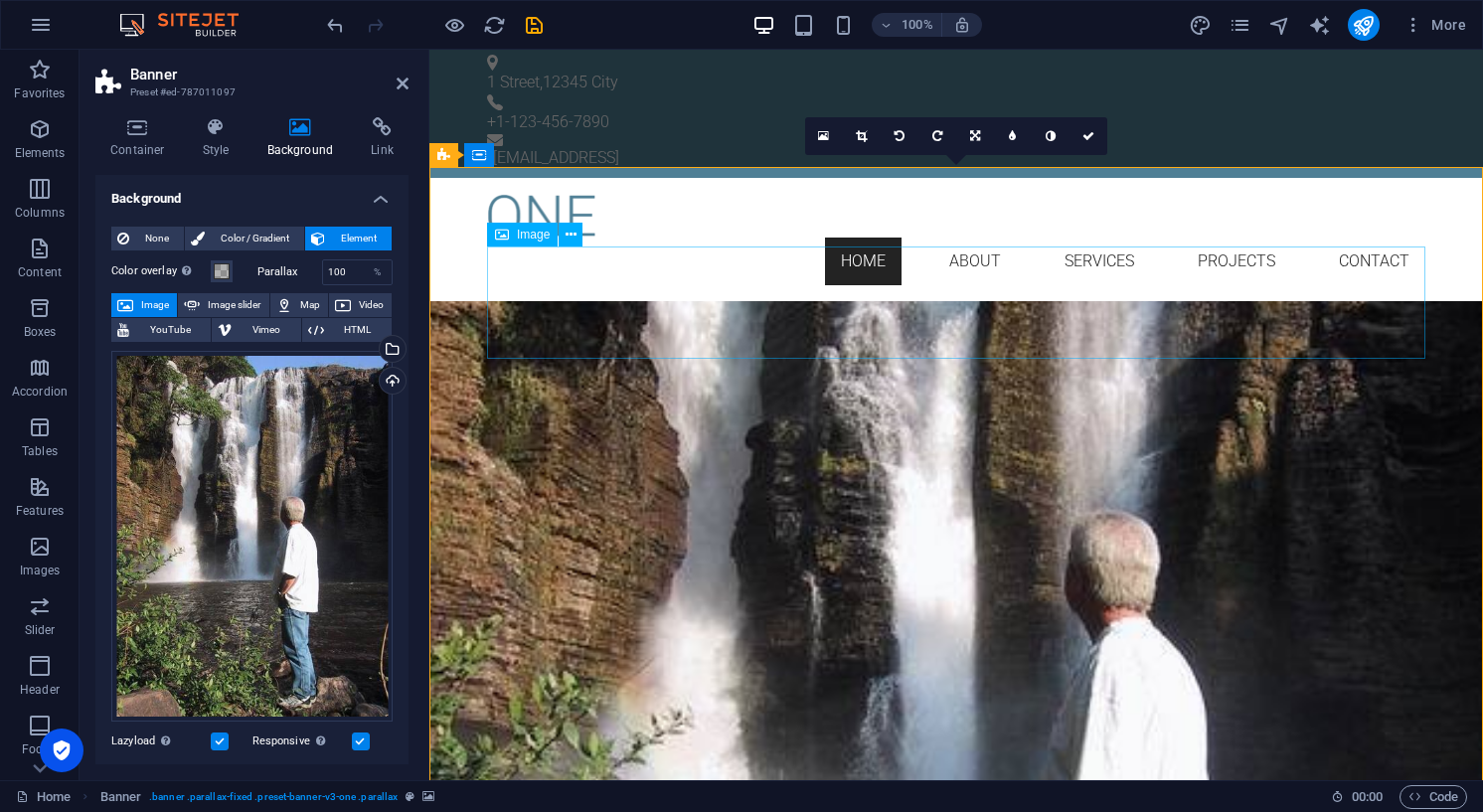 scroll, scrollTop: 2, scrollLeft: 0, axis: vertical 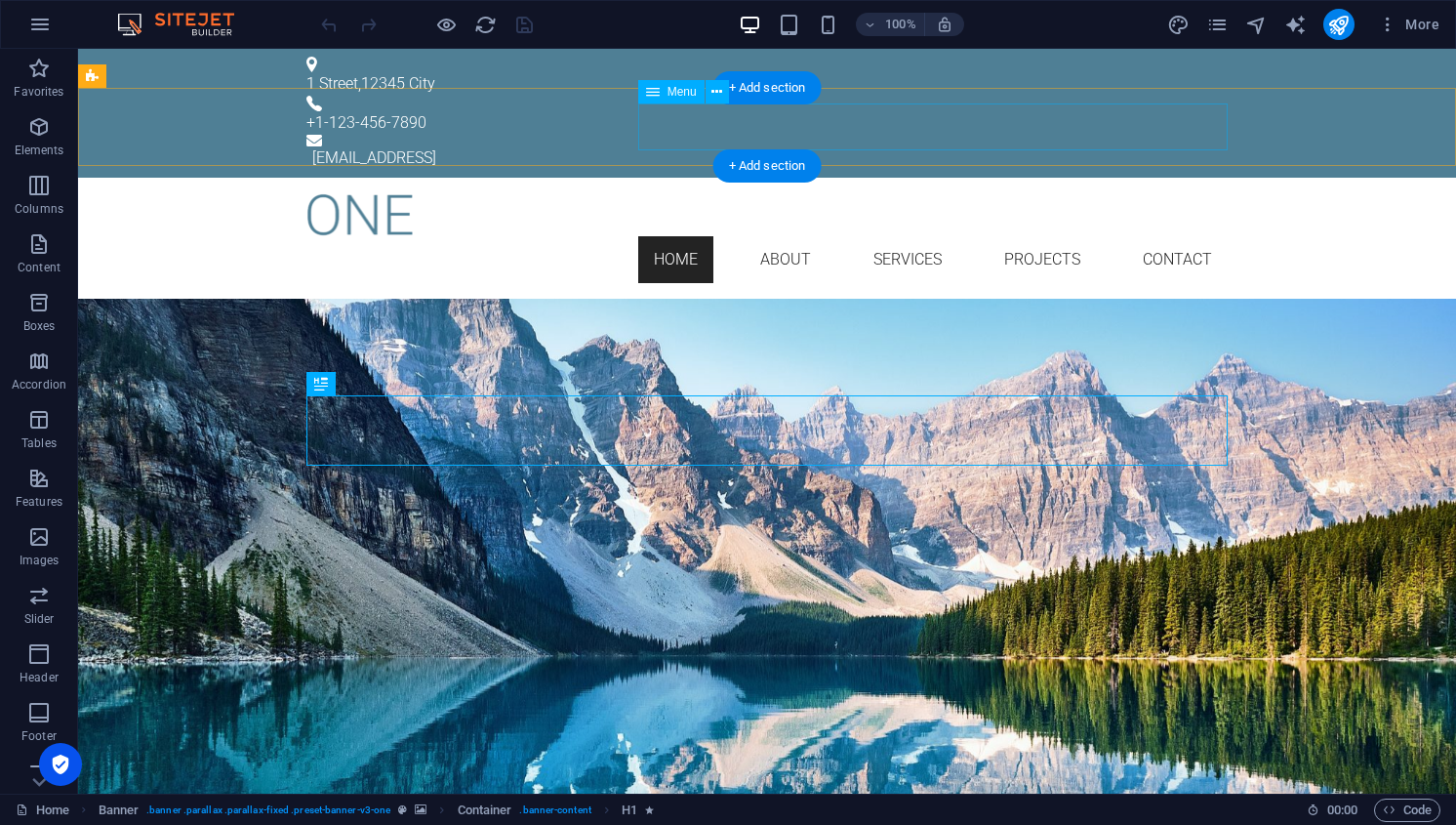 click on "Home About Services Projects Contact" at bounding box center [767, 260] 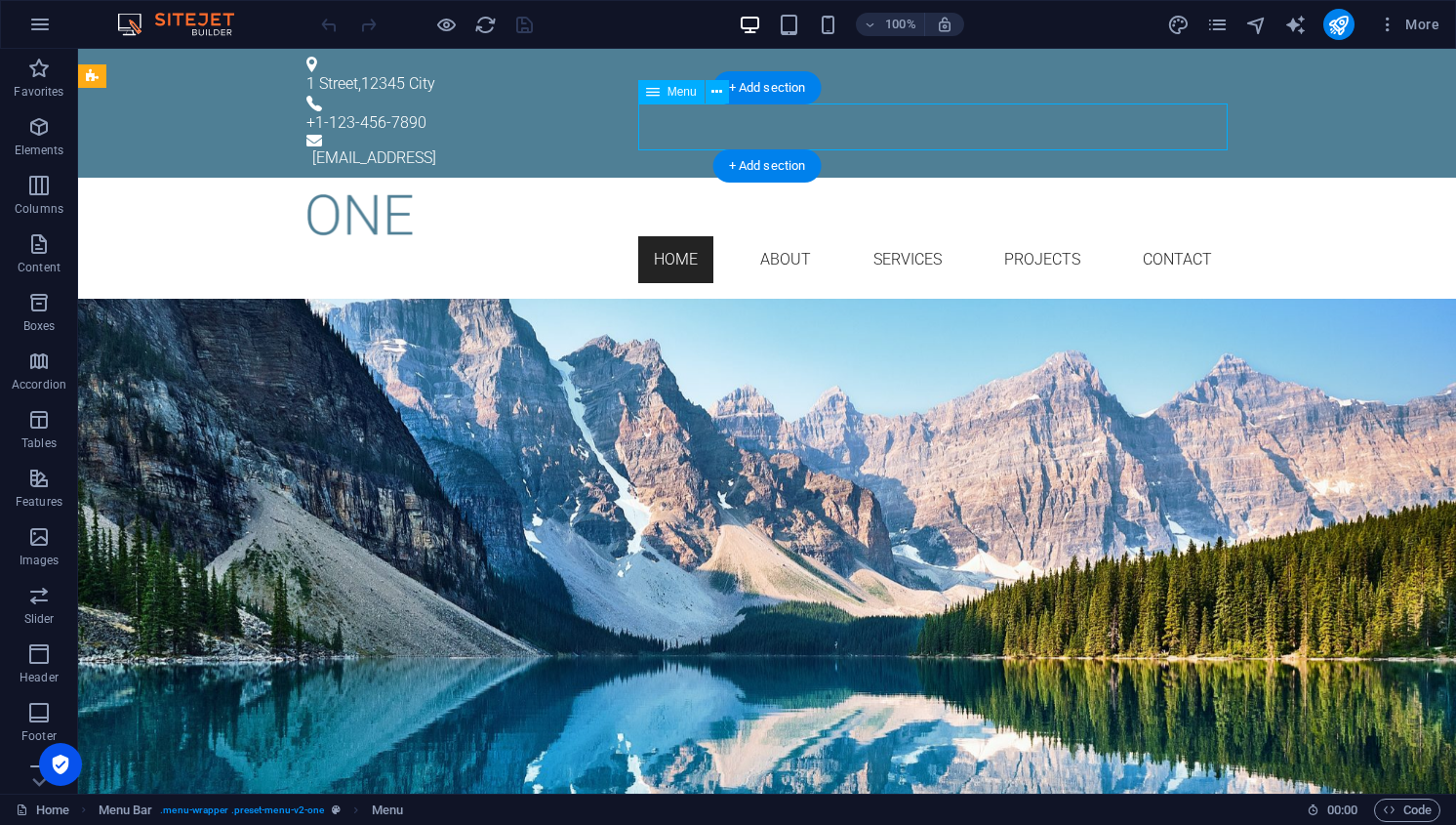 click on "Home About Services Projects Contact" at bounding box center [767, 260] 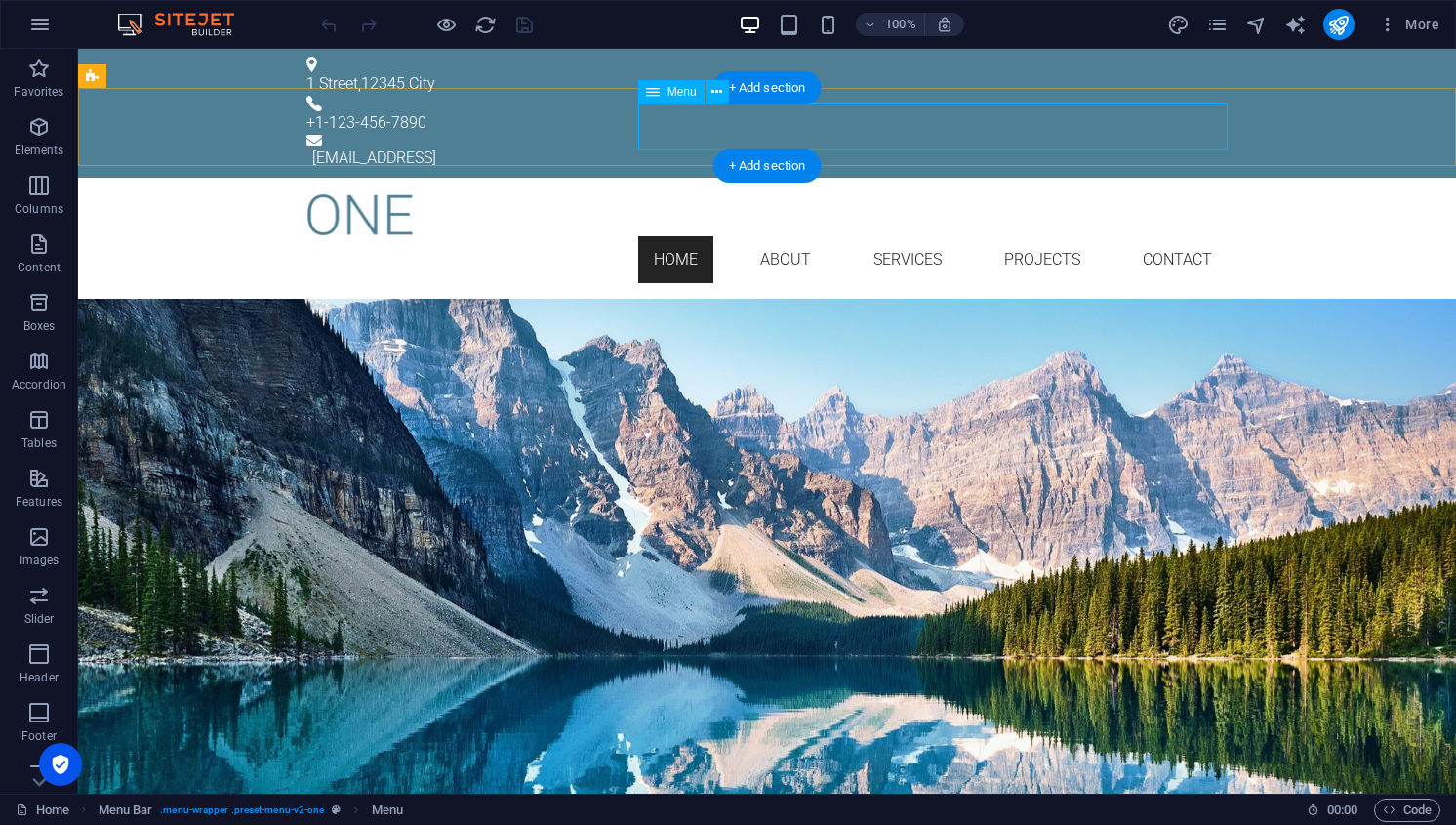 click on "Home About Services Projects Contact" at bounding box center [767, 260] 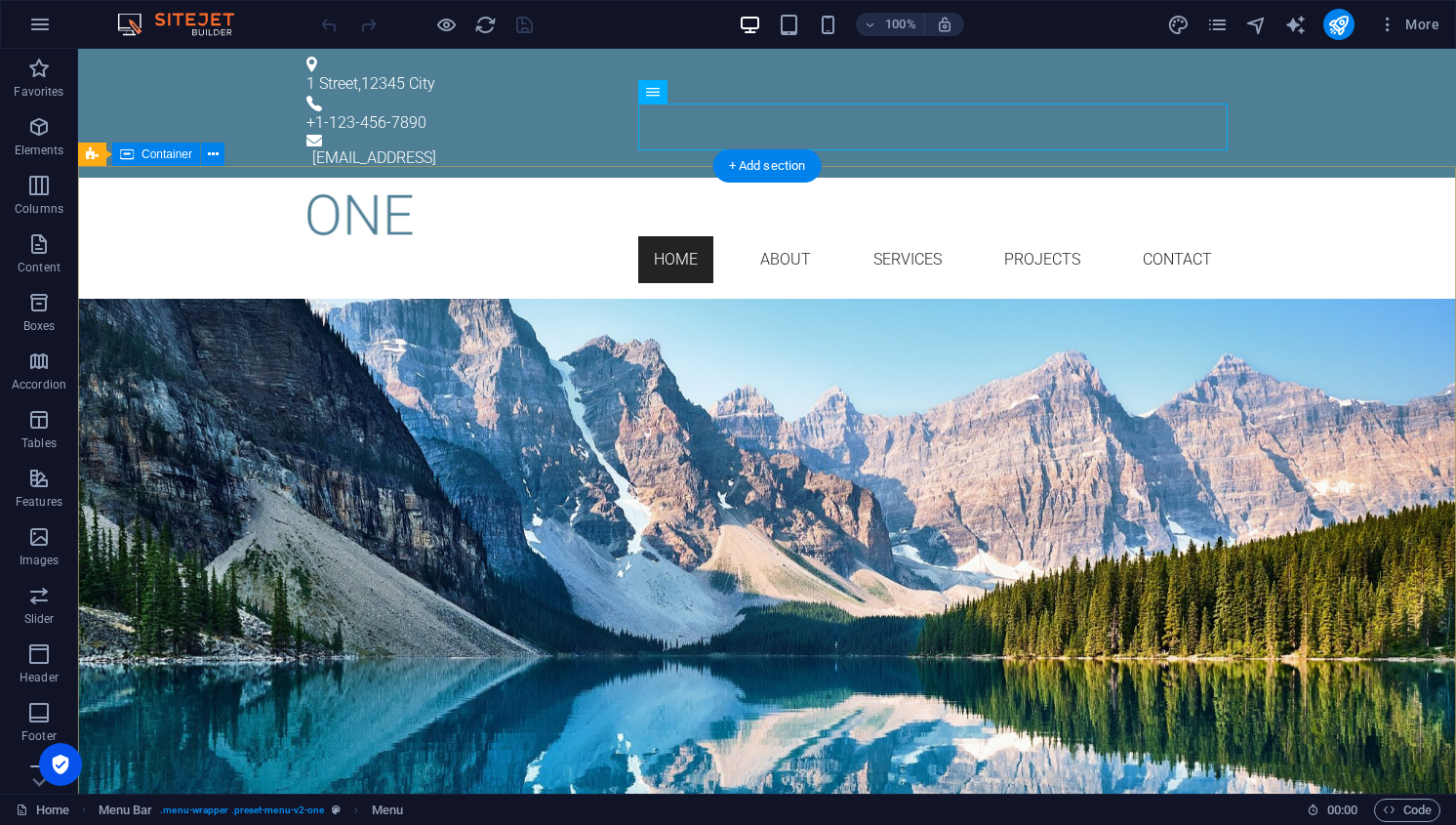 click on "Your Title goes here Lorem ipsum dolor sit amet, consetetur sadipscing elitr, sed diam nonumy eirmod tempor invidunt ut labore. Learn more" at bounding box center (767, 482) 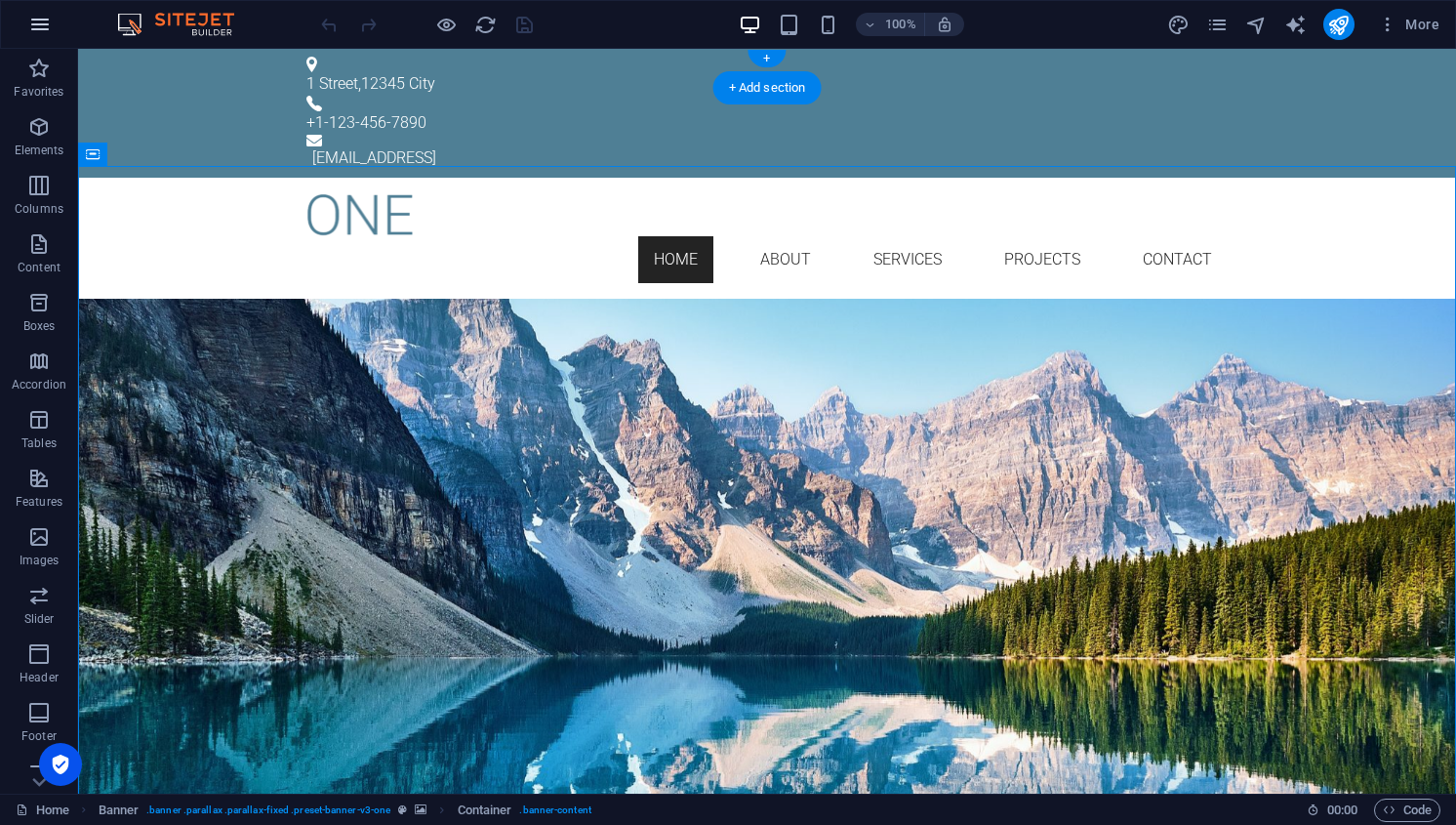 click at bounding box center (40, 24) 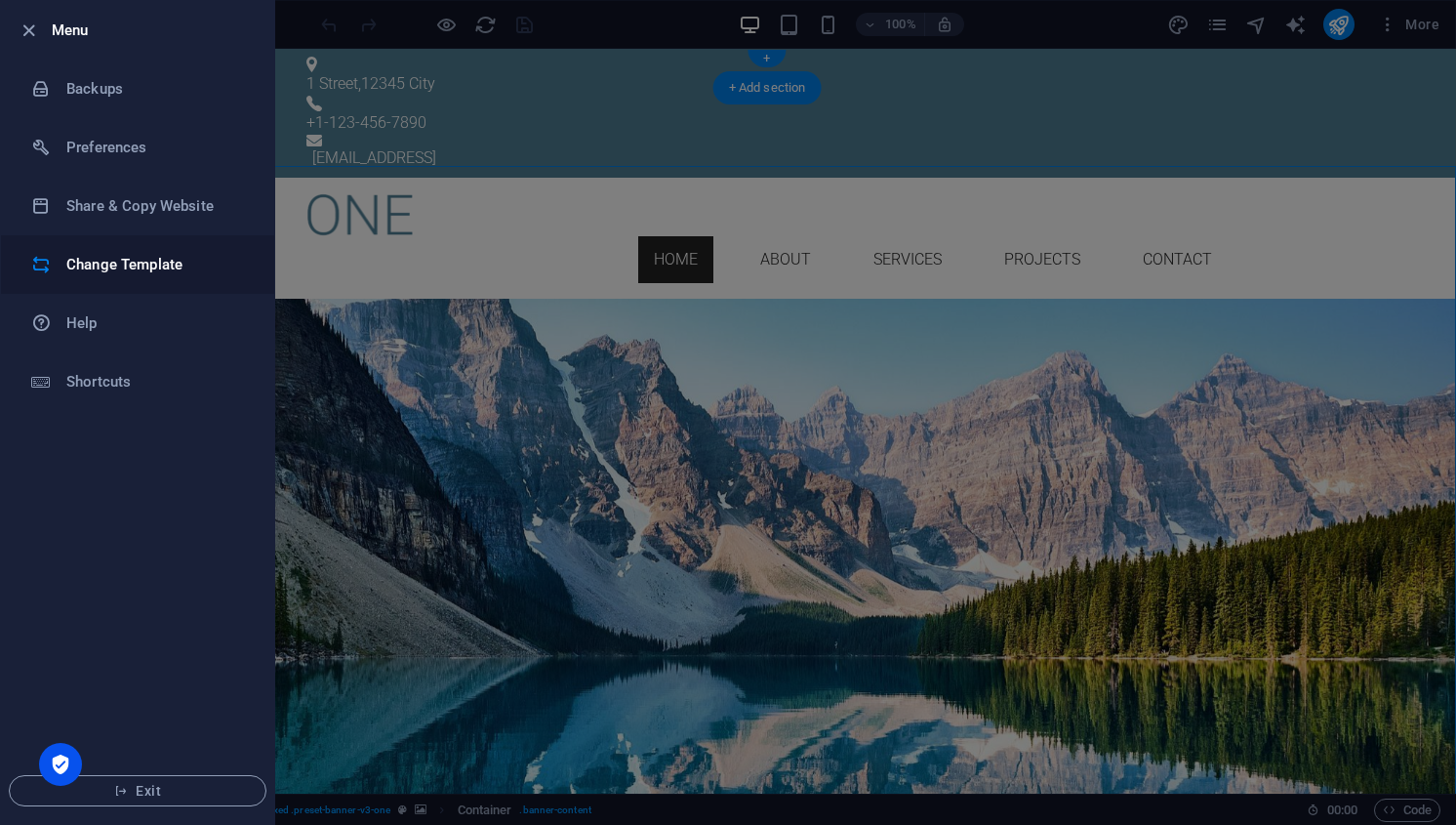 click on "Change Template" at bounding box center [156, 265] 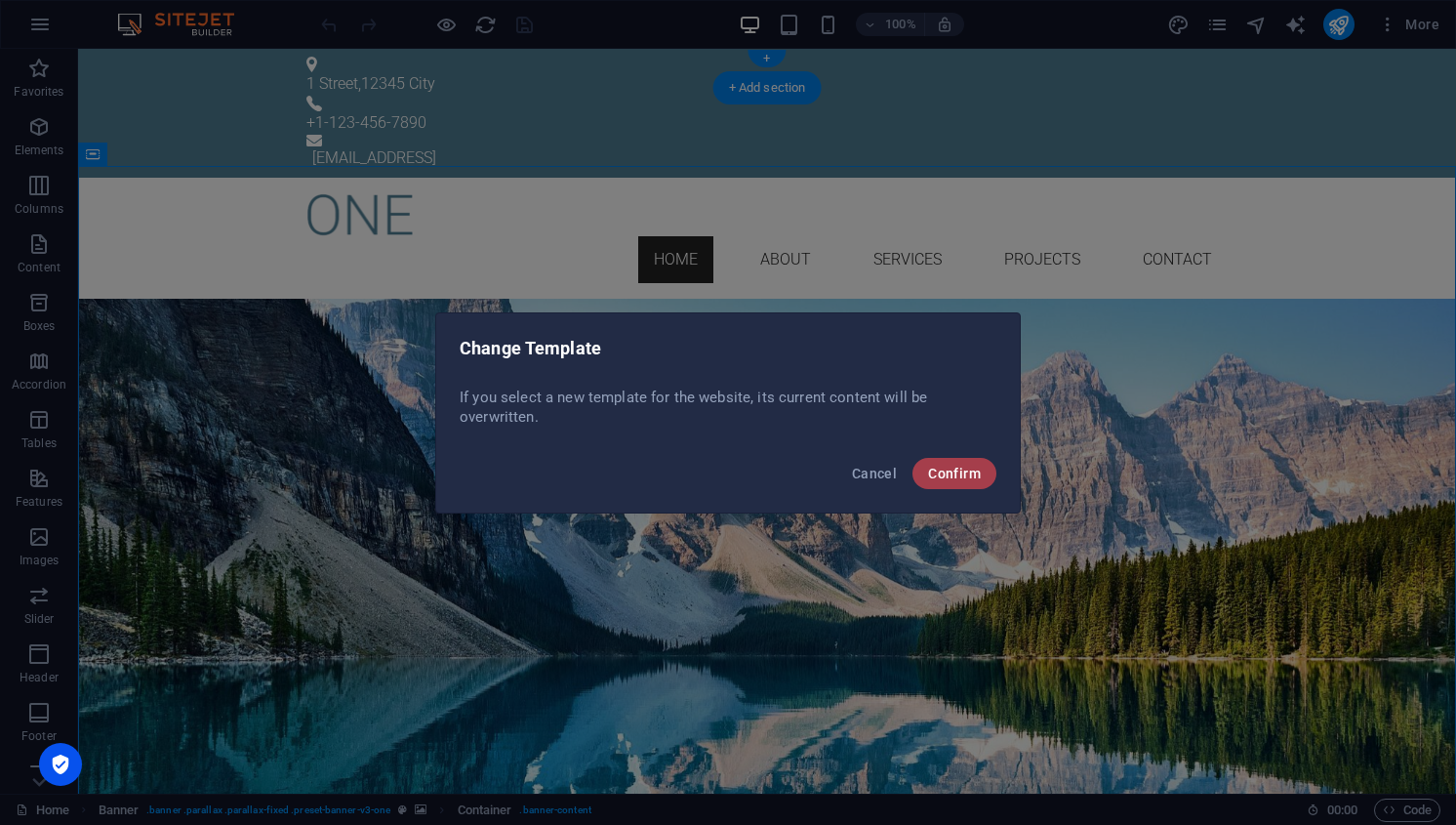 click on "Confirm" at bounding box center [954, 474] 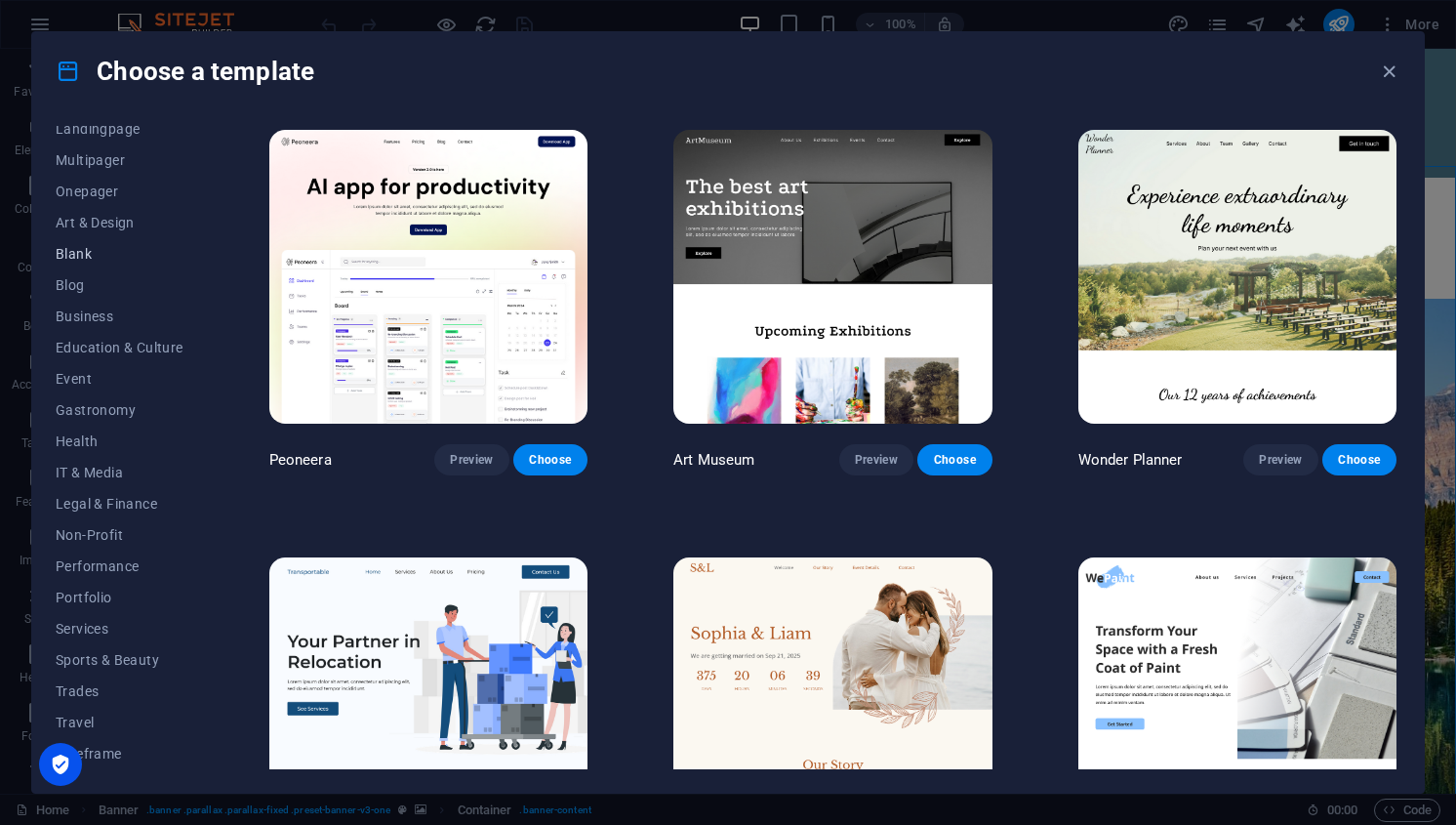 scroll, scrollTop: 138, scrollLeft: 0, axis: vertical 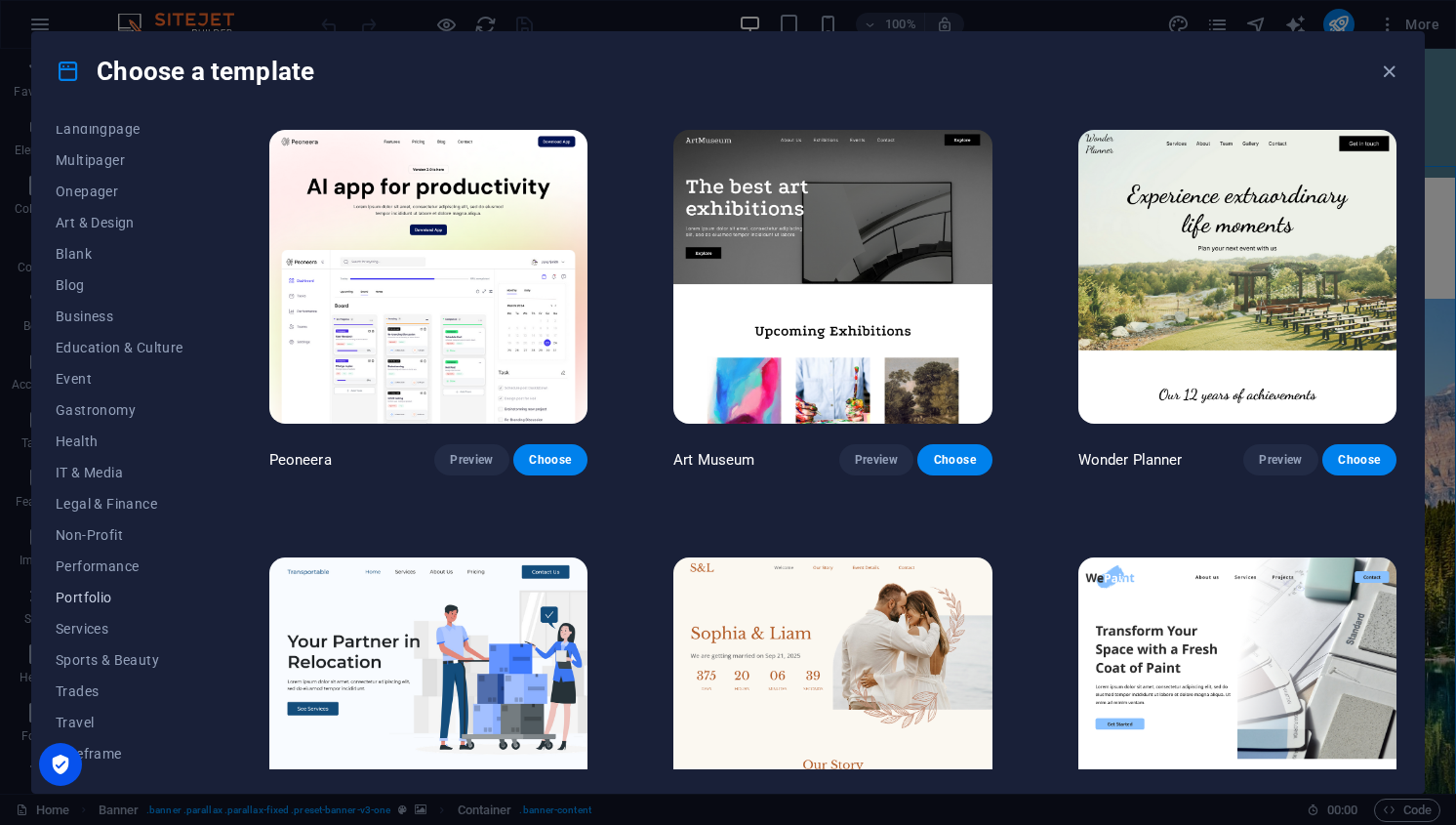 click on "Portfolio" at bounding box center (119, 598) 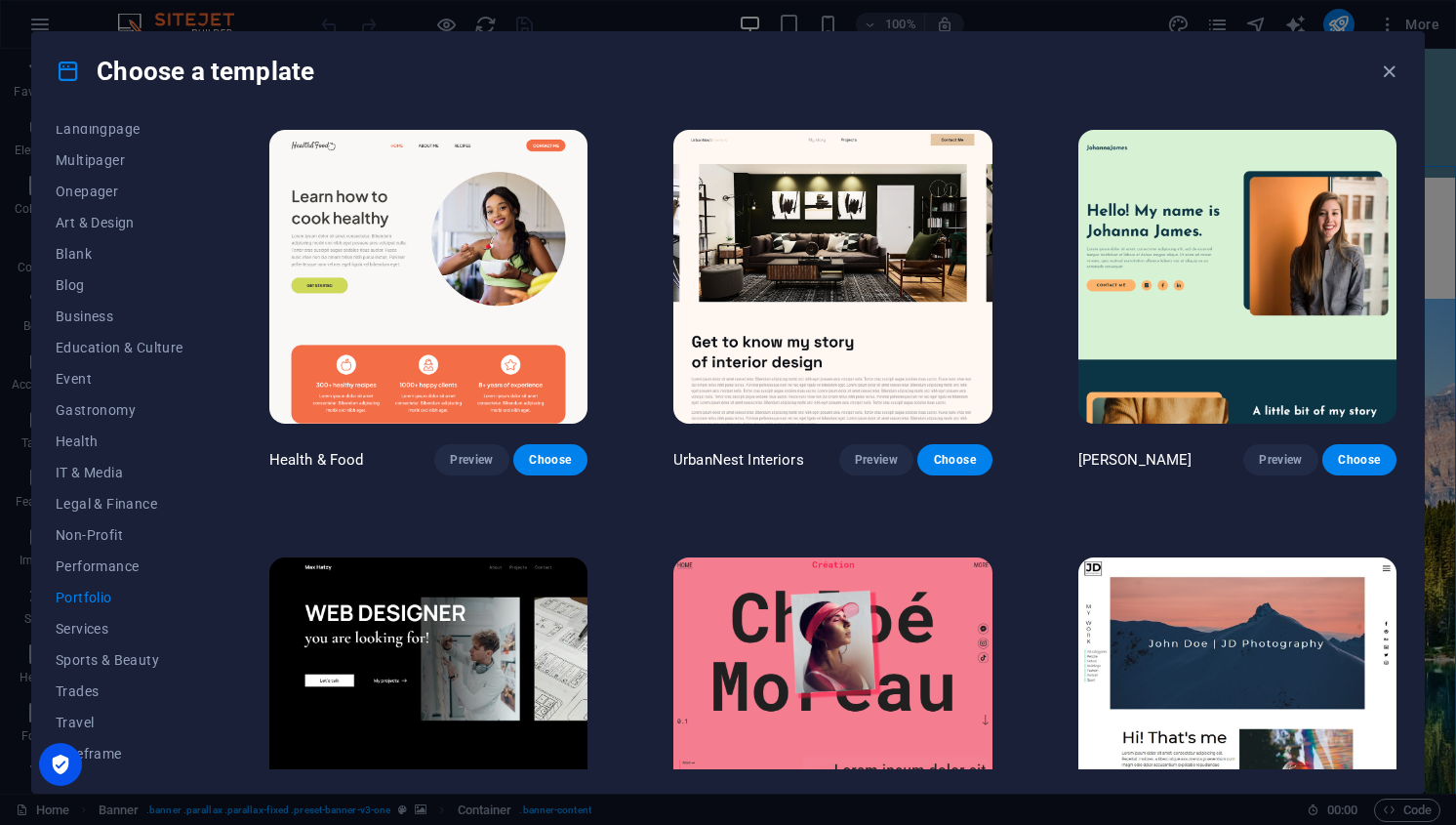 scroll, scrollTop: 0, scrollLeft: 0, axis: both 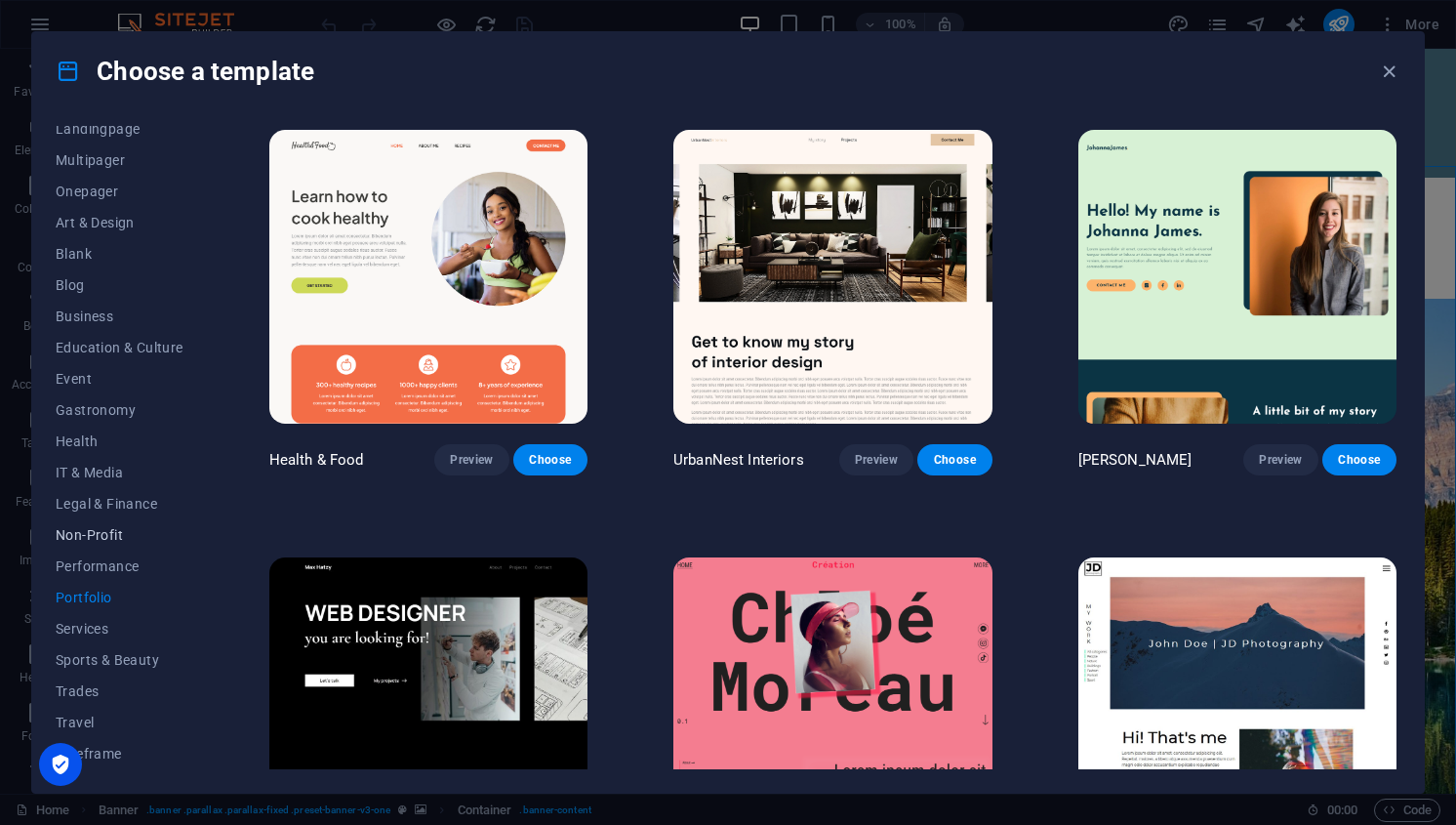 click on "Non-Profit" at bounding box center [119, 535] 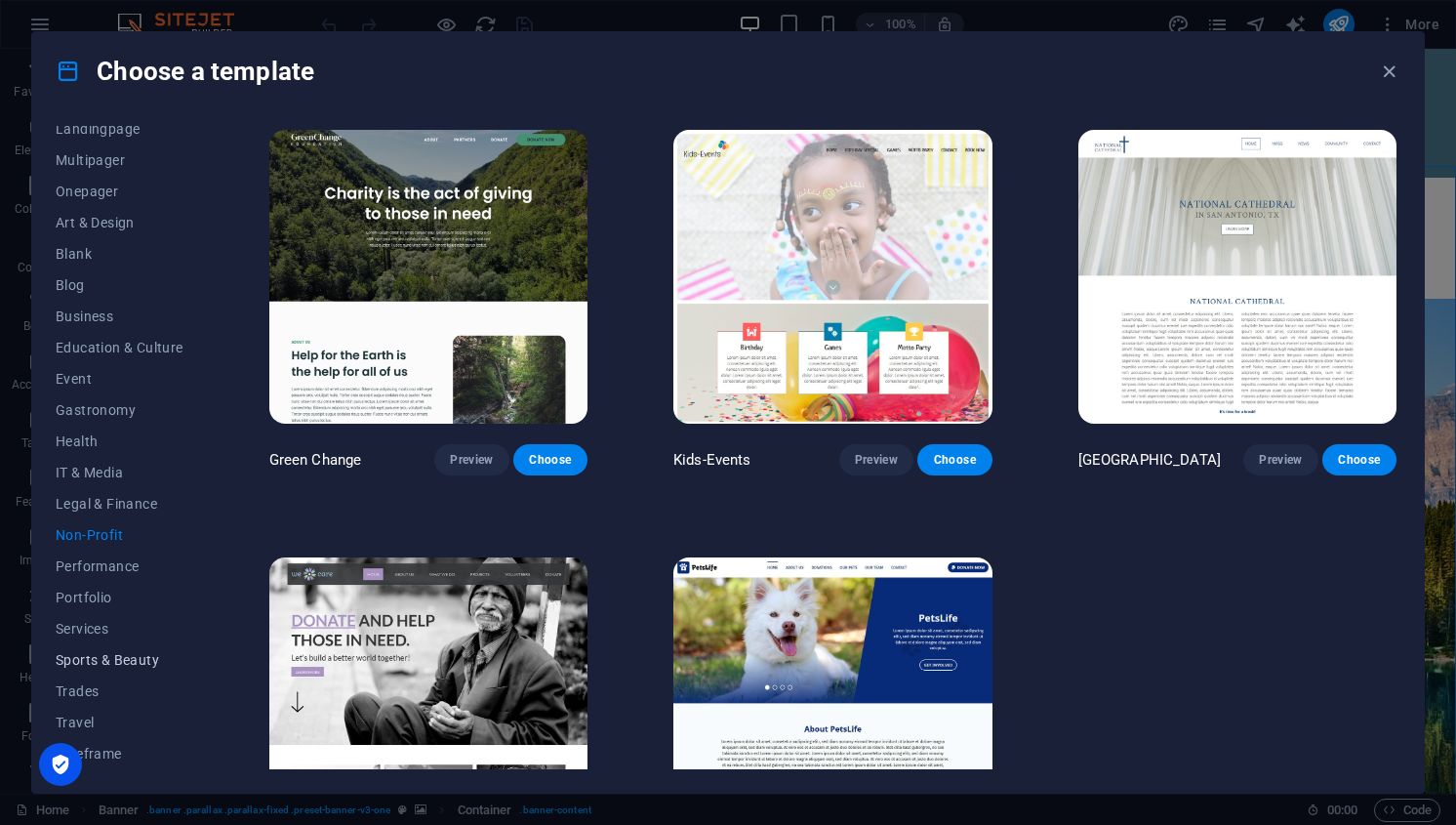 click on "Sports & Beauty" at bounding box center [119, 660] 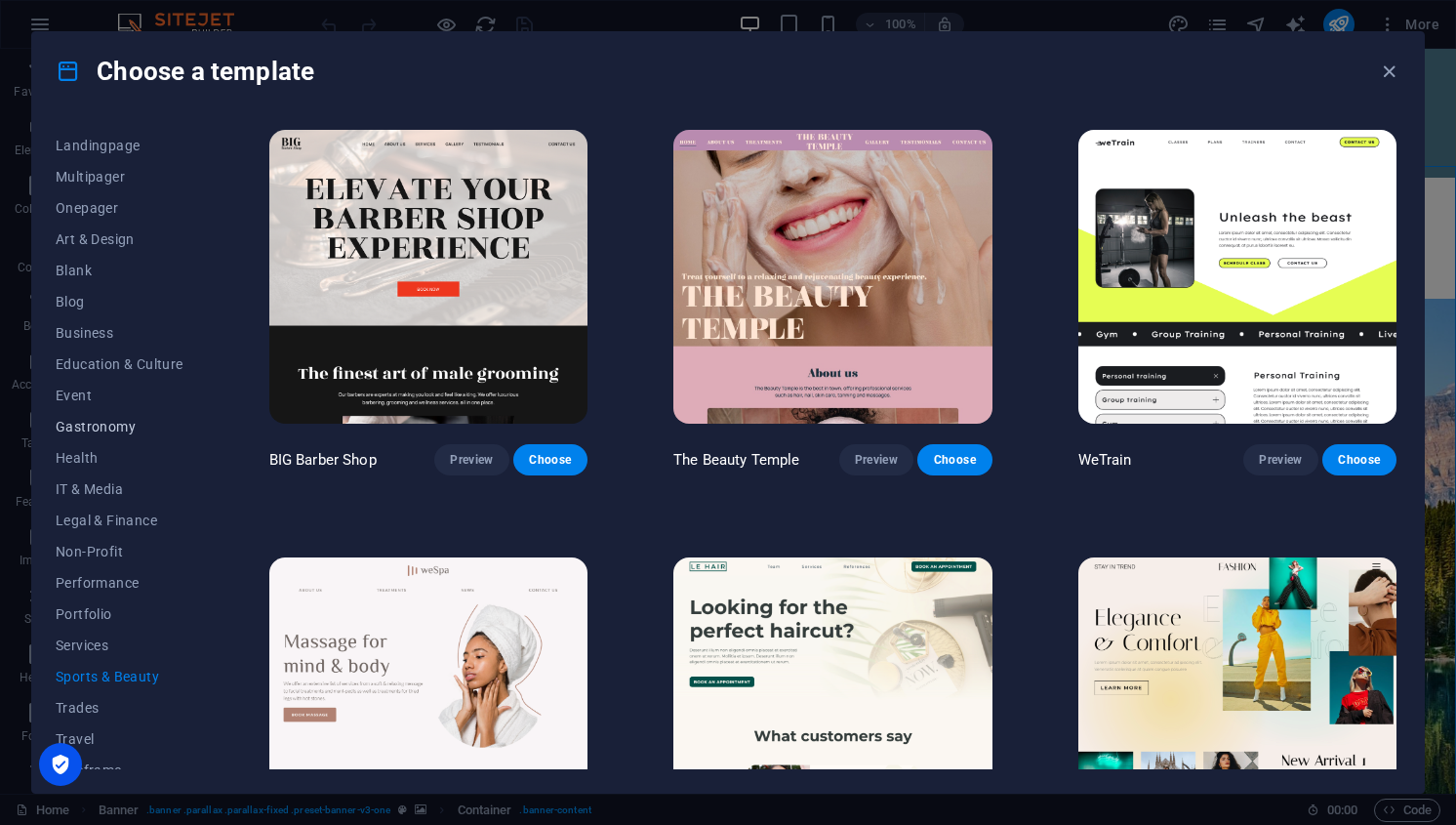 scroll, scrollTop: 138, scrollLeft: 0, axis: vertical 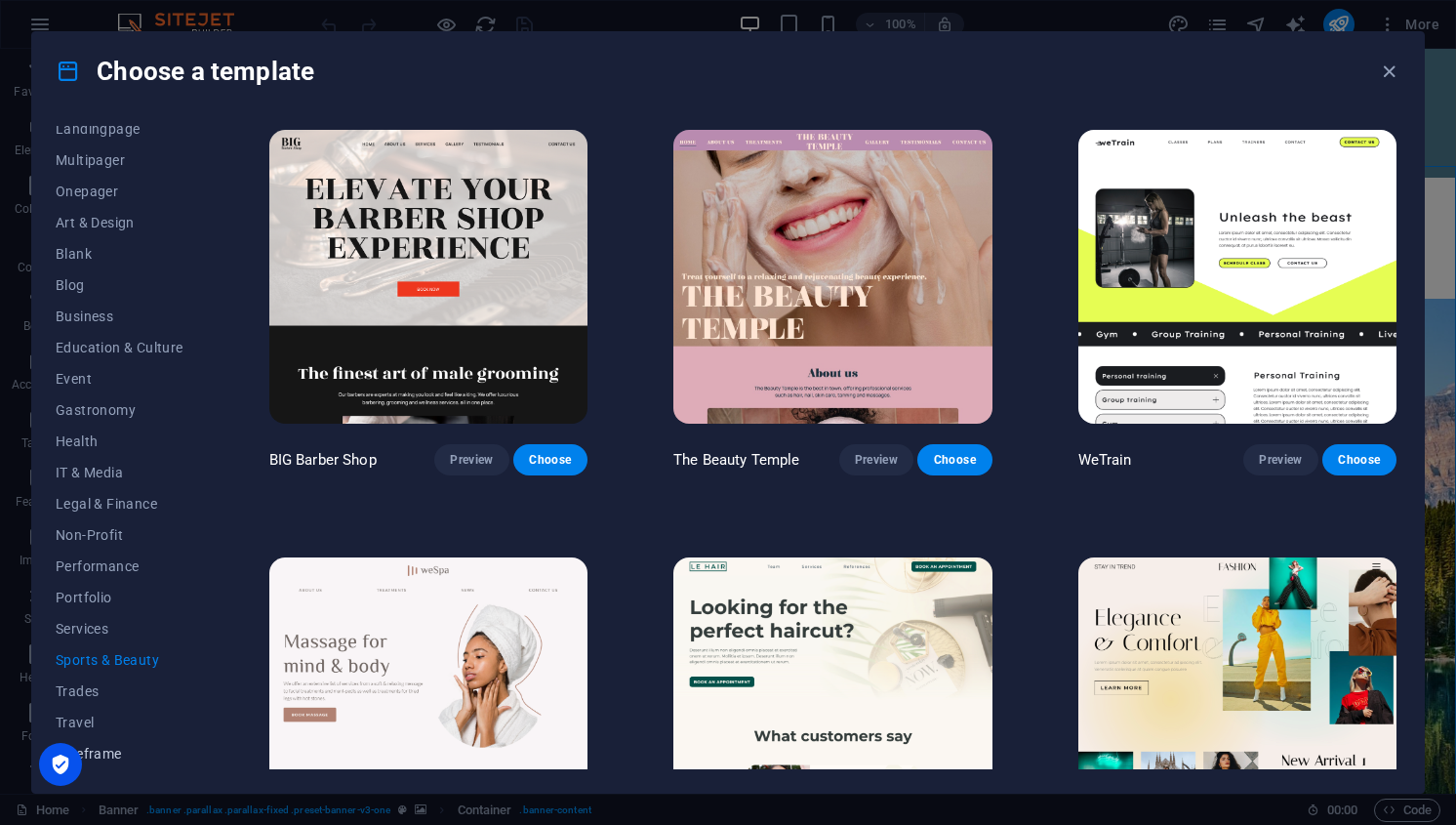 click at bounding box center [61, 764] 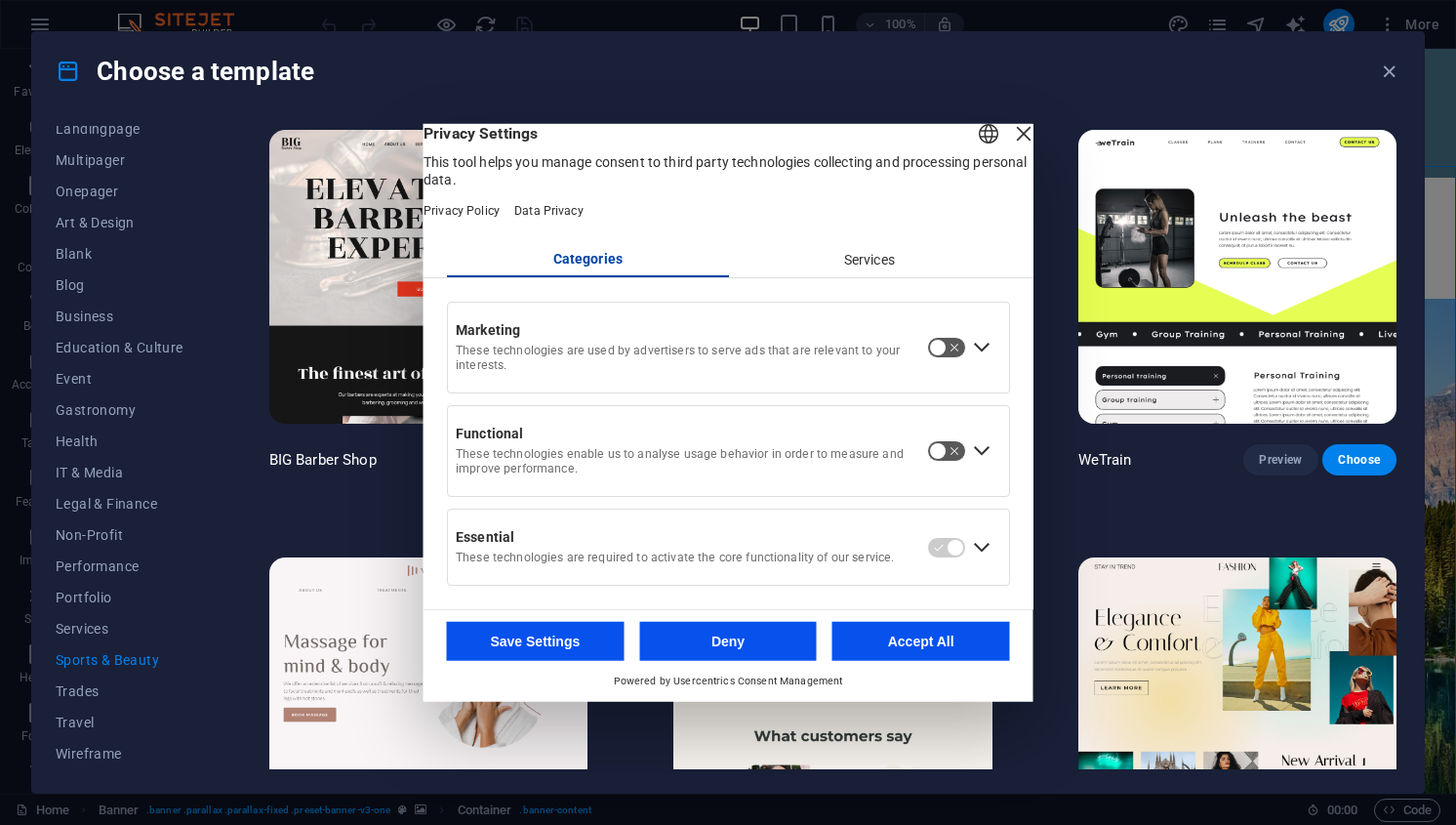 click on "Deny" at bounding box center (728, 641) 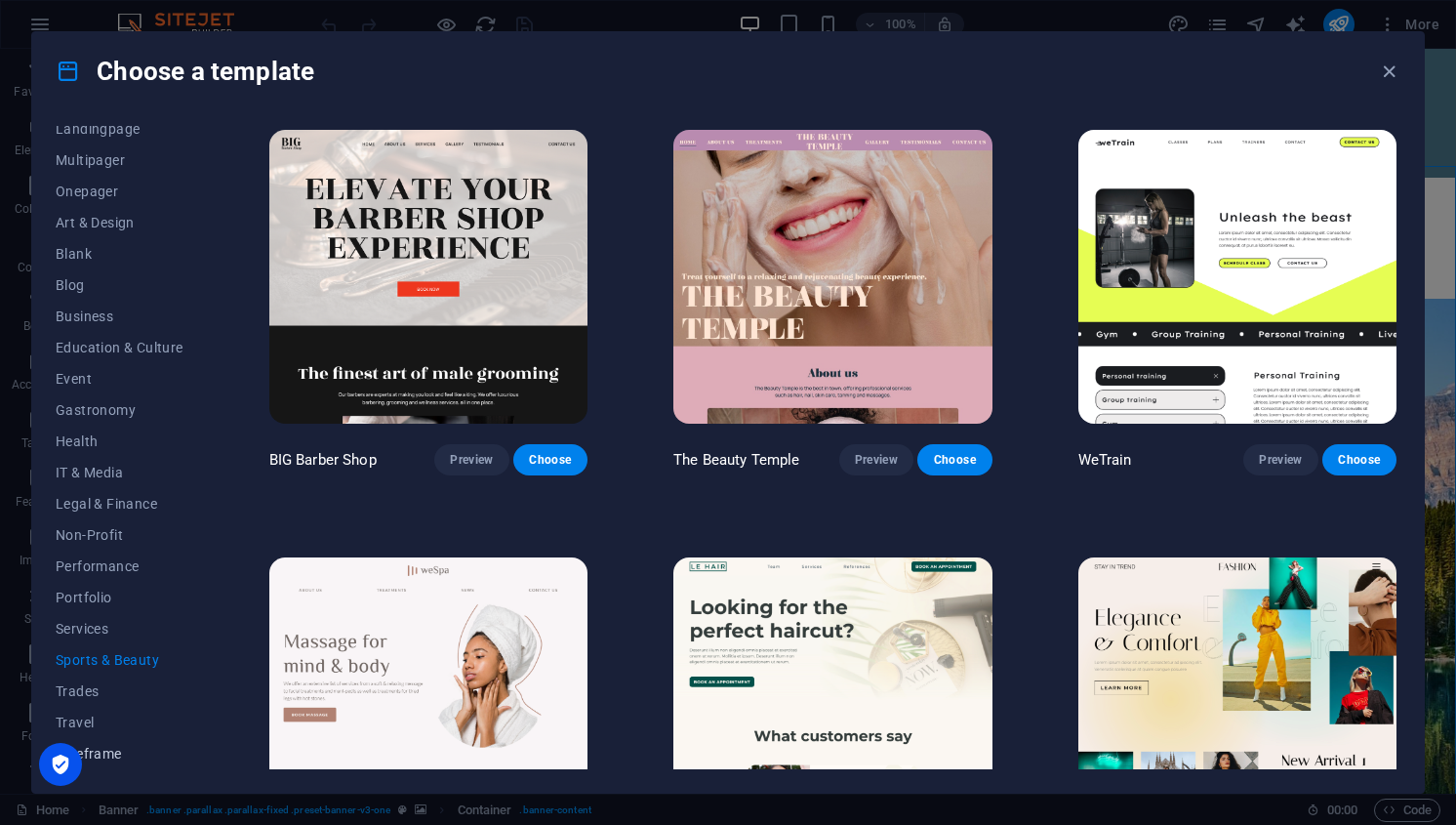click on "Wireframe" at bounding box center [119, 754] 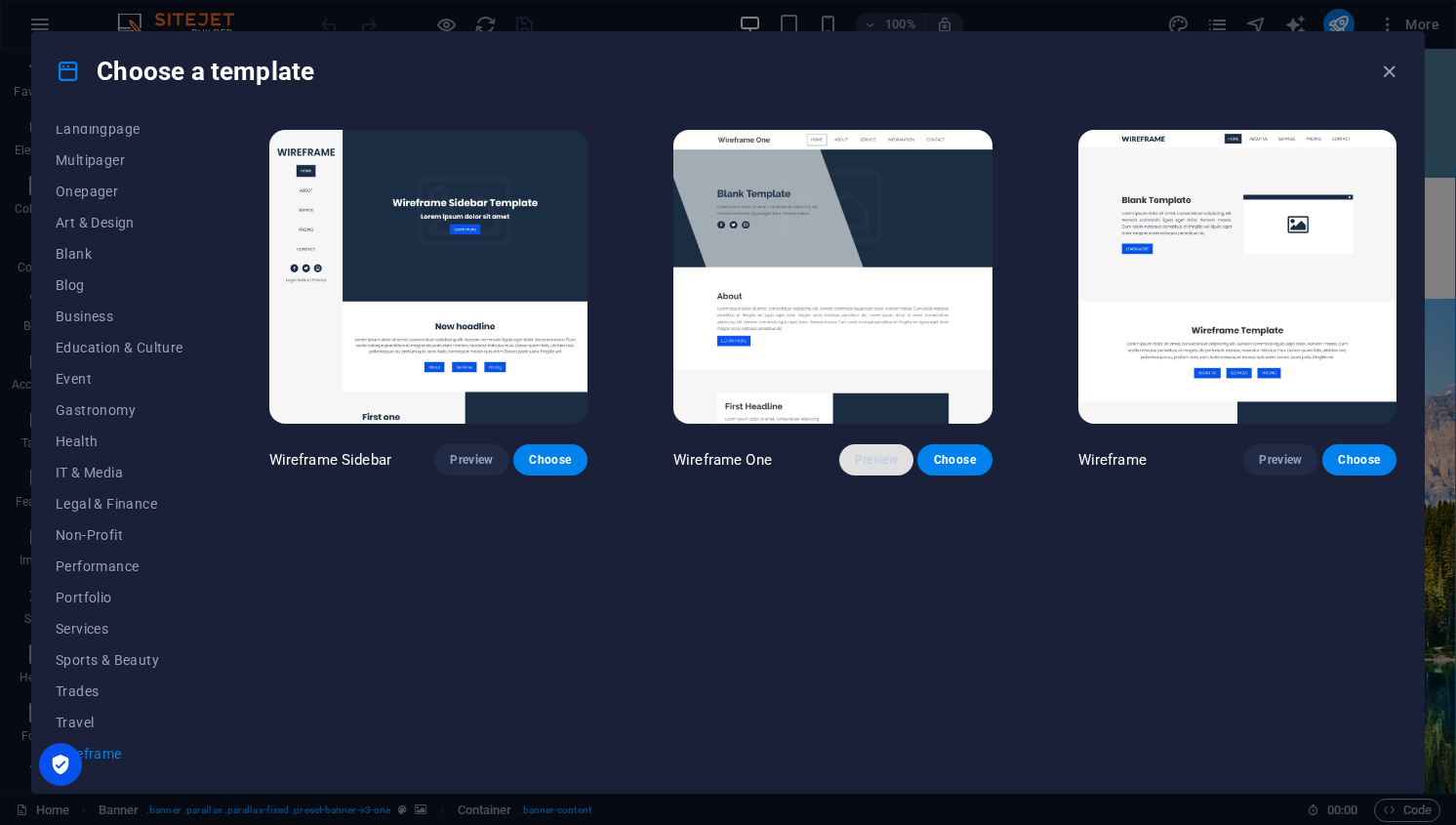click on "Preview" at bounding box center (876, 460) 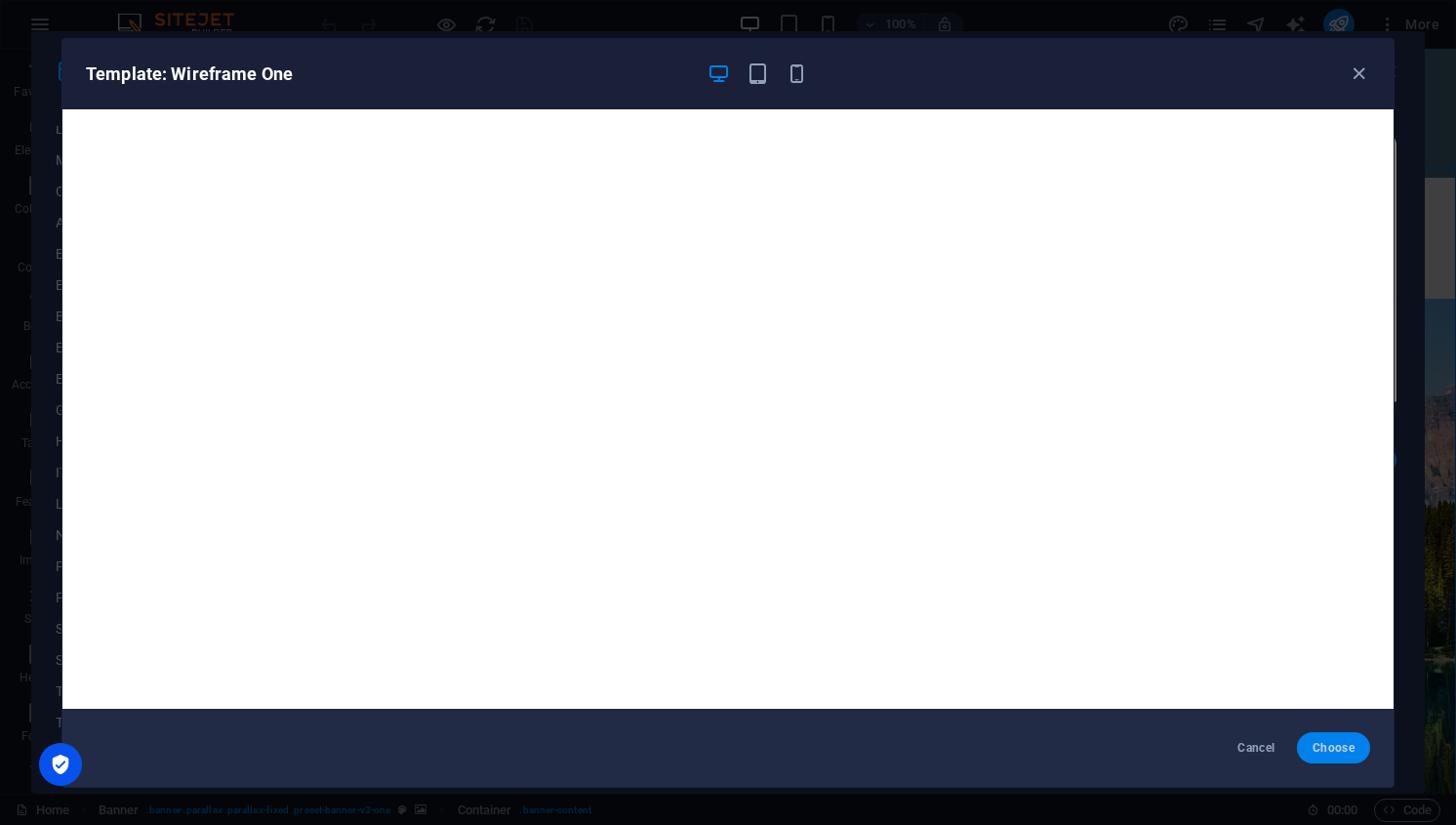 click on "Choose" at bounding box center [1333, 748] 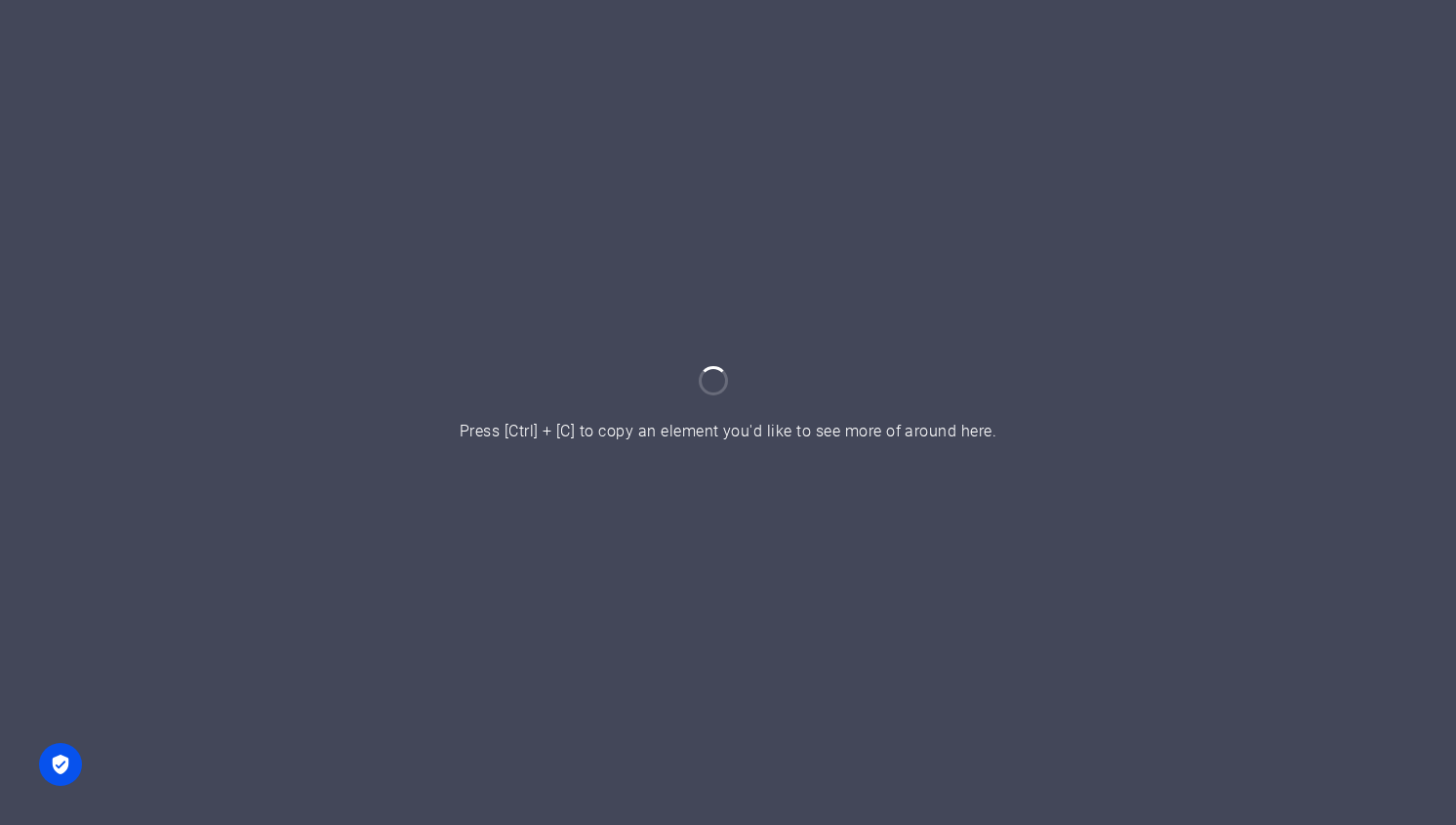 scroll, scrollTop: 0, scrollLeft: 0, axis: both 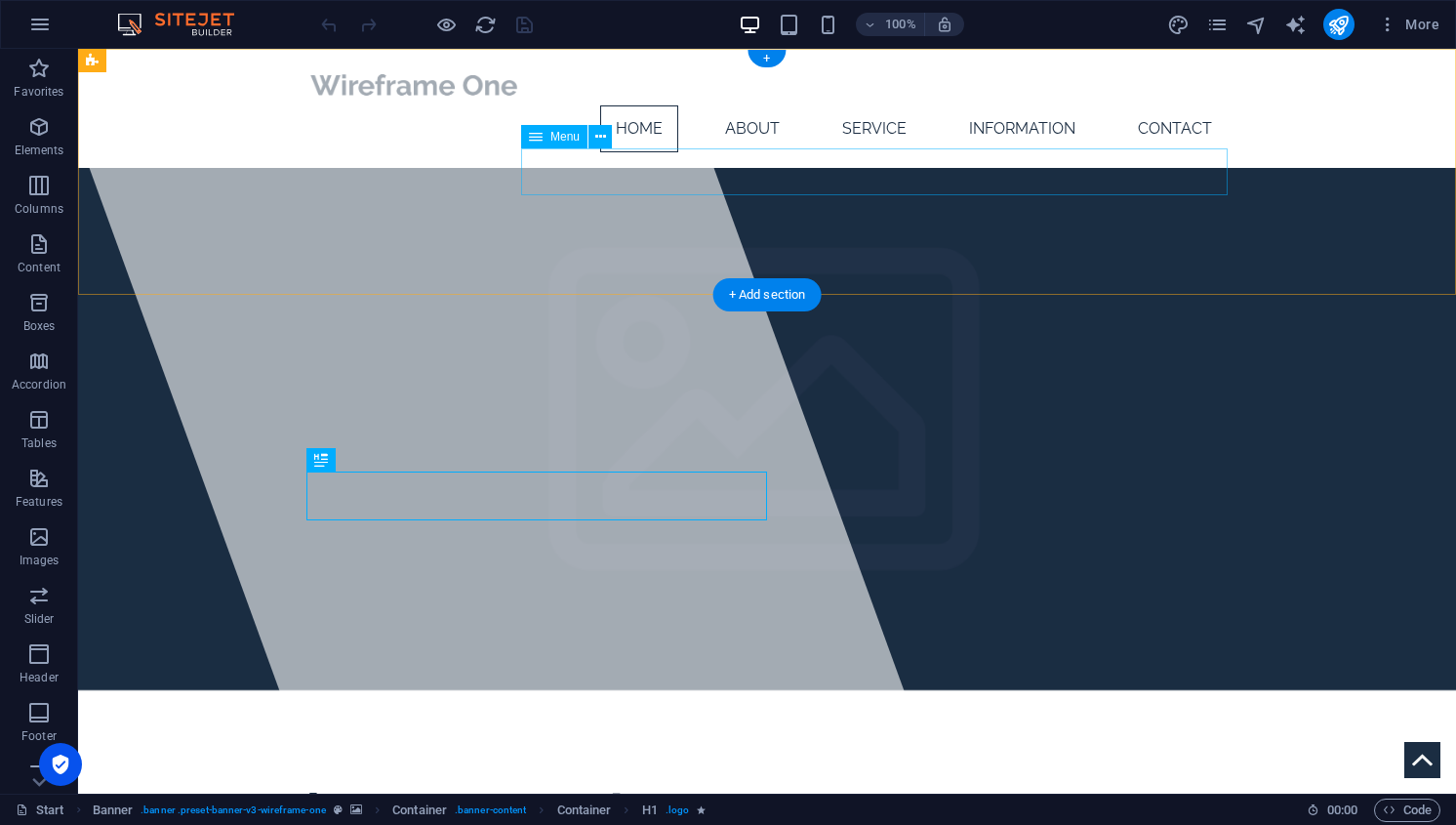 click on "Menu" at bounding box center [565, 137] 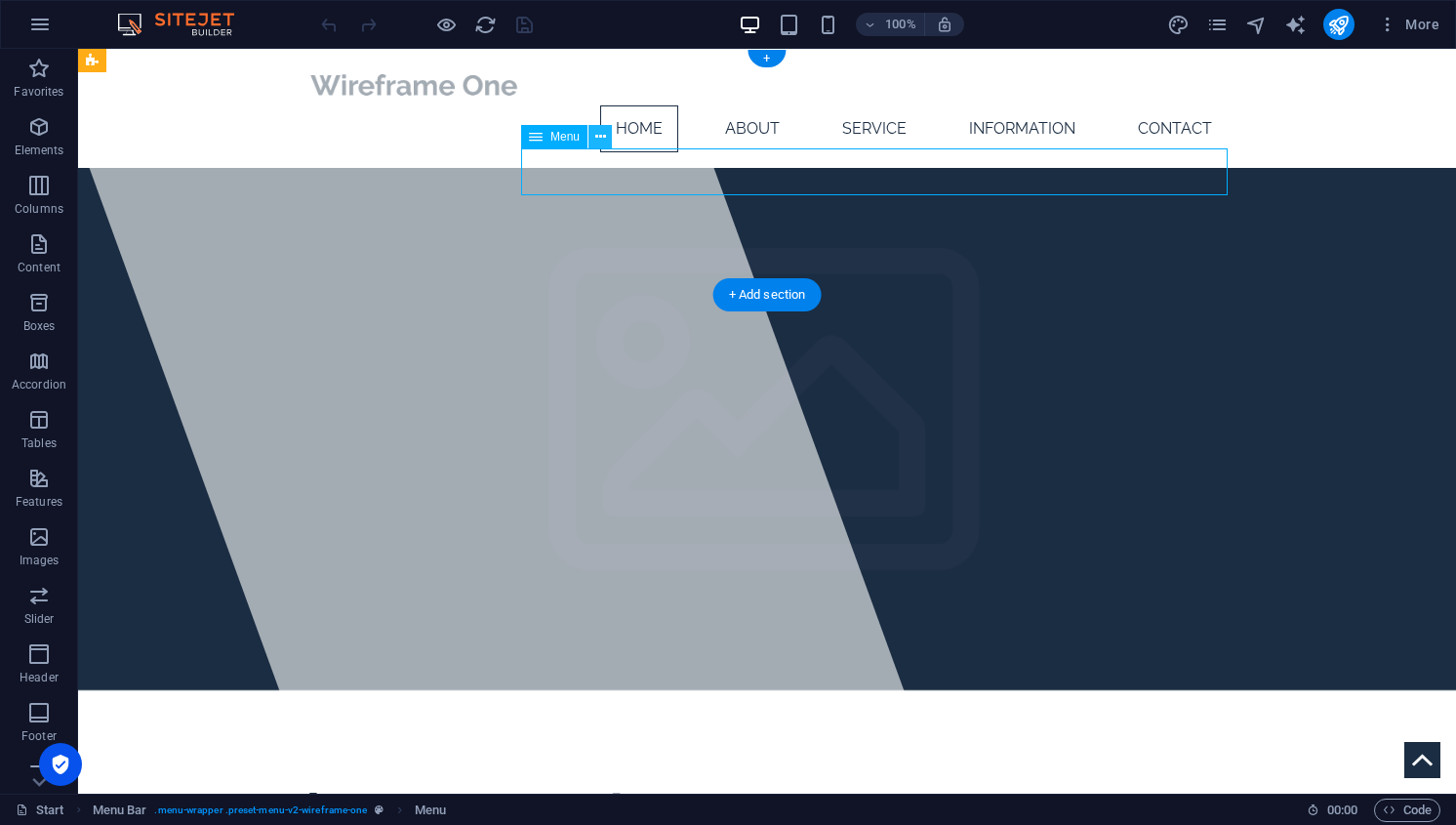 click at bounding box center [600, 137] 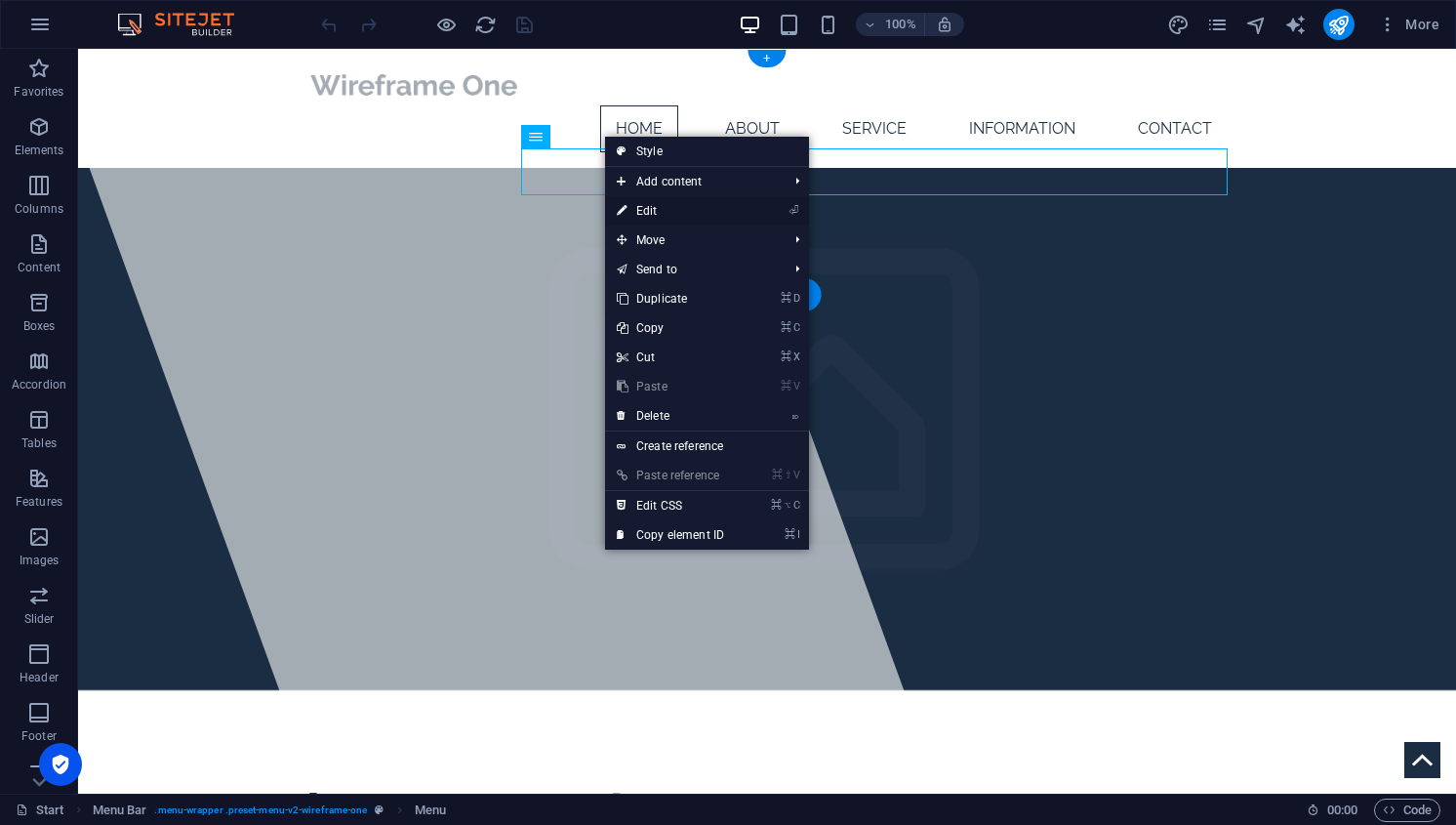 click on "⏎  Edit" at bounding box center [670, 211] 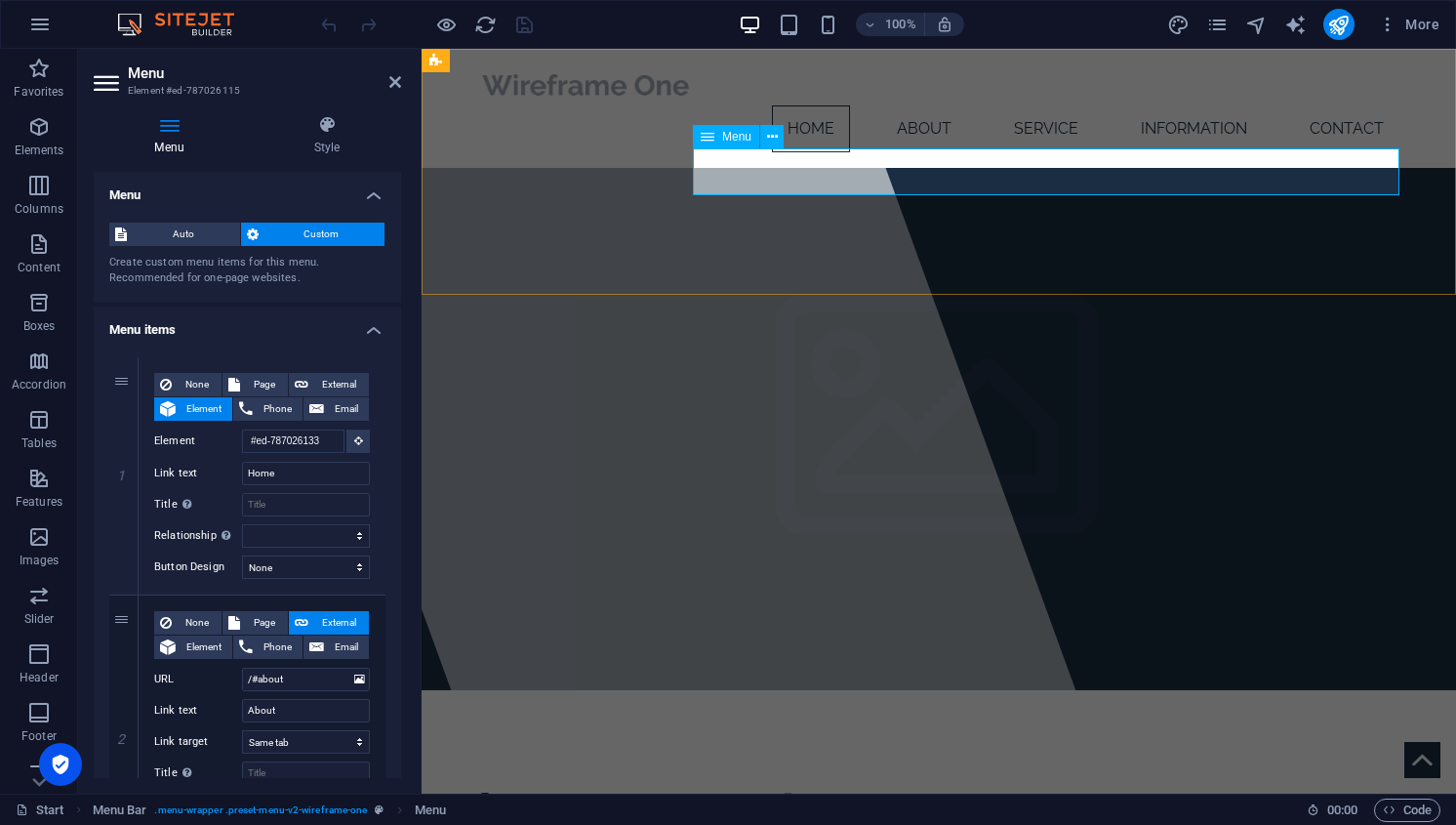 click on "Home About Service Information Contact" at bounding box center (939, 129) 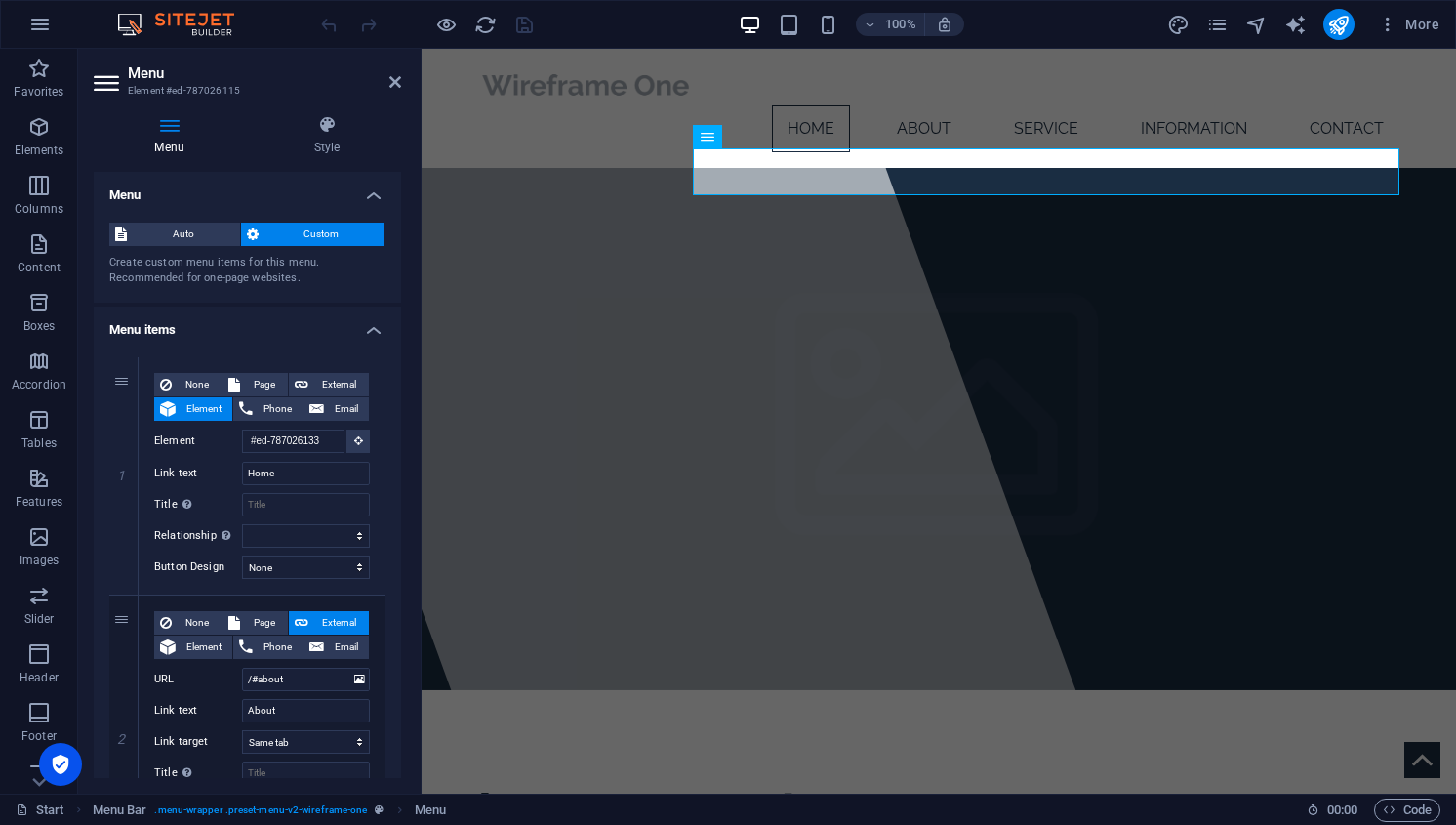 click on "Home About Service Information Contact" at bounding box center (939, 129) 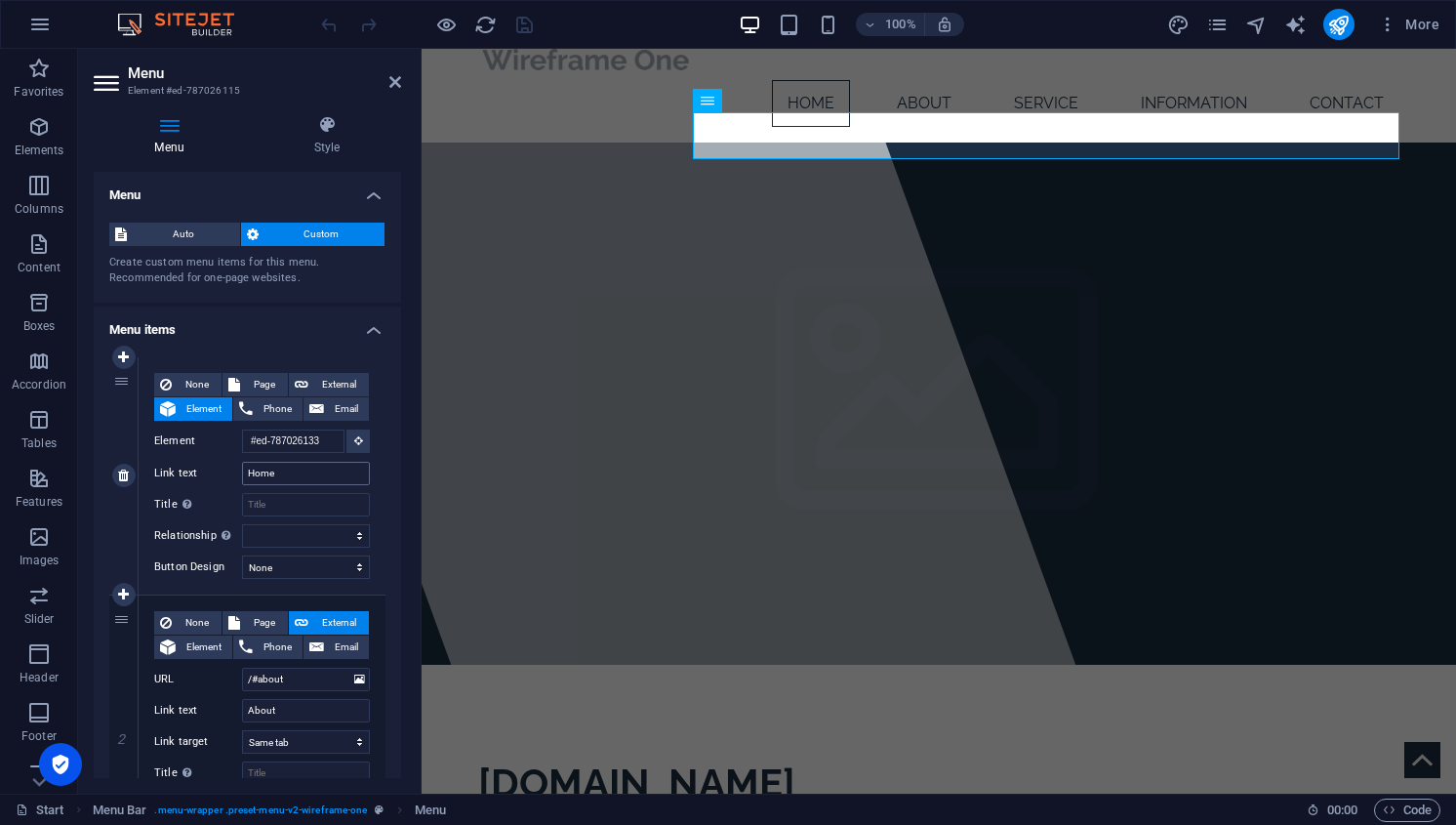 scroll, scrollTop: 0, scrollLeft: 0, axis: both 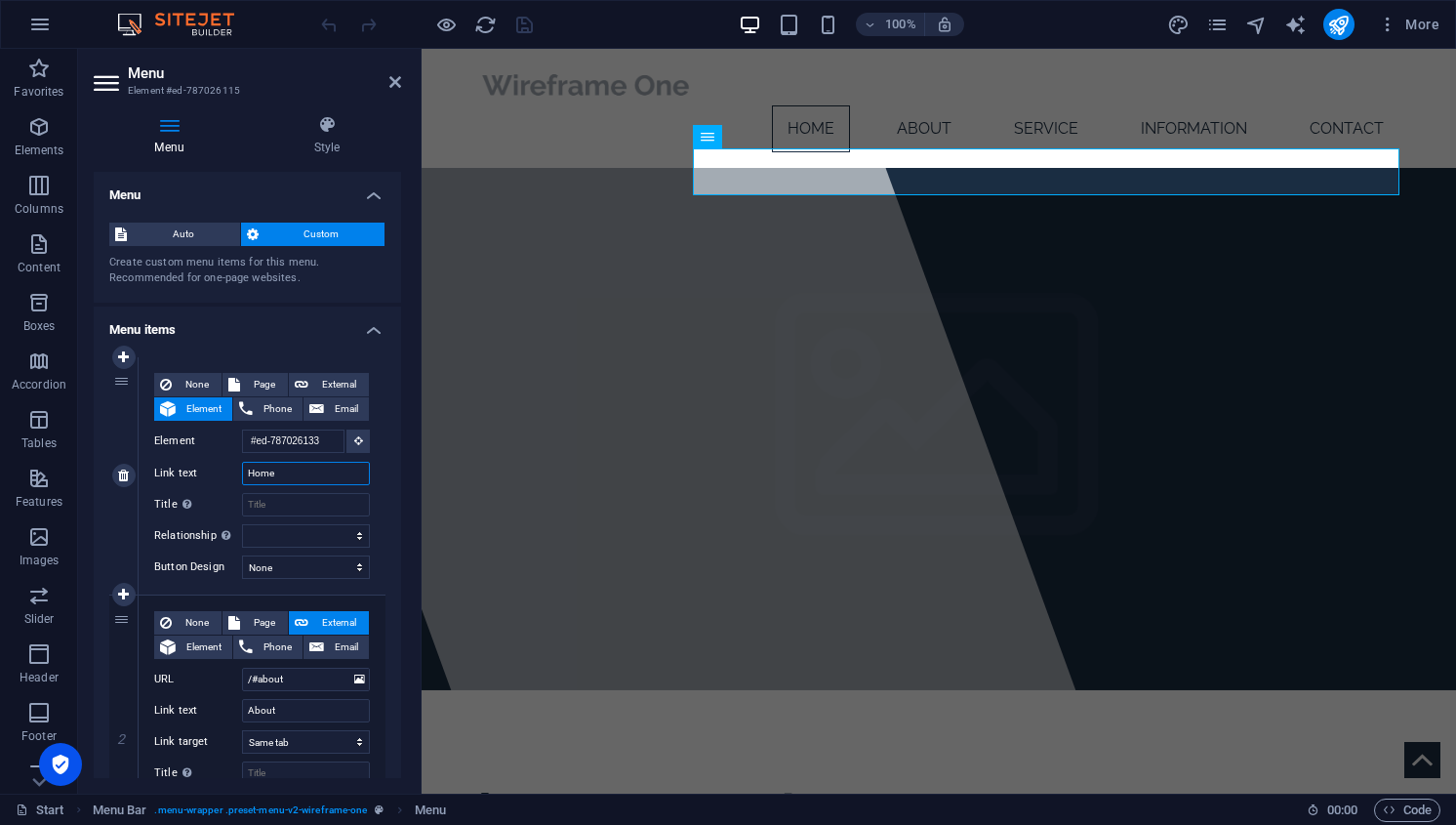 click on "Home" at bounding box center (305, 474) 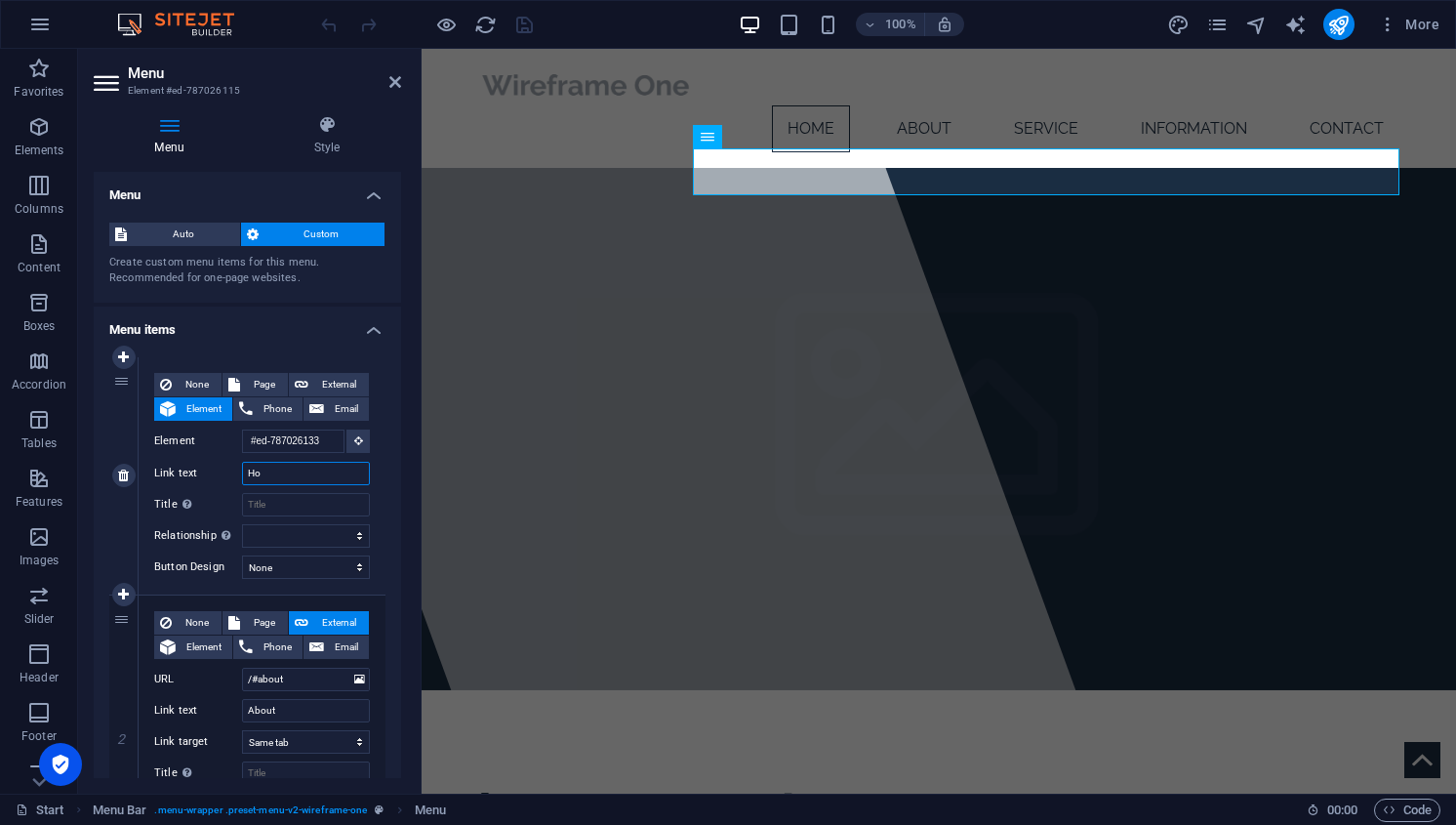 type on "H" 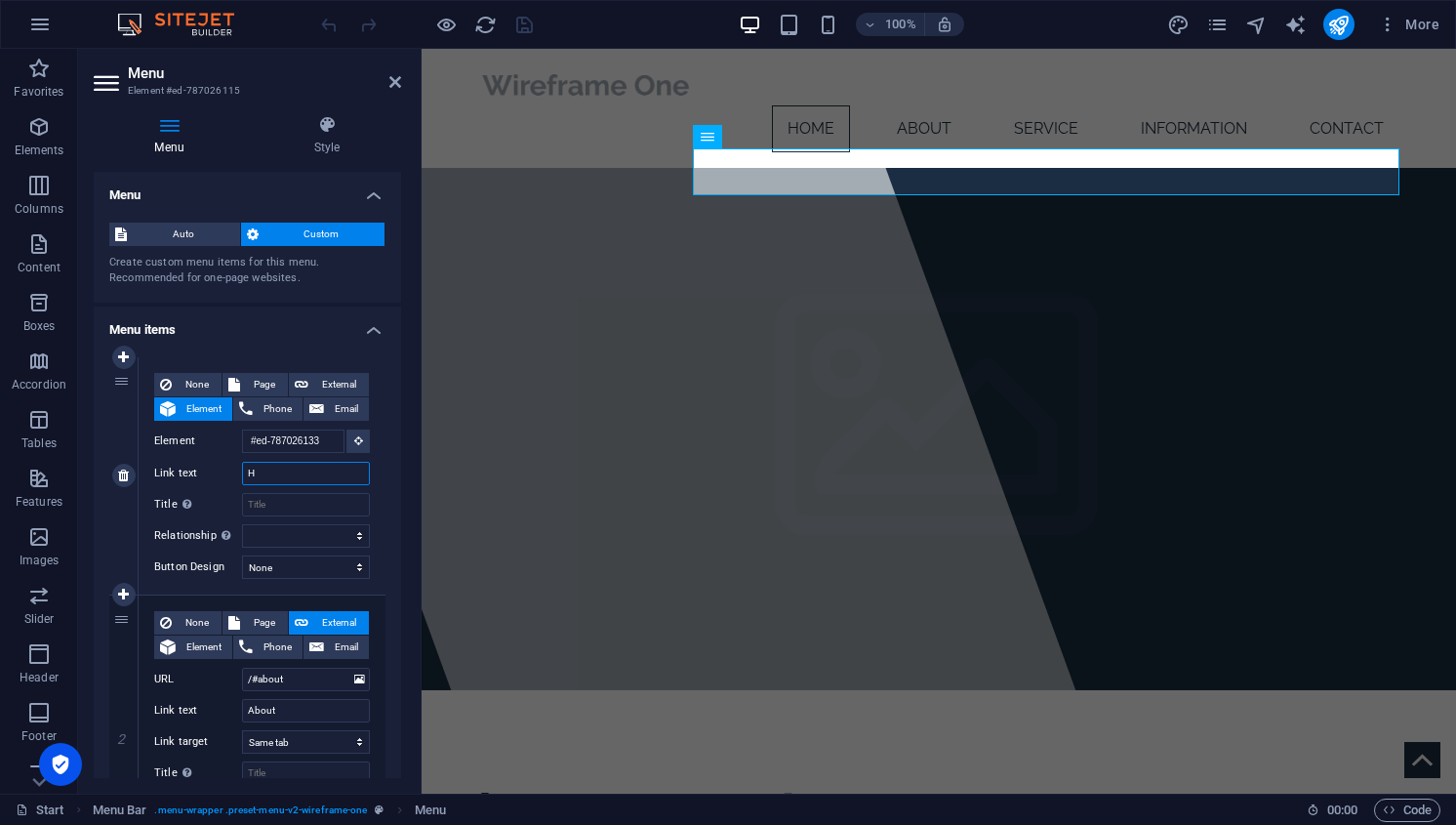 type 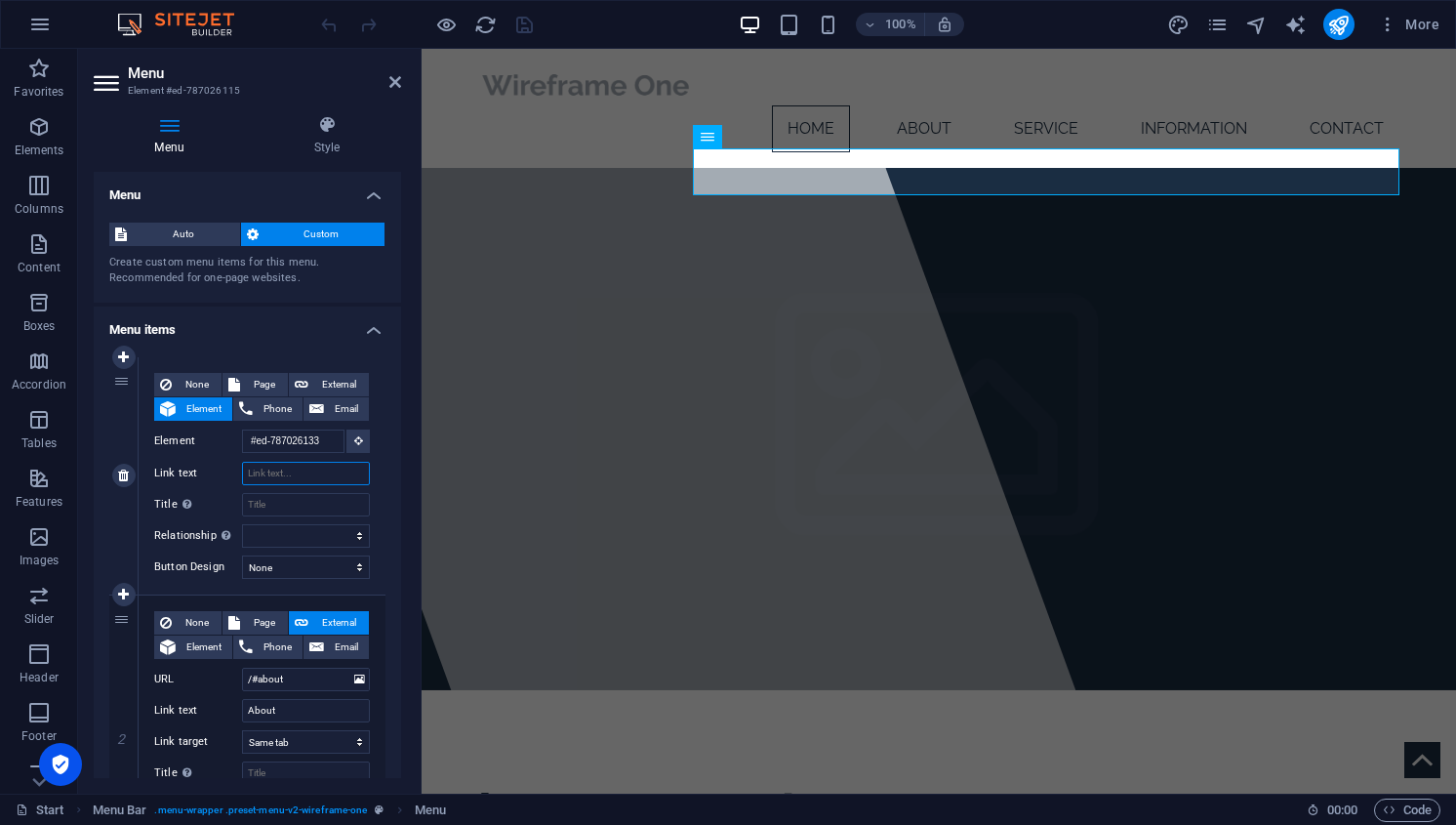 select 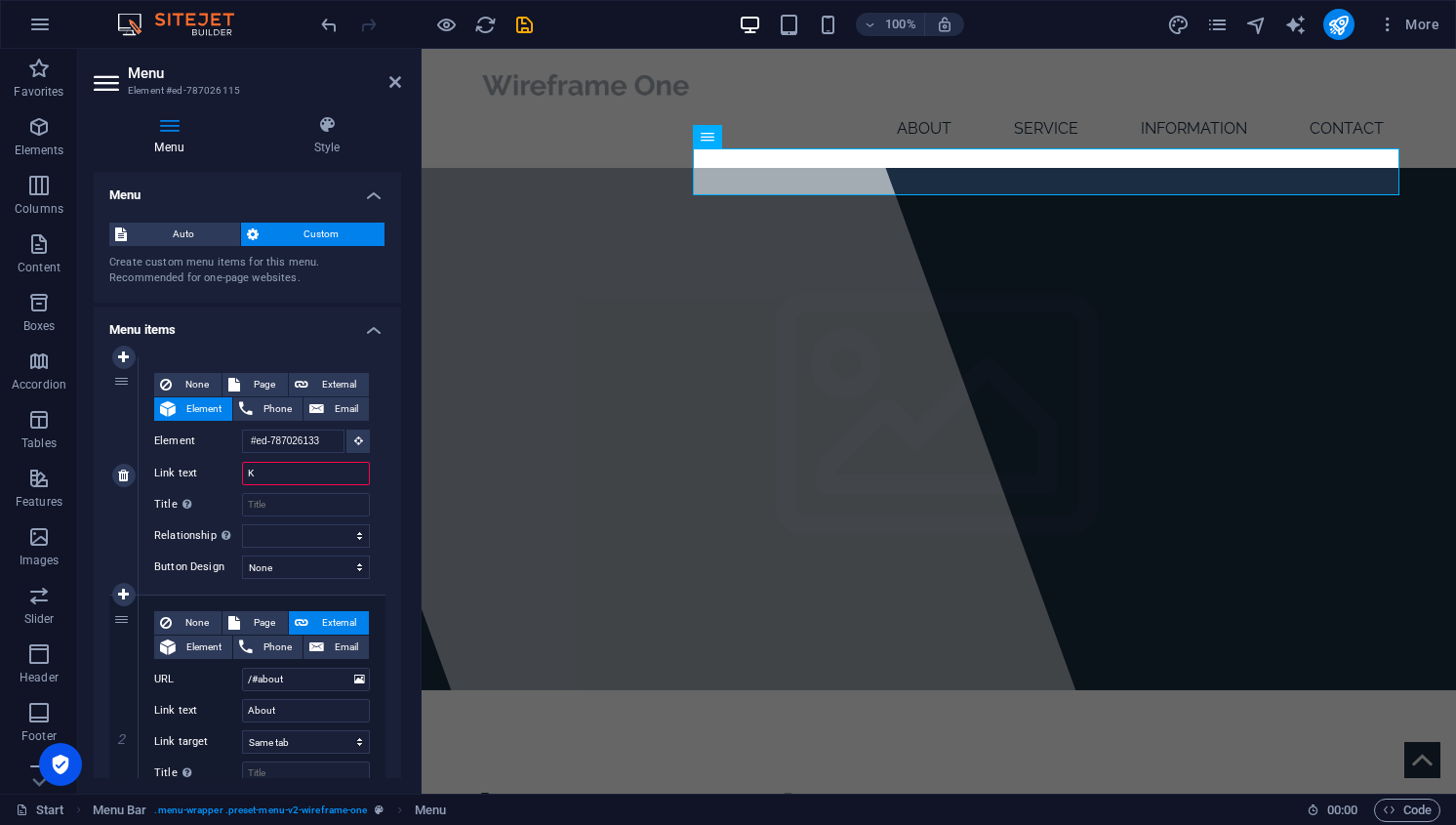 type on "Ka" 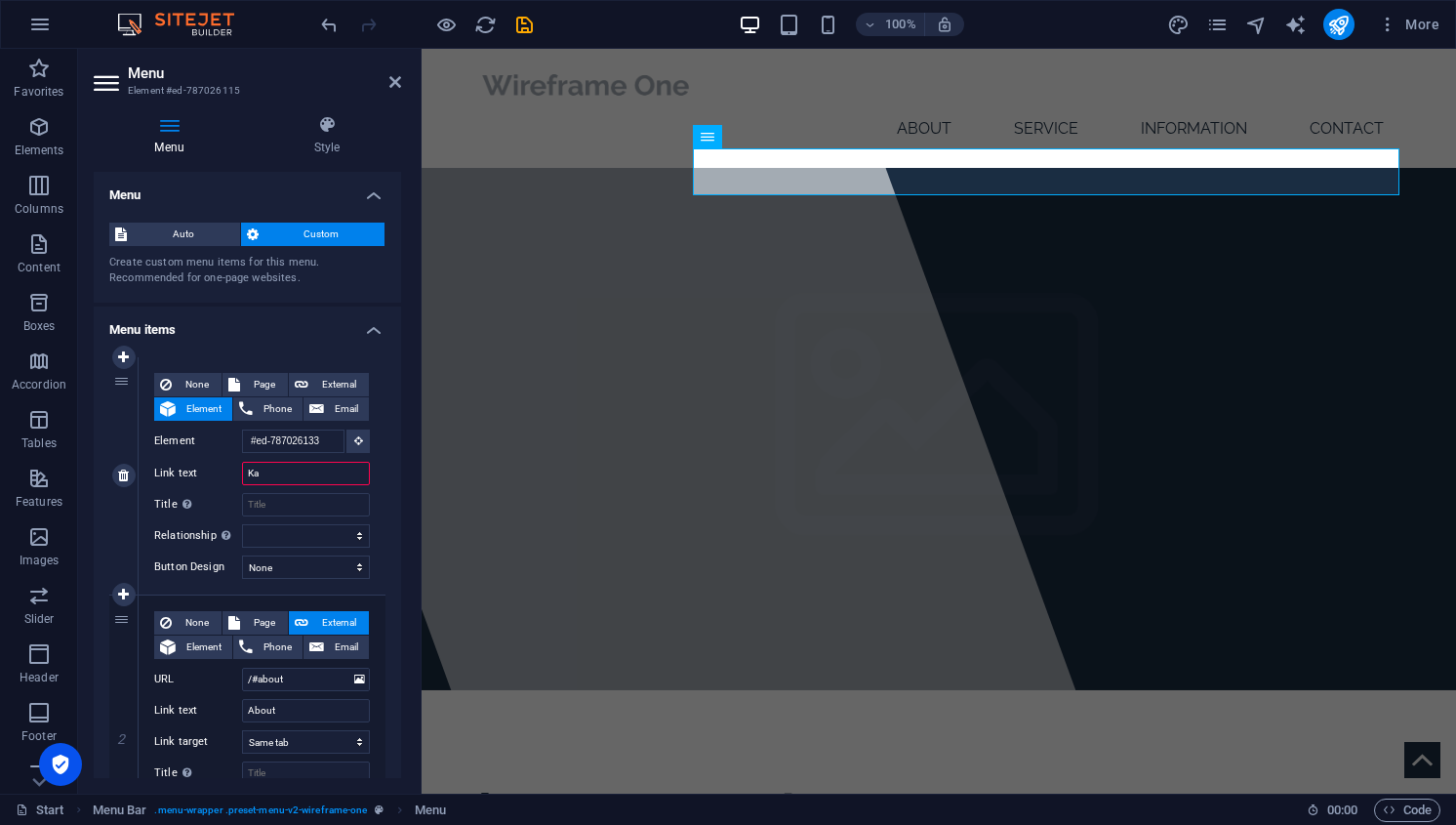 select 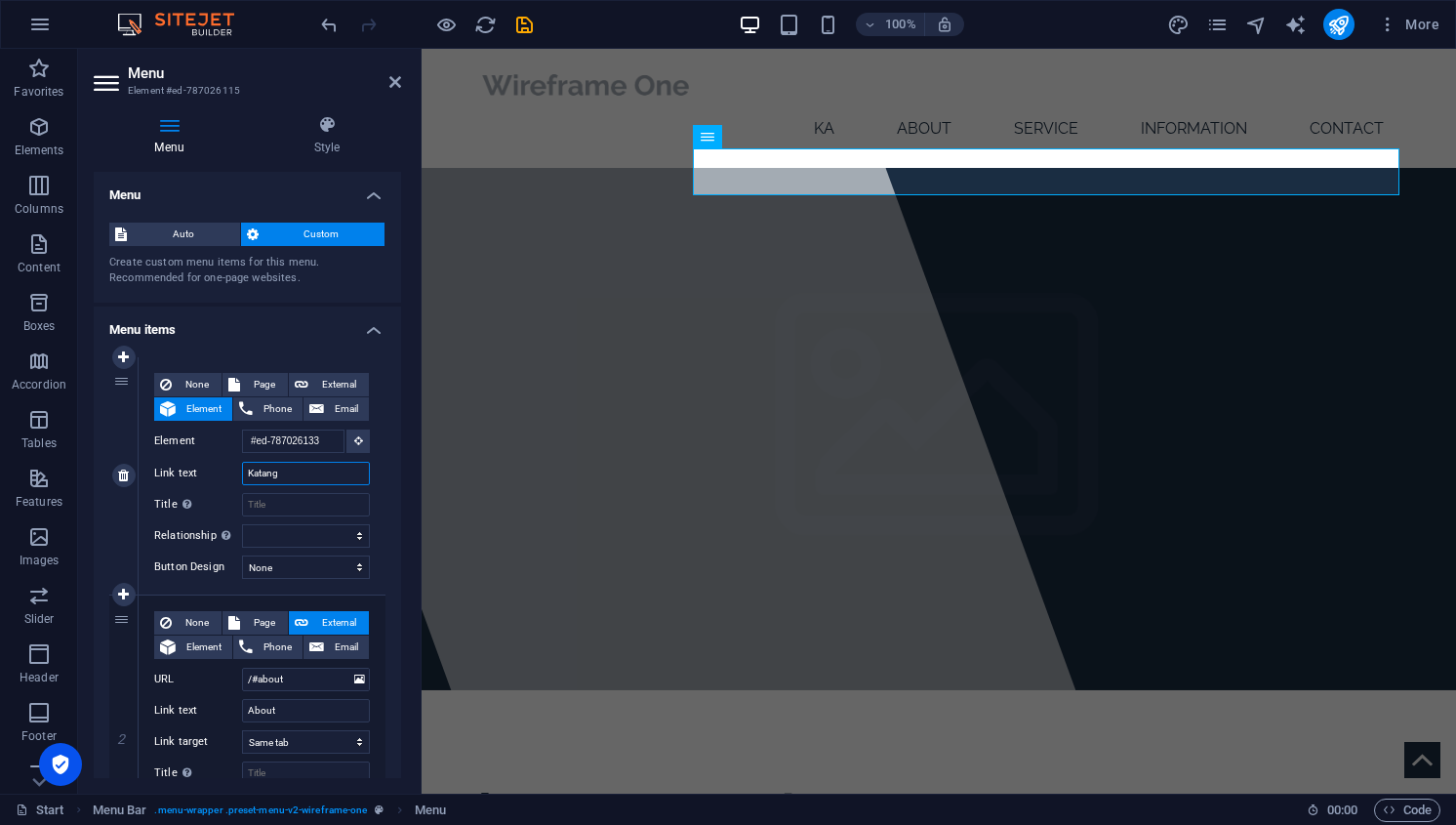 type on "Katanga" 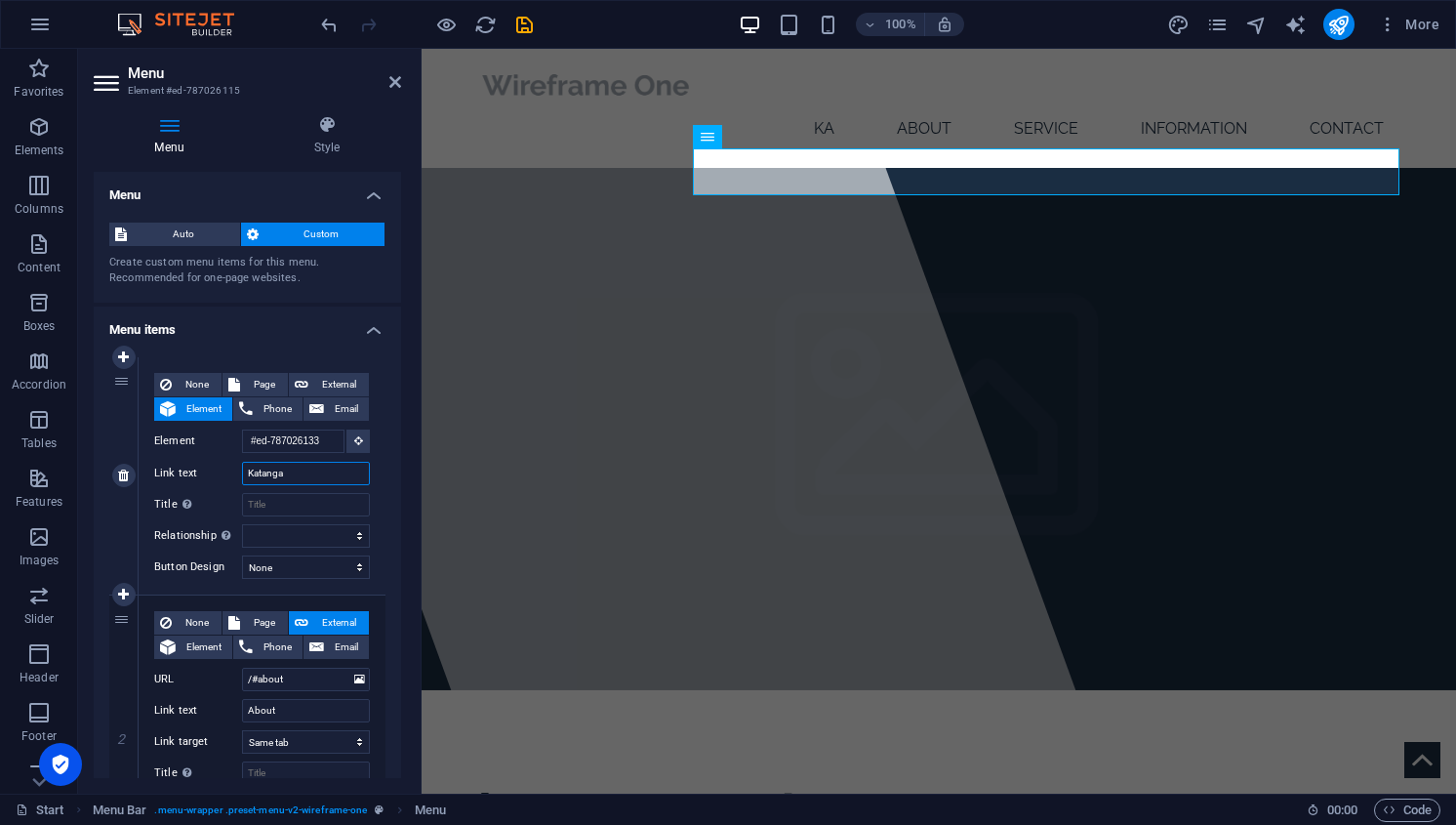 select 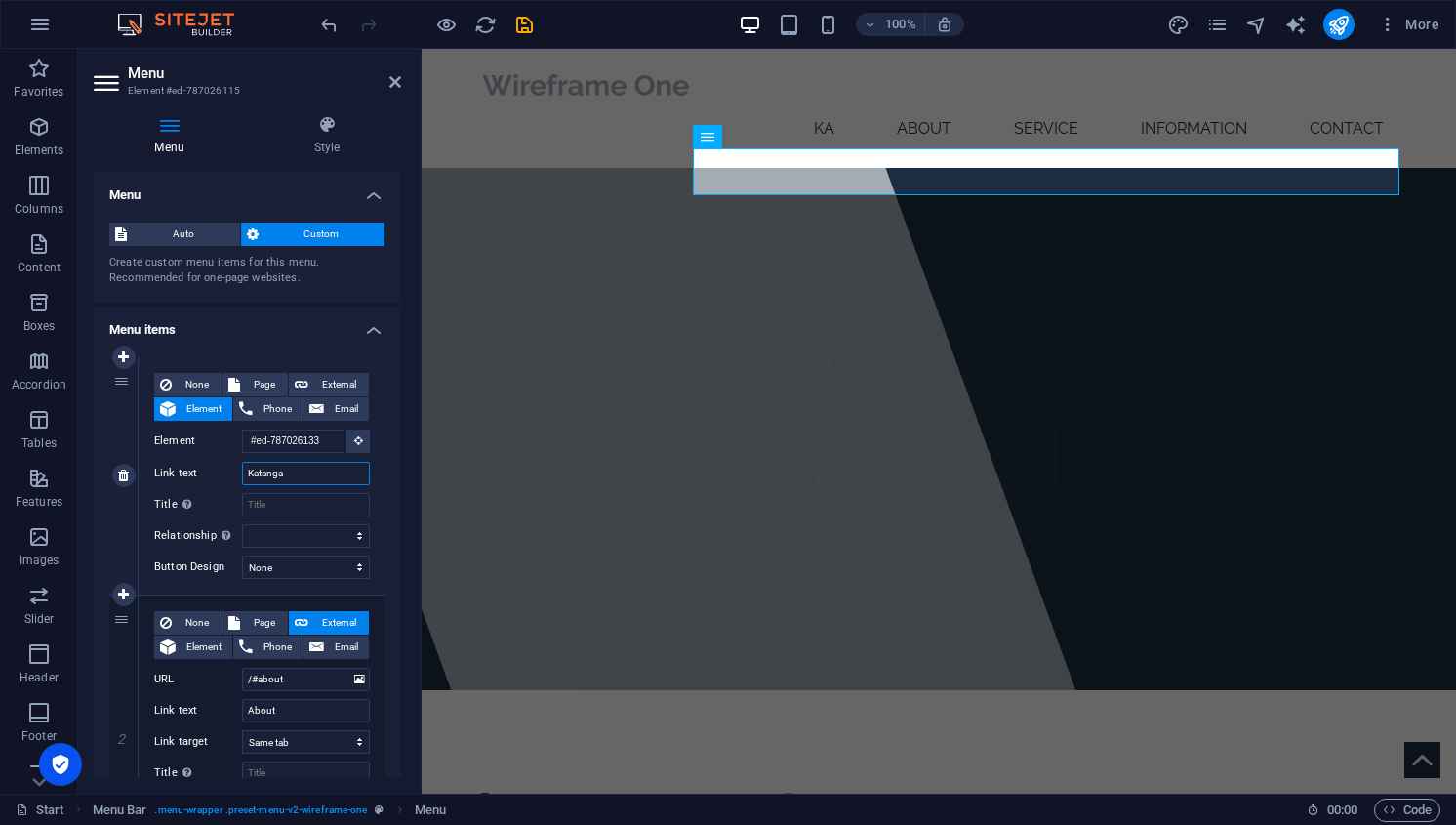 select 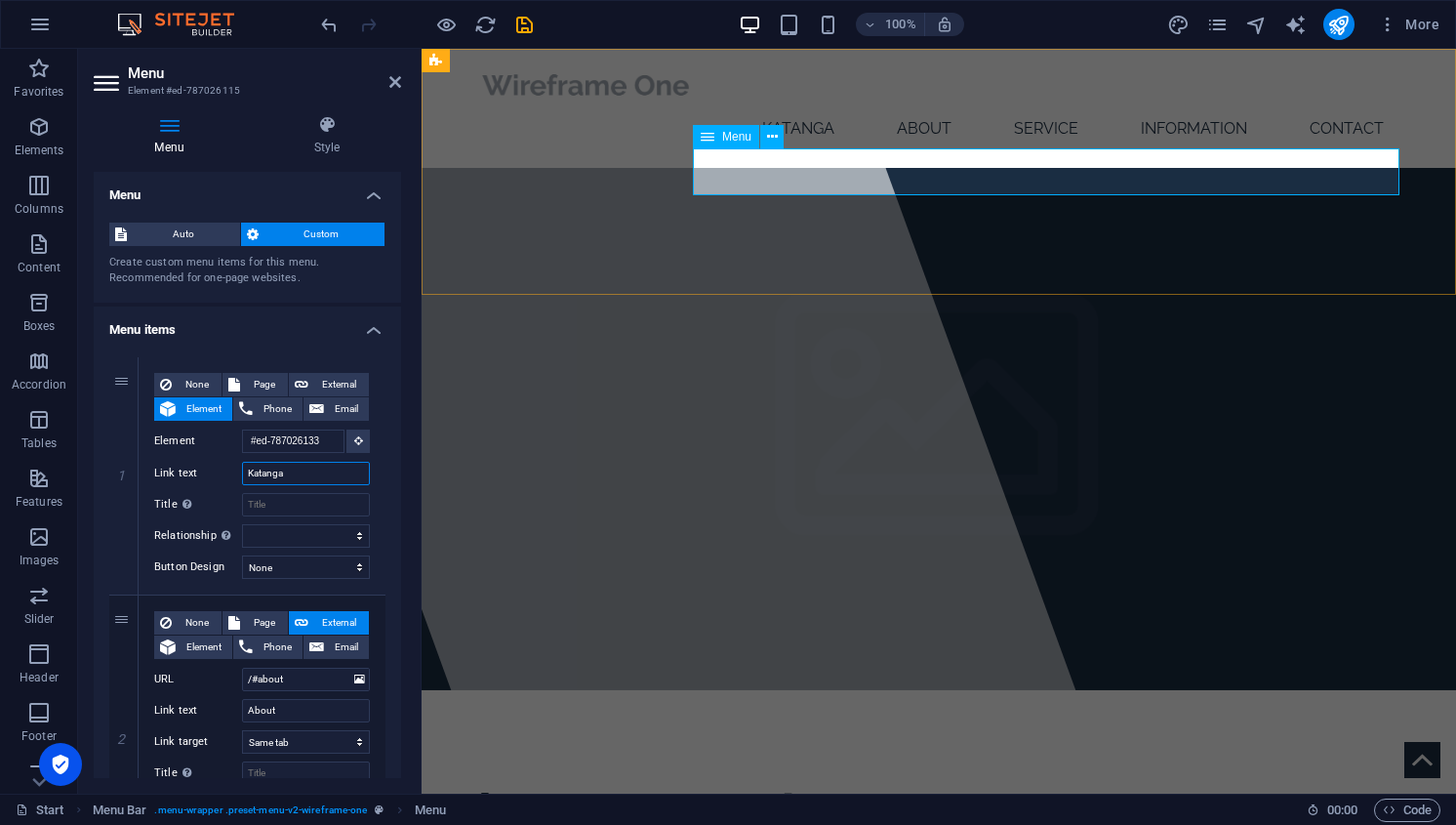 type on "Katanga" 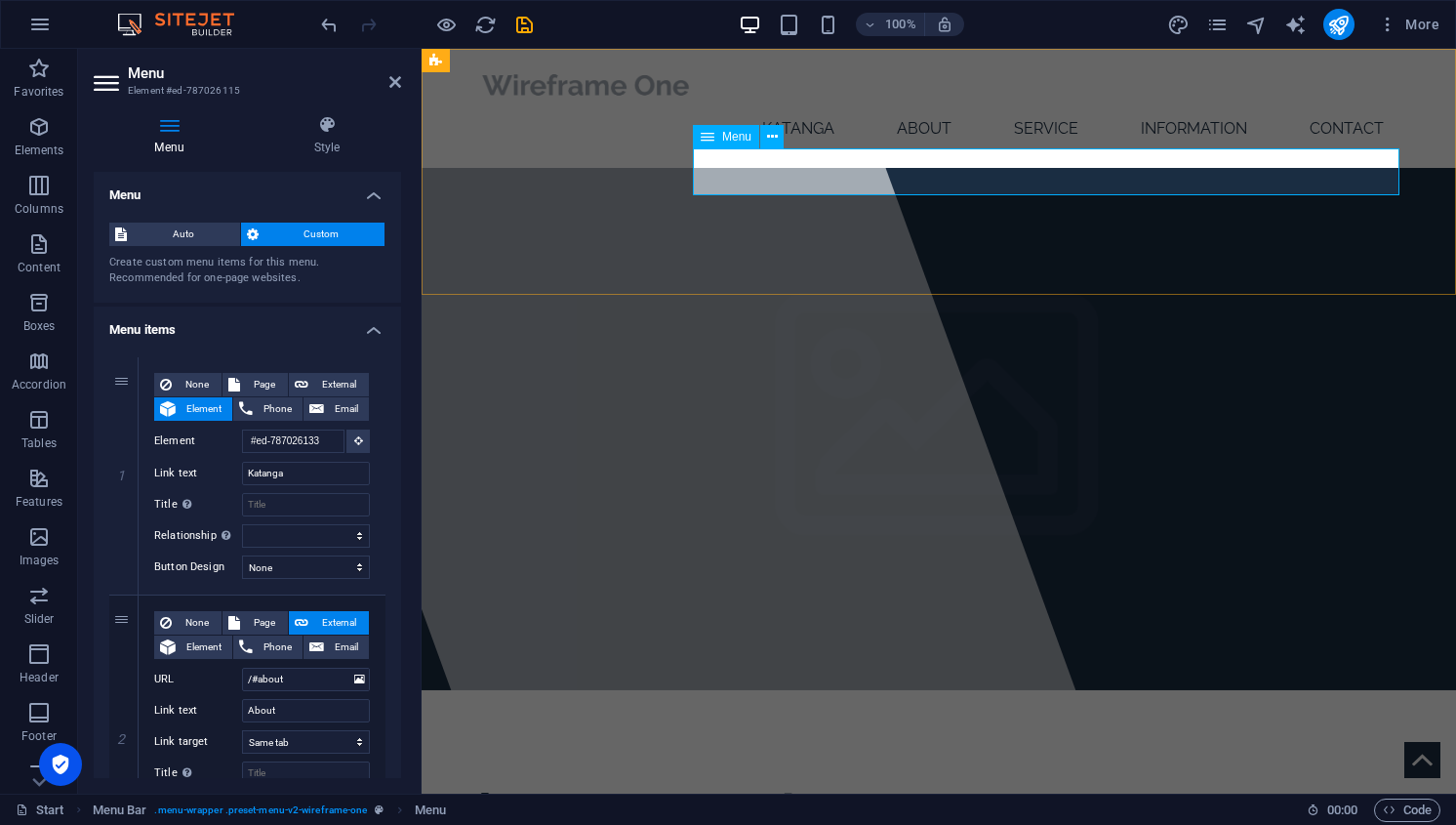 click on "Katanga About Service Information Contact" at bounding box center (939, 129) 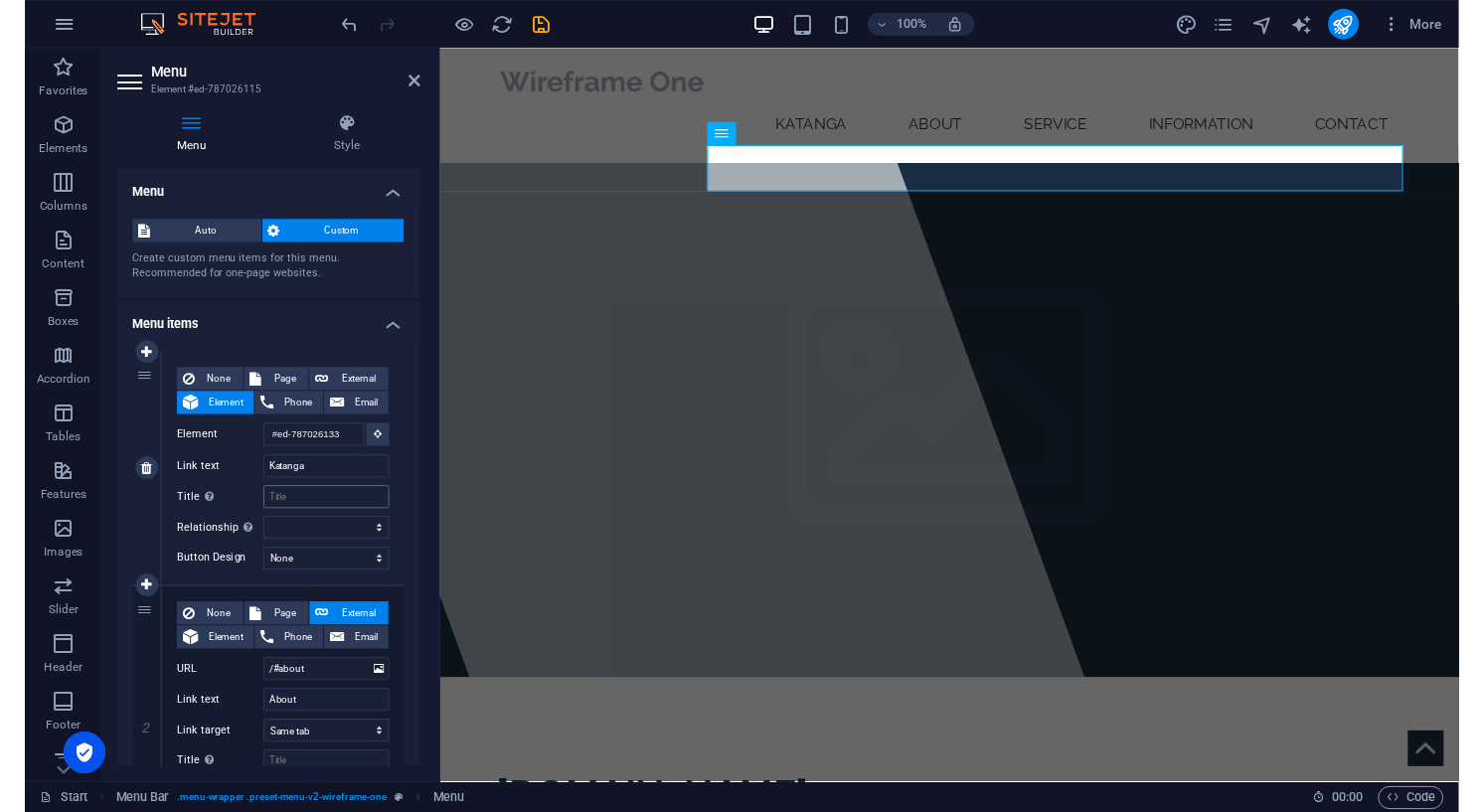 scroll, scrollTop: 0, scrollLeft: 0, axis: both 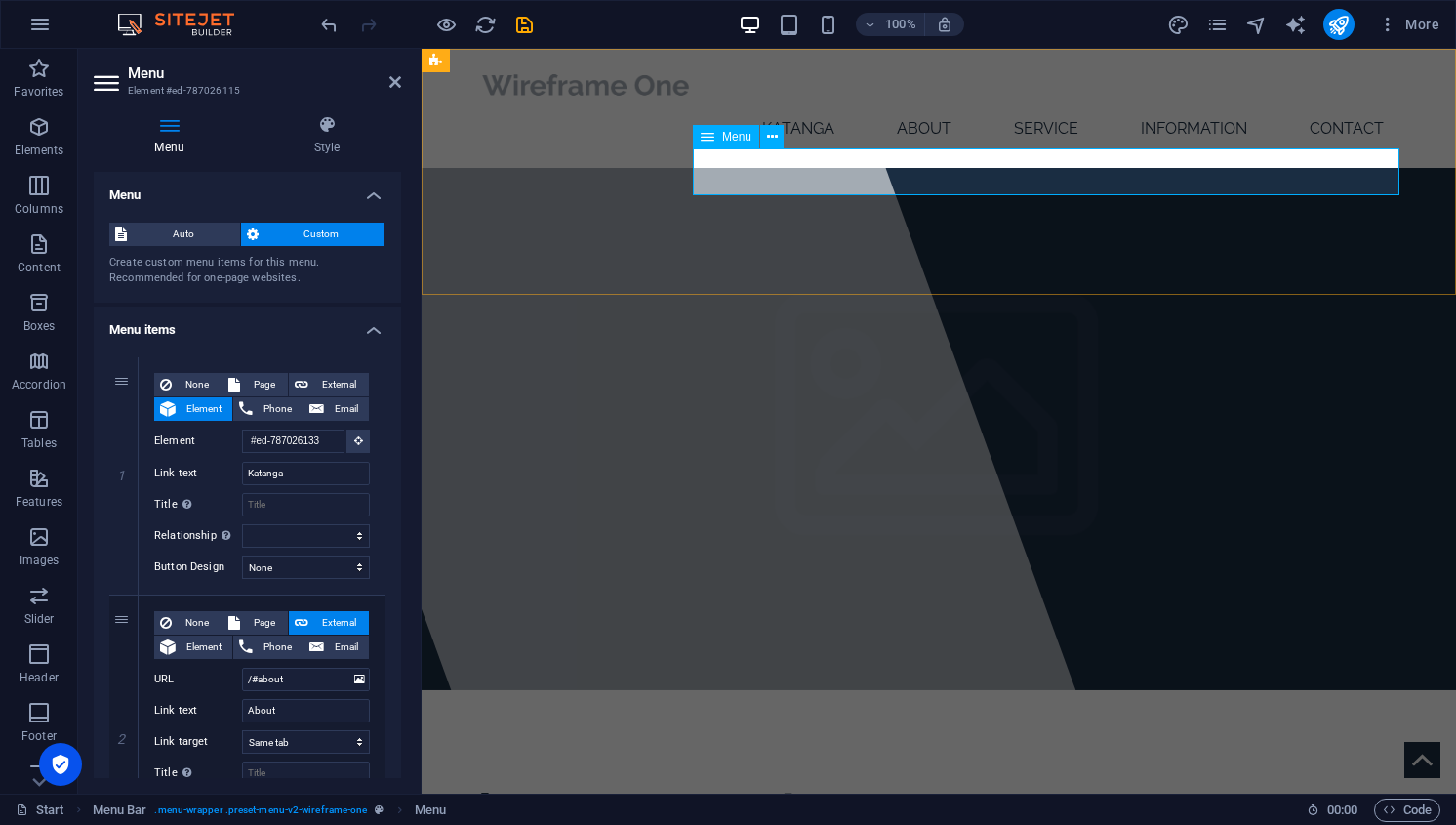 click on "Katanga About Service Information Contact" at bounding box center (939, 129) 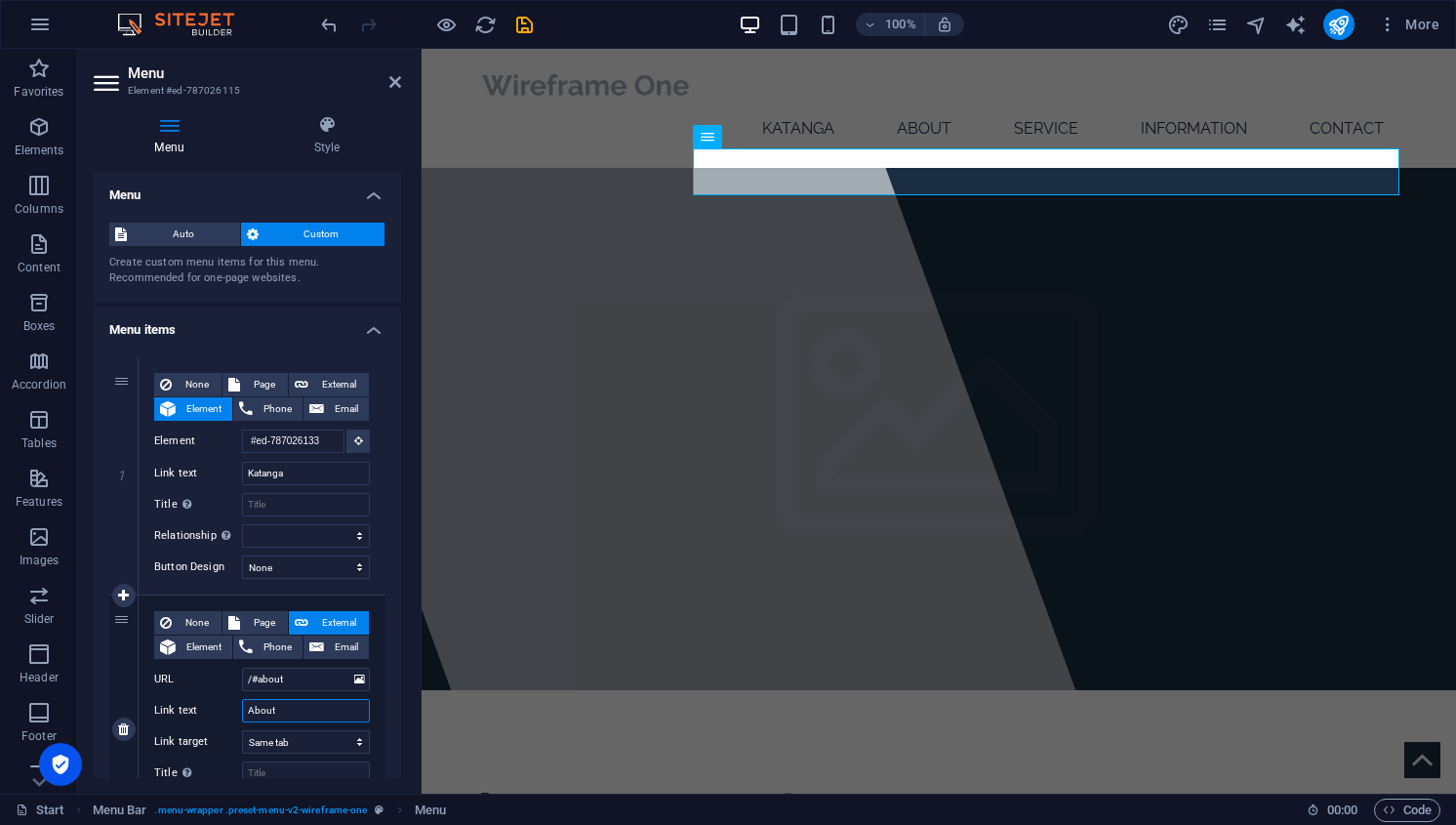 click on "About" at bounding box center [305, 711] 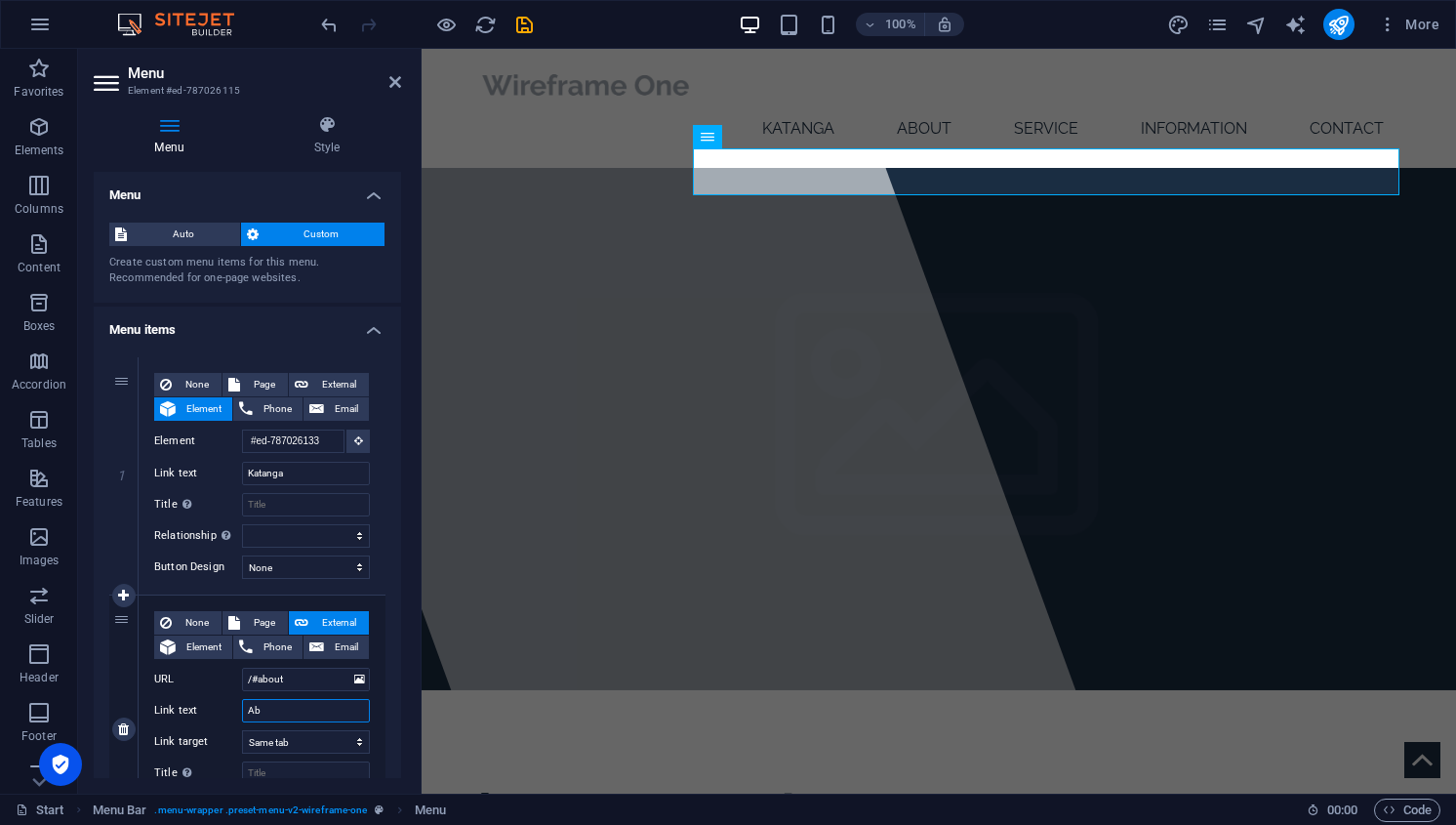 type on "A" 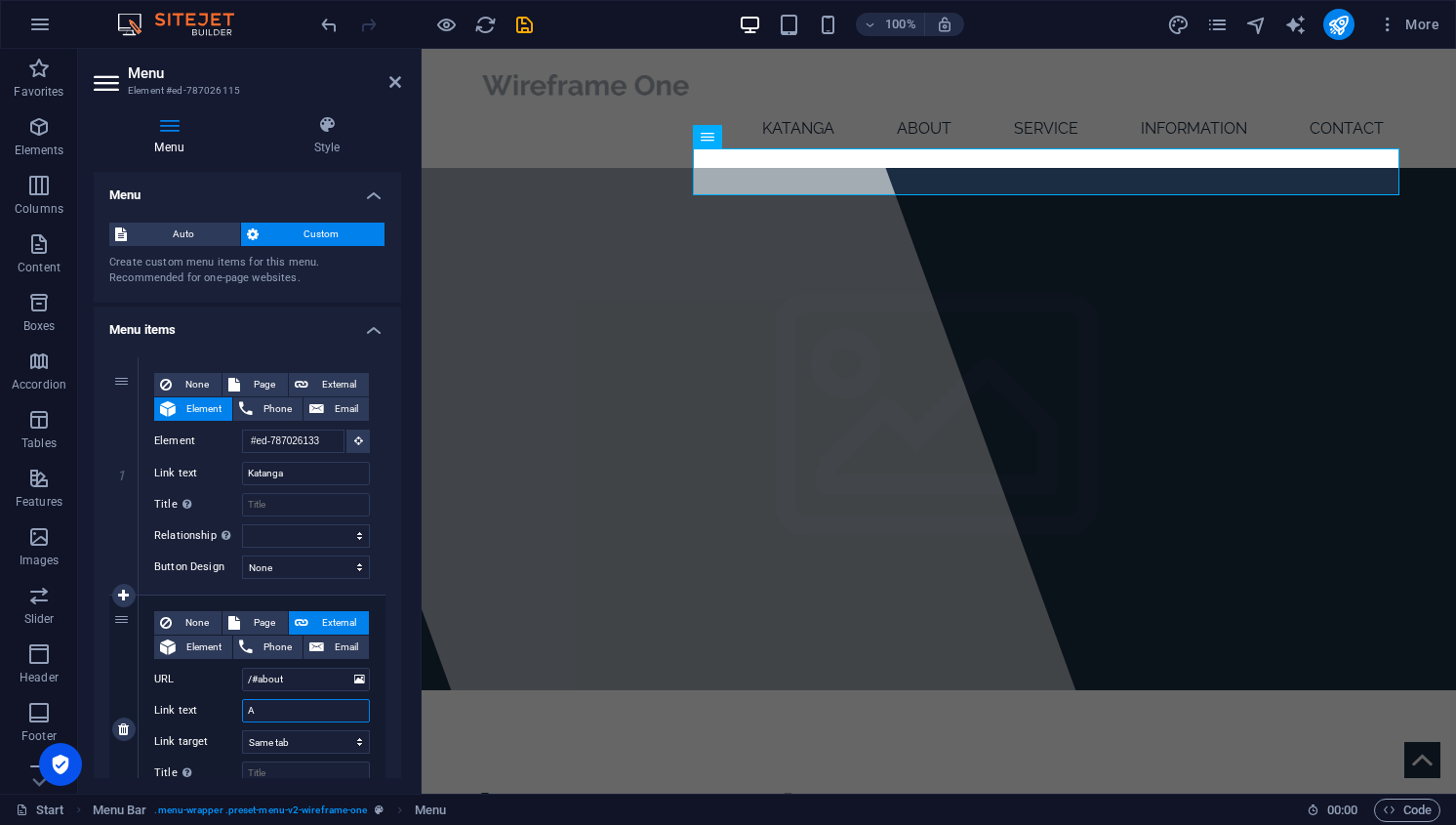 type 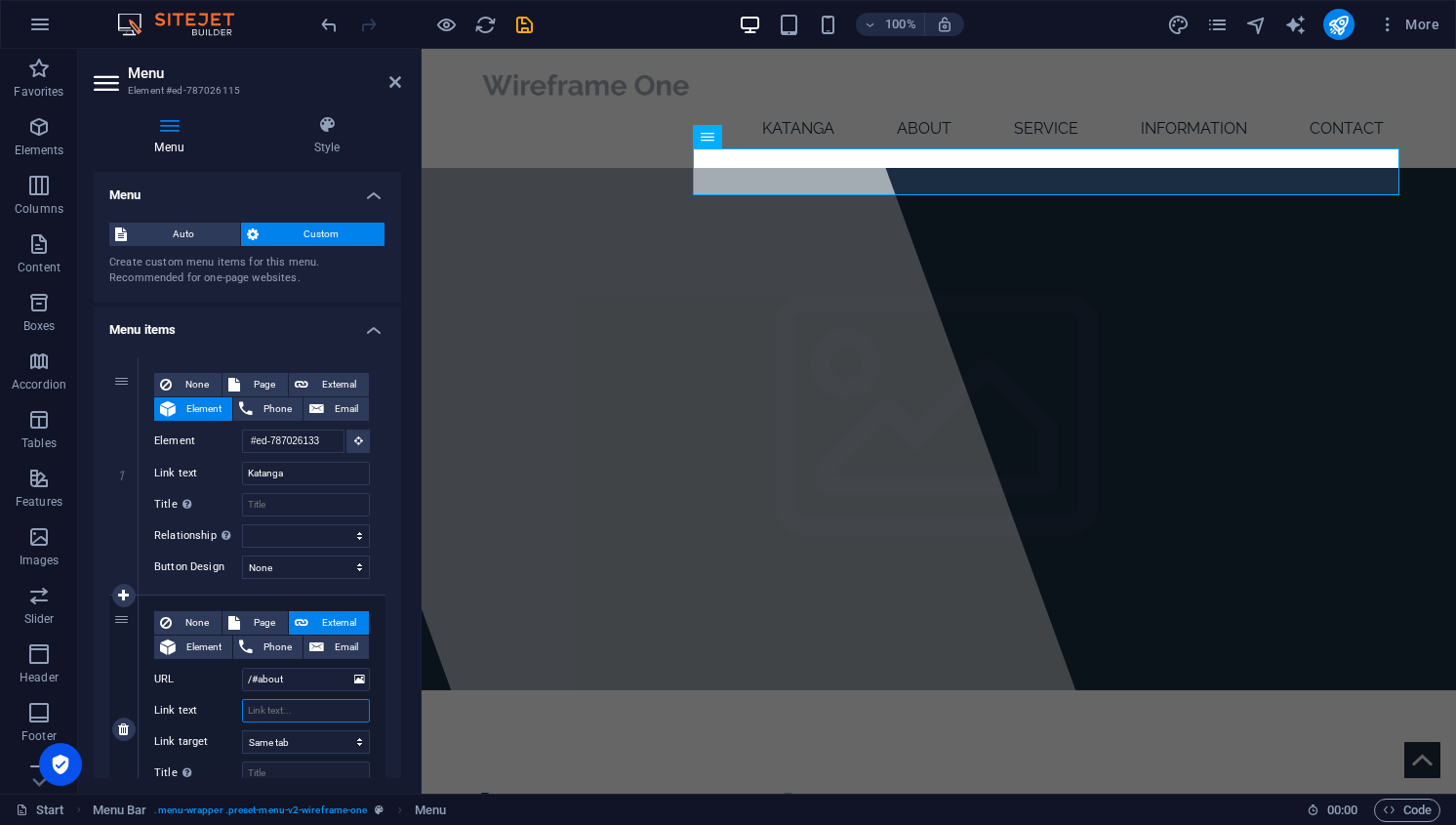 select 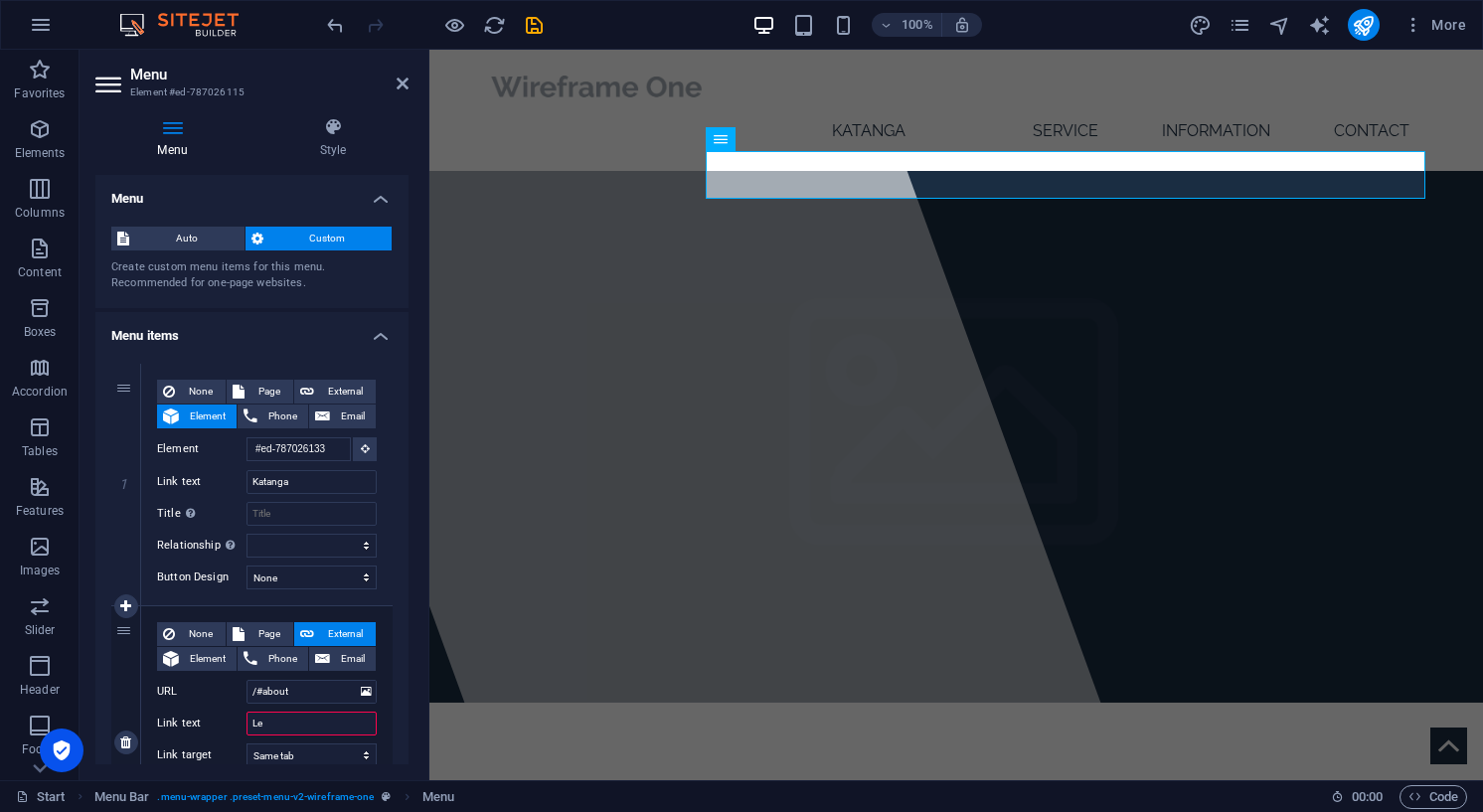 type on "Le H" 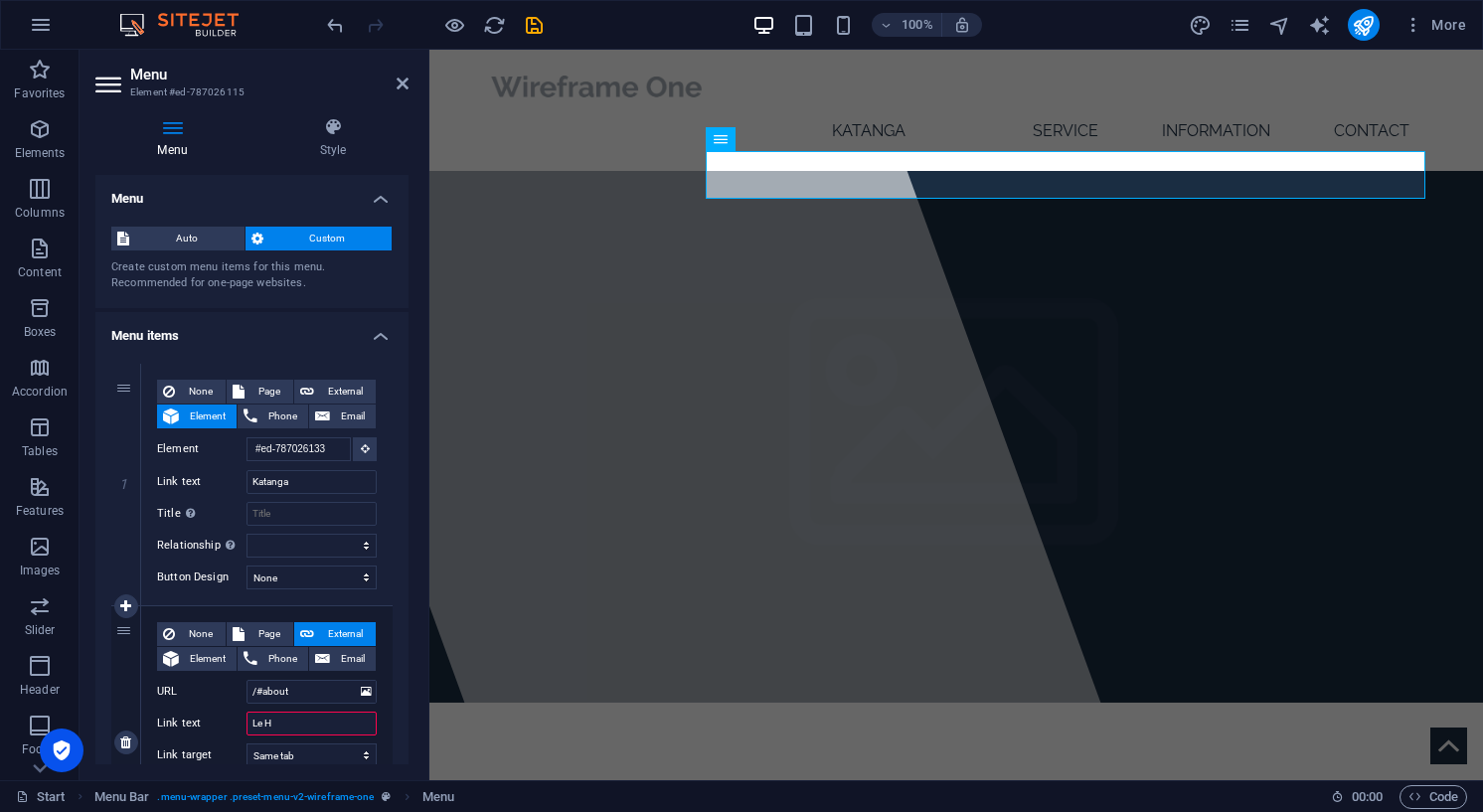 select 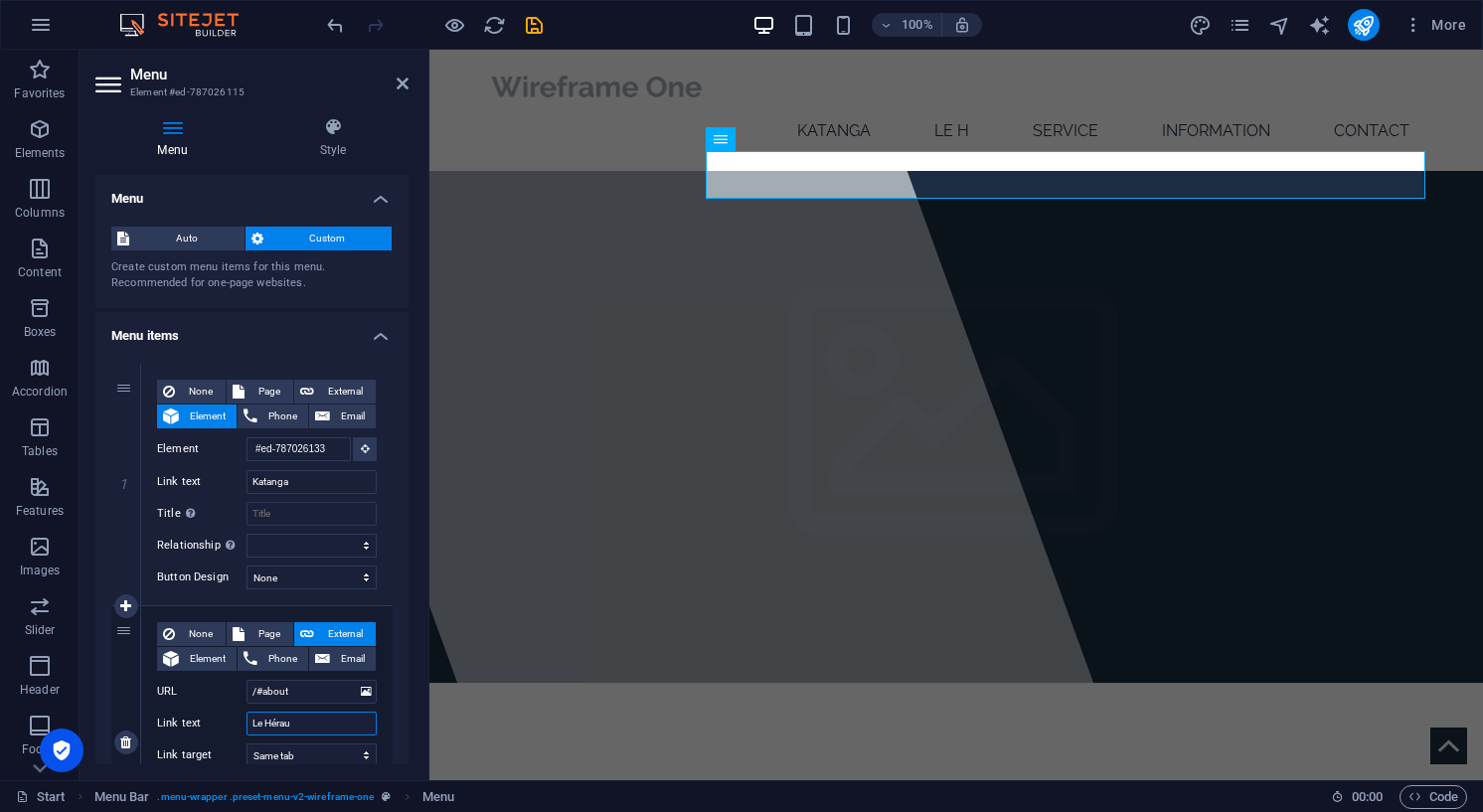 type on "Le Héraut" 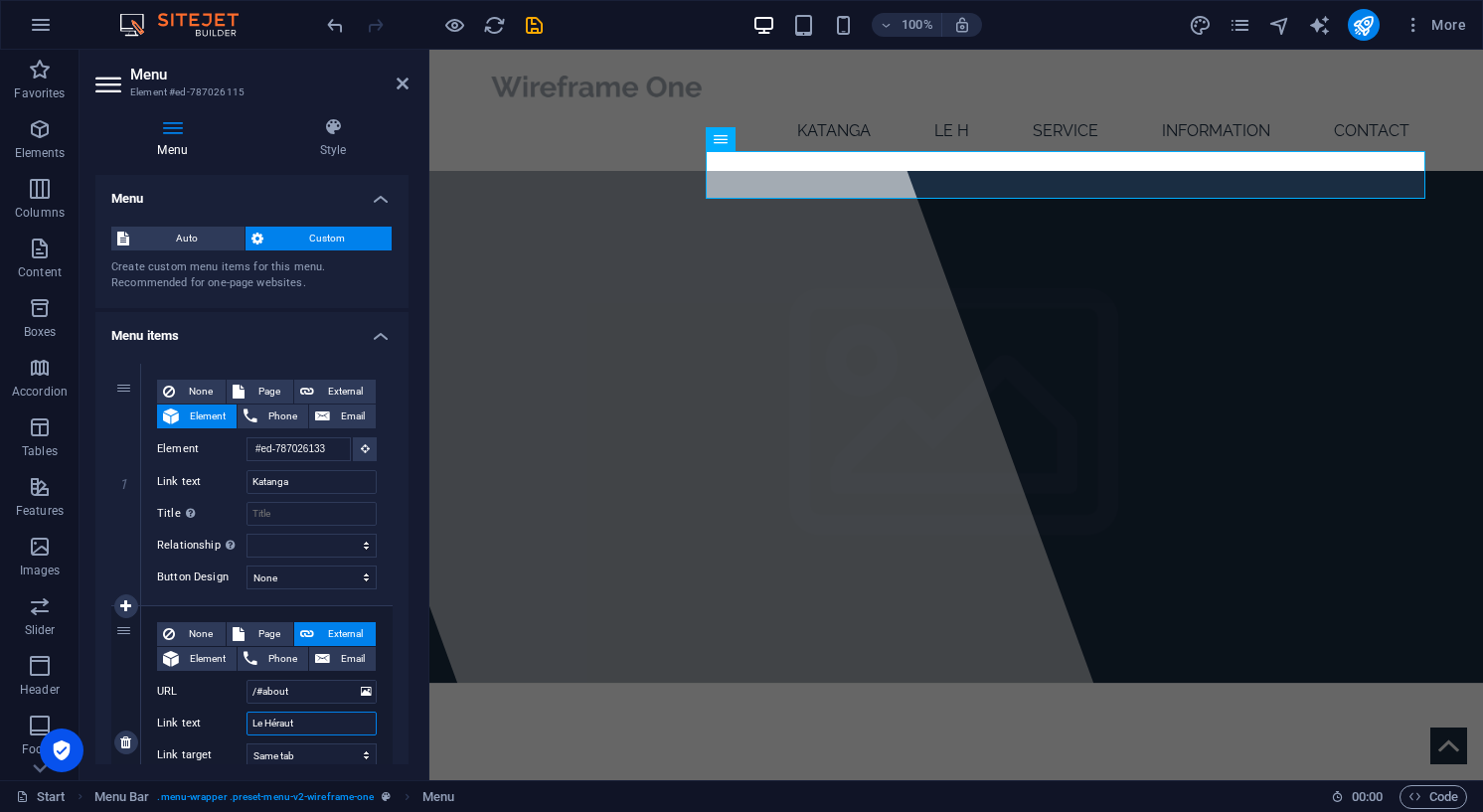 select 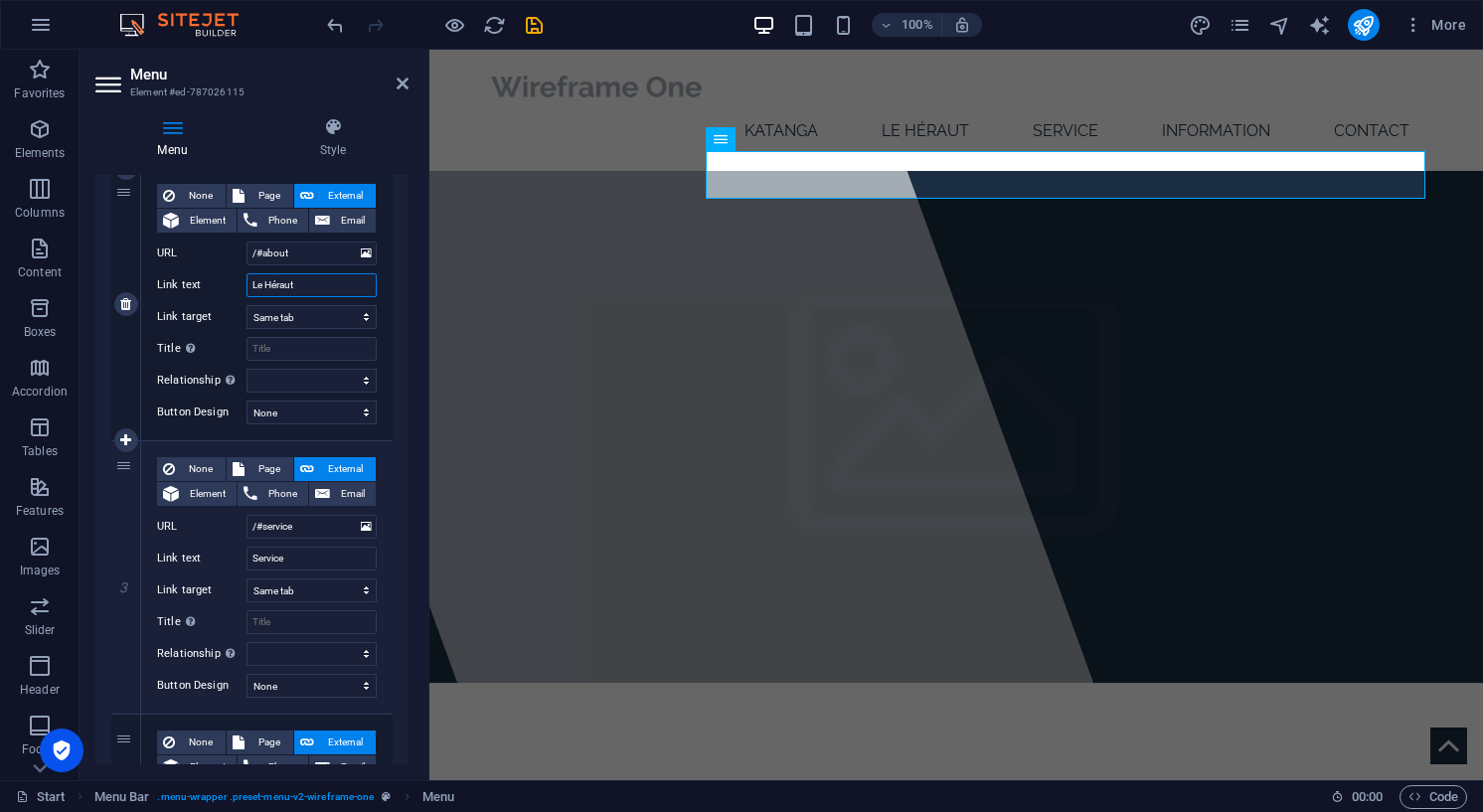scroll, scrollTop: 445, scrollLeft: 0, axis: vertical 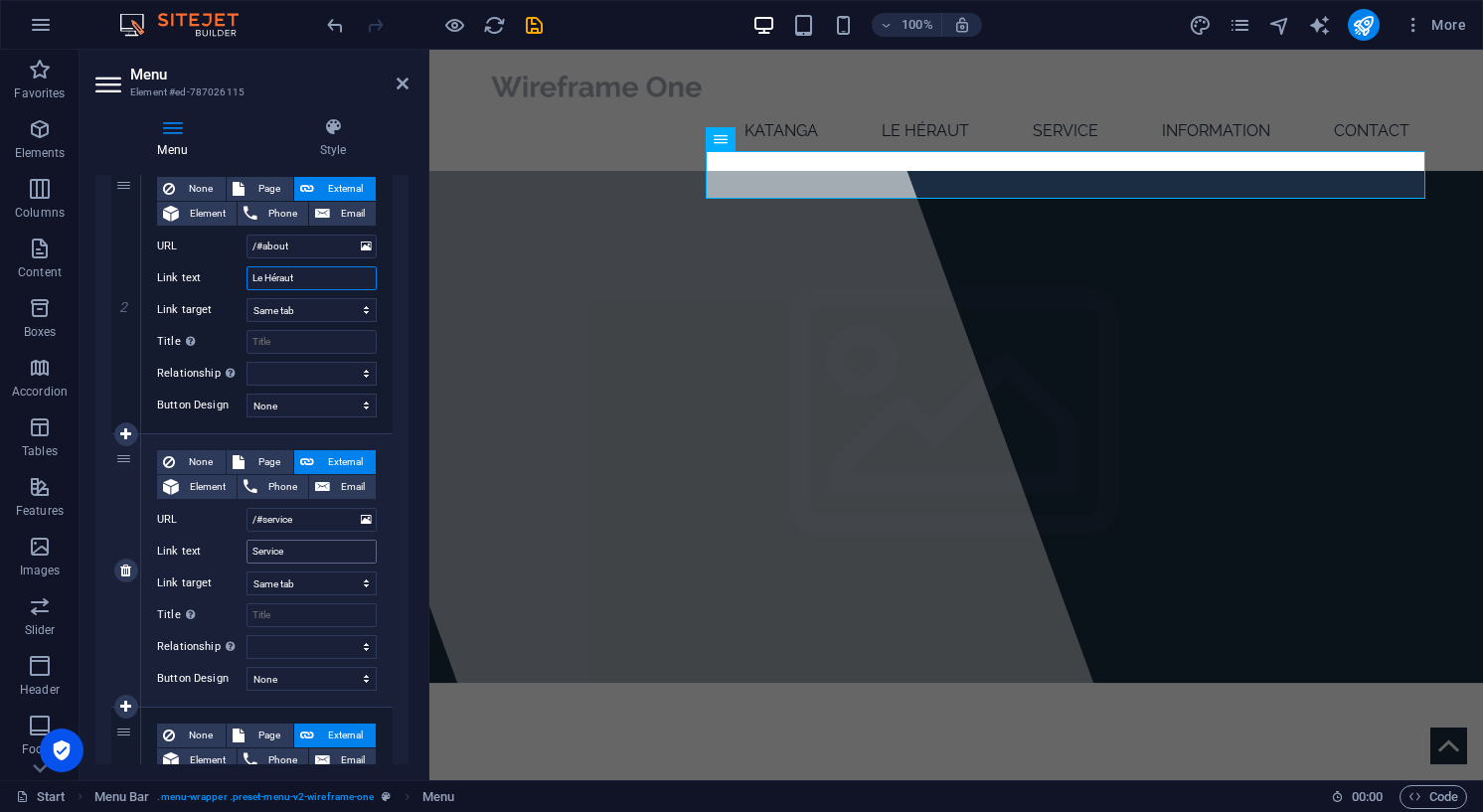 type on "Le Héraut" 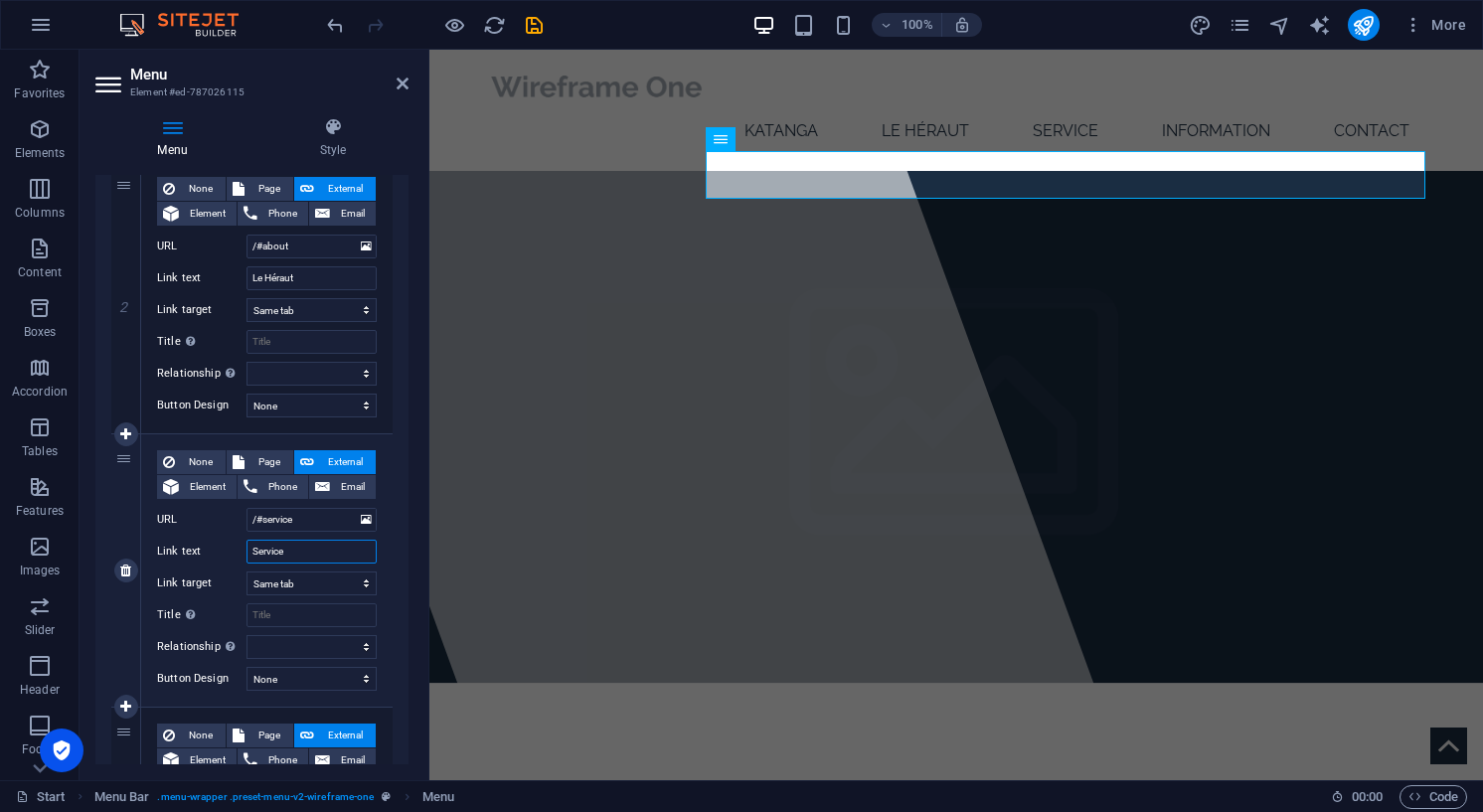 click on "Service" at bounding box center [311, 552] 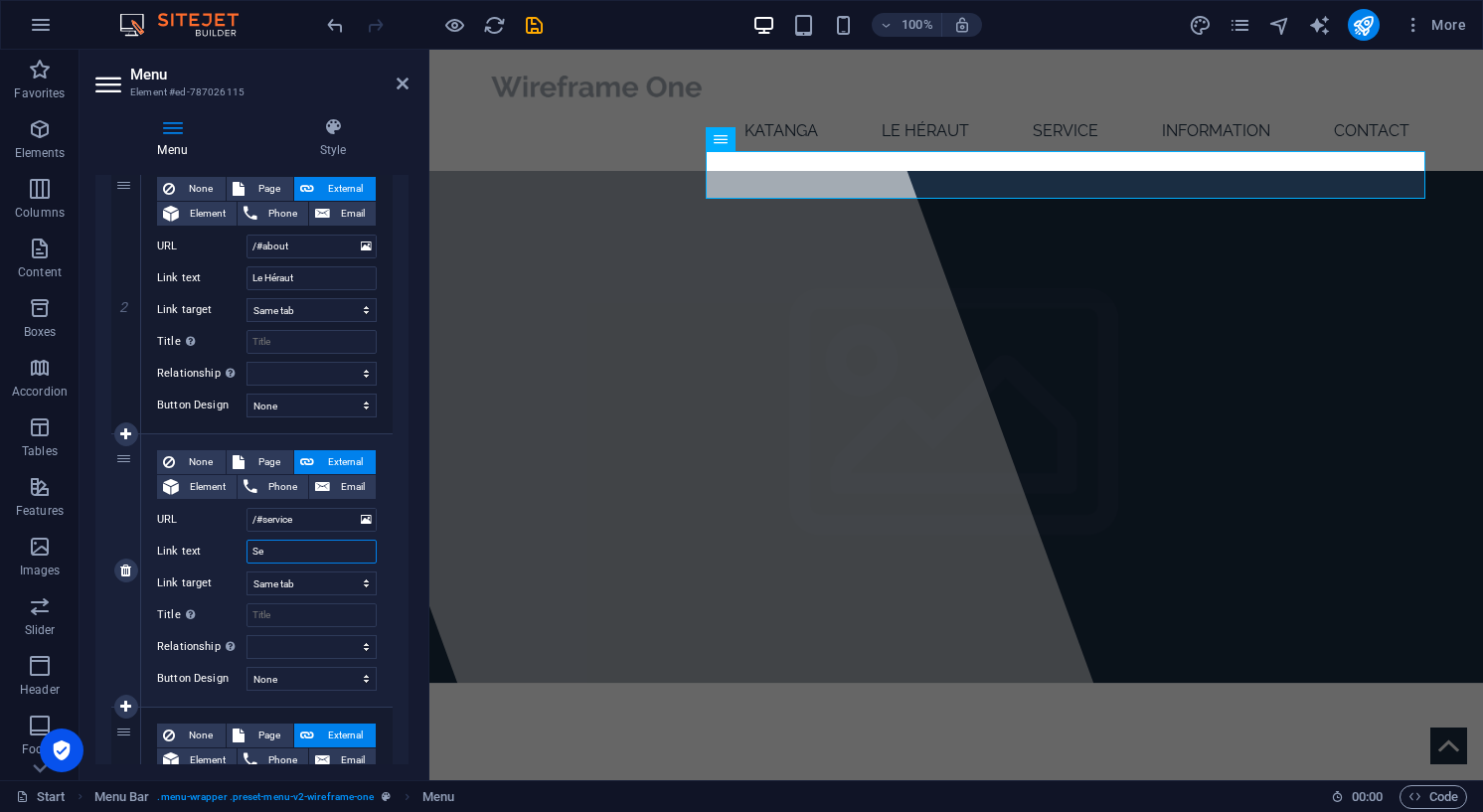 type on "S" 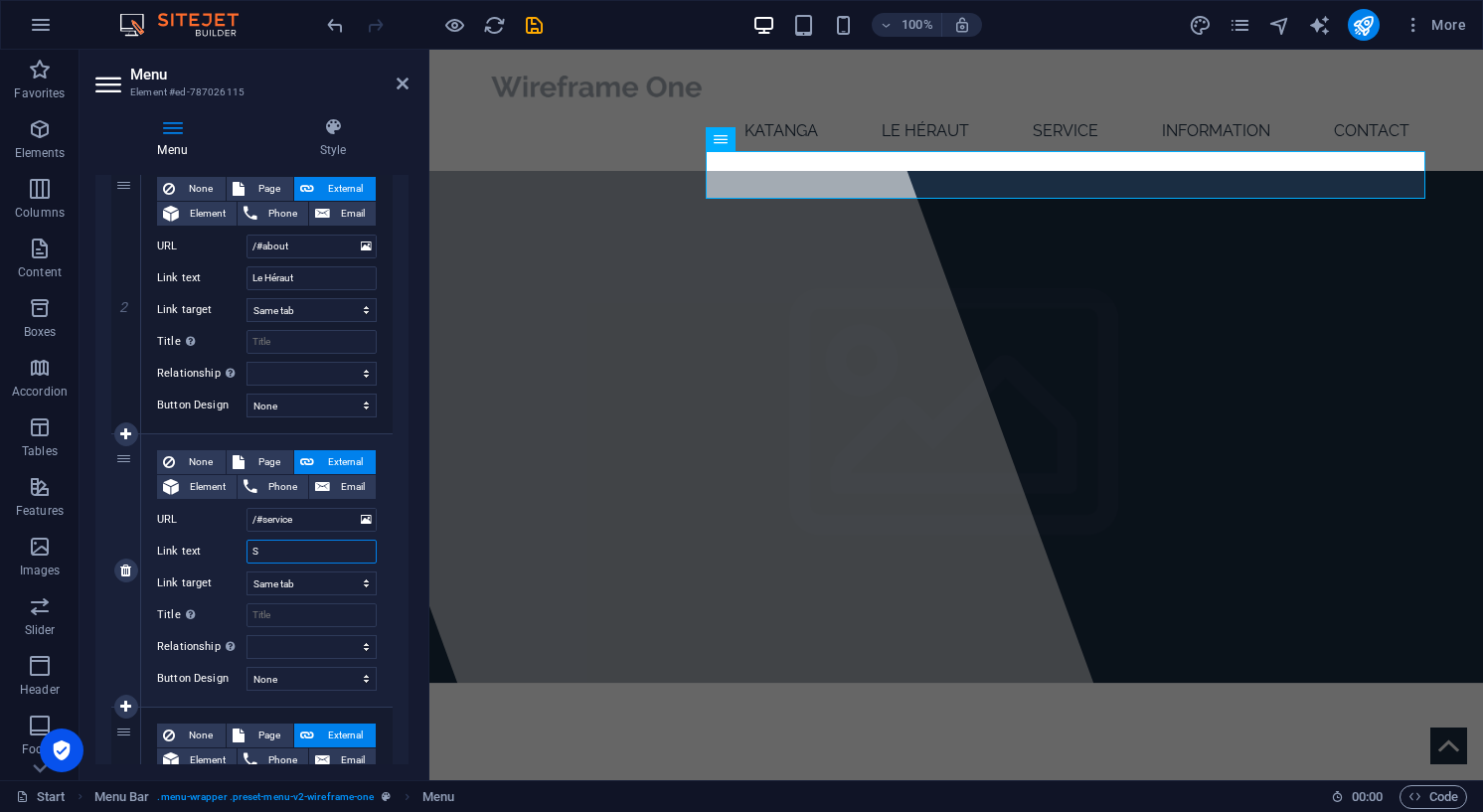 type 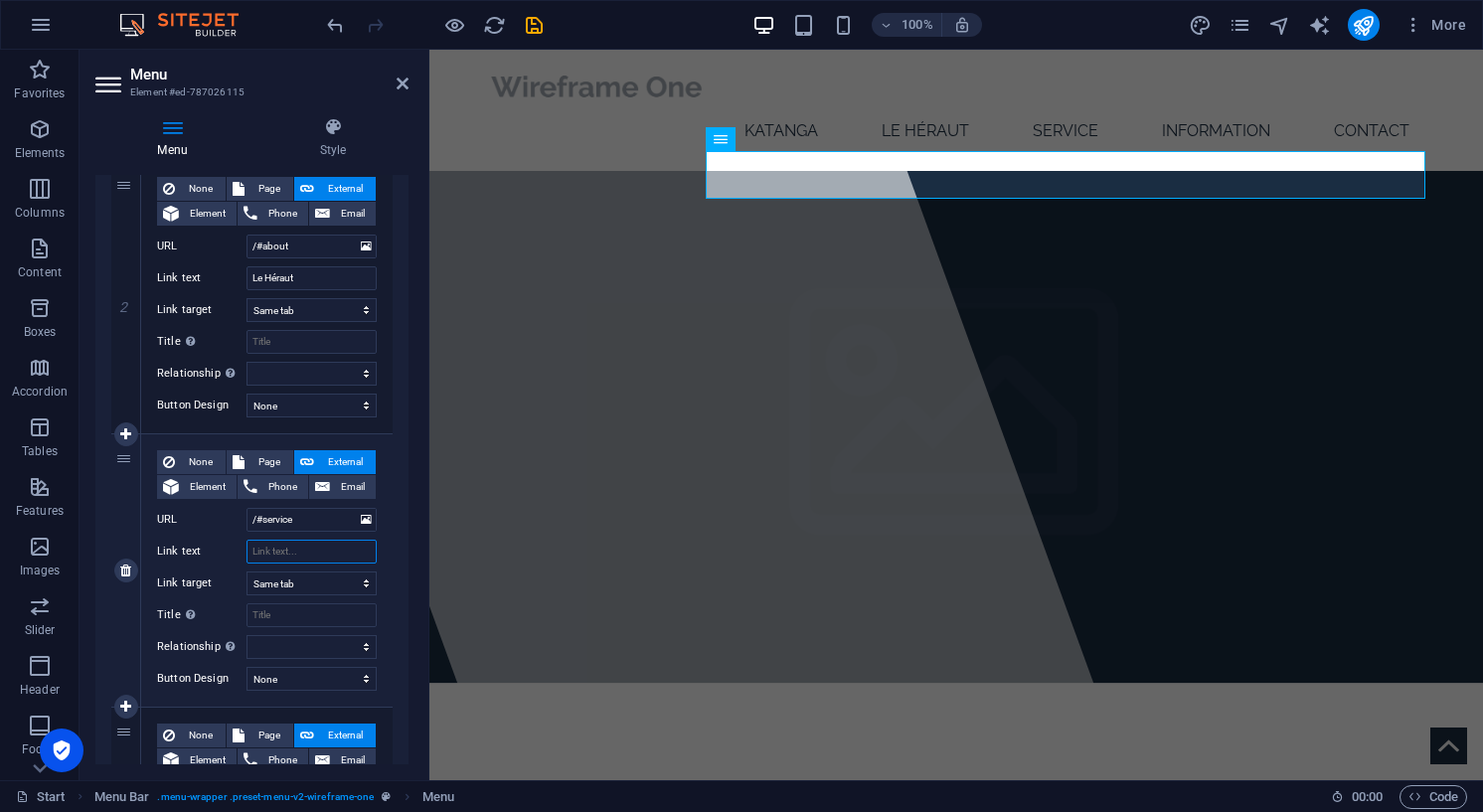 select 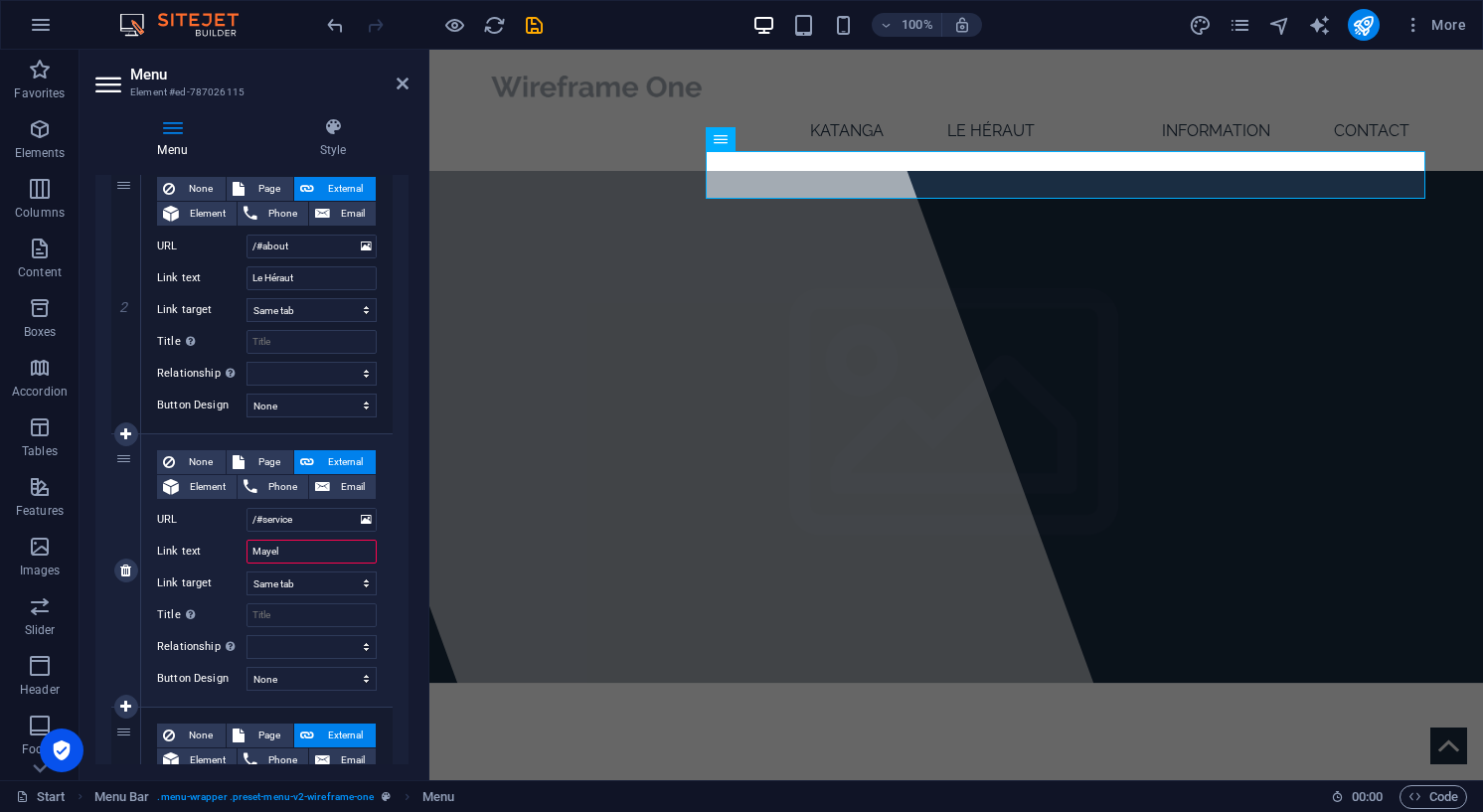 type on "Mayele" 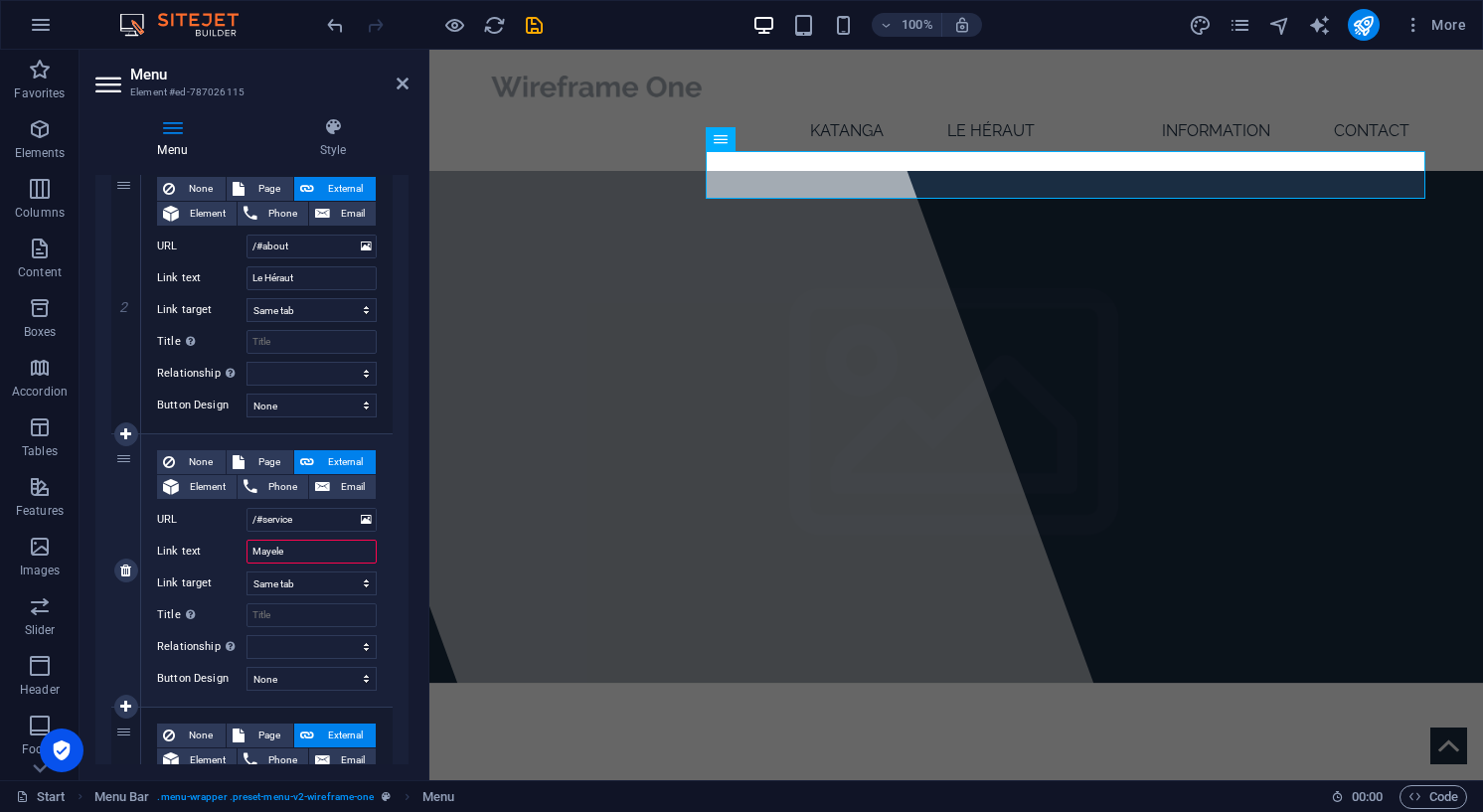 select 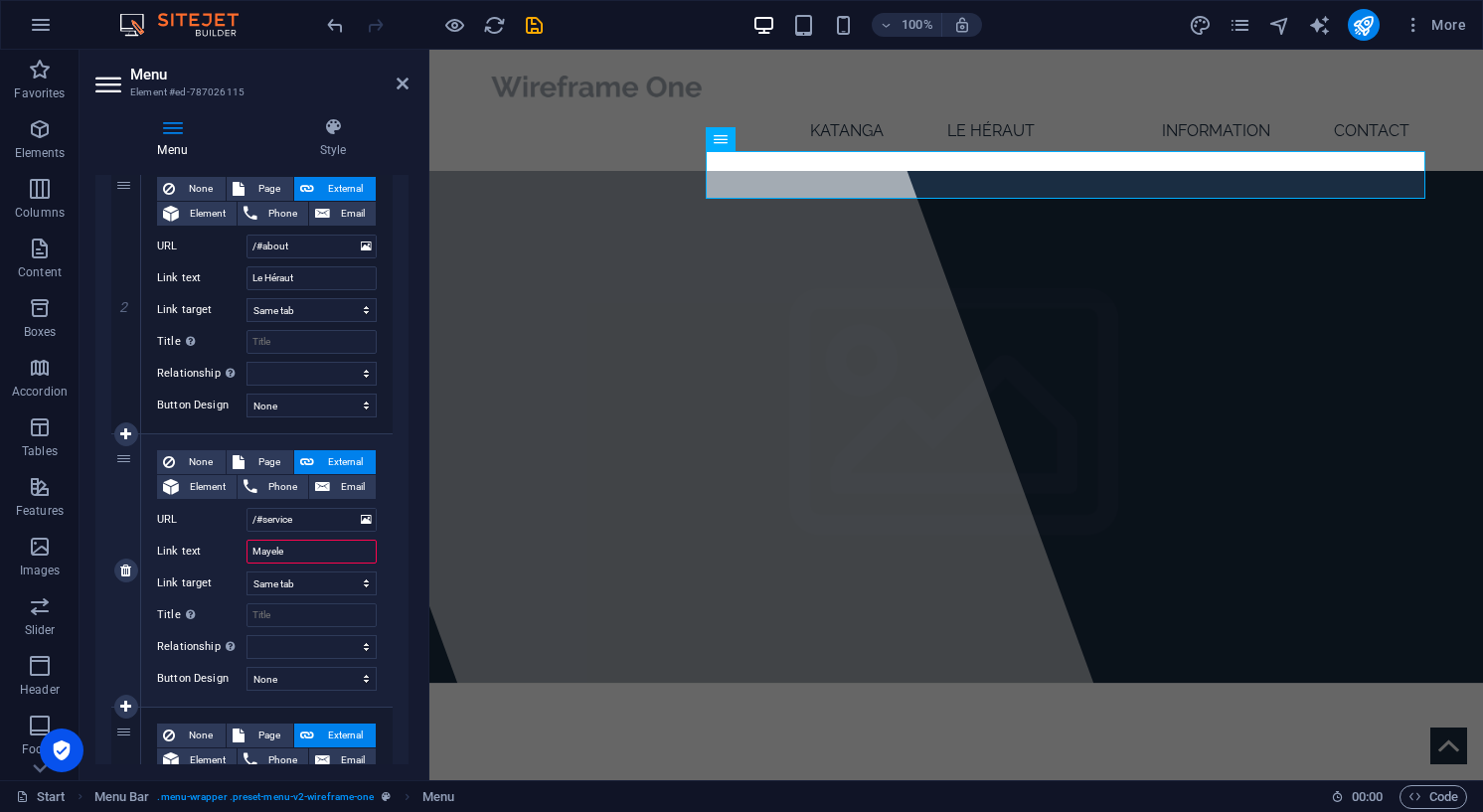 select 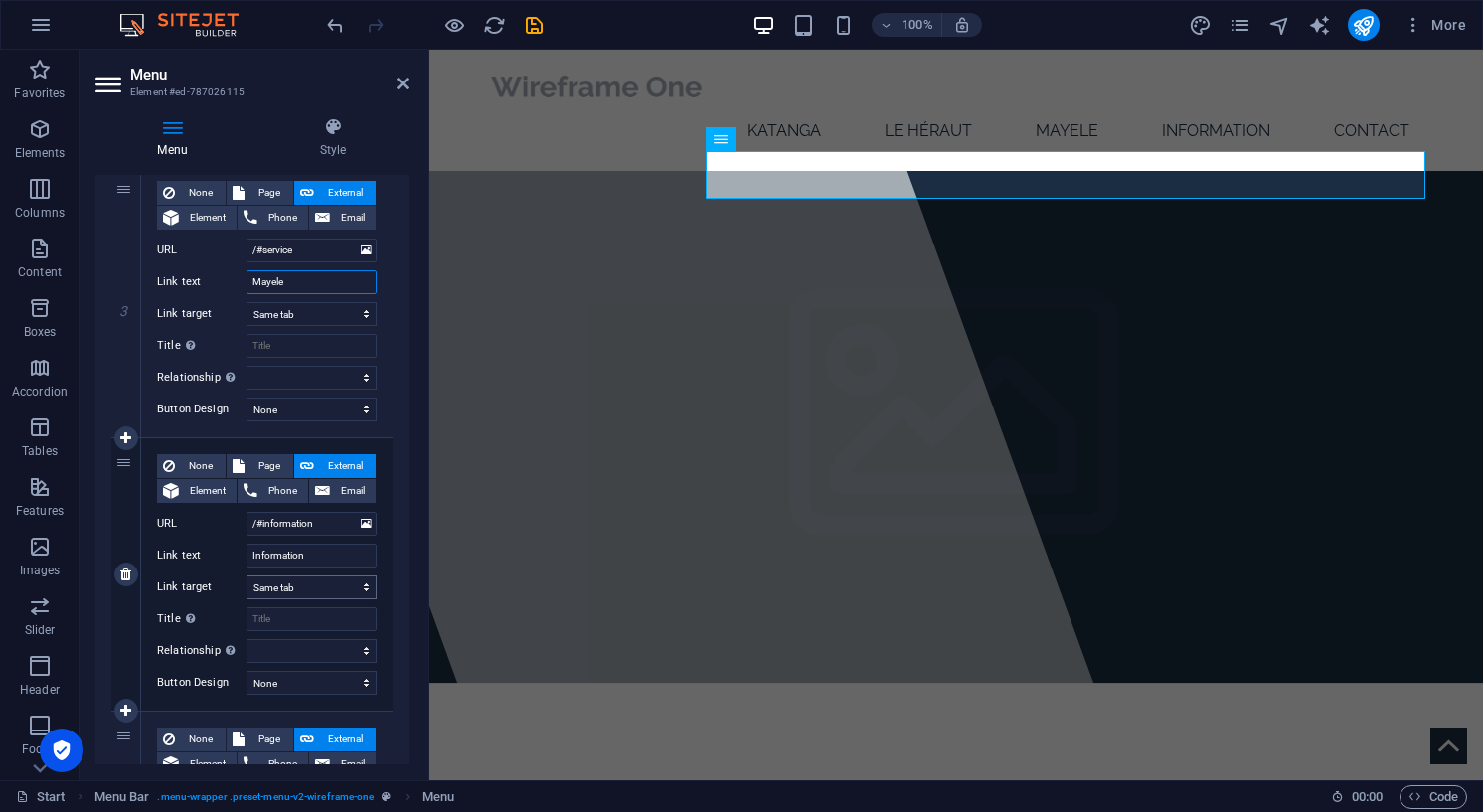 scroll, scrollTop: 716, scrollLeft: 0, axis: vertical 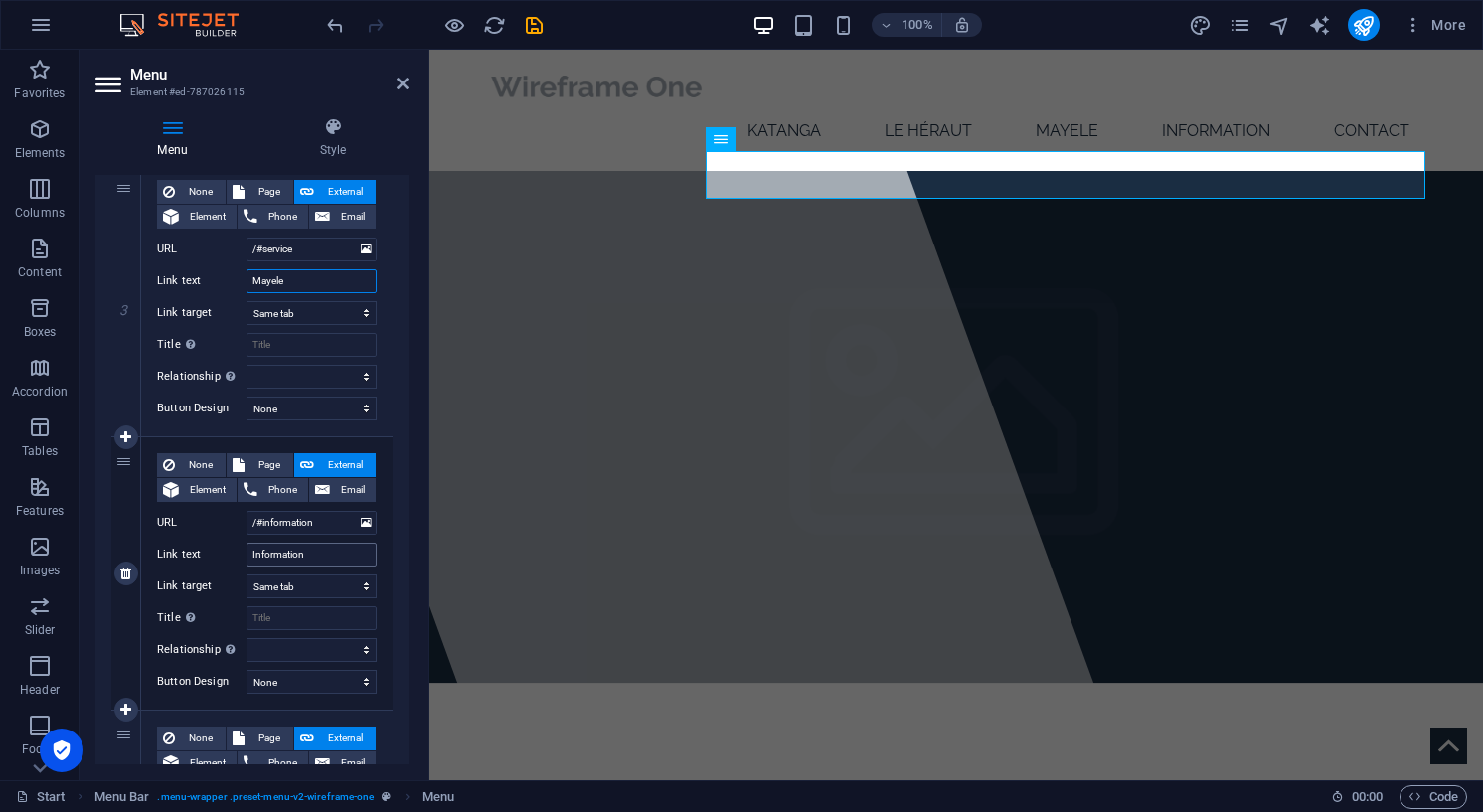 type on "Mayele" 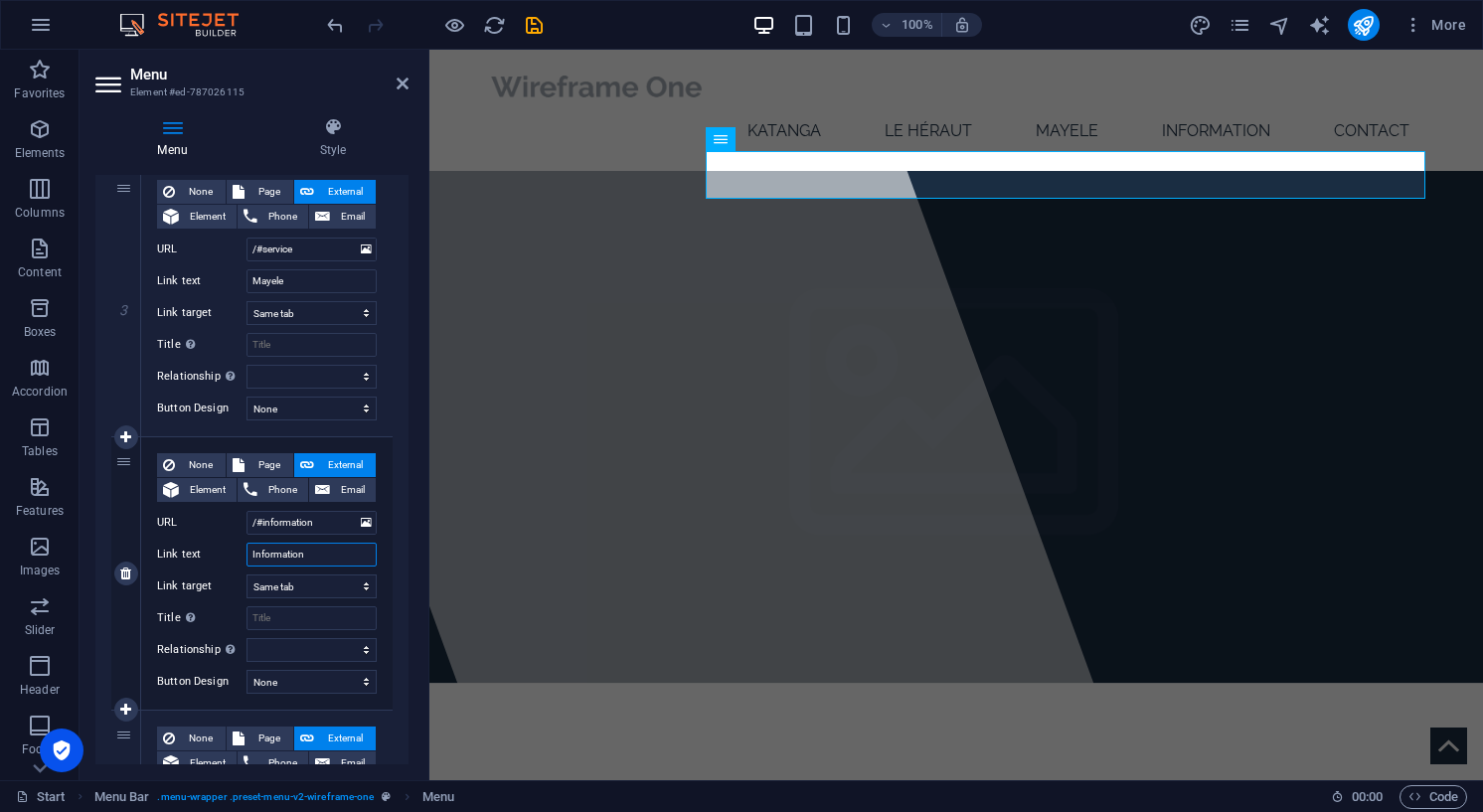 click on "Information" at bounding box center (311, 555) 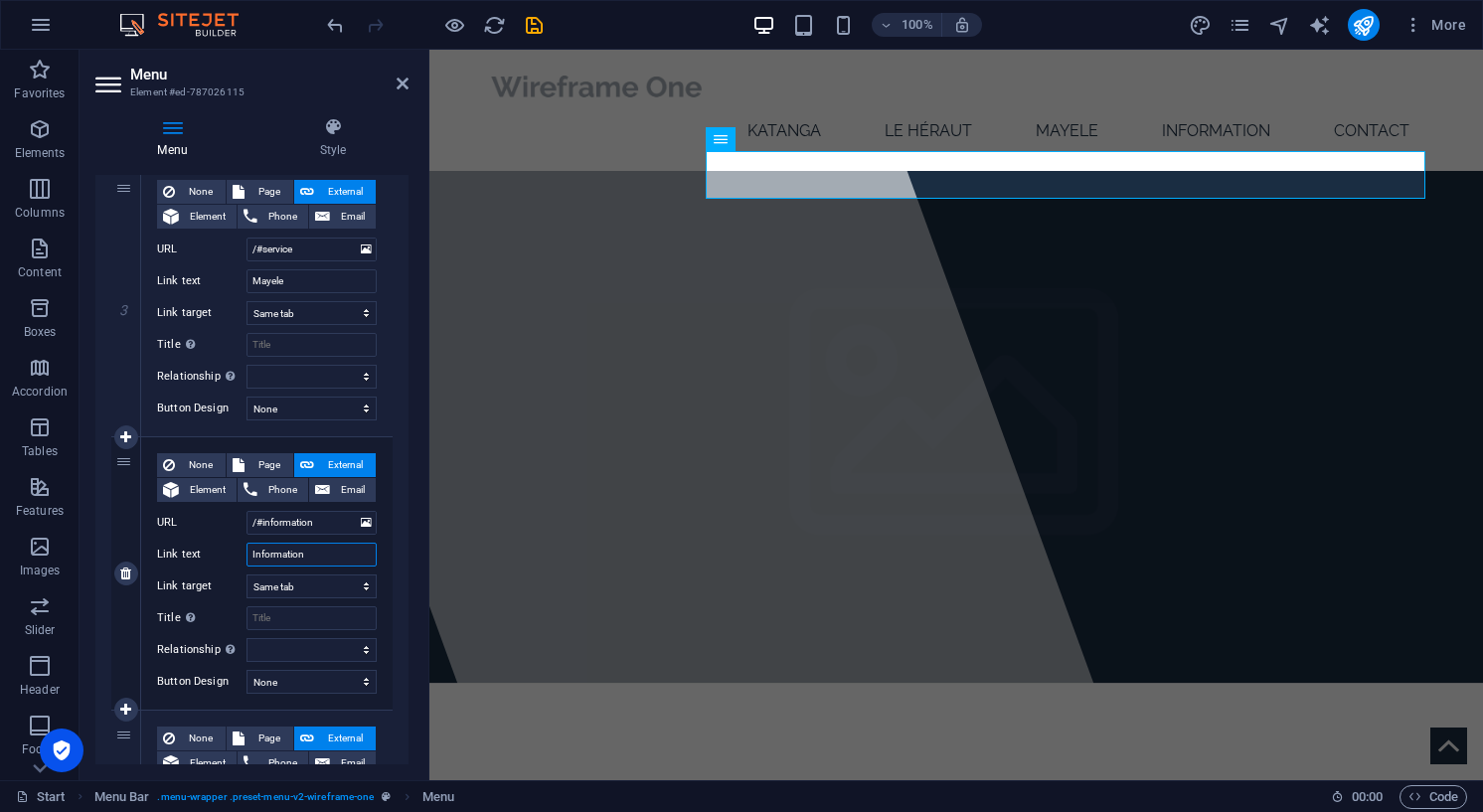 drag, startPoint x: 315, startPoint y: 555, endPoint x: 247, endPoint y: 553, distance: 68.02941 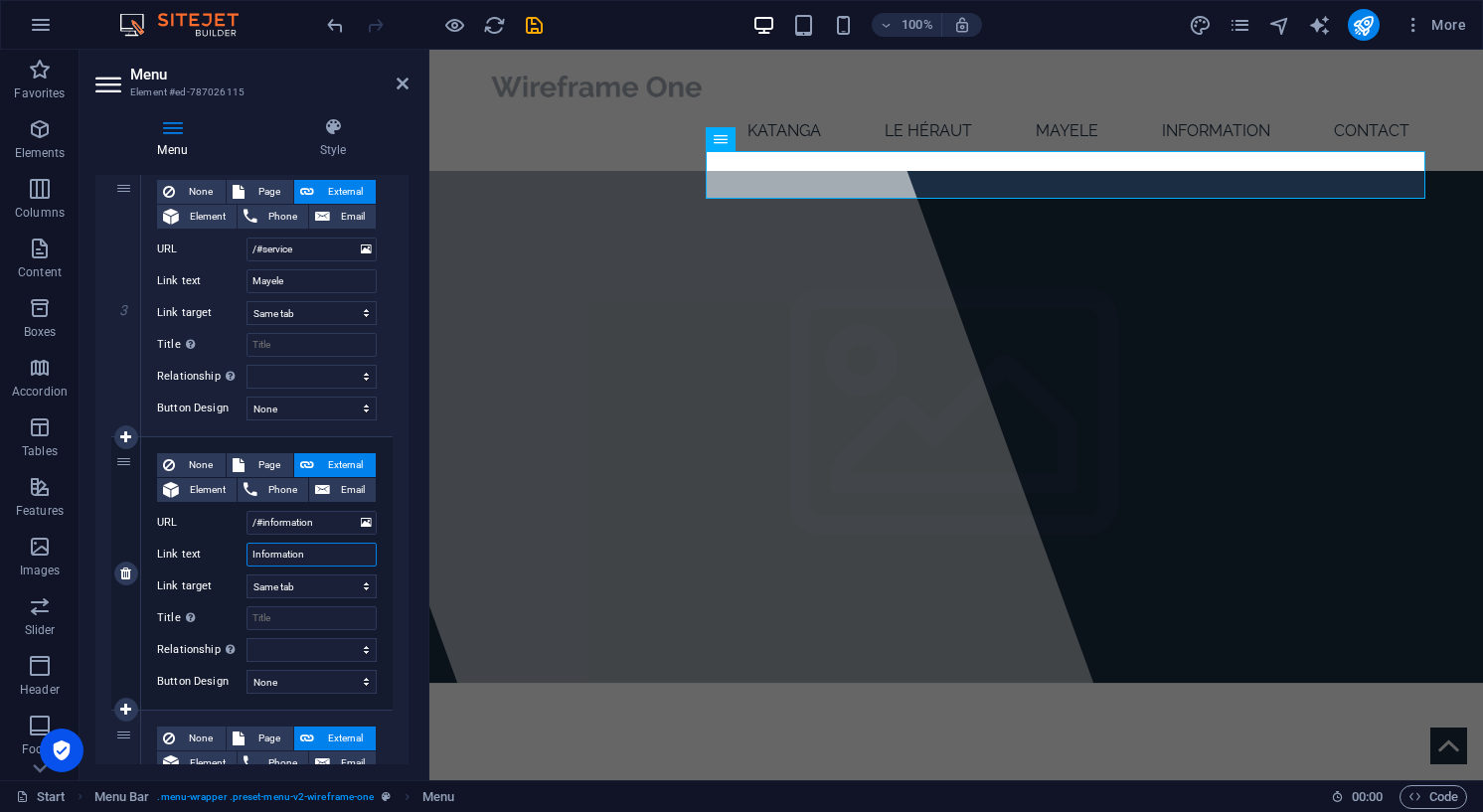 click on "Information" at bounding box center [311, 555] 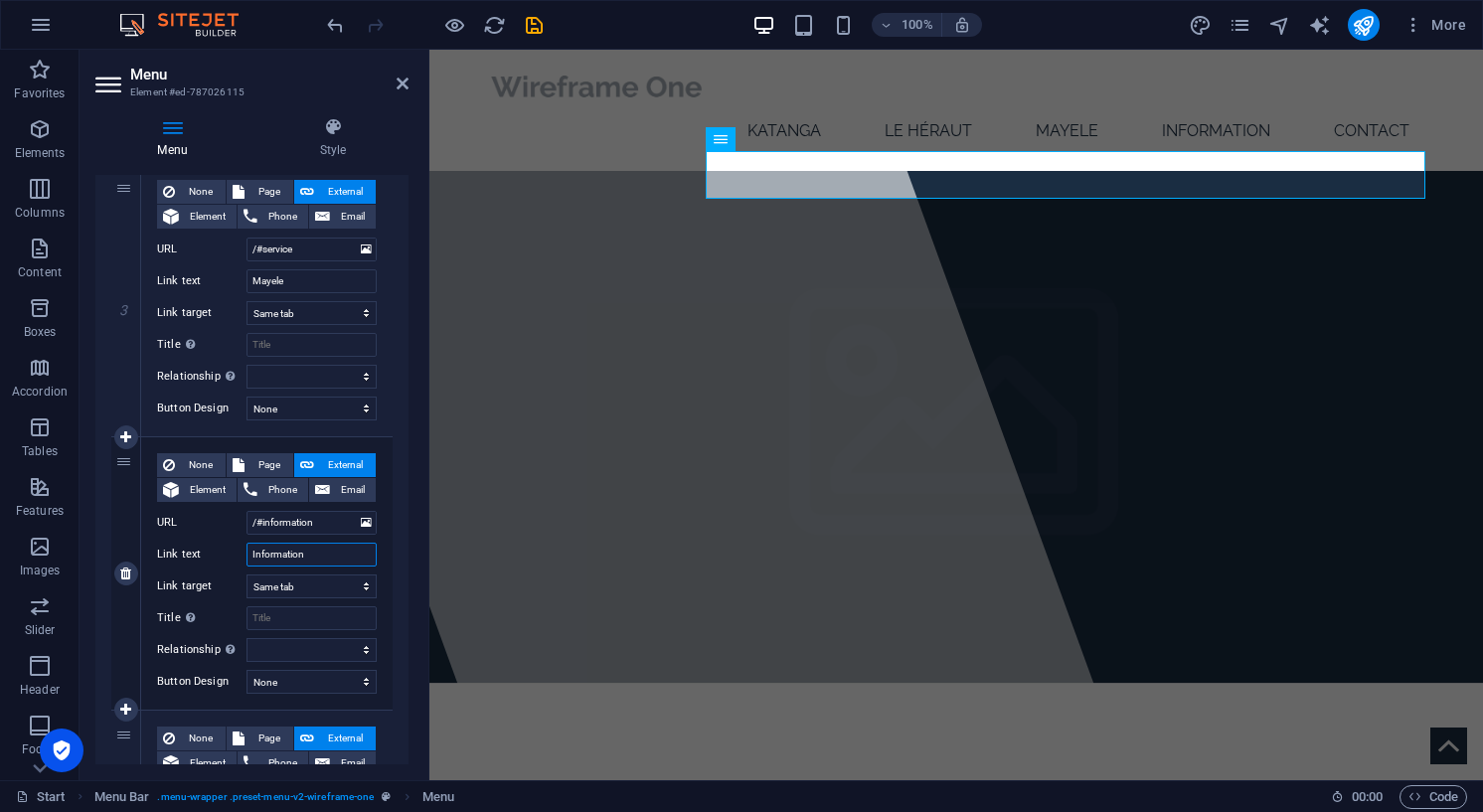type on "D" 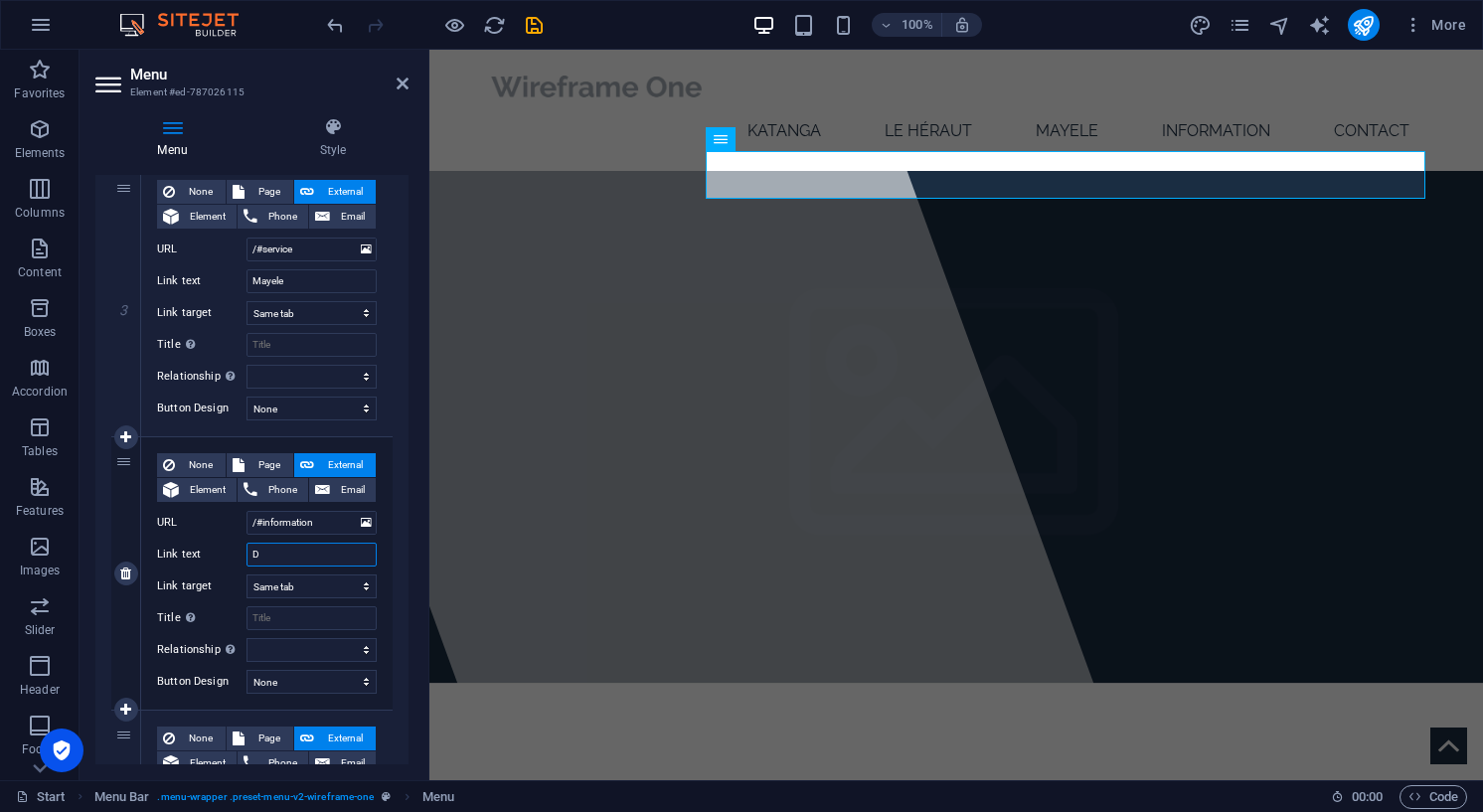 select 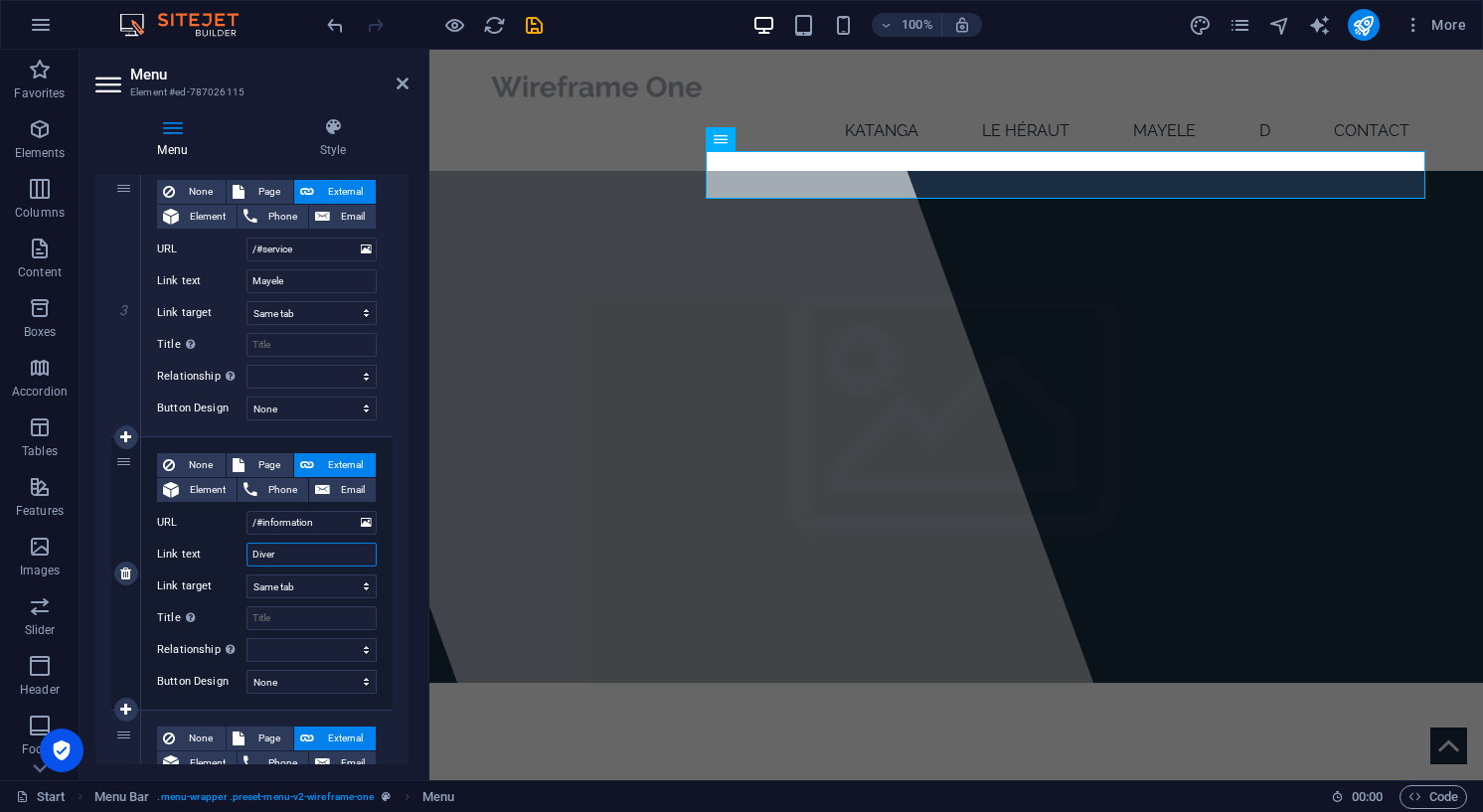type on "Divers" 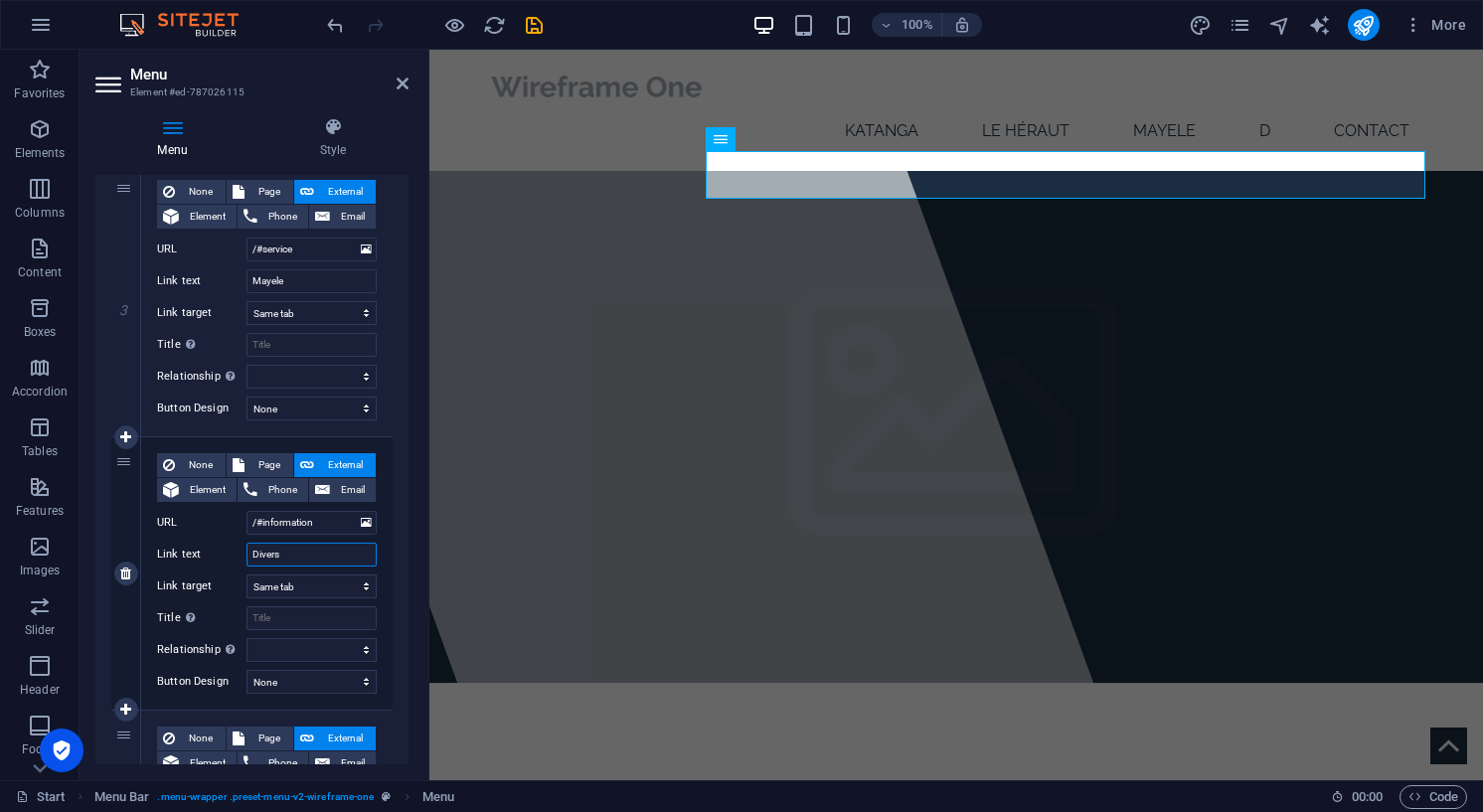 select 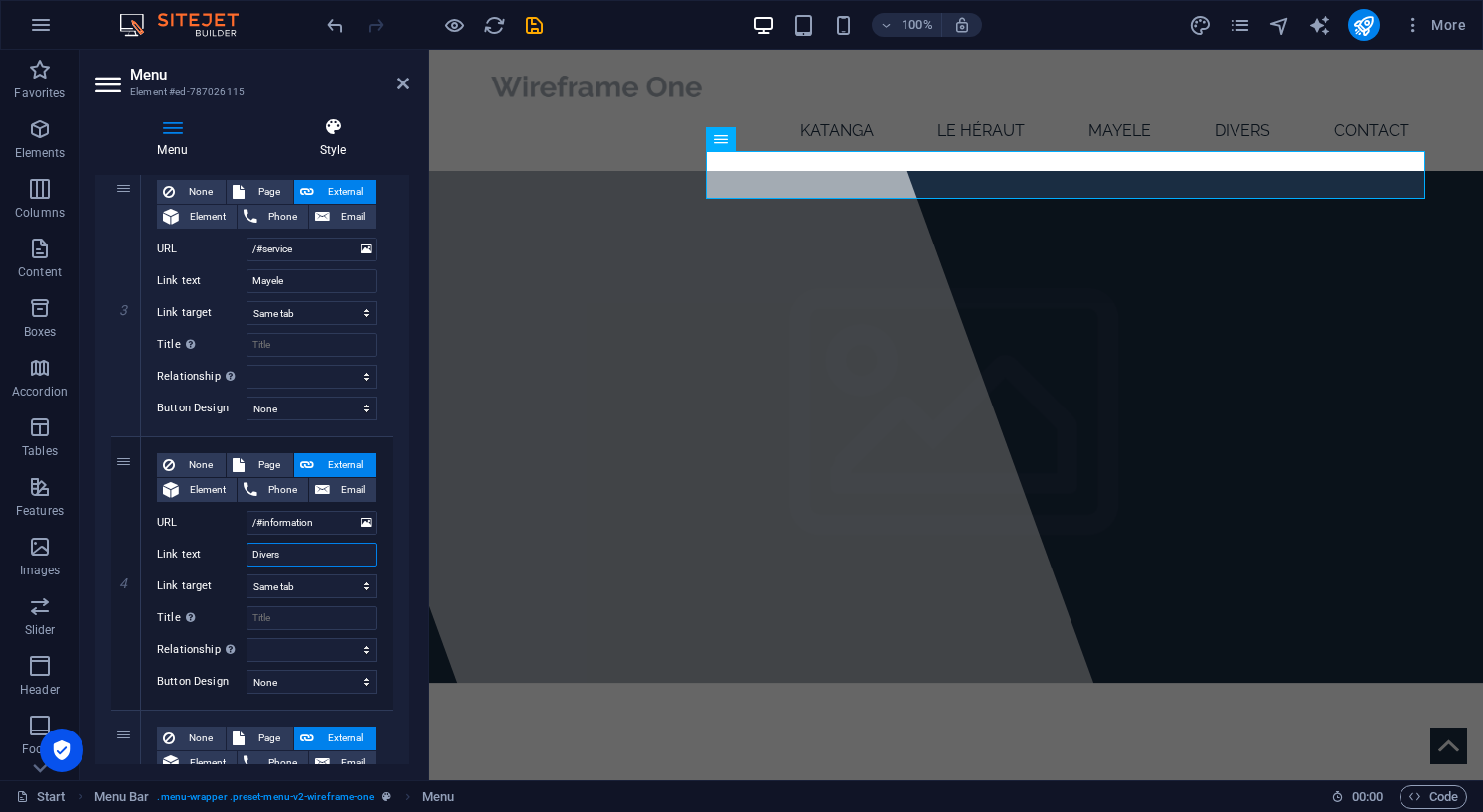 type on "Divers" 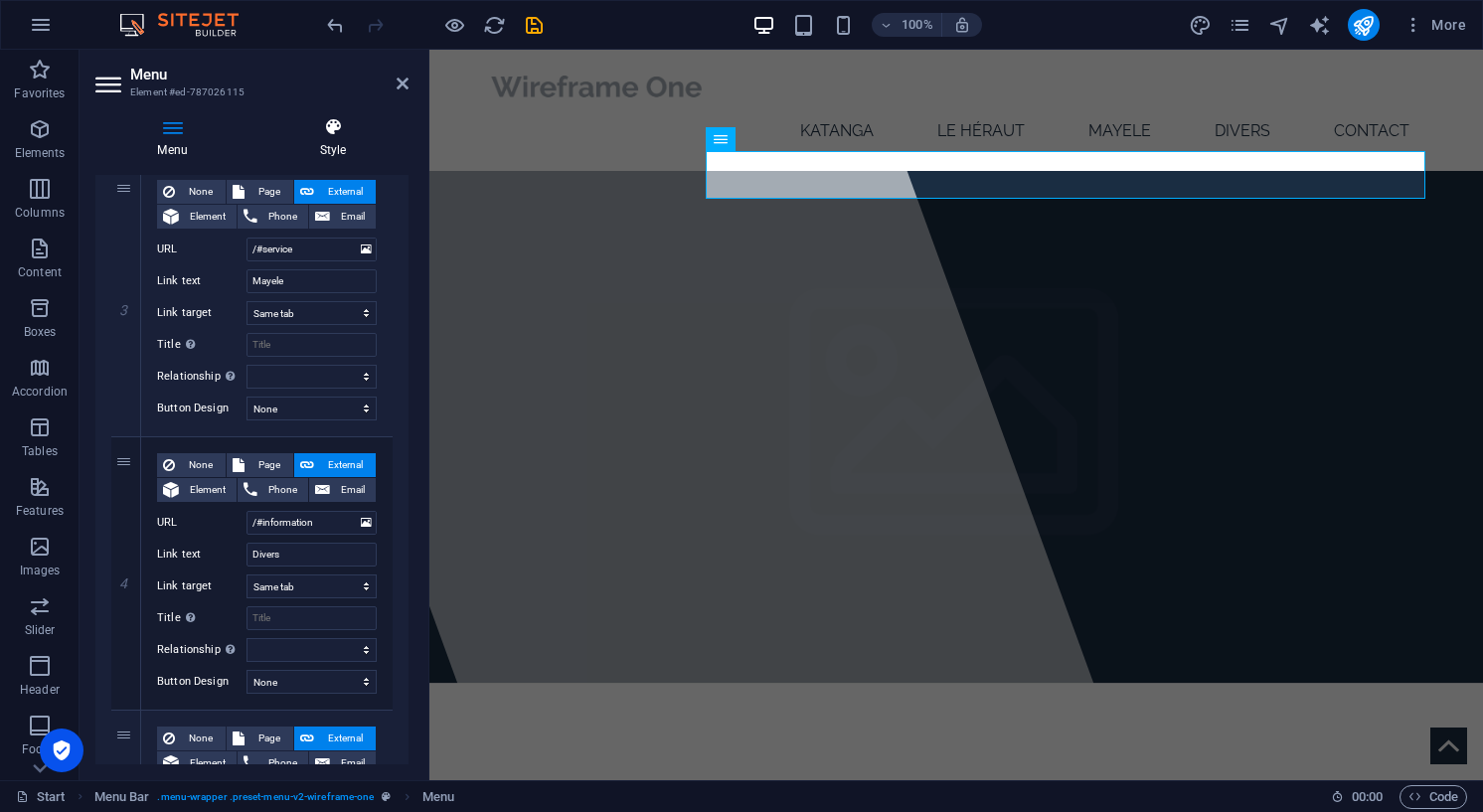 click at bounding box center (333, 127) 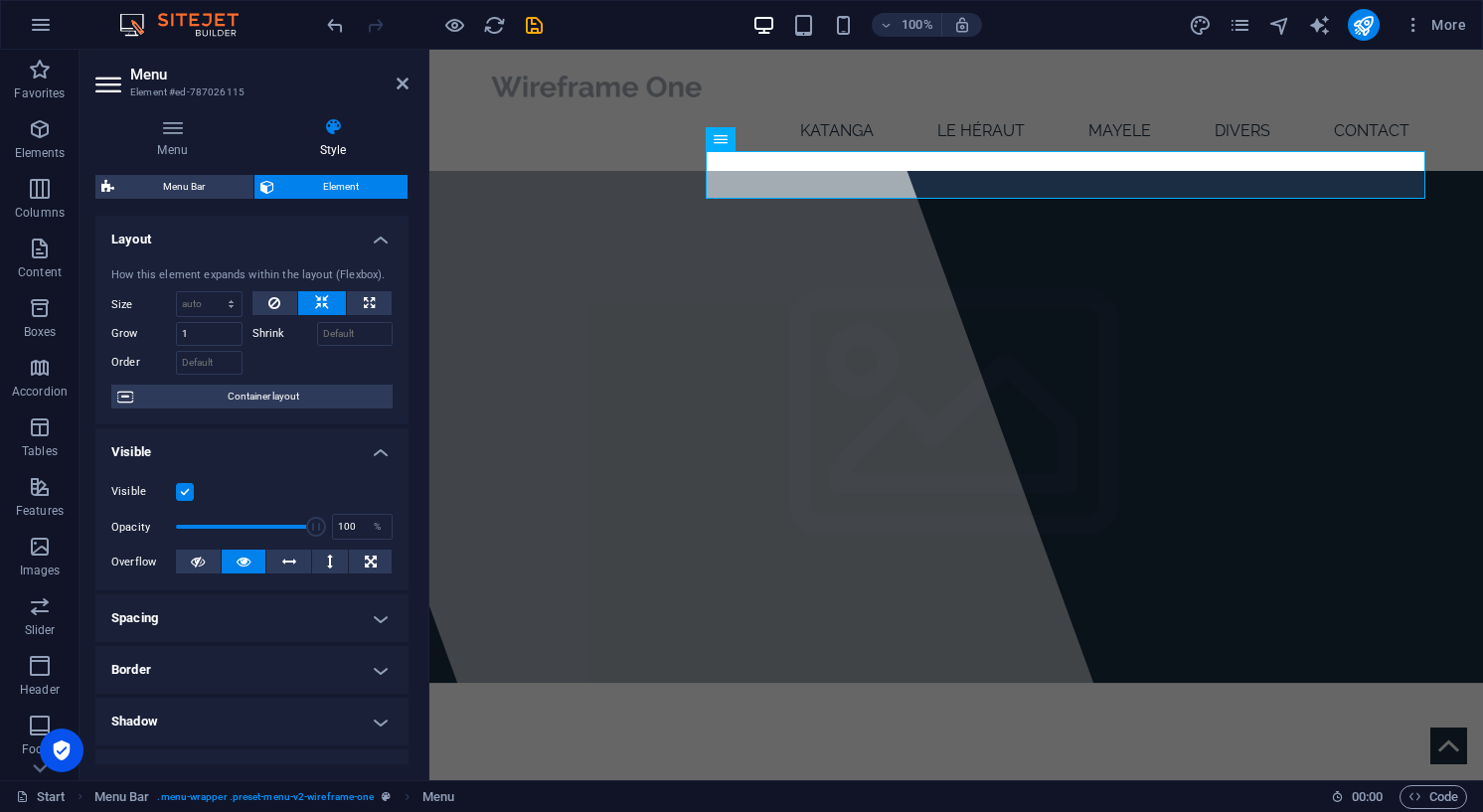 click on "Border" at bounding box center (251, 670) 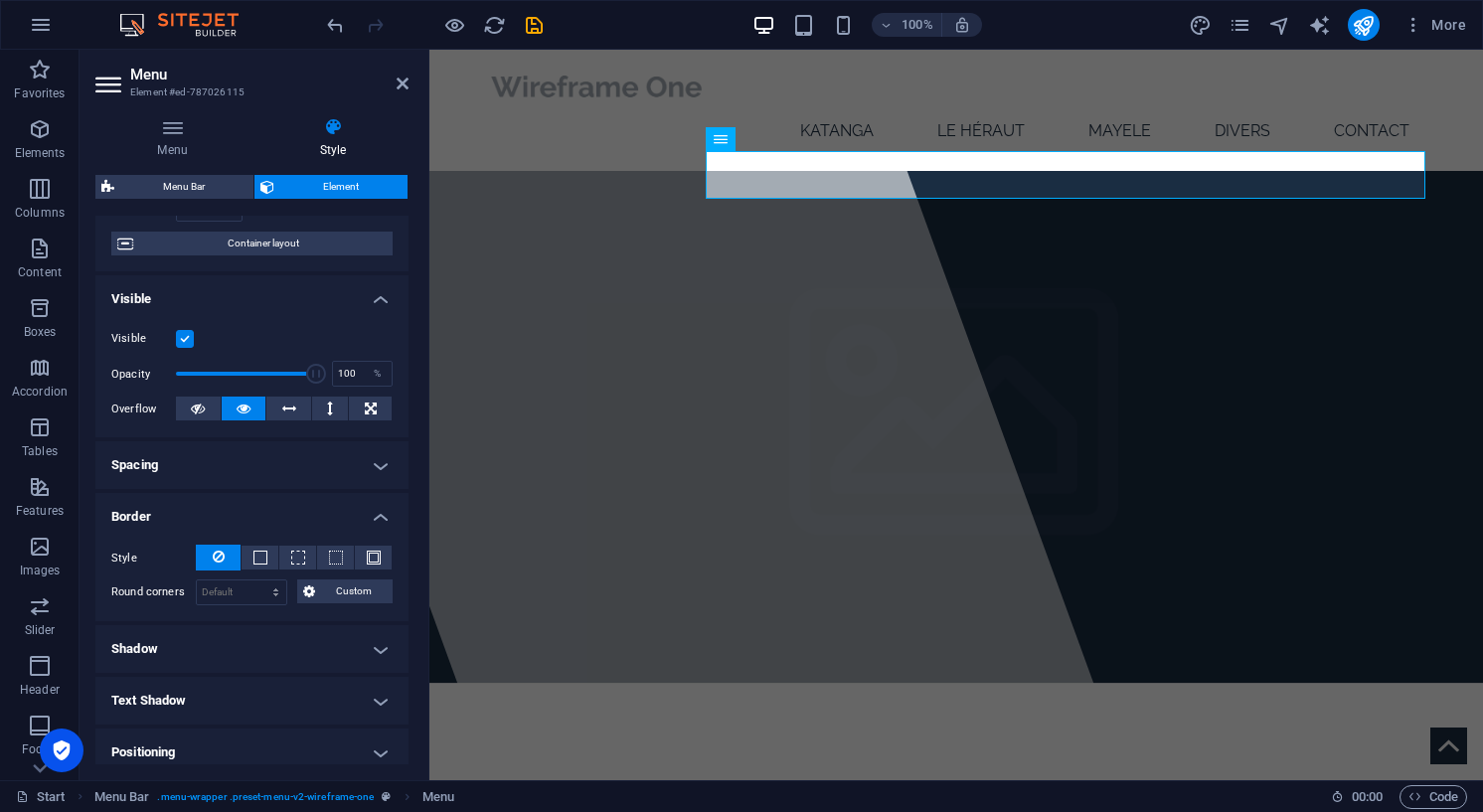 scroll, scrollTop: 155, scrollLeft: 0, axis: vertical 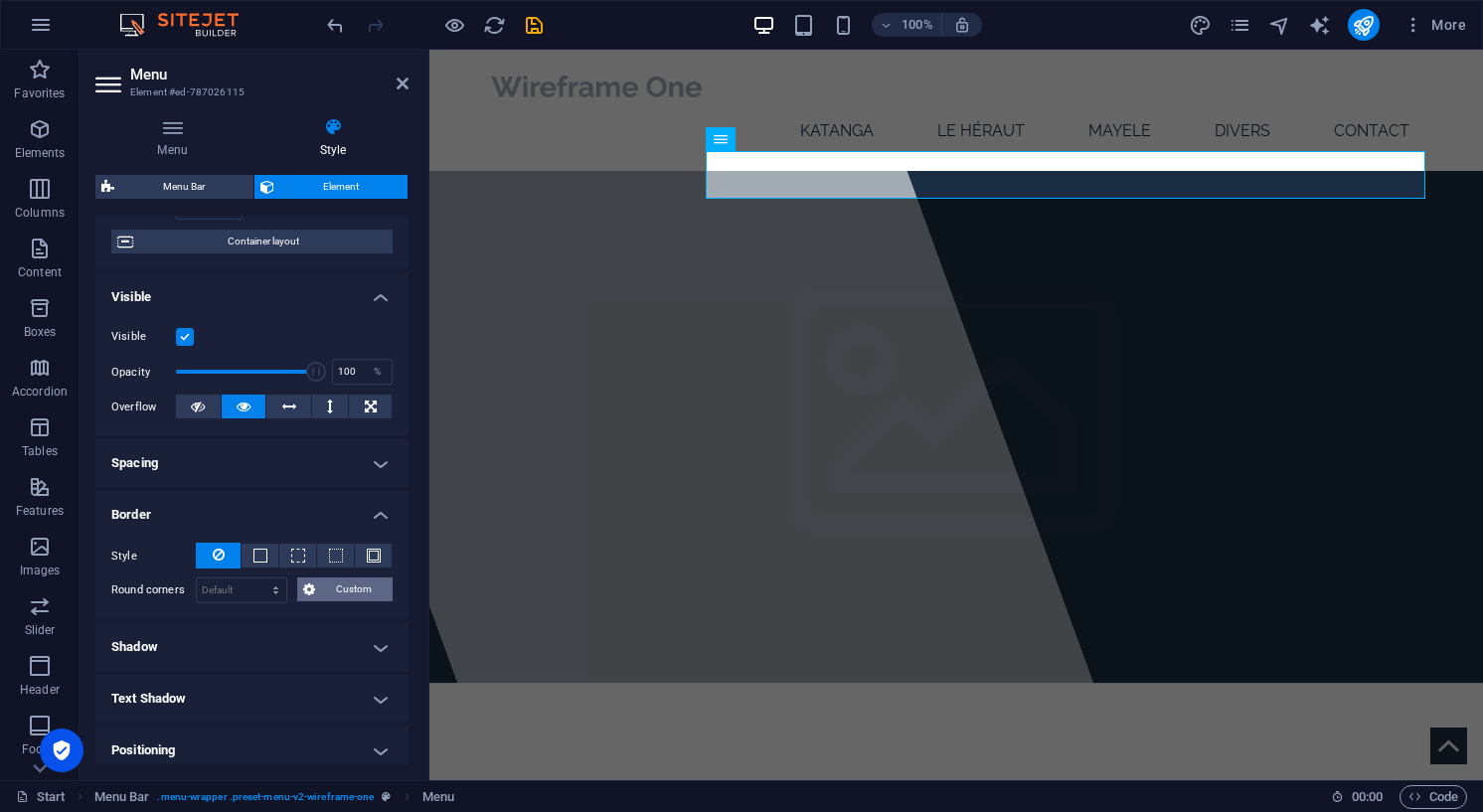 click on "Custom" at bounding box center [354, 589] 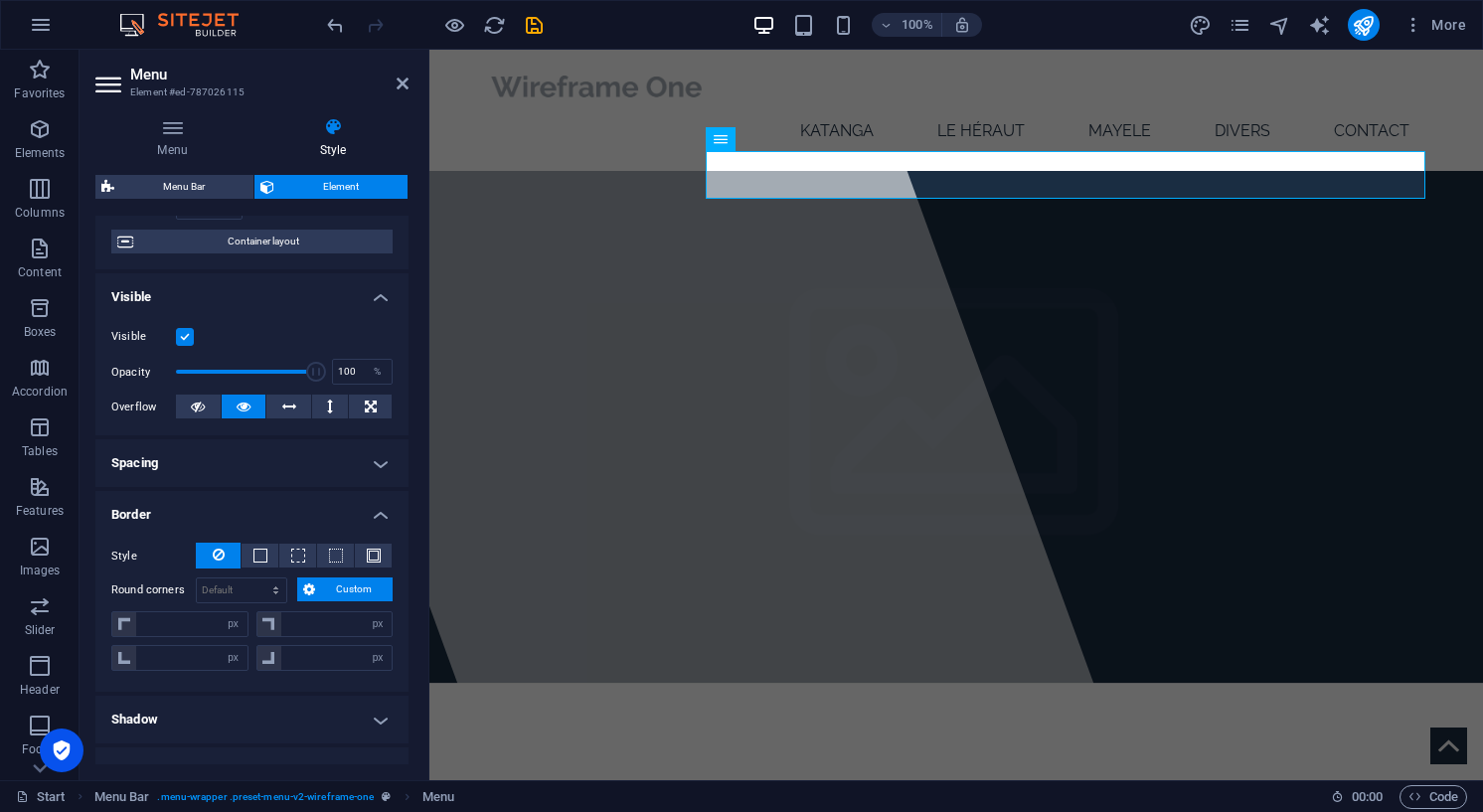 click on "Custom" at bounding box center (354, 589) 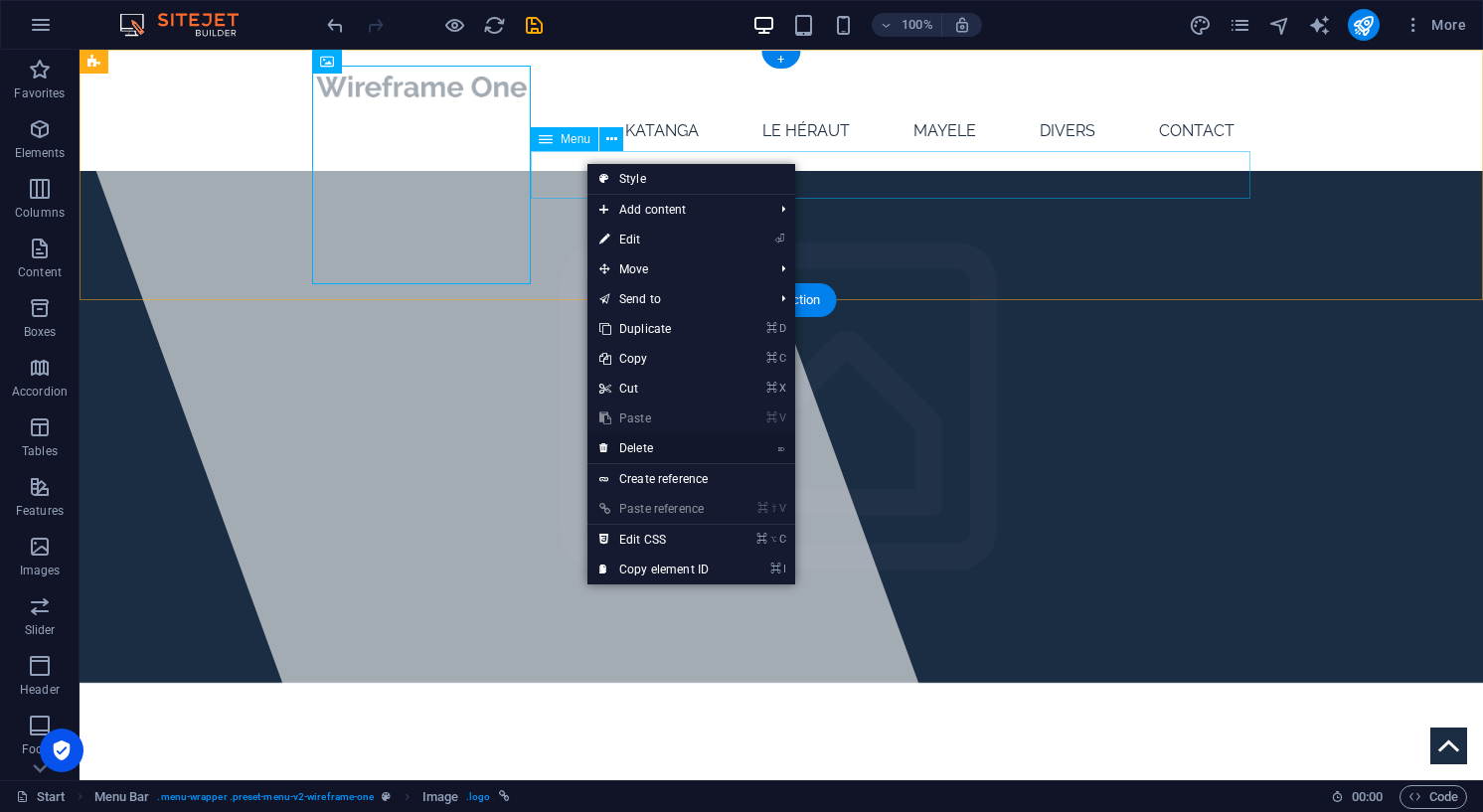 click on "⌦  Delete" at bounding box center (654, 448) 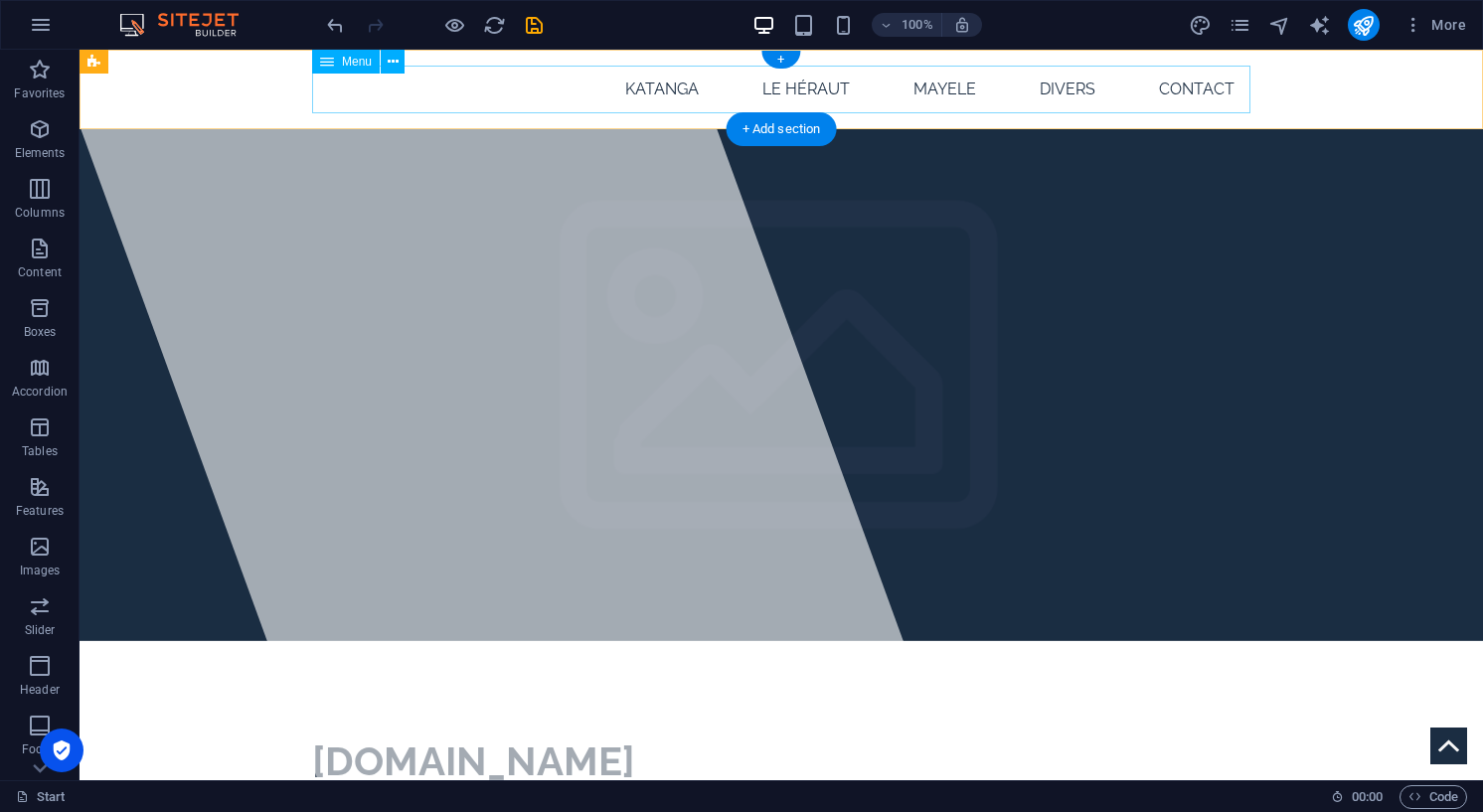 click on "Katanga Le Héraut Mayele Divers Contact" at bounding box center [781, 89] 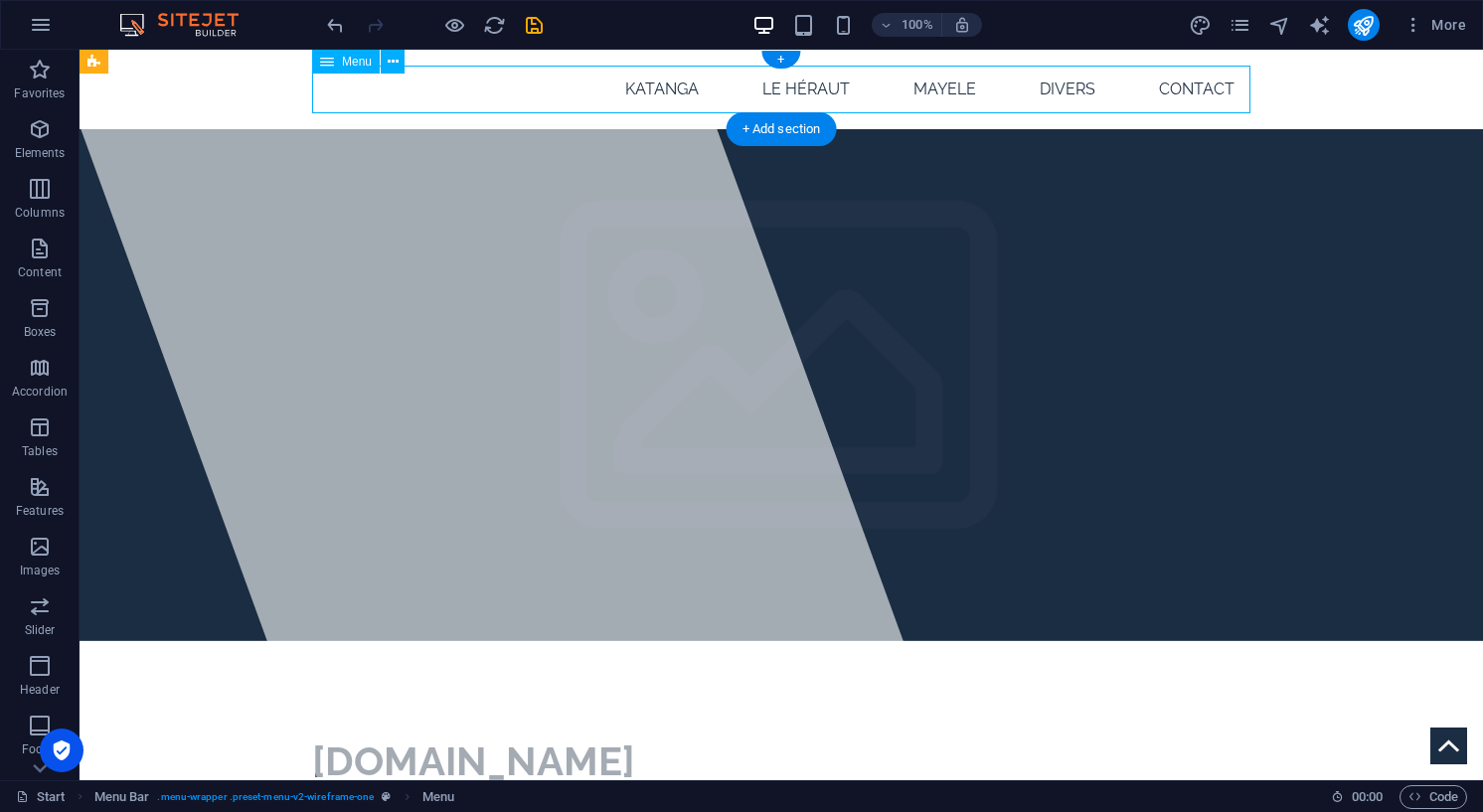 click on "Katanga Le Héraut Mayele Divers Contact" at bounding box center [781, 89] 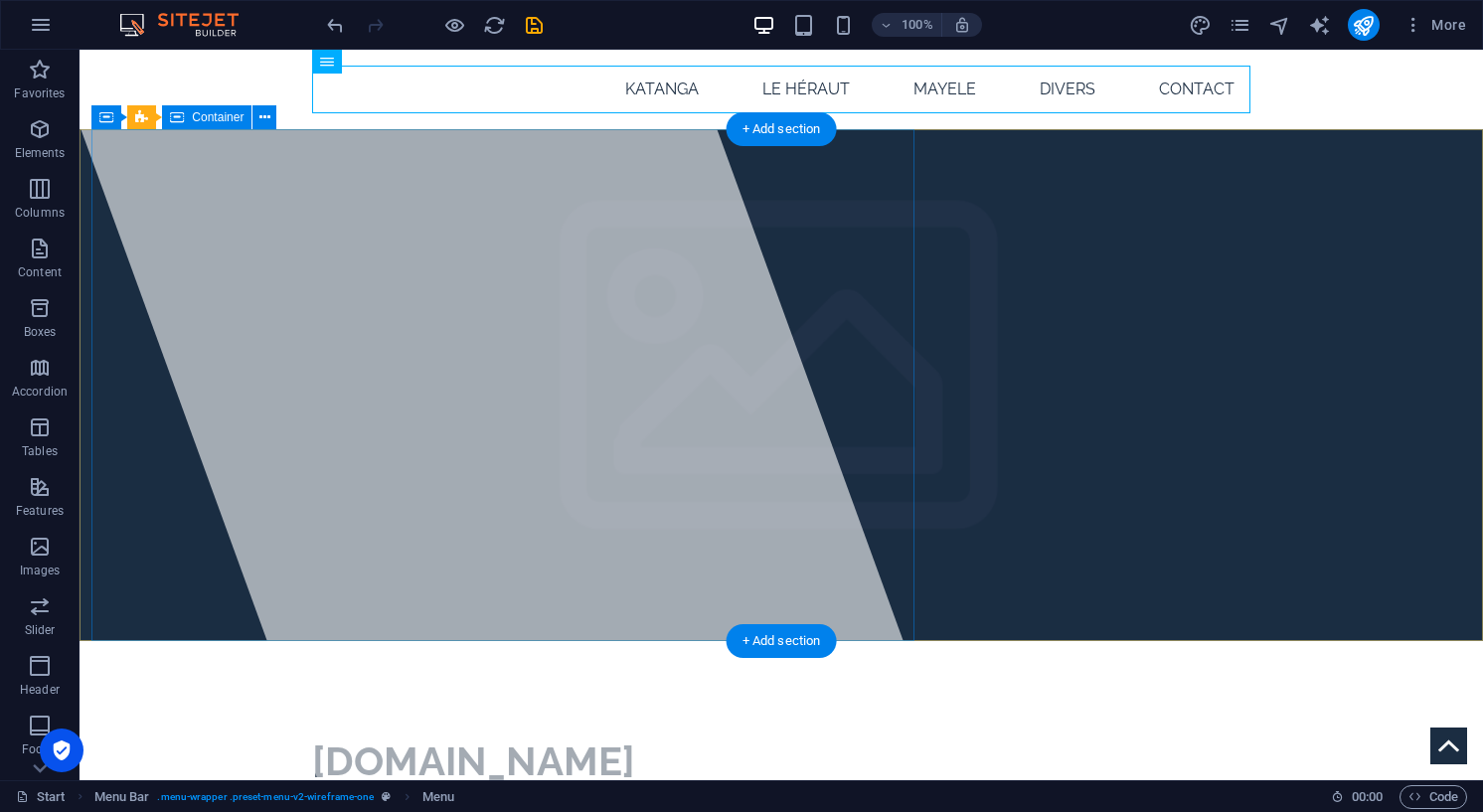 click at bounding box center [503, 414] 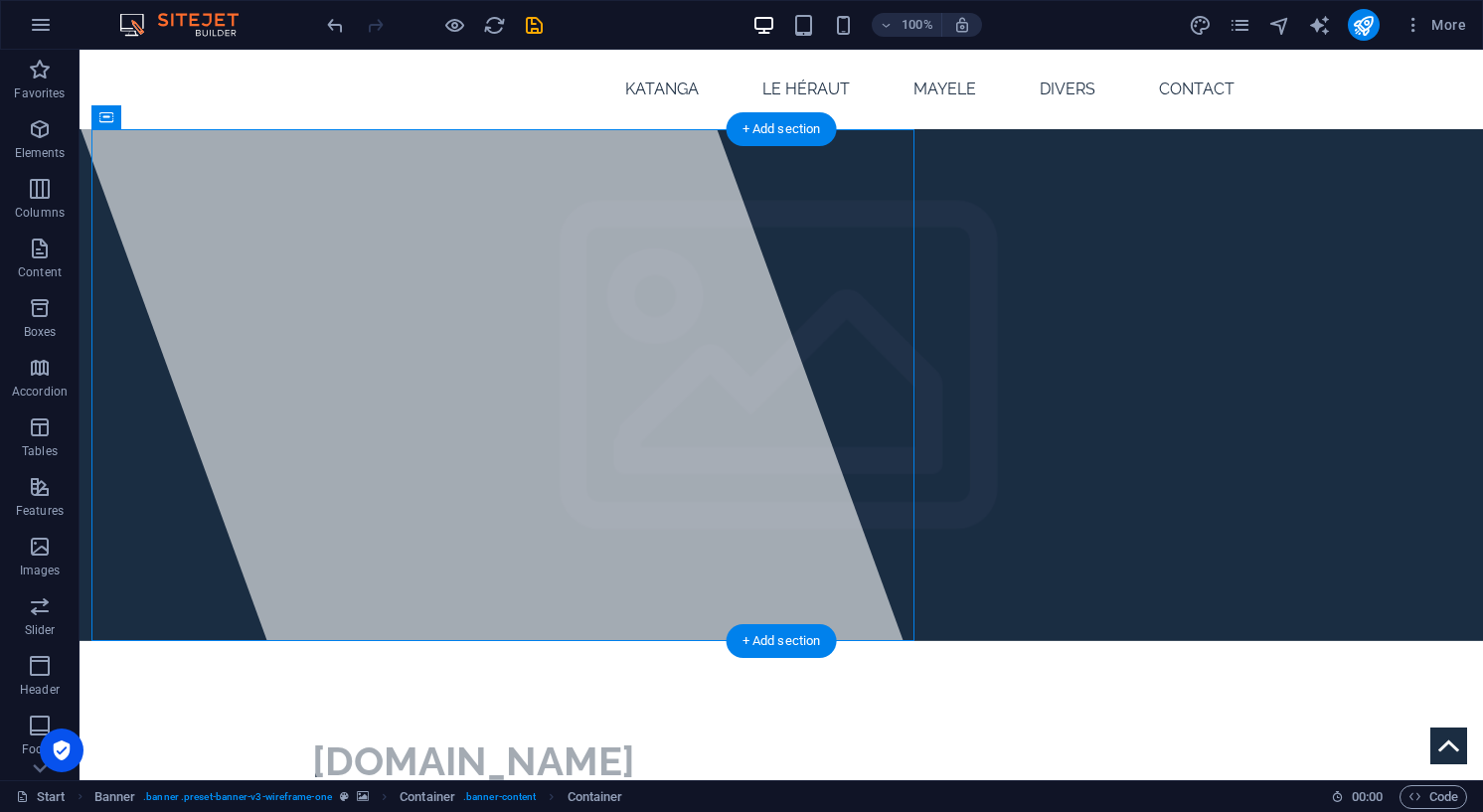click on "Lorem ipsum dolor sit amet, consectetuer adipiscing elit. Aenean commodo ligula eget dolor. Aenean massa." at bounding box center (781, 829) 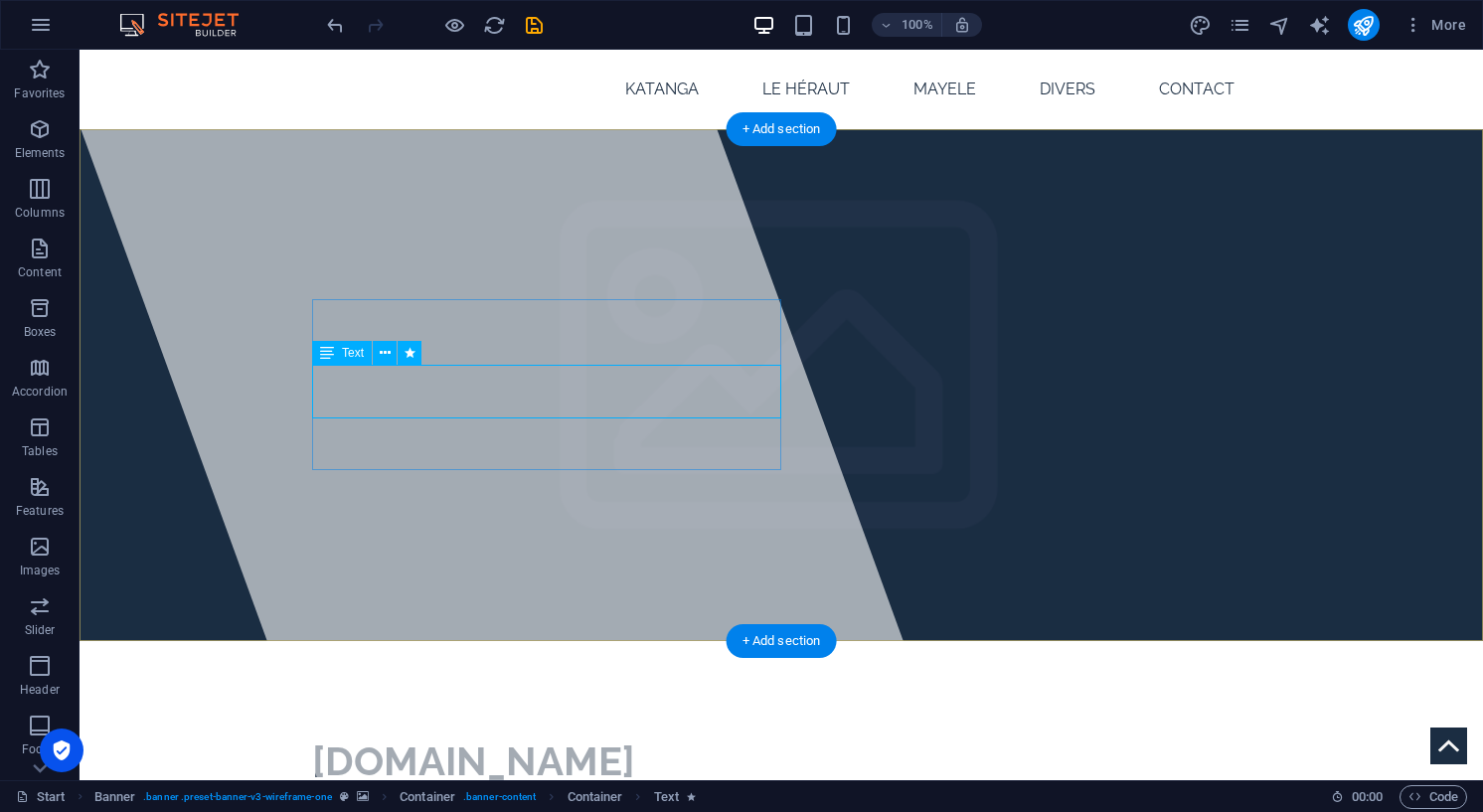 click on "Text" at bounding box center (353, 353) 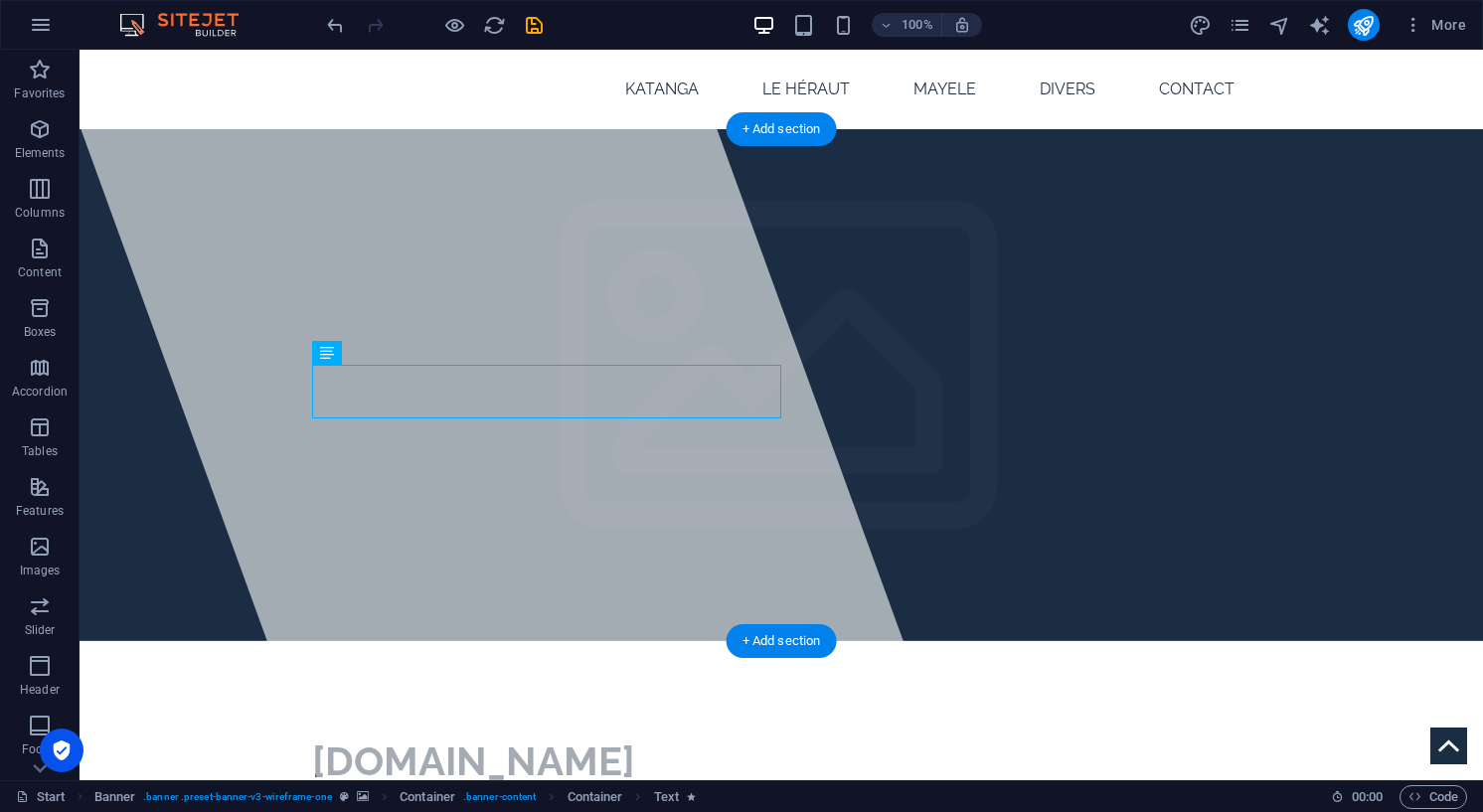 click on "Lorem ipsum dolor sit amet, consectetuer adipiscing elit. Aenean commodo ligula eget dolor. Aenean massa." at bounding box center (781, 829) 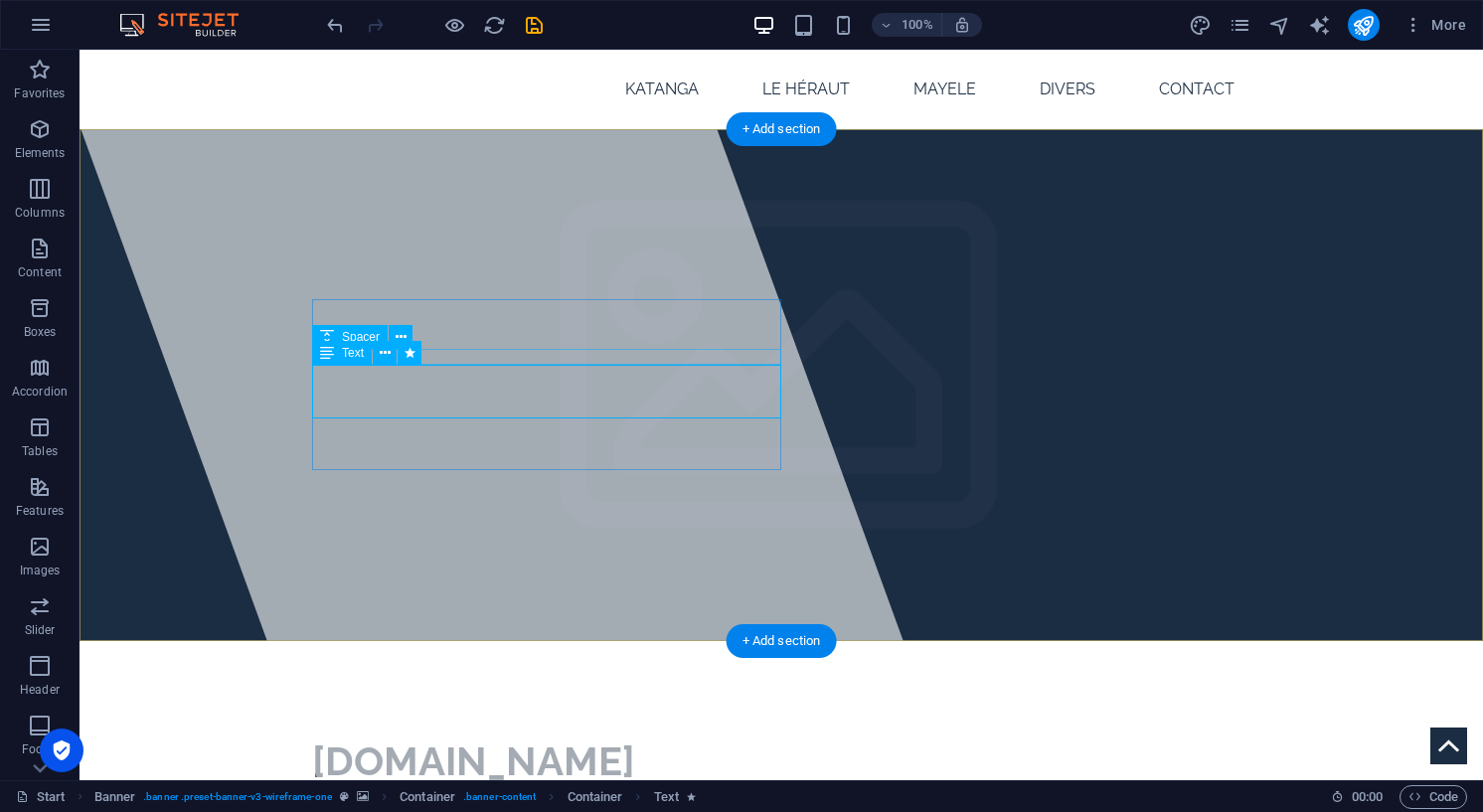 click at bounding box center (327, 353) 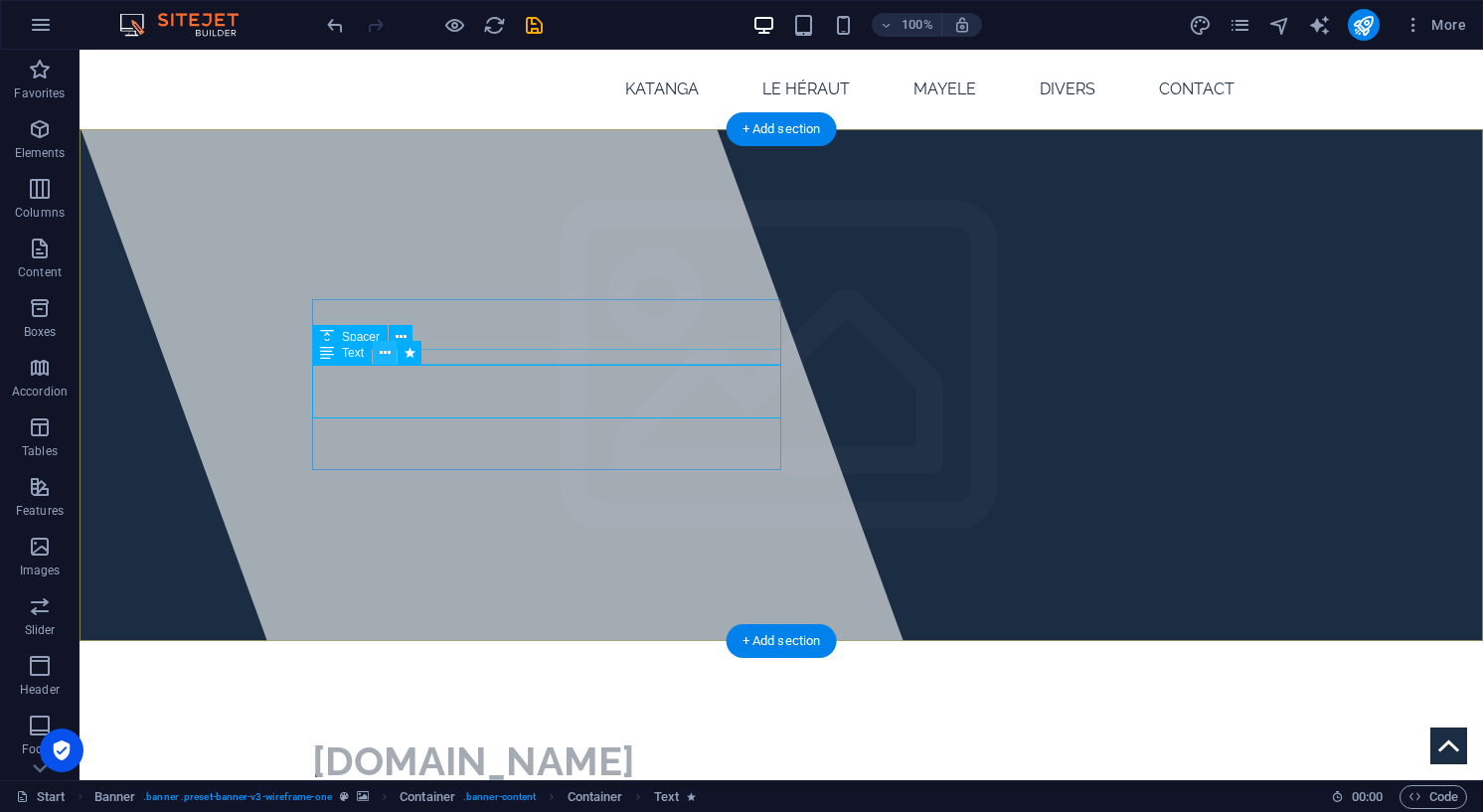 click at bounding box center [385, 353] 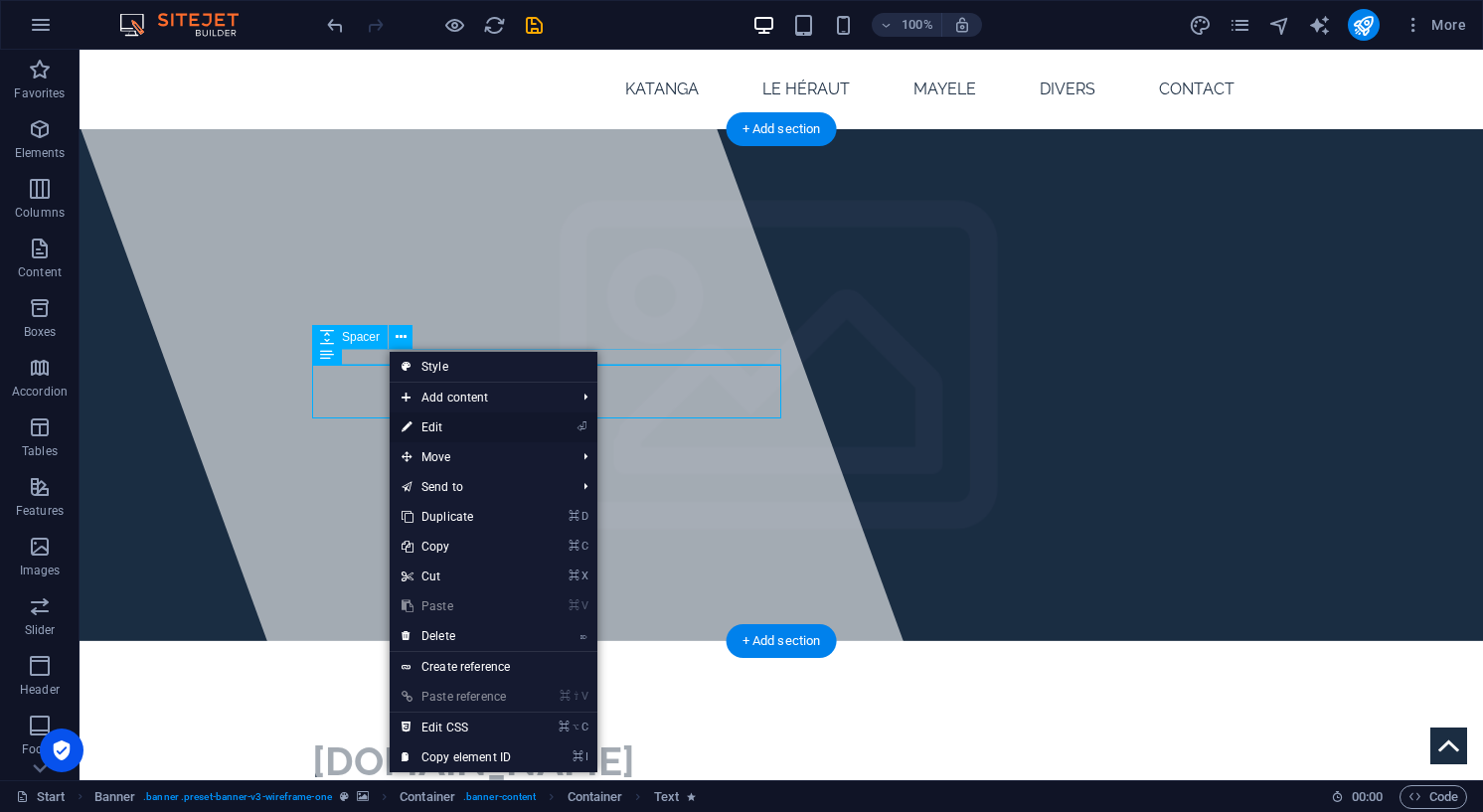 click on "⏎  Edit" at bounding box center (456, 427) 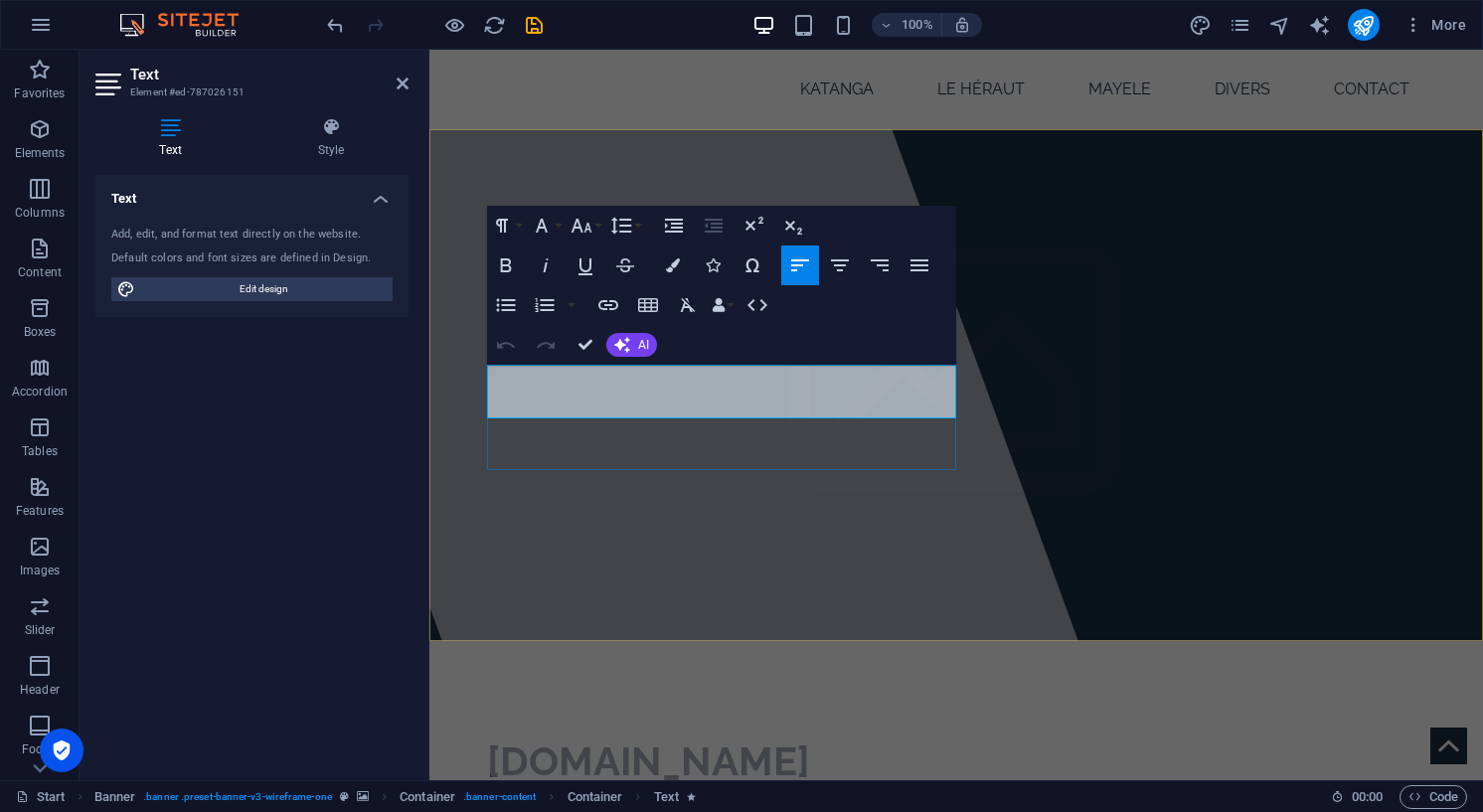 drag, startPoint x: 876, startPoint y: 408, endPoint x: 488, endPoint y: 359, distance: 391.08183 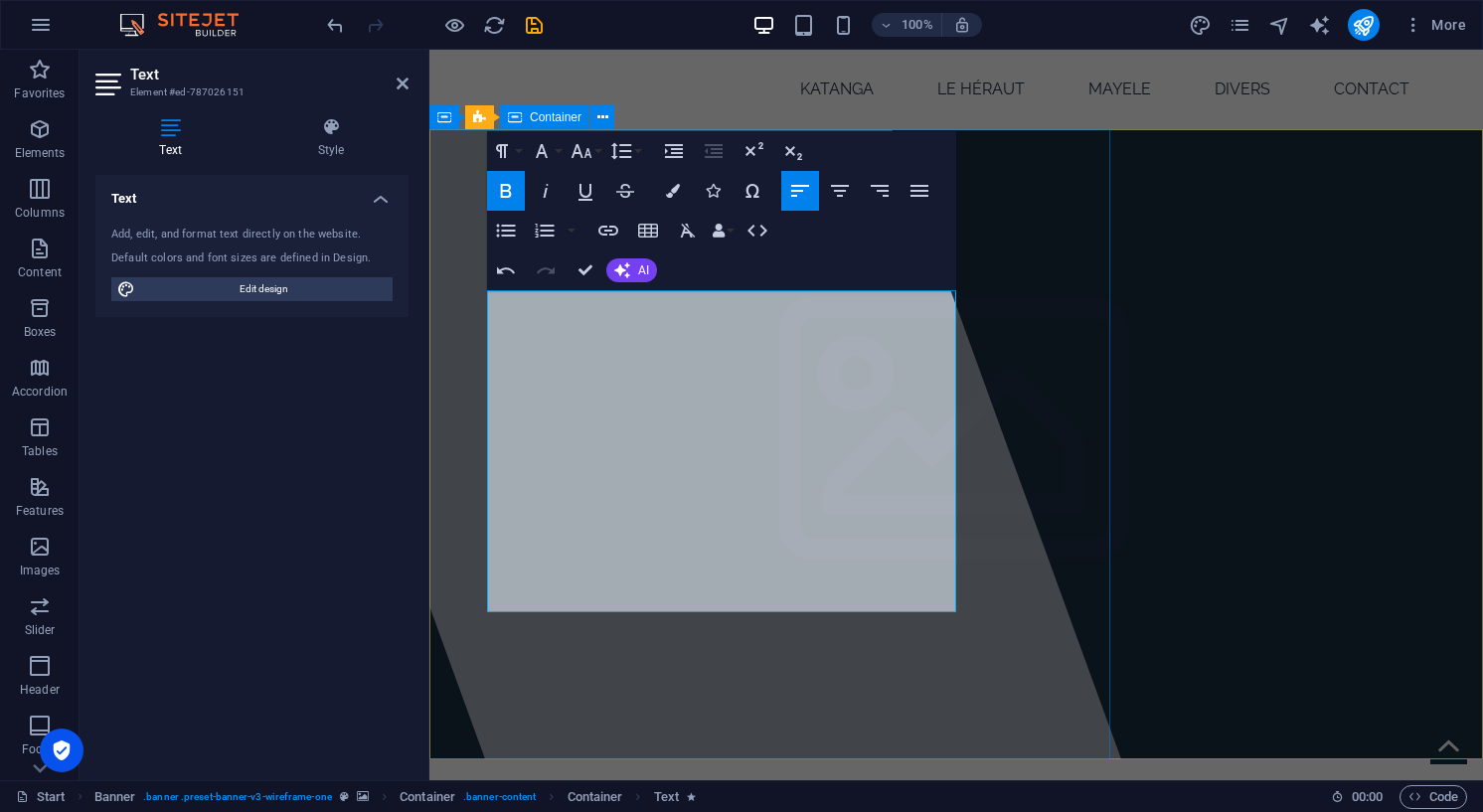 click at bounding box center (678, 414) 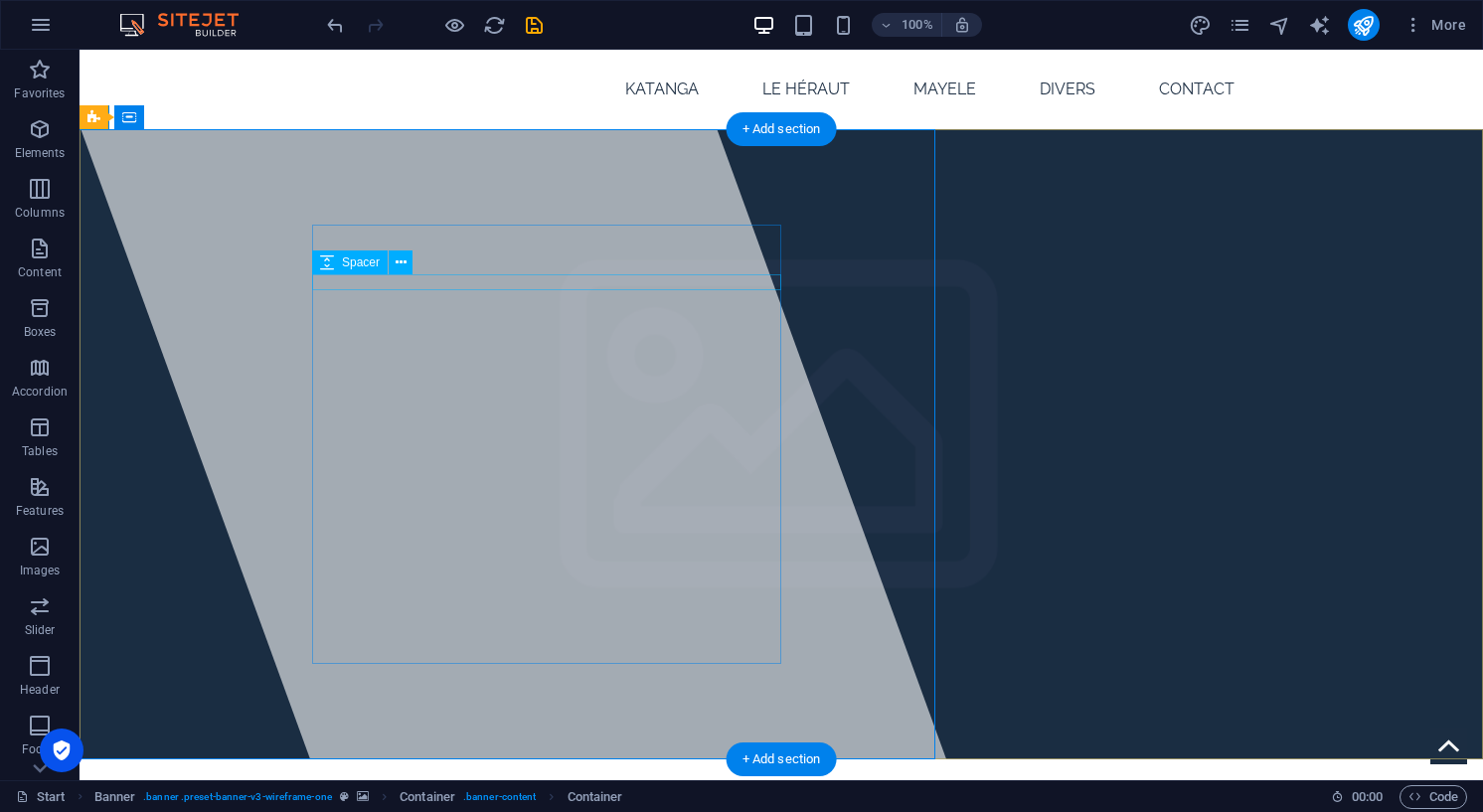 click at bounding box center (781, 912) 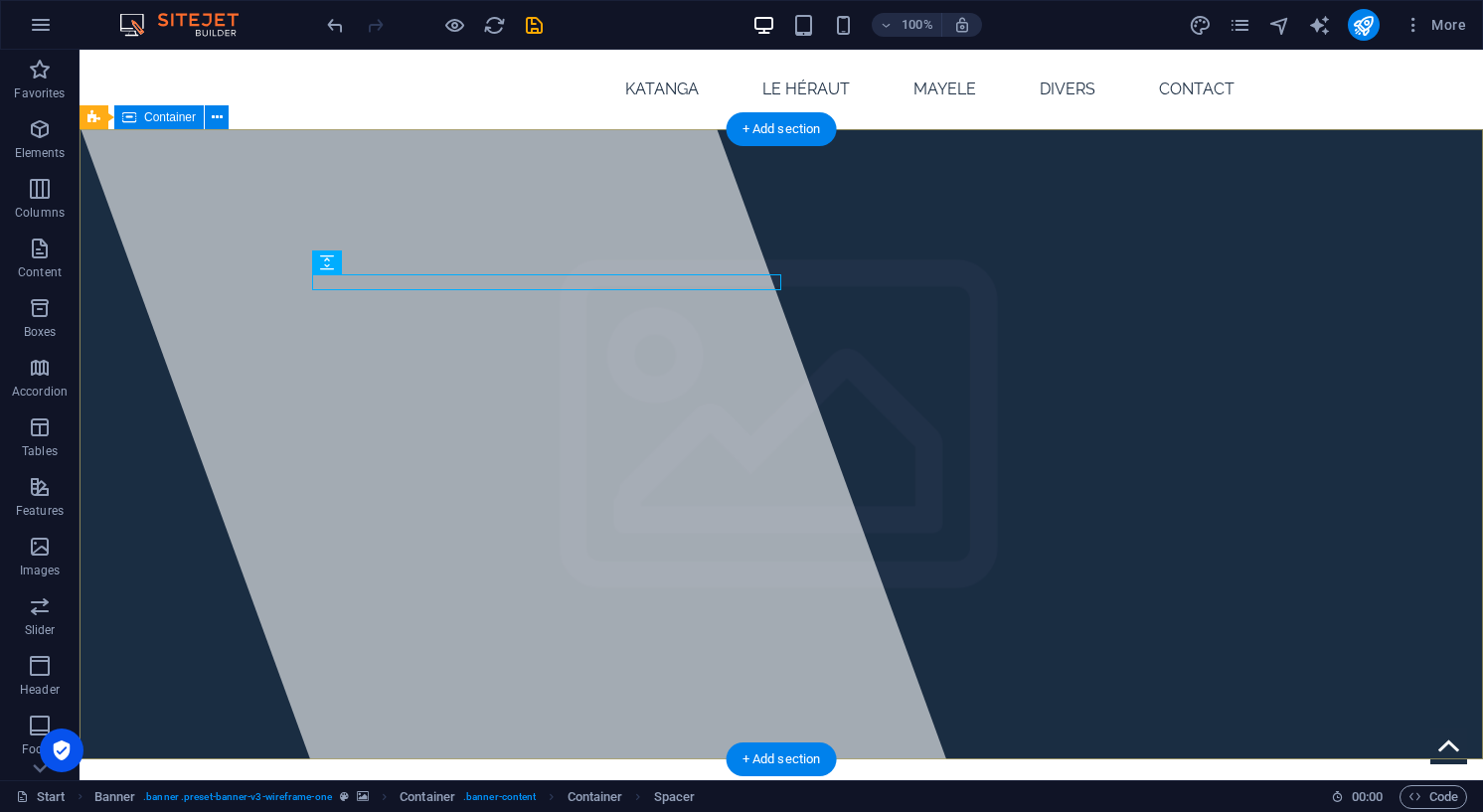 scroll, scrollTop: 1, scrollLeft: 0, axis: vertical 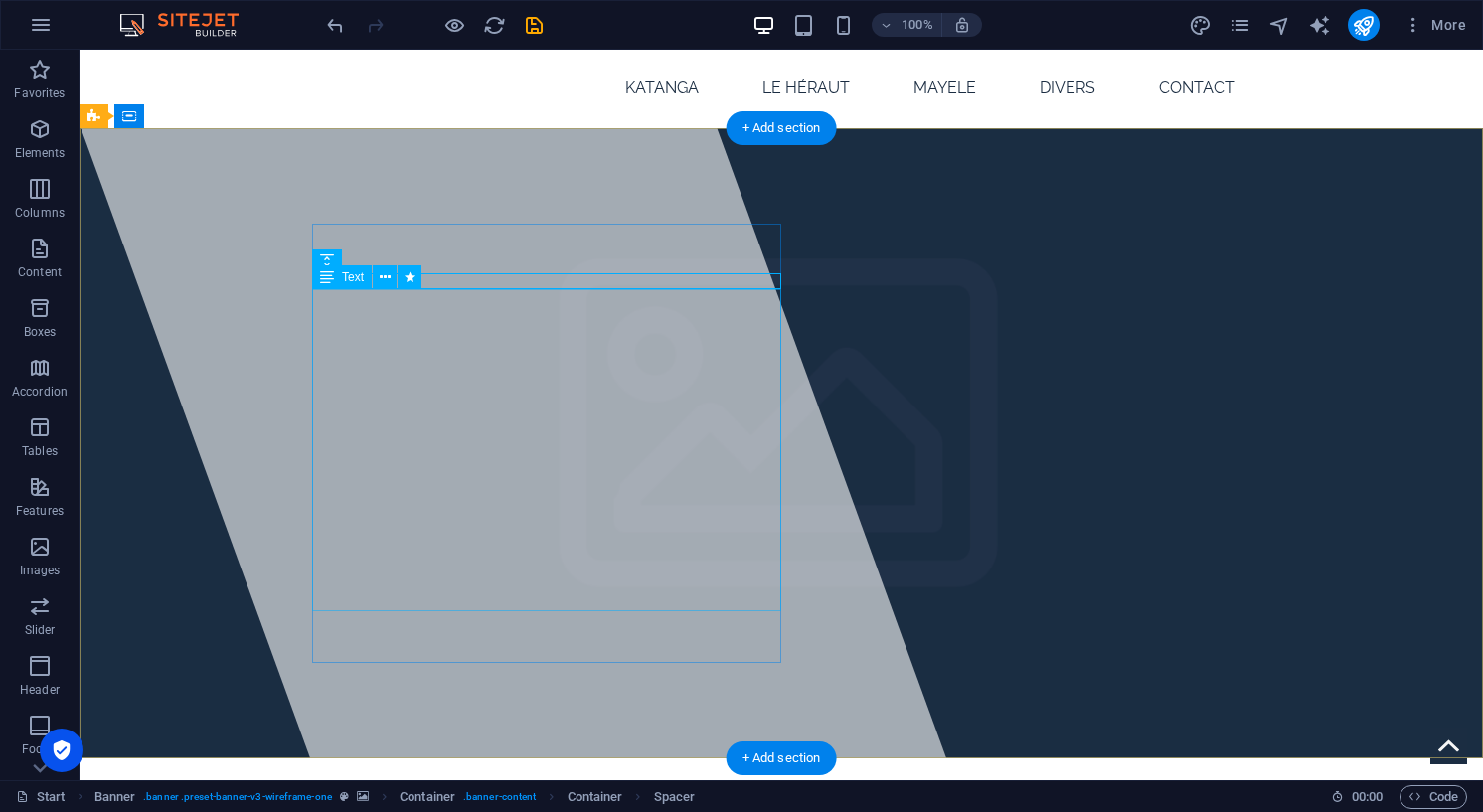 click on "Chers visiteurs … bonjour, Vous êtes bien sur la page d’introduction de votre site INCHI YETU. Ce dernier a vu le jour en 2002. Depuis, il n’a cessé de grandir . Si nous en sommes arrivés là, c’est grâce à vous tous ! De fait, vous avez retrouvé vos anciennes photographies et c’est avec gentillesse que vous nous les avez confiées. Ce site est donc le vôtre. Mais nous n’allons pas nous arrêter là. Nous restons persuadés que vos armoires, votre cave ou votre grenier recèlent encore beaucoup de trésors. Pensez à les partager pour le bonheur de tous. Si c’est à cause d’un problème technique que vous hésitez, vous pouvez nous contacter et c’est avec plaisir que nous vous aiderons. C’est uniquement grâce à votre contribution qu’INCHI YETU continuera à se développer. Vous êtes donc indispensables à l’évolution du site." at bounding box center [781, 1014] 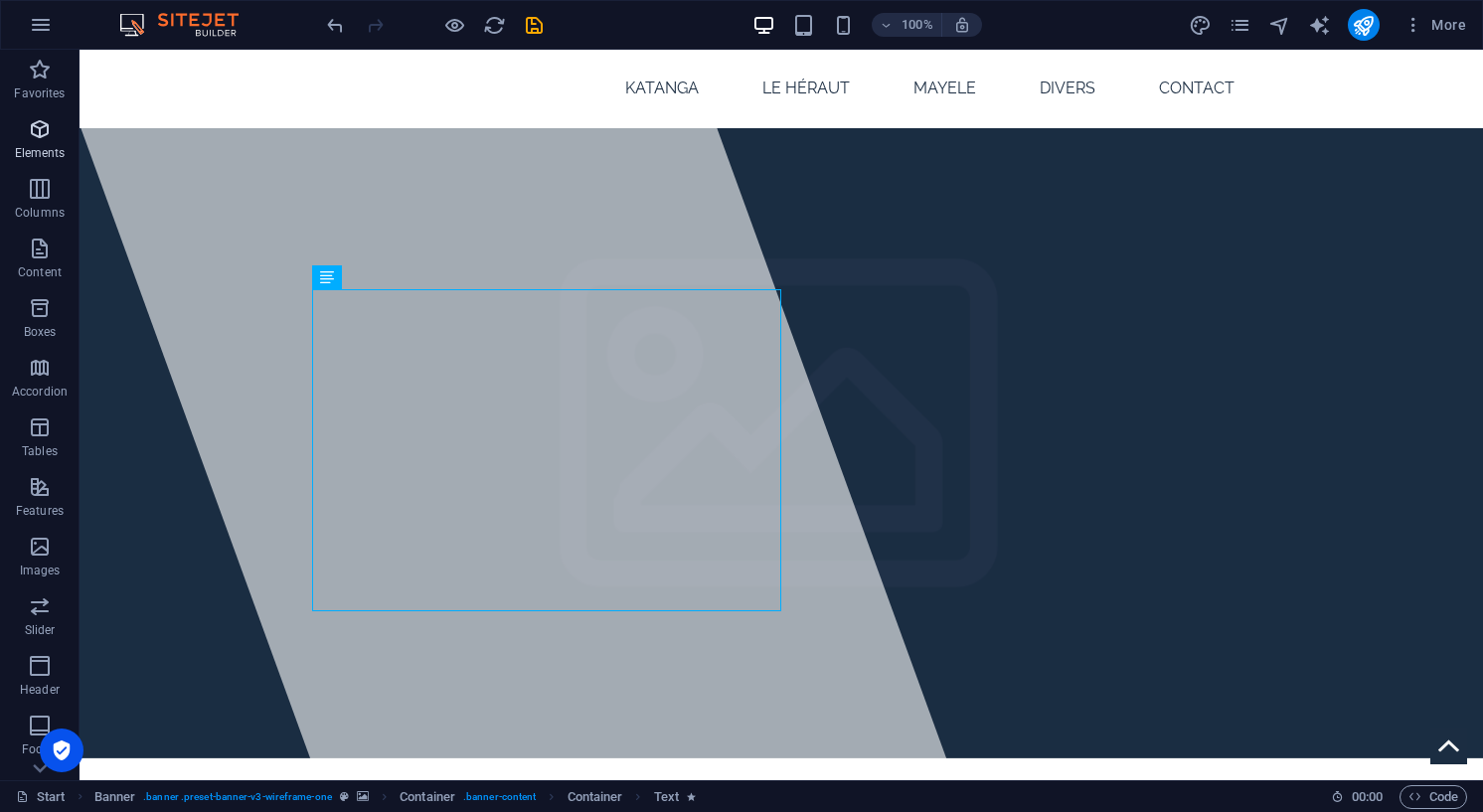 click at bounding box center [40, 129] 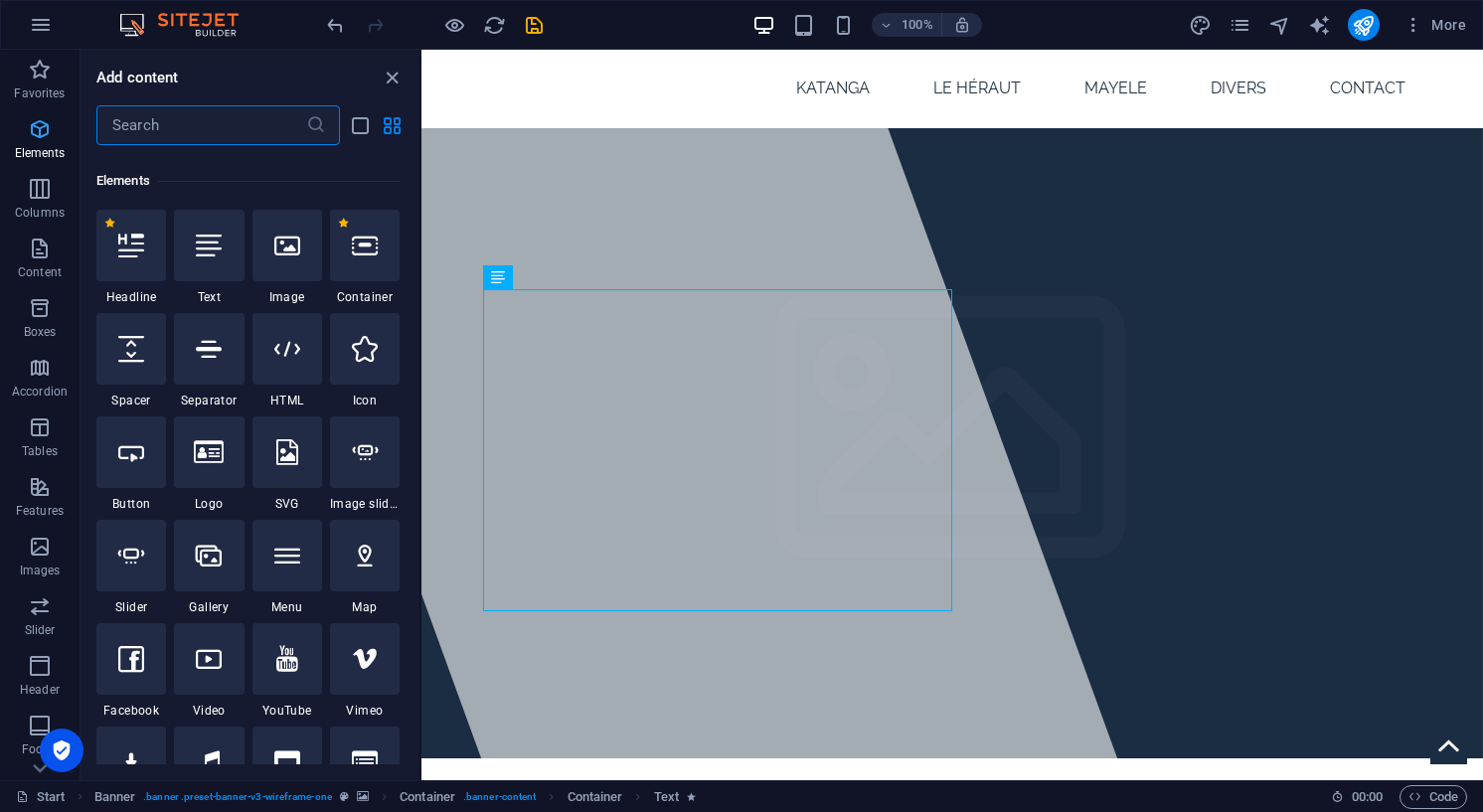 scroll, scrollTop: 212, scrollLeft: 0, axis: vertical 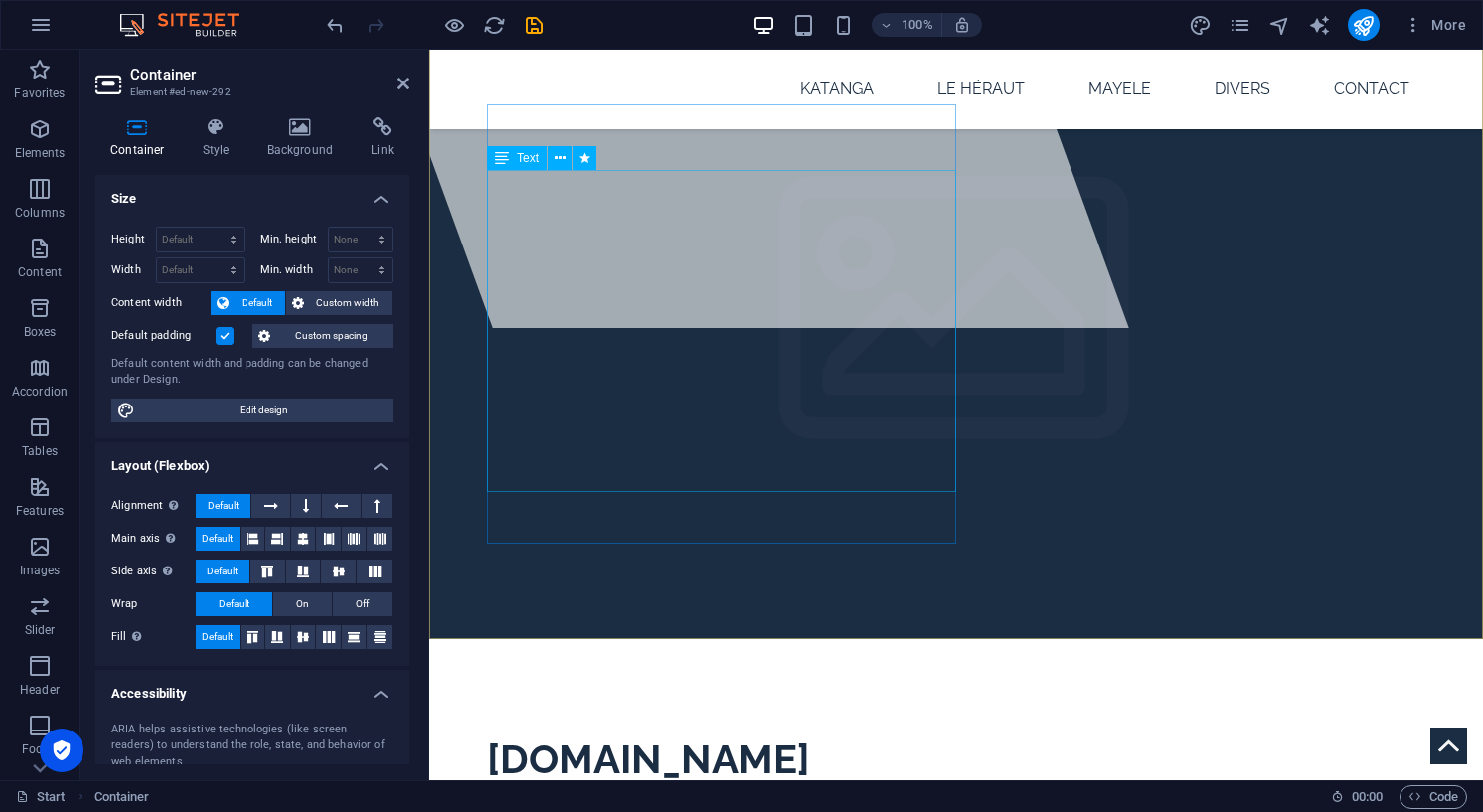click on "Chers visiteurs … bonjour, Vous êtes bien sur la page d’introduction de votre site INCHI YETU. Ce dernier a vu le jour en 2002. Depuis, il n’a cessé de grandir . Si nous en sommes arrivés là, c’est grâce à vous tous ! De fait, vous avez retrouvé vos anciennes photographies et c’est avec gentillesse que vous nous les avez confiées. Ce site est donc le vôtre. Mais nous n’allons pas nous arrêter là. Nous restons persuadés que vos armoires, votre cave ou votre grenier recèlent encore beaucoup de trésors. Pensez à les partager pour le bonheur de tous. Si c’est à cause d’un problème technique que vous hésitez, vous pouvez nous contacter et c’est avec plaisir que nous vous aiderons. C’est uniquement grâce à votre contribution qu’INCHI YETU continuera à se développer. Vous êtes donc indispensables à l’évolution du site." at bounding box center (956, 894) 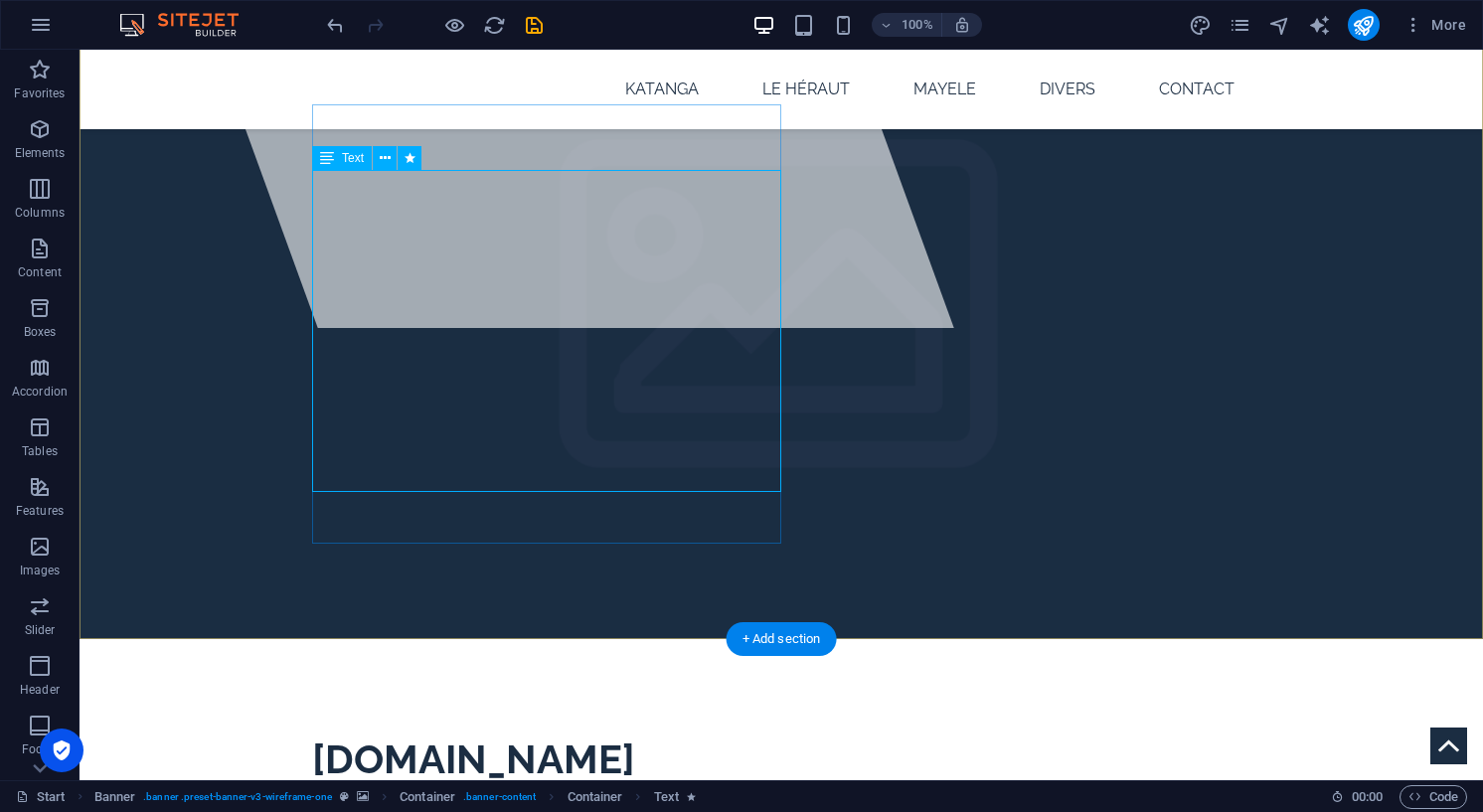click on "Chers visiteurs … bonjour, Vous êtes bien sur la page d’introduction de votre site INCHI YETU. Ce dernier a vu le jour en 2002. Depuis, il n’a cessé de grandir . Si nous en sommes arrivés là, c’est grâce à vous tous ! De fait, vous avez retrouvé vos anciennes photographies et c’est avec gentillesse que vous nous les avez confiées. Ce site est donc le vôtre. Mais nous n’allons pas nous arrêter là. Nous restons persuadés que vos armoires, votre cave ou votre grenier recèlent encore beaucoup de trésors. Pensez à les partager pour le bonheur de tous. Si c’est à cause d’un problème technique que vous hésitez, vous pouvez nous contacter et c’est avec plaisir que nous vous aiderons. C’est uniquement grâce à votre contribution qu’INCHI YETU continuera à se développer. Vous êtes donc indispensables à l’évolution du site." at bounding box center (781, 894) 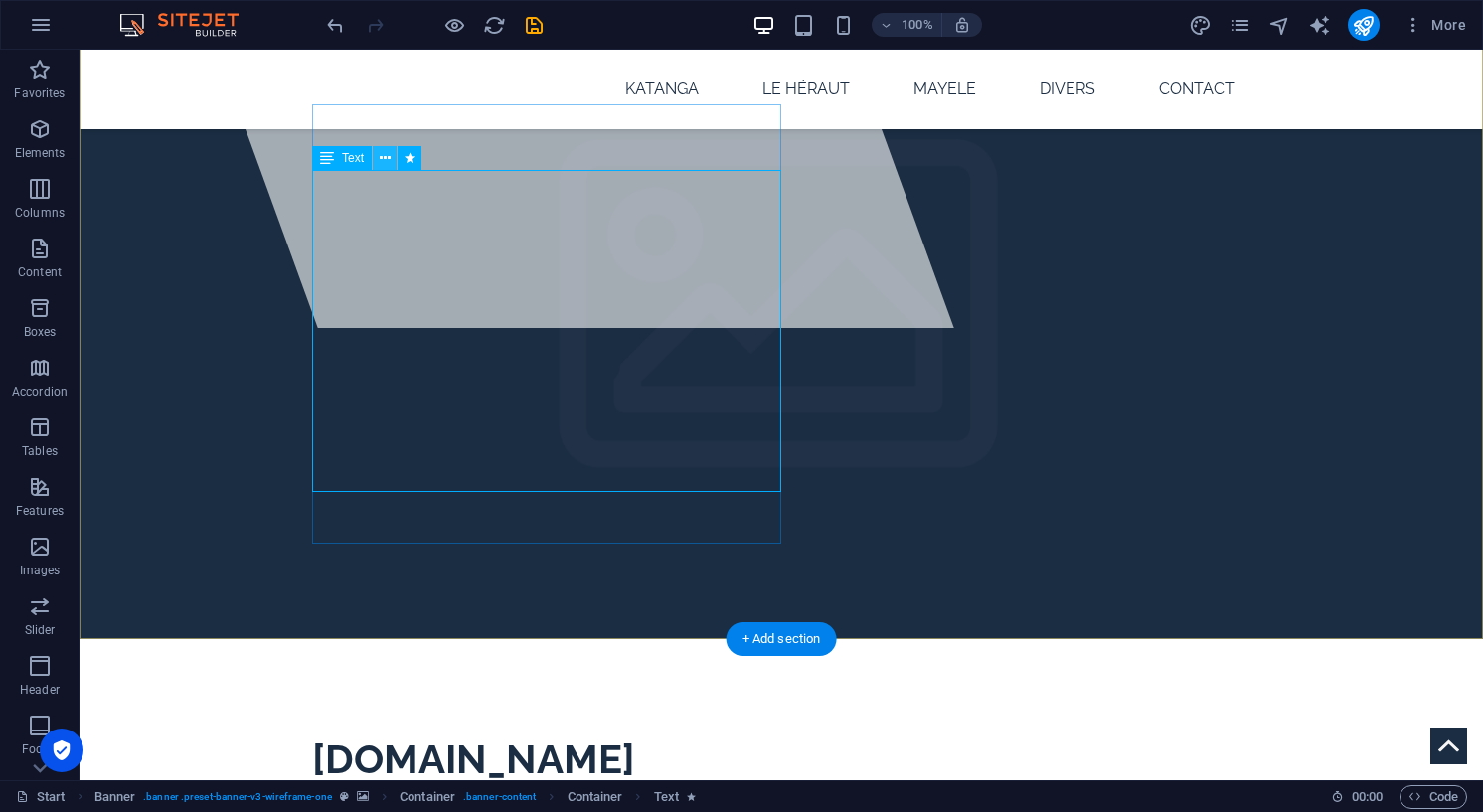 click at bounding box center (385, 158) 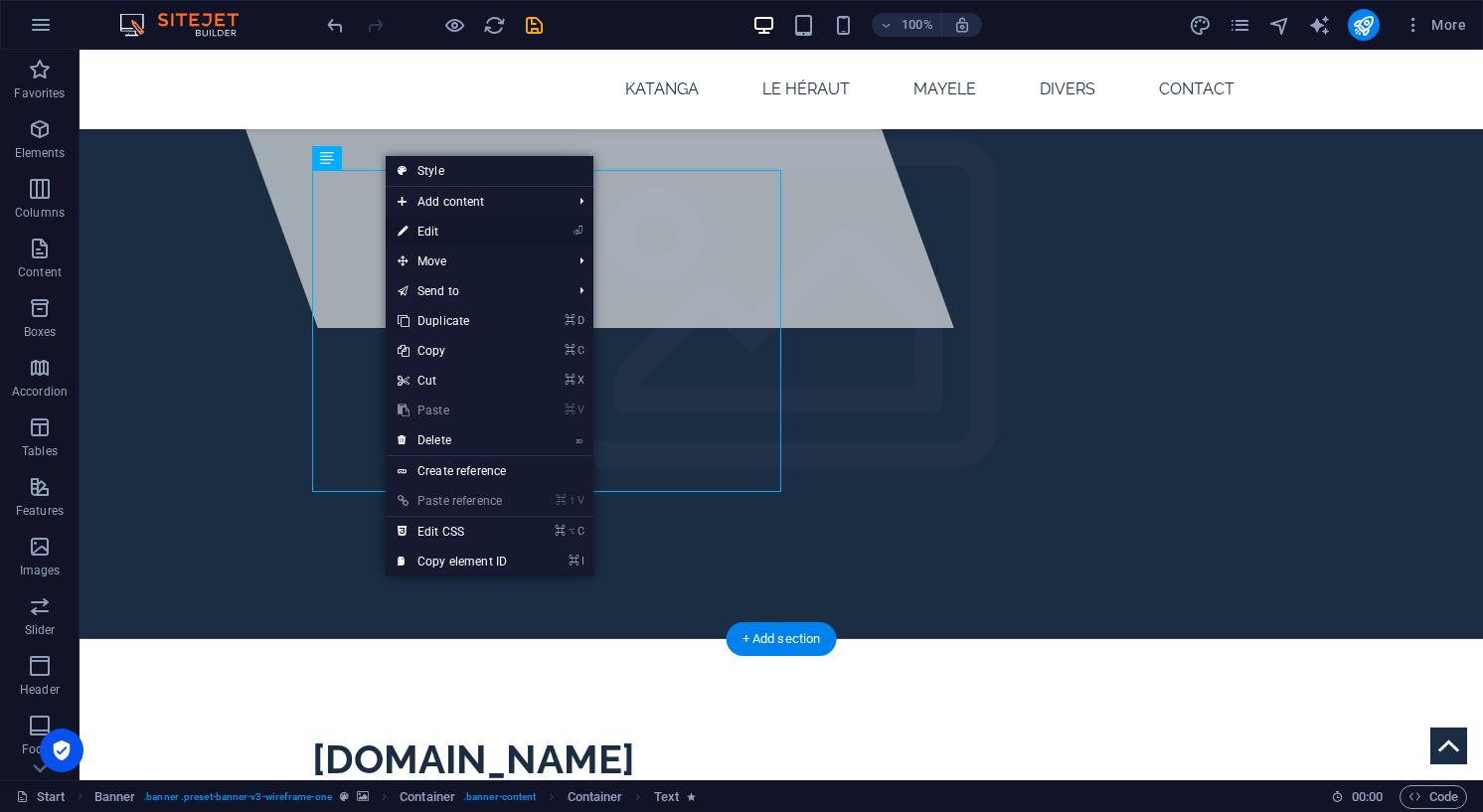 click on "⏎  Edit" at bounding box center (489, 232) 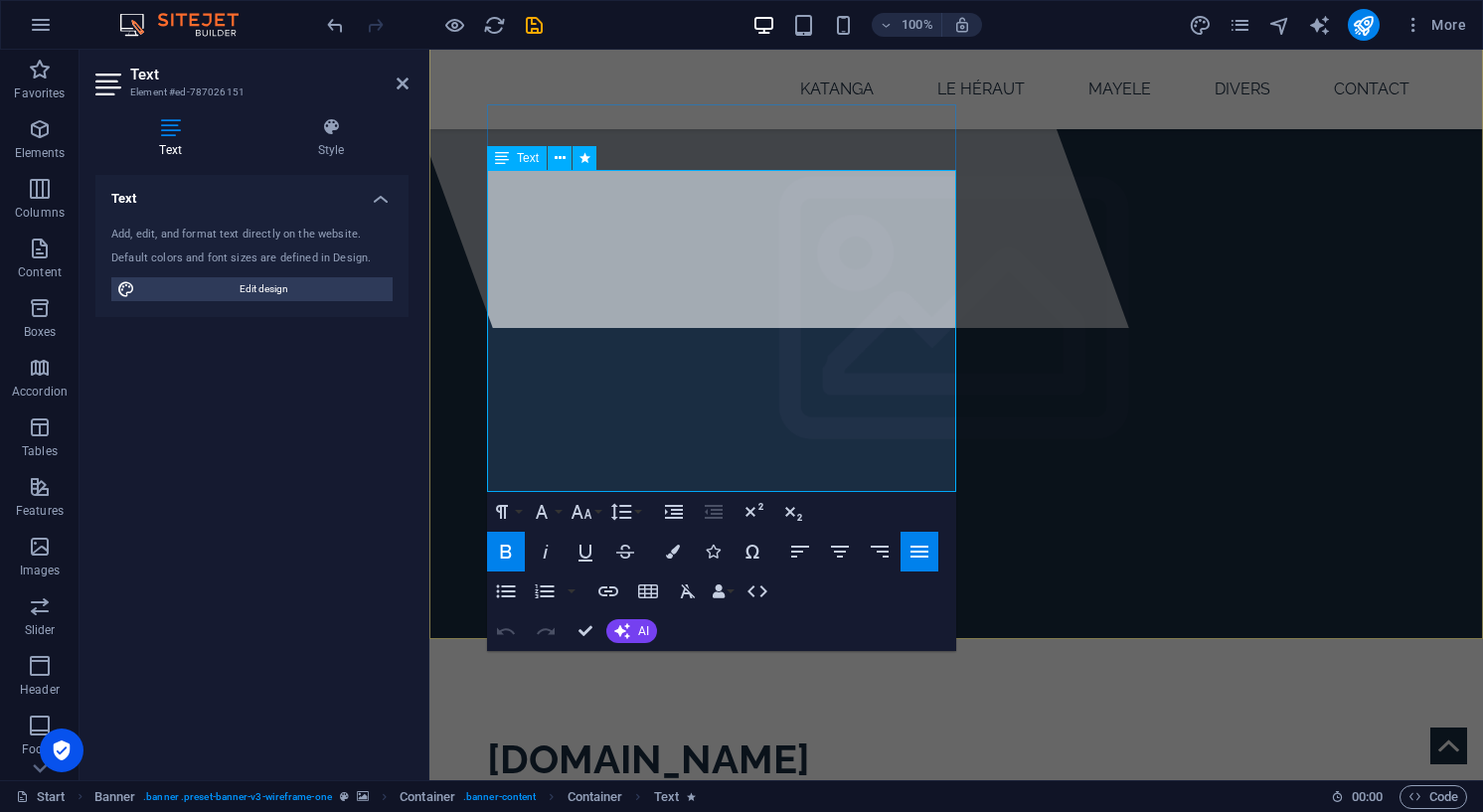 click on "Chers visiteurs … bonjour, Vous êtes bien sur la page d’introduction de votre site INCHI YETU. Ce dernier a vu le jour en 2002. Depuis, il n’a cessé de grandir . Si nous en sommes arrivés là, c’est grâce à vous tous ! De fait, vous avez retrouvé vos anciennes photographies et c’est avec gentillesse que vous nous les avez confiées. Ce site est donc le vôtre. Mais nous n’allons pas nous arrêter là. Nous restons persuadés que vos armoires, votre cave ou votre grenier recèlent encore beaucoup de trésors. Pensez à les partager pour le bonheur de tous. Si c’est à cause d’un problème technique que vous hésitez, vous pouvez nous contacter et c’est avec plaisir que nous vous aiderons. C’est uniquement grâce à votre contribution qu’INCHI YETU continuera à se développer. Vous êtes donc indispensables à l’évolution du site." at bounding box center (956, 894) 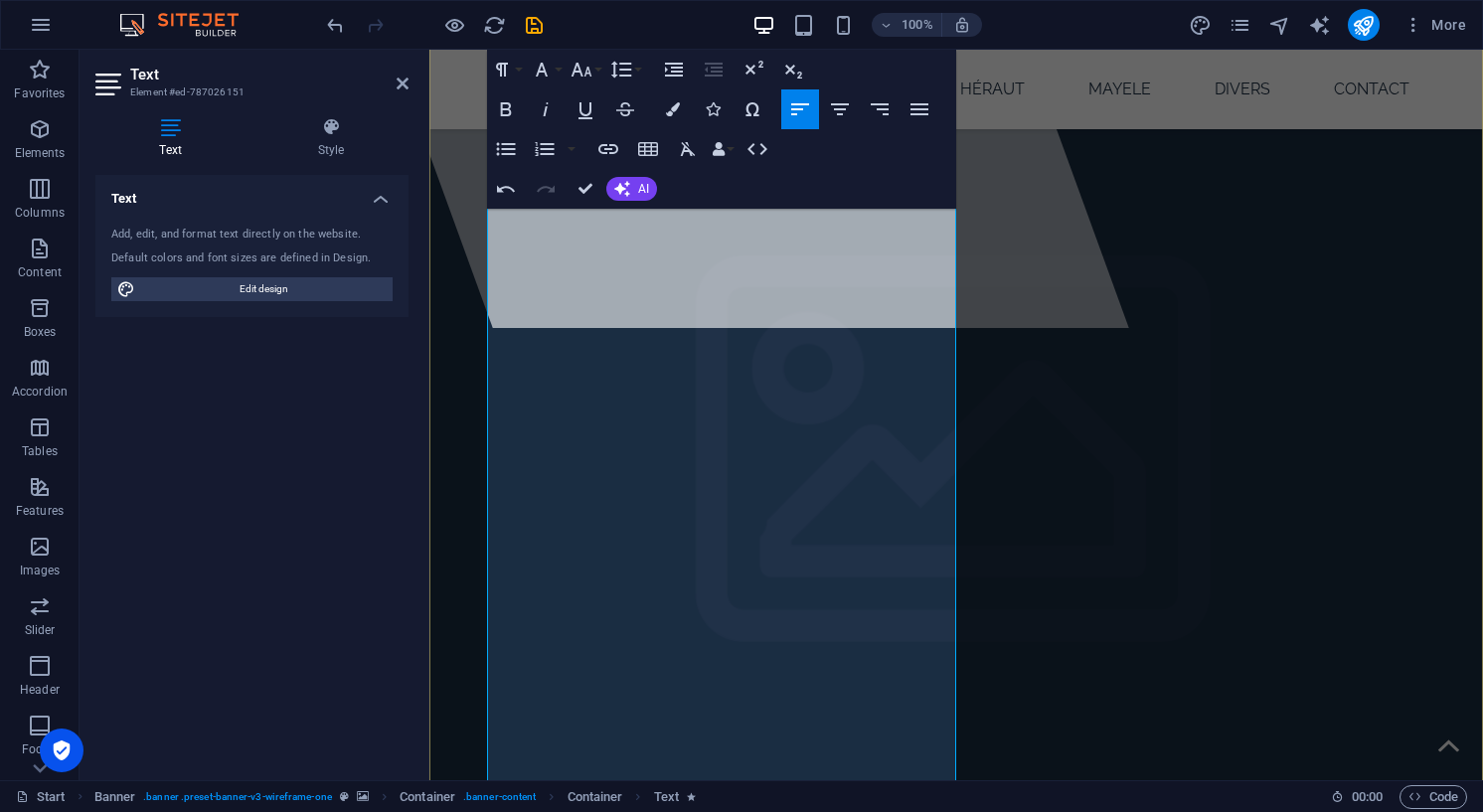 click on "Bien souvent, vous nous remerciez …. de fait, dans vos messages de sympathie vous nous écrivez que vous avez retrouvé tel et tel ami, cela grâce à la liste ouverte d’adresses que nous avons mise à votre disposition. Vos « retrouvailles » sont aussi une grande satisfaction pour nous. Rien n’est parfait, c’est pourquoi nous restons ouverts à vos critiques positives. Nous rappelons que notre « contribution » au site est tout à fait bénévole et gratuite. Un petit mot sympa sur notre livre d’or est notre seul salaire." at bounding box center (956, 1306) 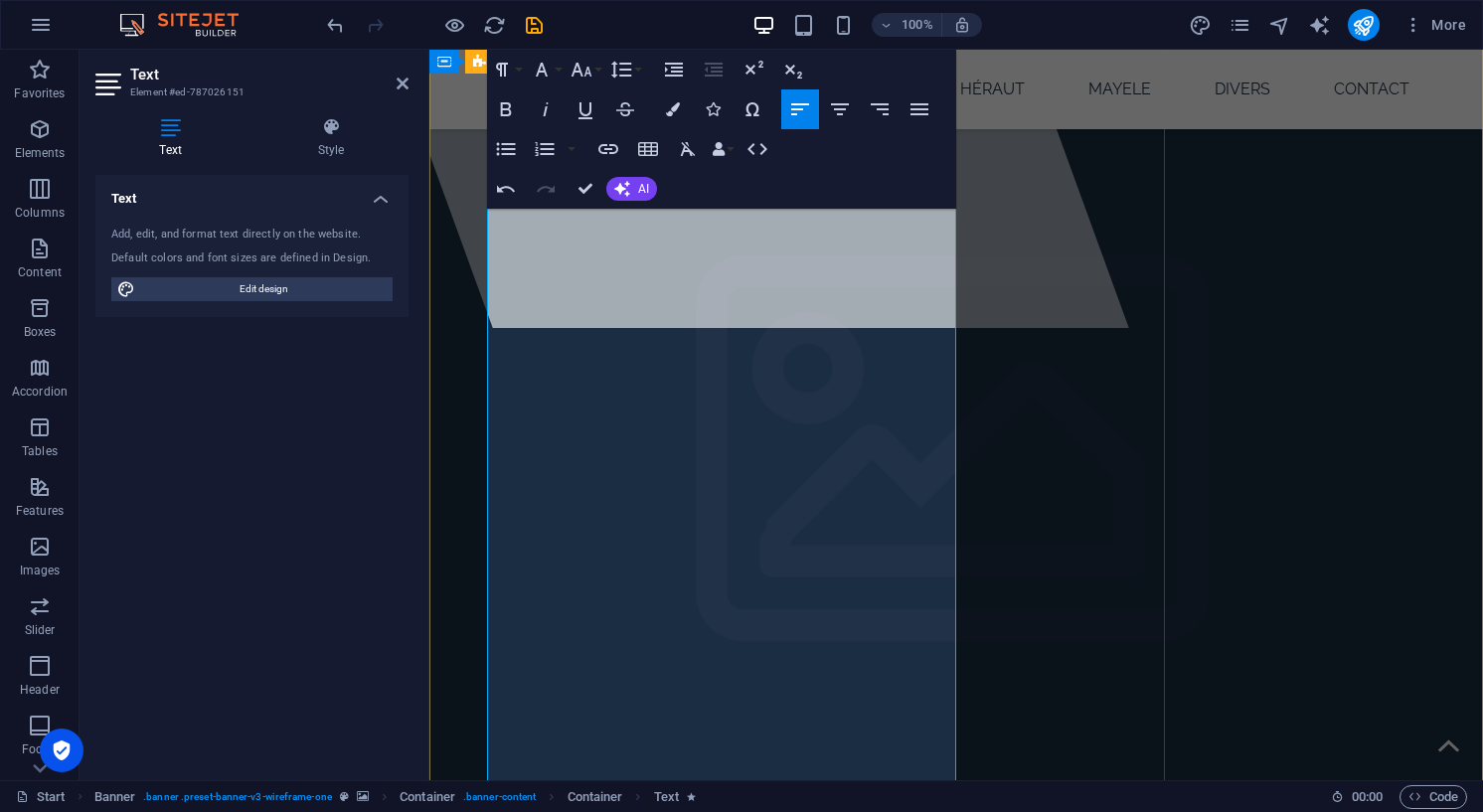 click at bounding box center [678, -38] 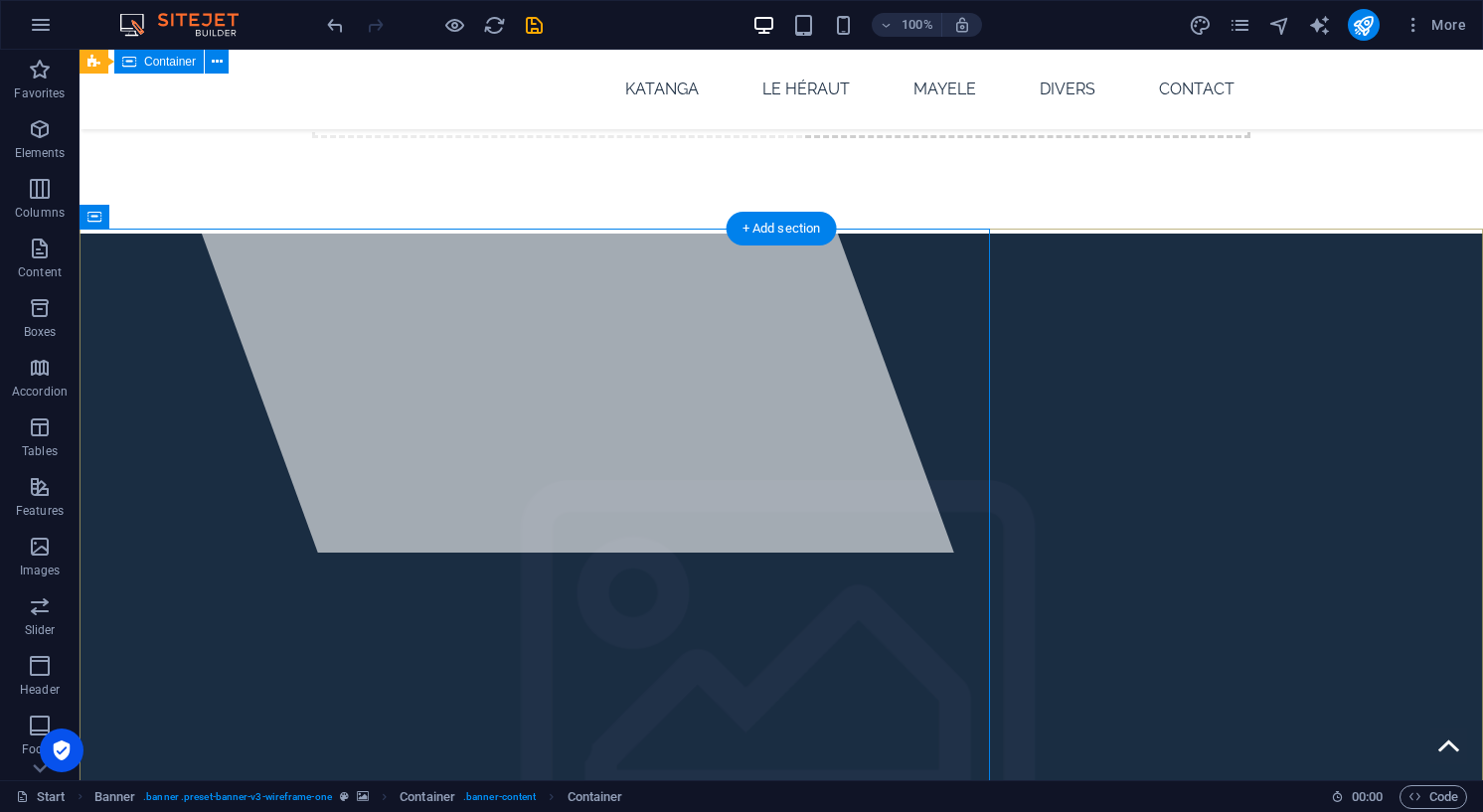 scroll, scrollTop: 233, scrollLeft: 0, axis: vertical 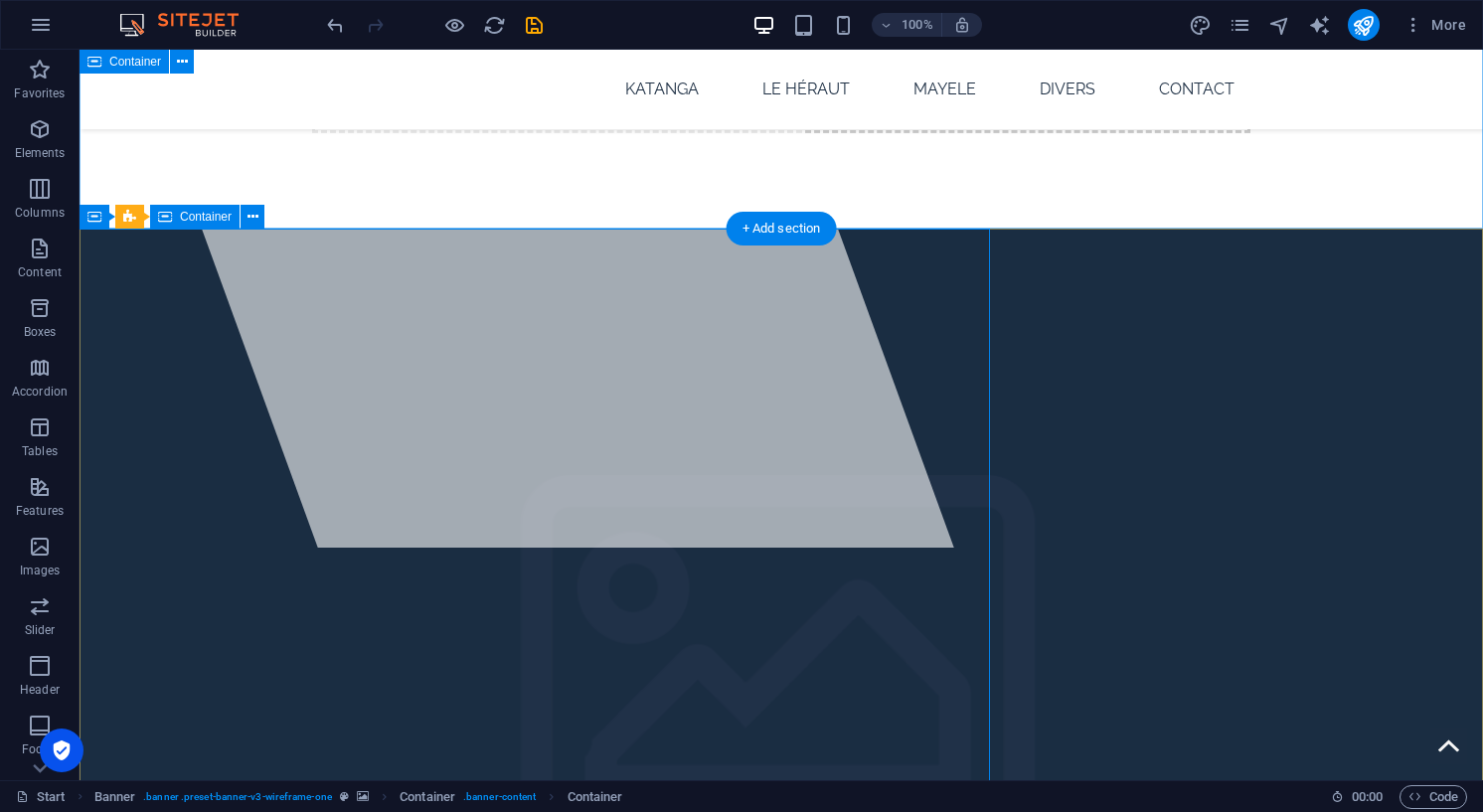 click on "Container" at bounding box center [206, 217] 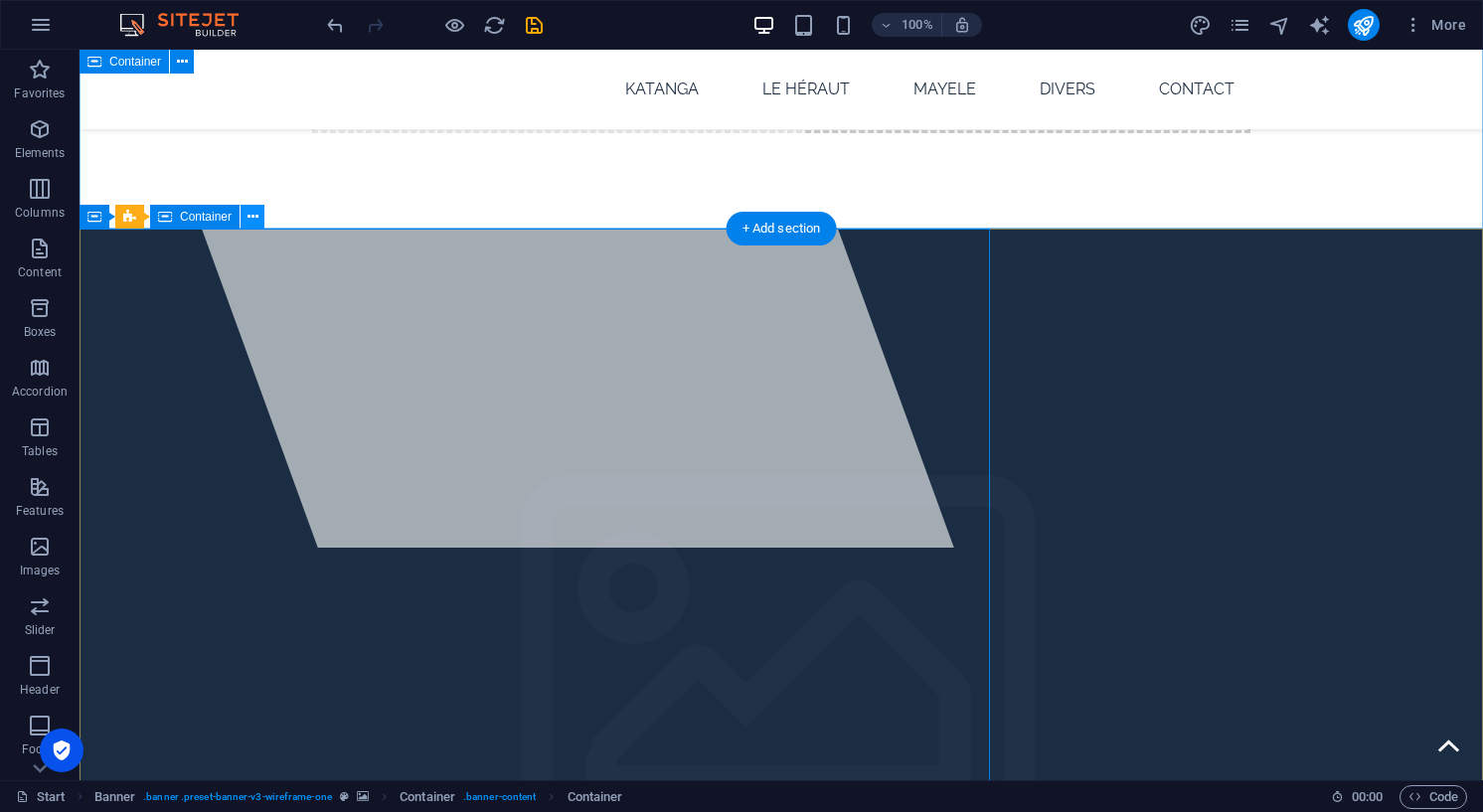 click at bounding box center [252, 217] 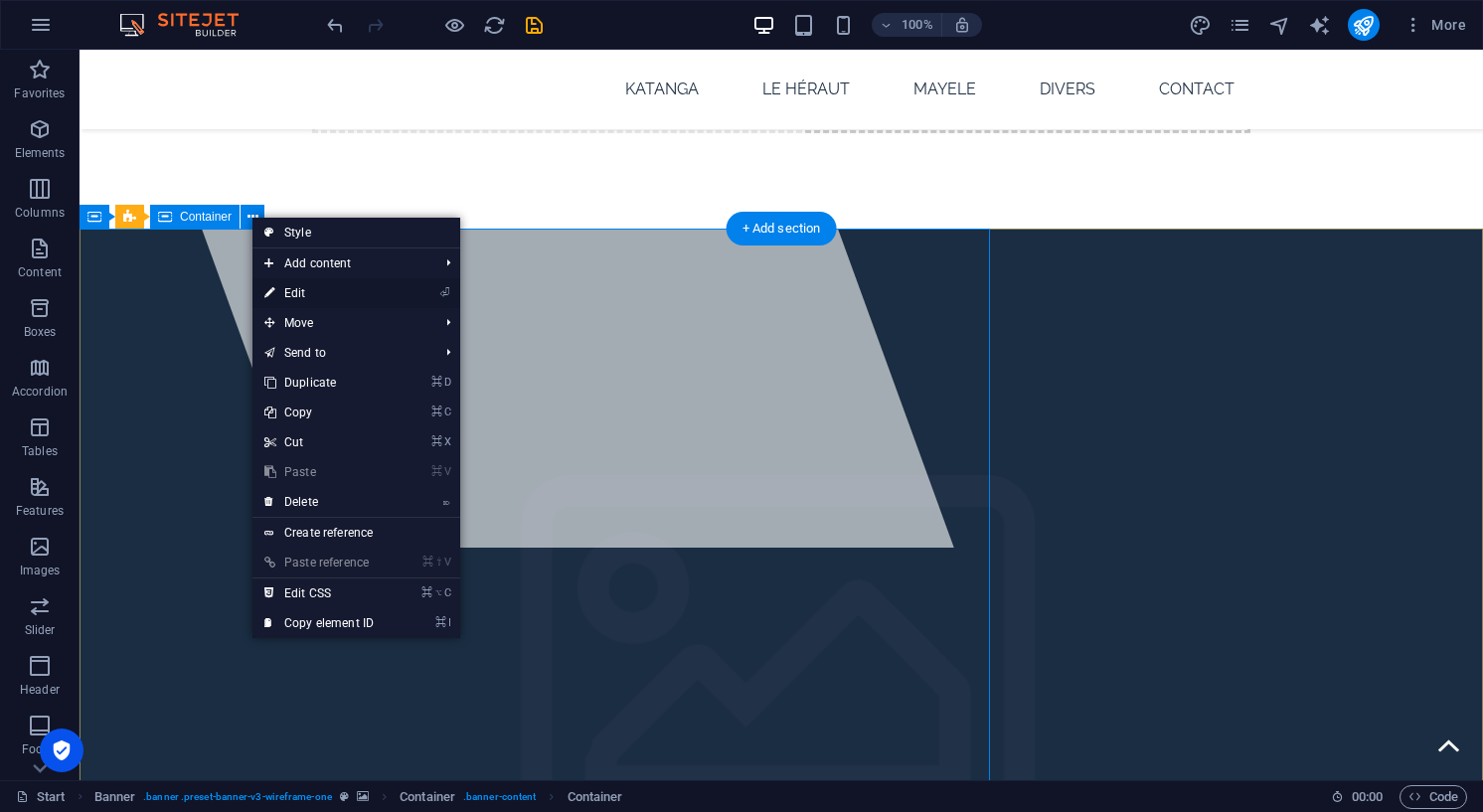 click on "⏎  Edit" at bounding box center [319, 293] 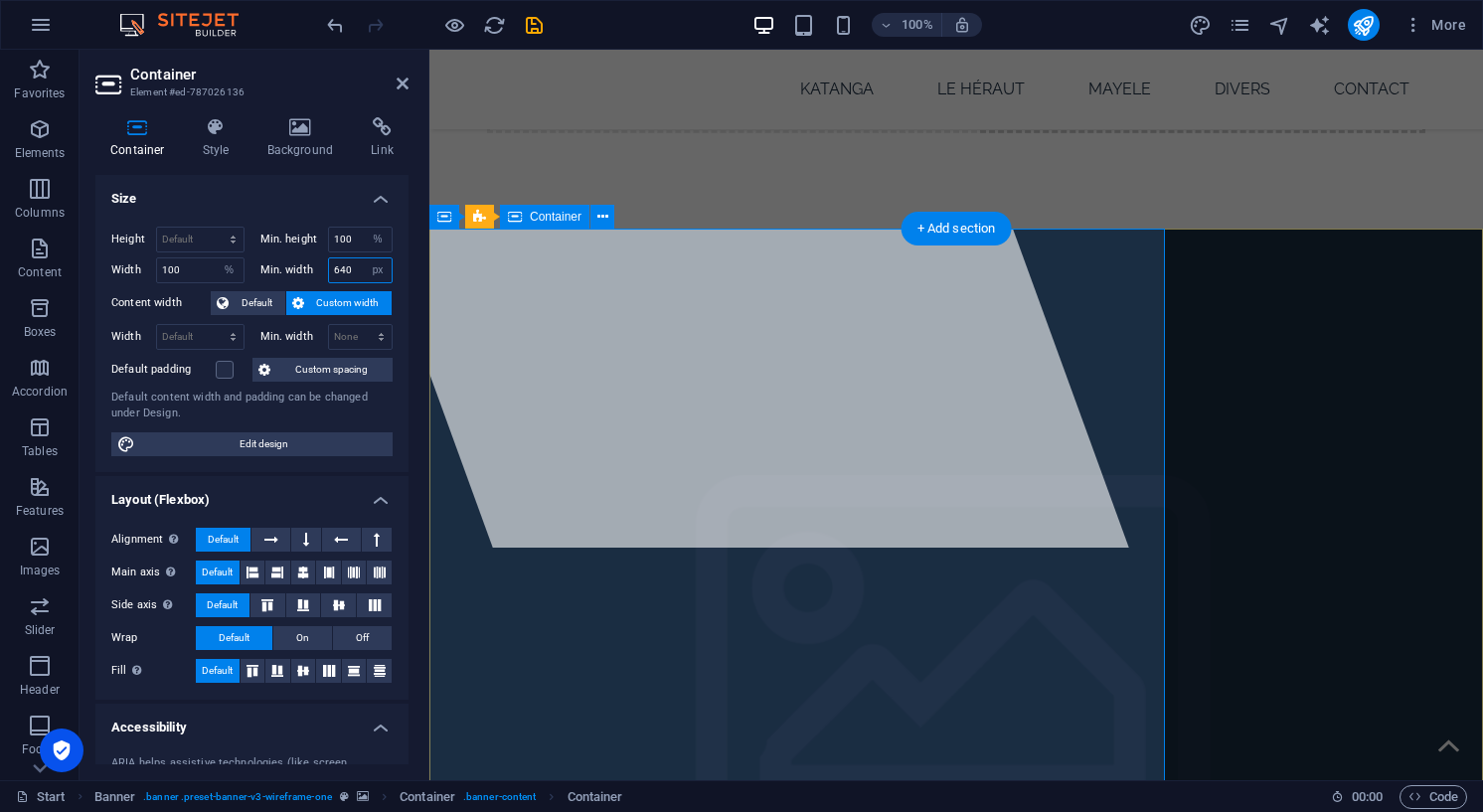 drag, startPoint x: 353, startPoint y: 267, endPoint x: 328, endPoint y: 267, distance: 25 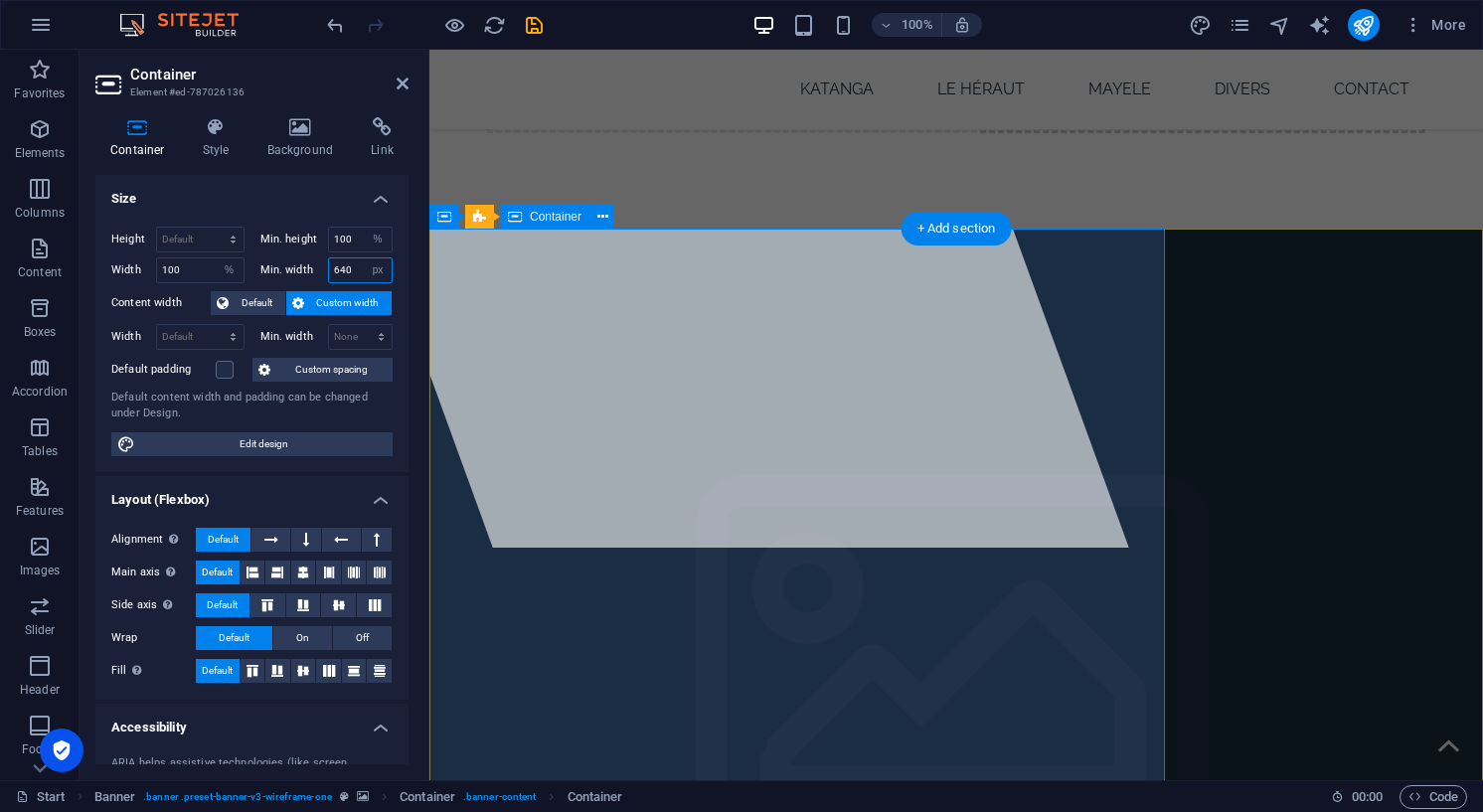 click on "640" at bounding box center (361, 270) 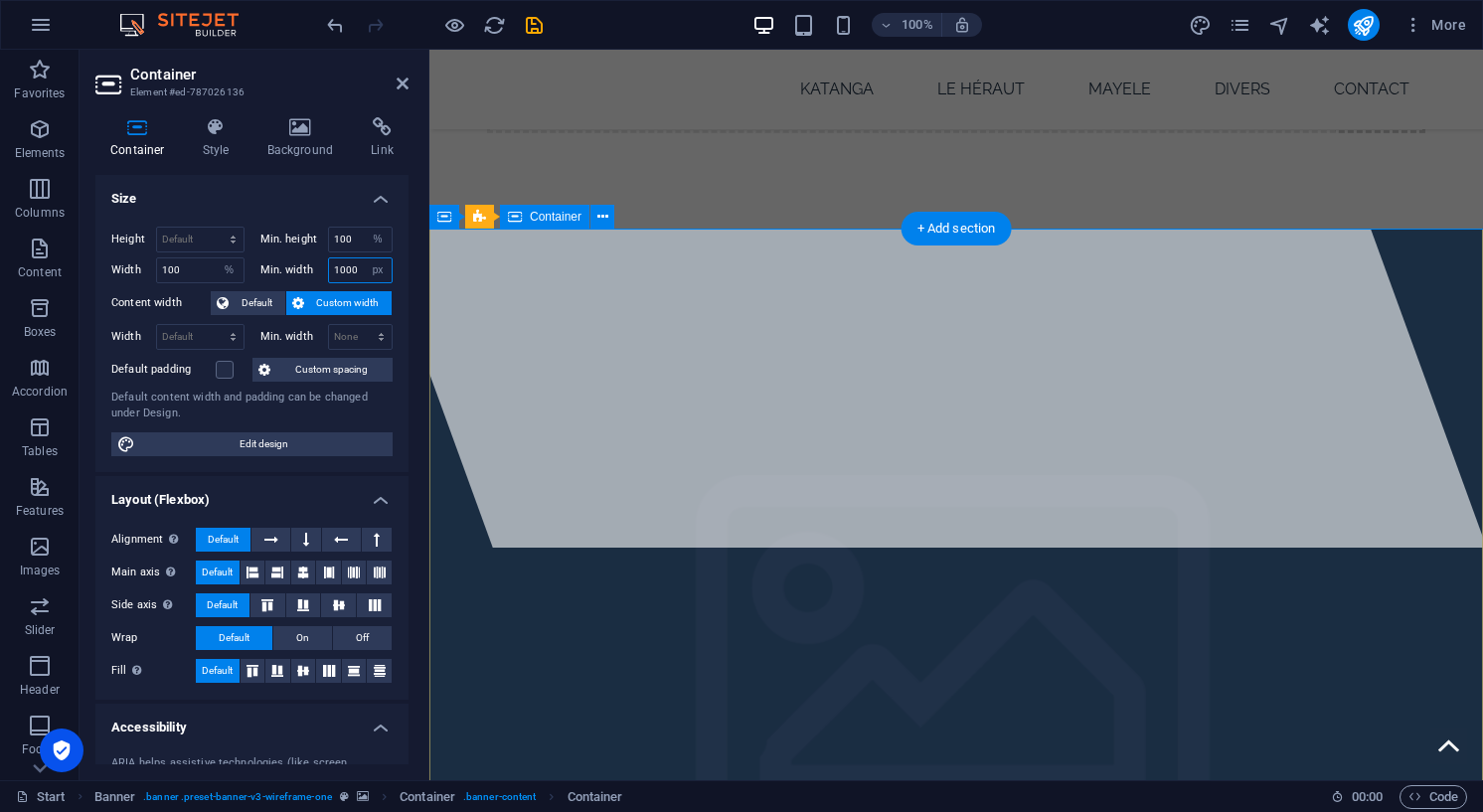 type on "1000" 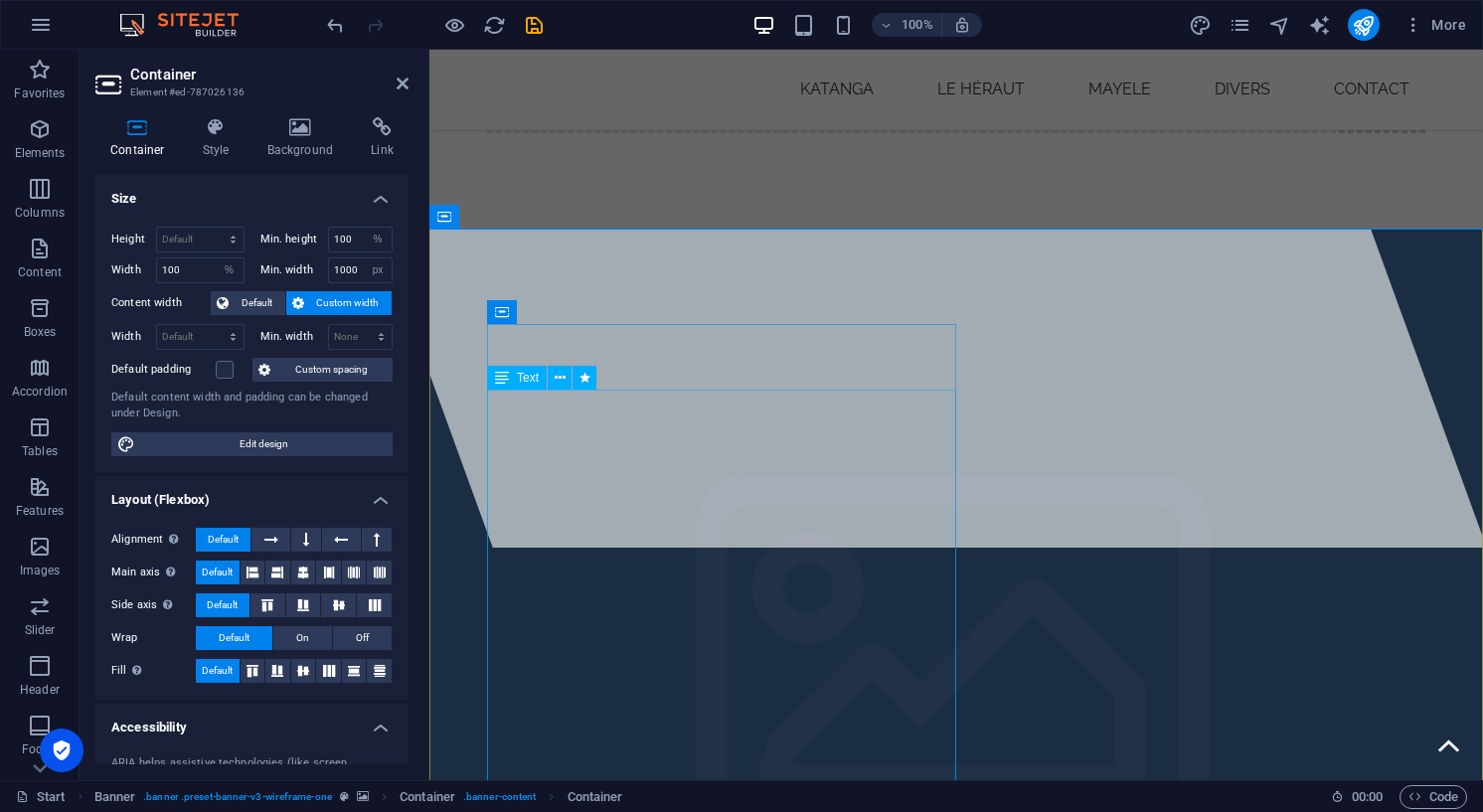 click on "Chers visiteurs … bonjour, Vous êtes bien sur la page d’introduction de votre site INCHI YETU. Ce dernier a vu le jour en 2002. Depuis, il n’a cessé de grandir . Si nous en sommes arrivés là, c’est grâce à vous tous ! De fait, vous avez retrouvé vos anciennes photographies et c’est avec gentillesse que vous nous les avez confiées. Ce site est donc le vôtre. Mais nous n’allons pas nous arrêter là. Nous restons persuadés que vos armoires, votre cave ou votre grenier recèlent encore beaucoup de trésors. Pensez à les partager pour le bonheur de tous. Si c’est à cause d’un problème technique que vous hésitez, vous pouvez nous contacter et c’est avec plaisir que nous vous aiderons. C’est uniquement grâce à votre contribution qu’INCHI YETU continuera à se développer. Vous êtes donc indispensables à l’évolution du site." at bounding box center [956, 1494] 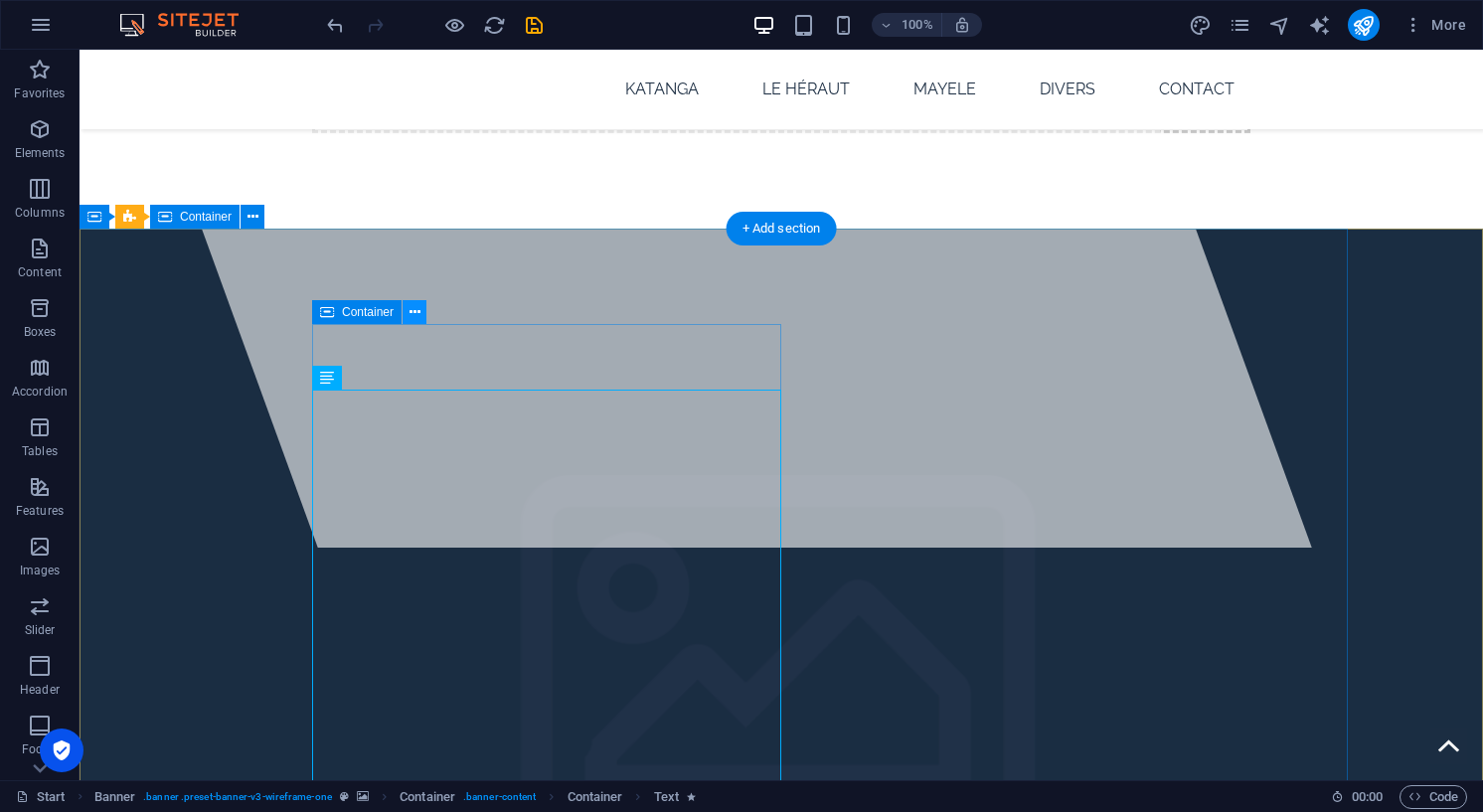 click at bounding box center [414, 312] 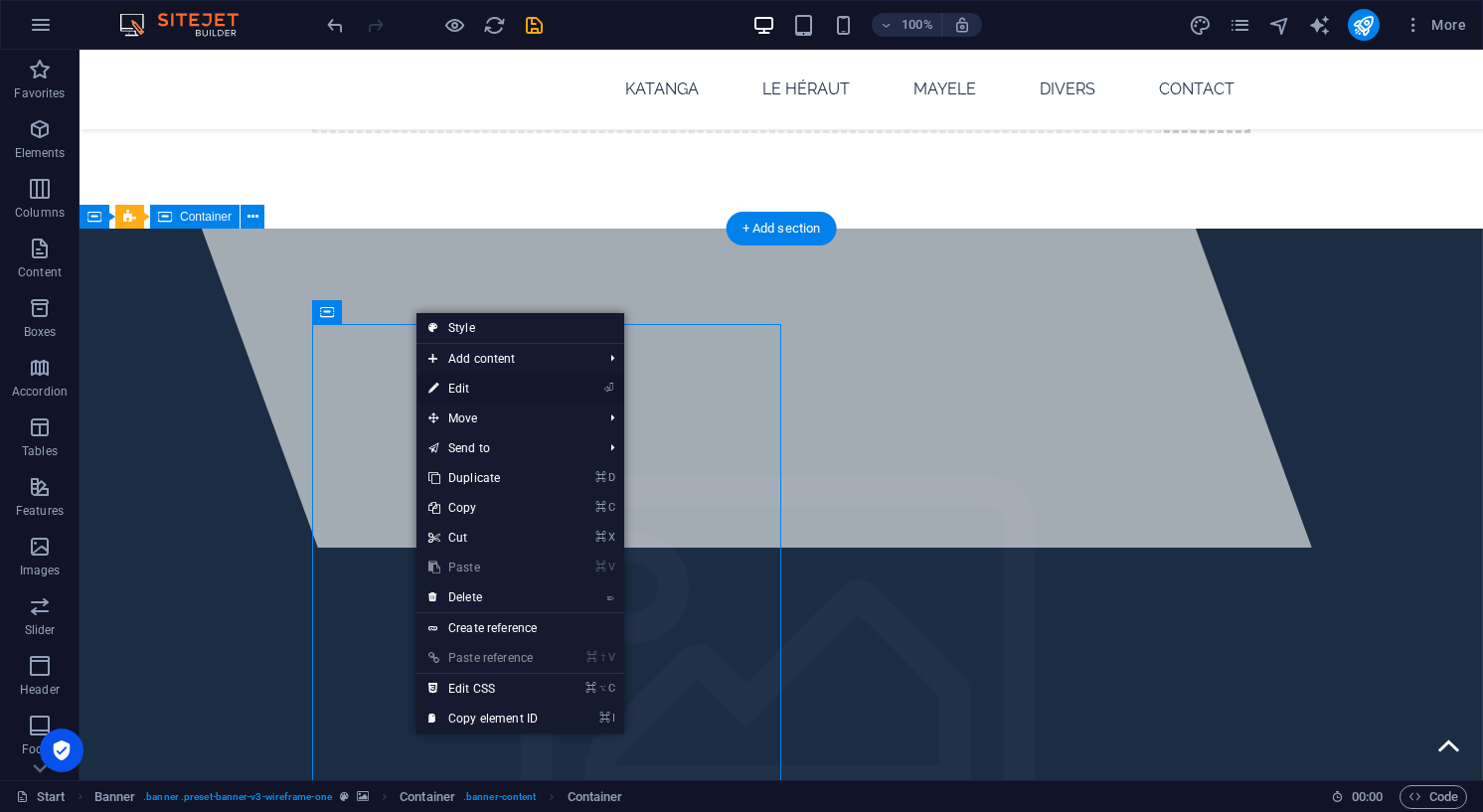 click on "⏎  Edit" at bounding box center [483, 389] 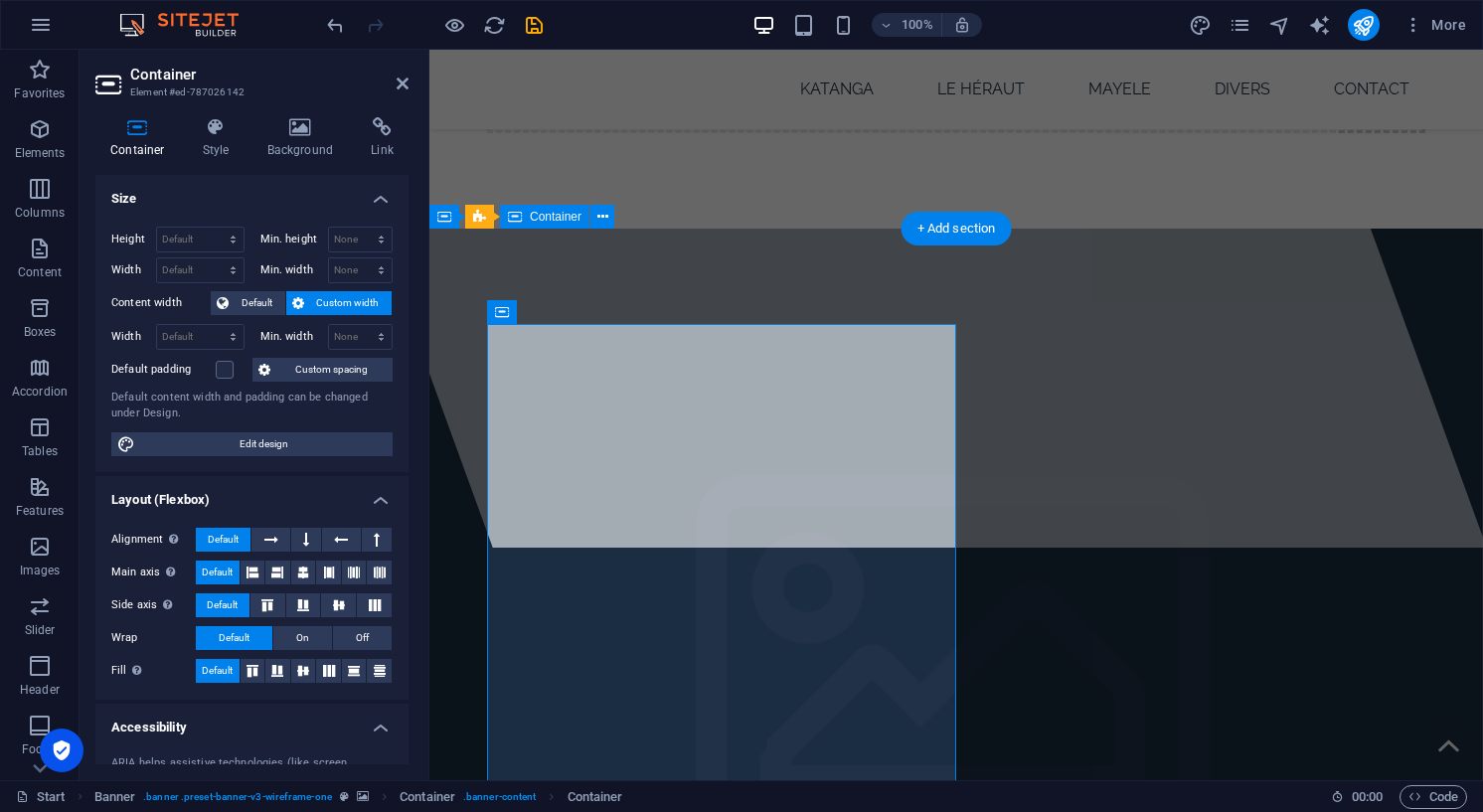 scroll, scrollTop: 235, scrollLeft: 0, axis: vertical 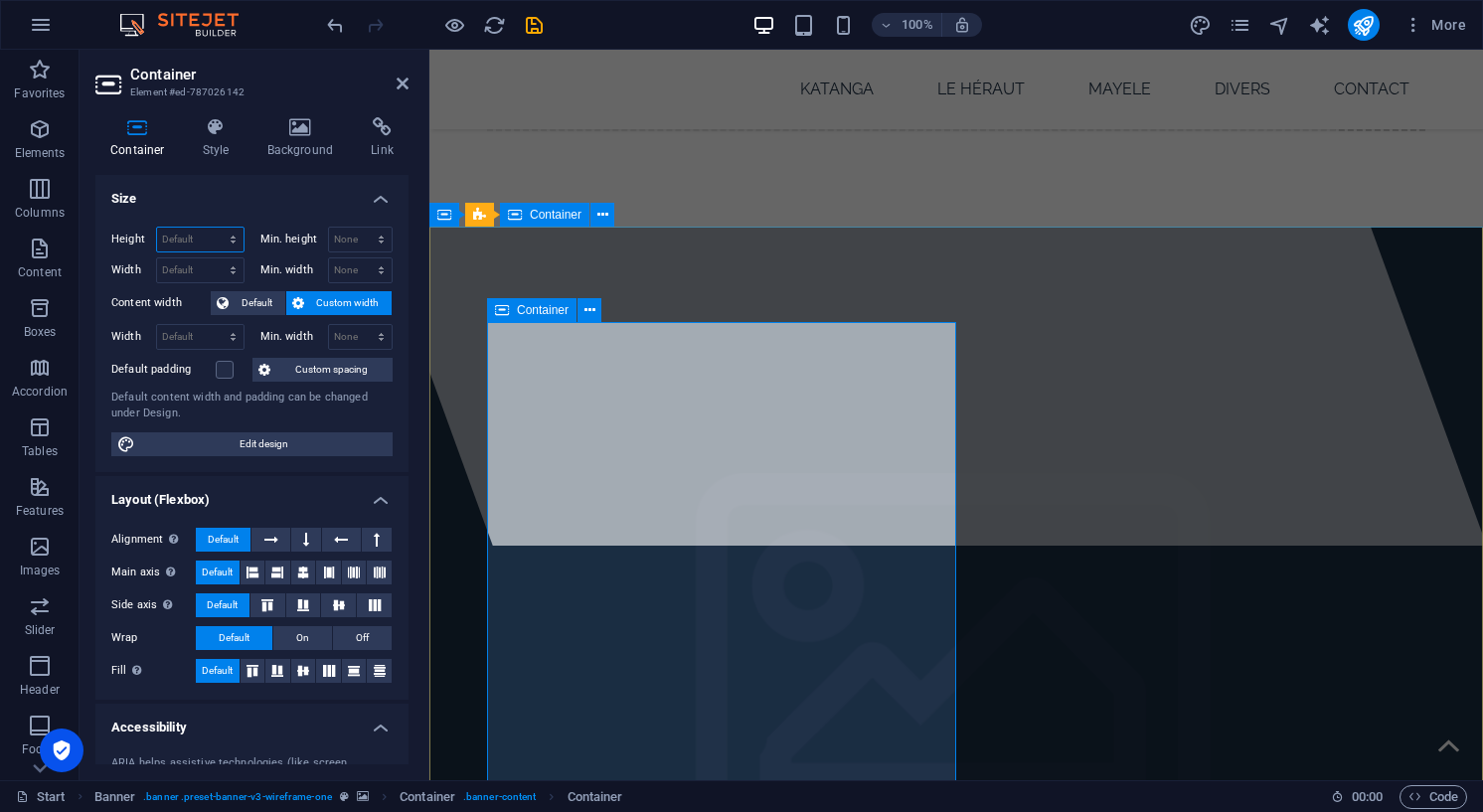click at bounding box center (502, 310) 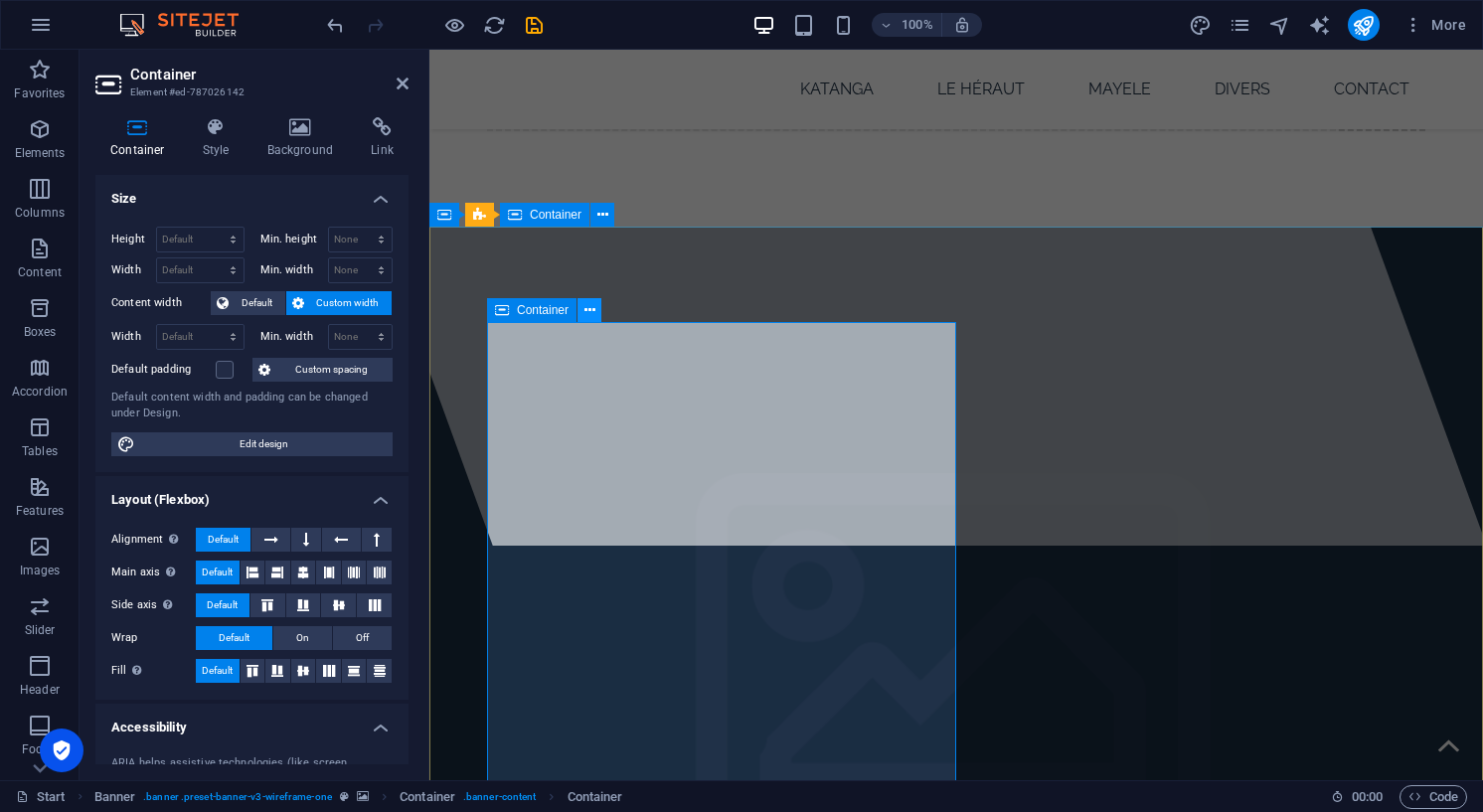 click at bounding box center [589, 310] 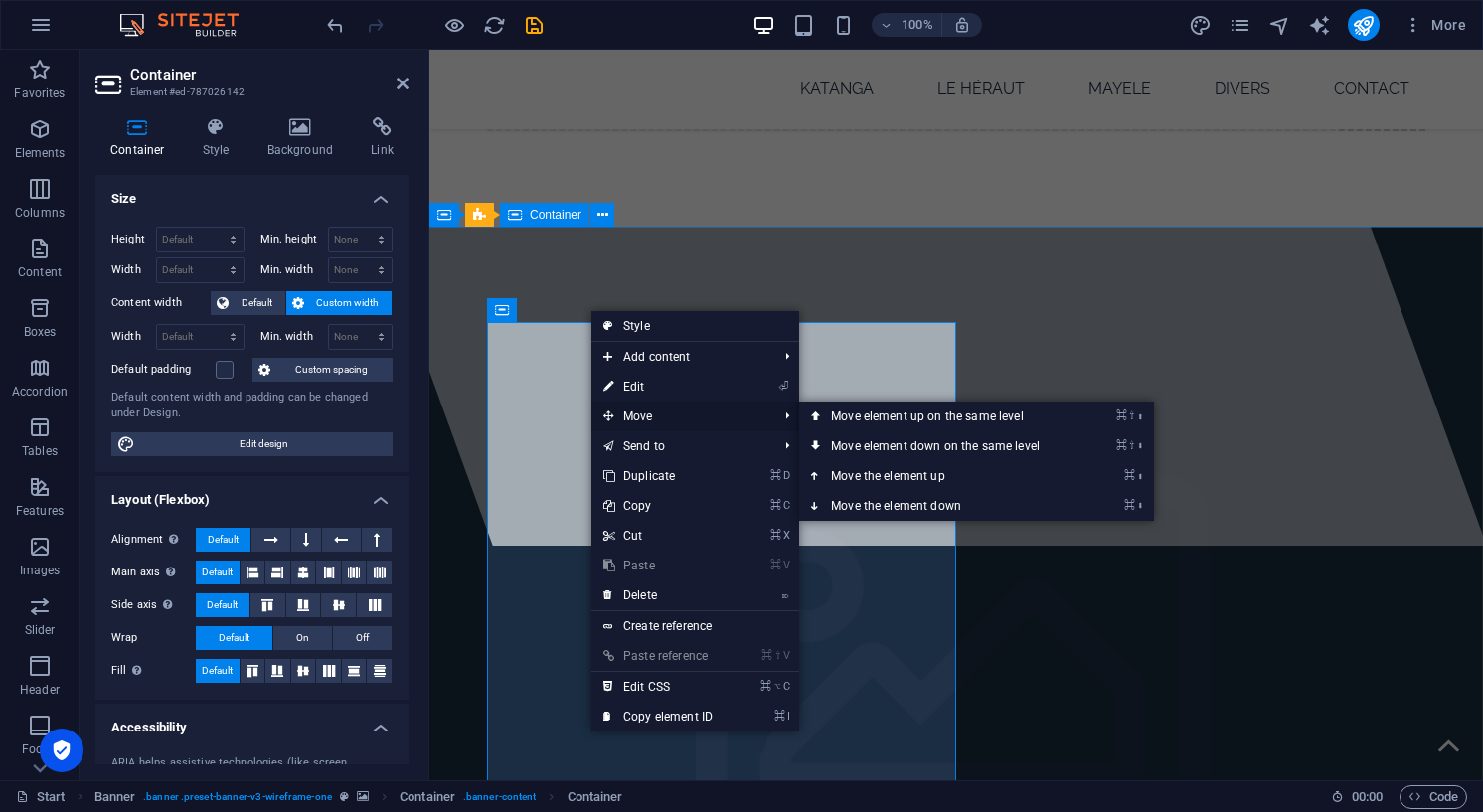 click on "Move" at bounding box center (680, 416) 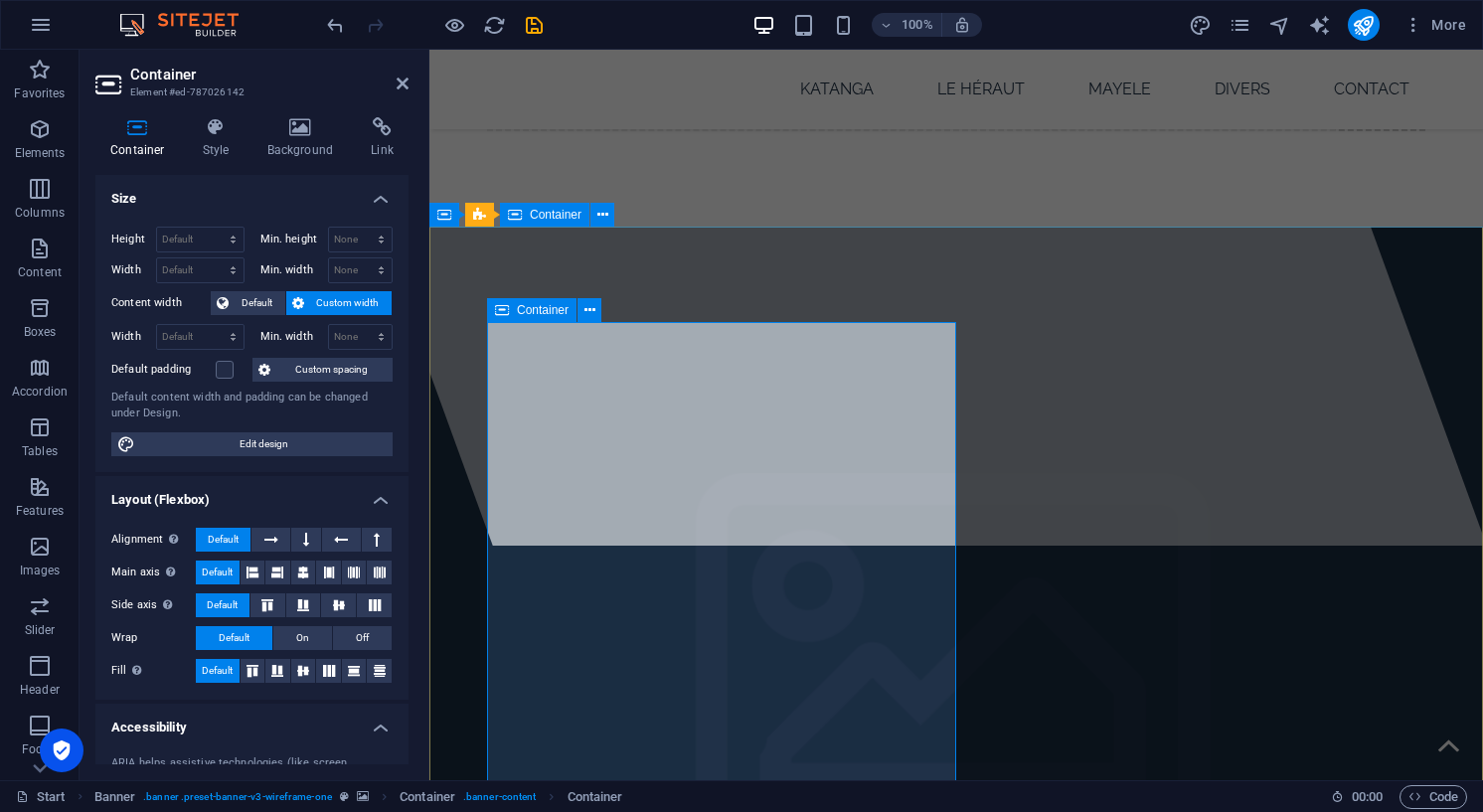 click at bounding box center (502, 310) 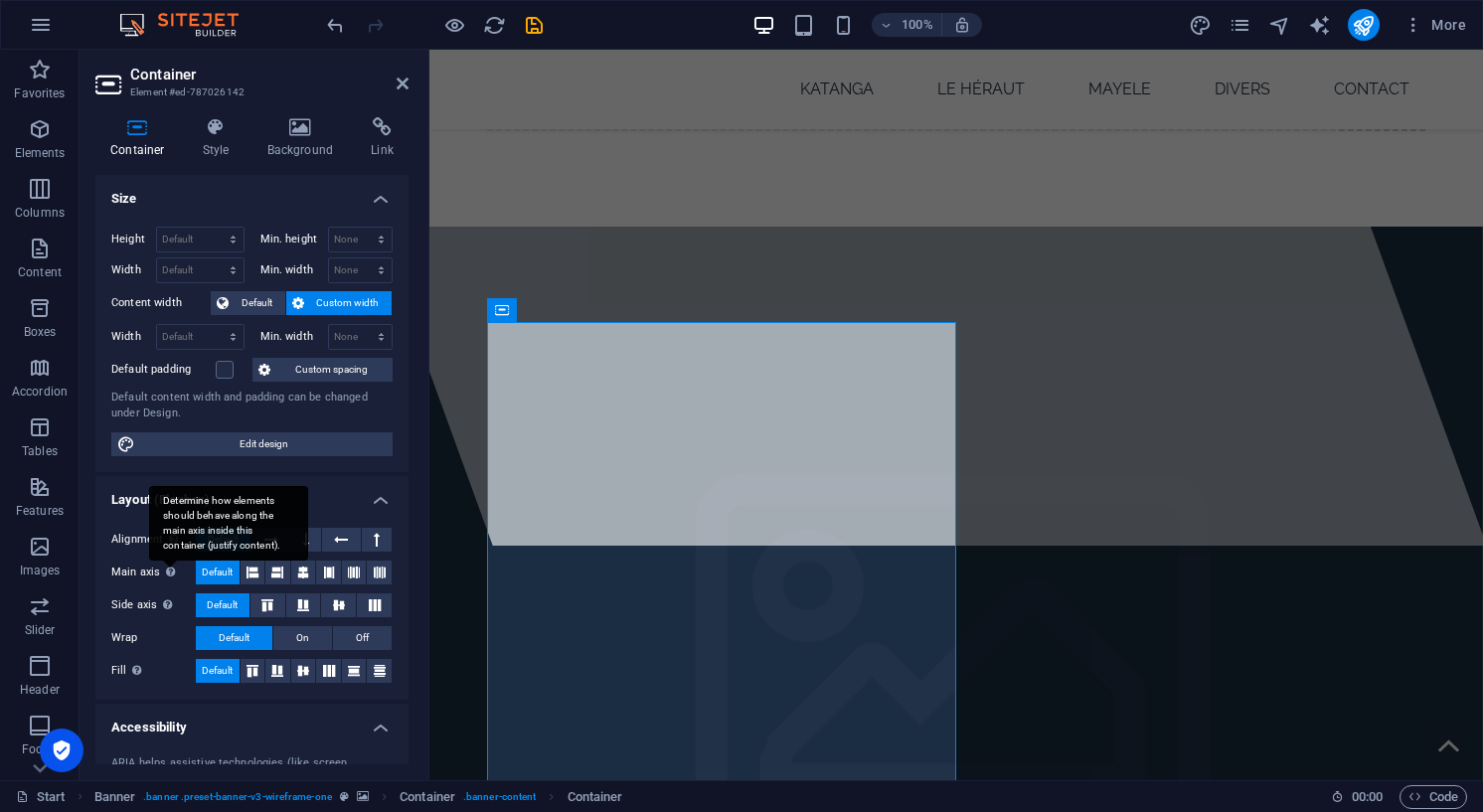 scroll, scrollTop: 0, scrollLeft: 0, axis: both 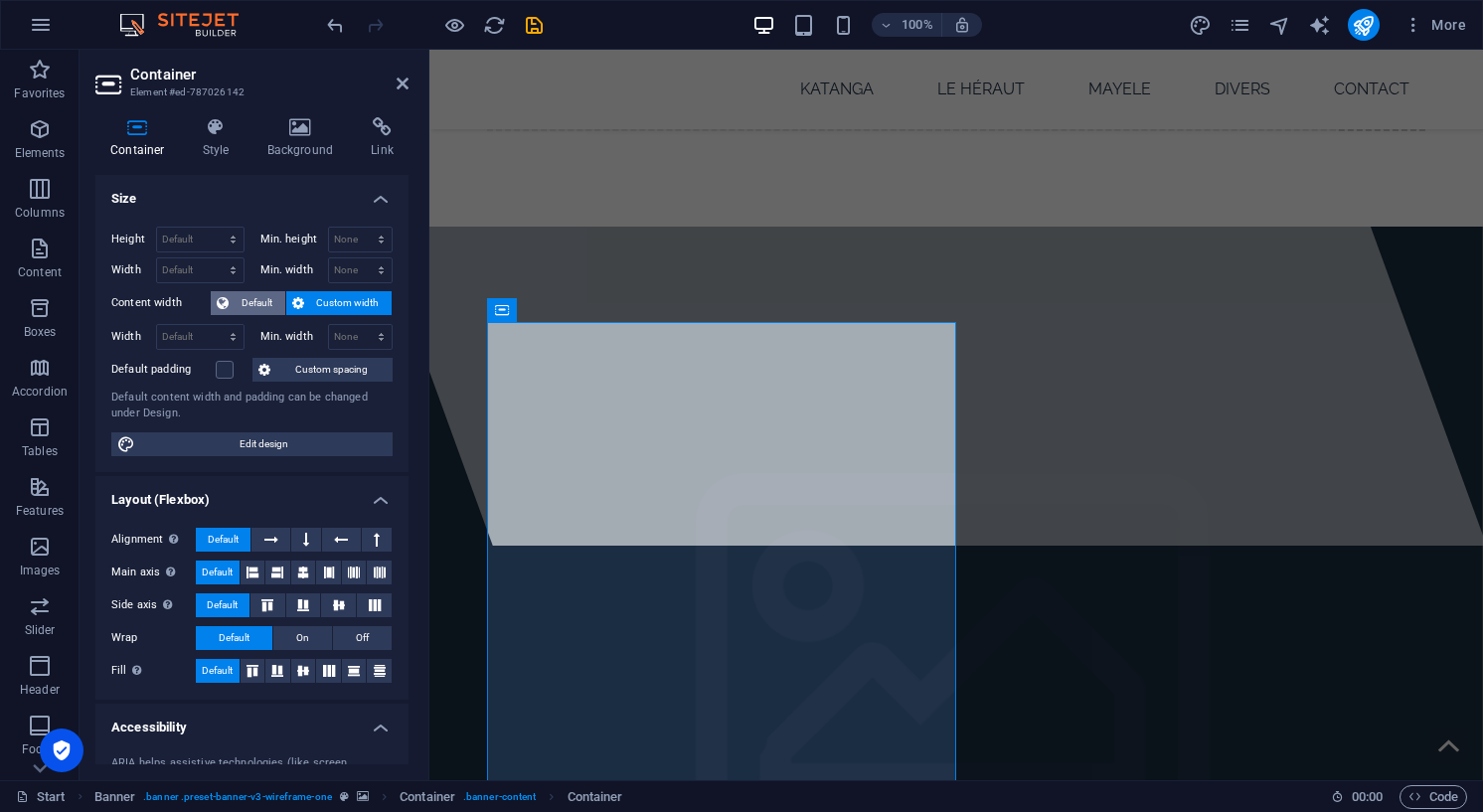 click on "Default" at bounding box center [256, 303] 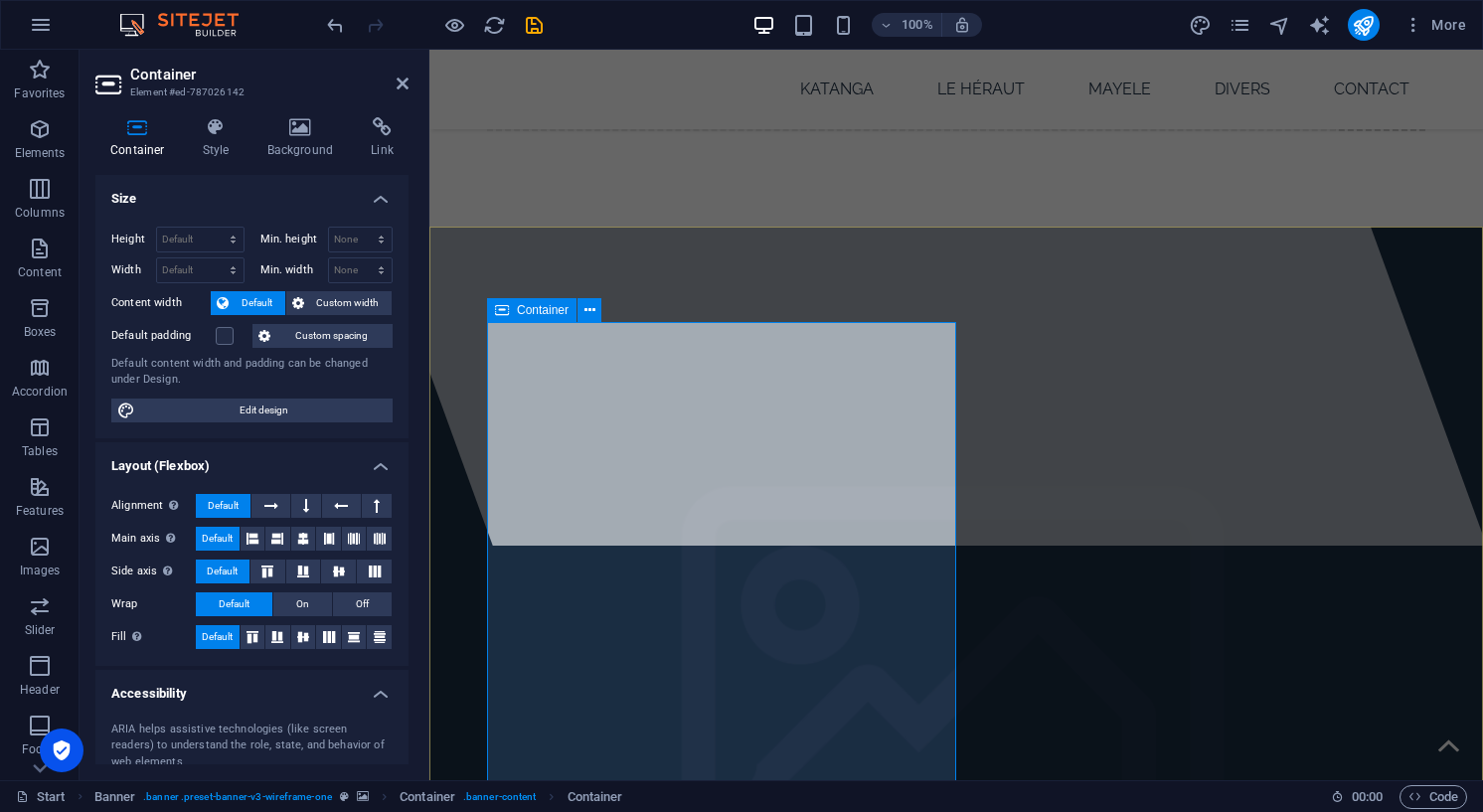 click on "inchi-yetu.be Chers visiteurs … bonjour, Vous êtes bien sur la page d’introduction de votre site INCHI YETU. Ce dernier a vu le jour en 2002. Depuis, il n’a cessé de grandir . Si nous en sommes arrivés là, c’est grâce à vous tous ! De fait, vous avez retrouvé vos anciennes photographies et c’est avec gentillesse que vous nous les avez confiées. Ce site est donc le vôtre. Mais nous n’allons pas nous arrêter là. Nous restons persuadés que vos armoires, votre cave ou votre grenier recèlent encore beaucoup de trésors. Pensez à les partager pour le bonheur de tous. Si c’est à cause d’un problème technique que vous hésitez, vous pouvez nous contacter et c’est avec plaisir que nous vous aiderons. C’est uniquement grâce à votre contribution qu’INCHI YETU continuera à se développer. Vous êtes donc indispensables à l’évolution du site." at bounding box center (956, 1596) 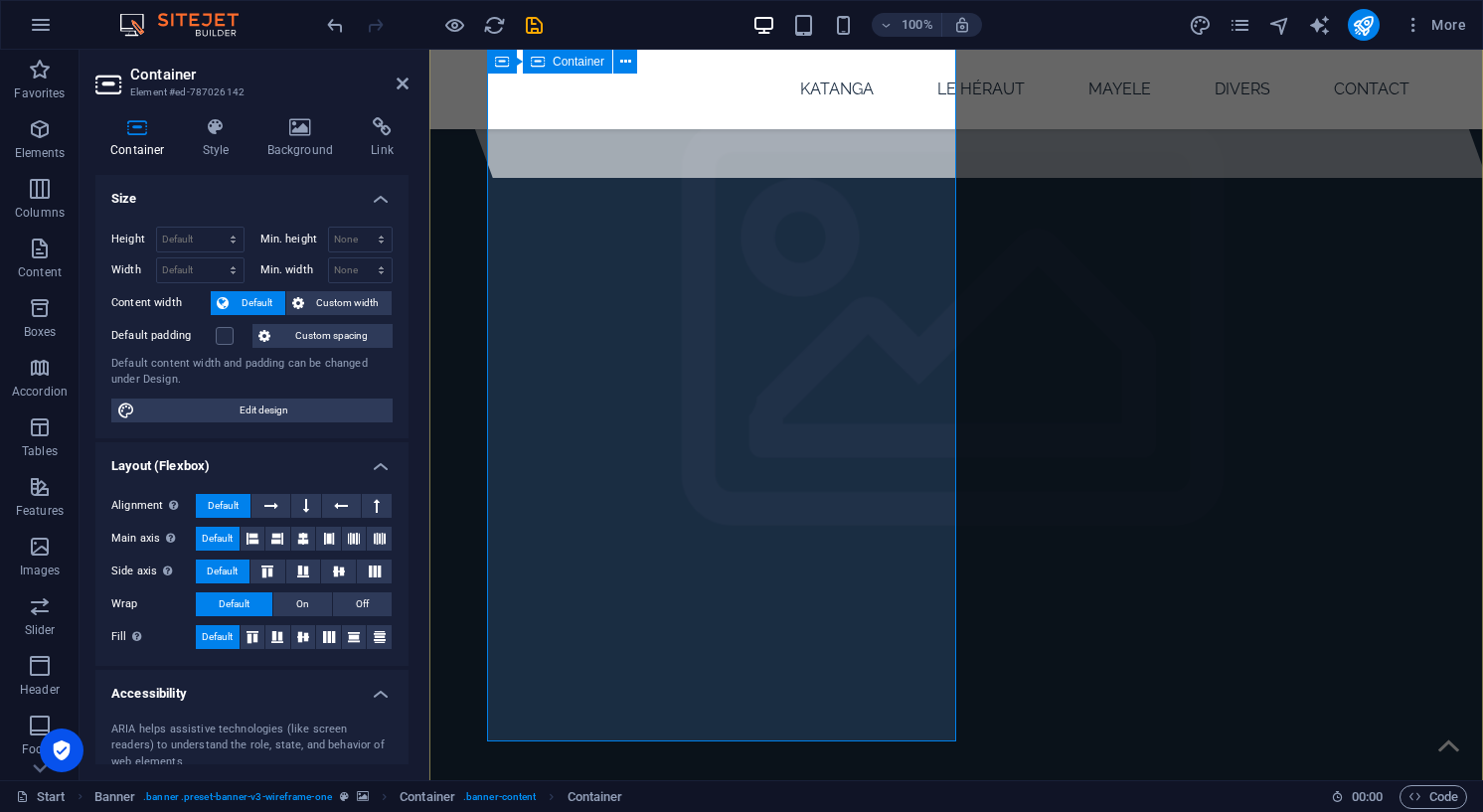 scroll, scrollTop: 601, scrollLeft: 0, axis: vertical 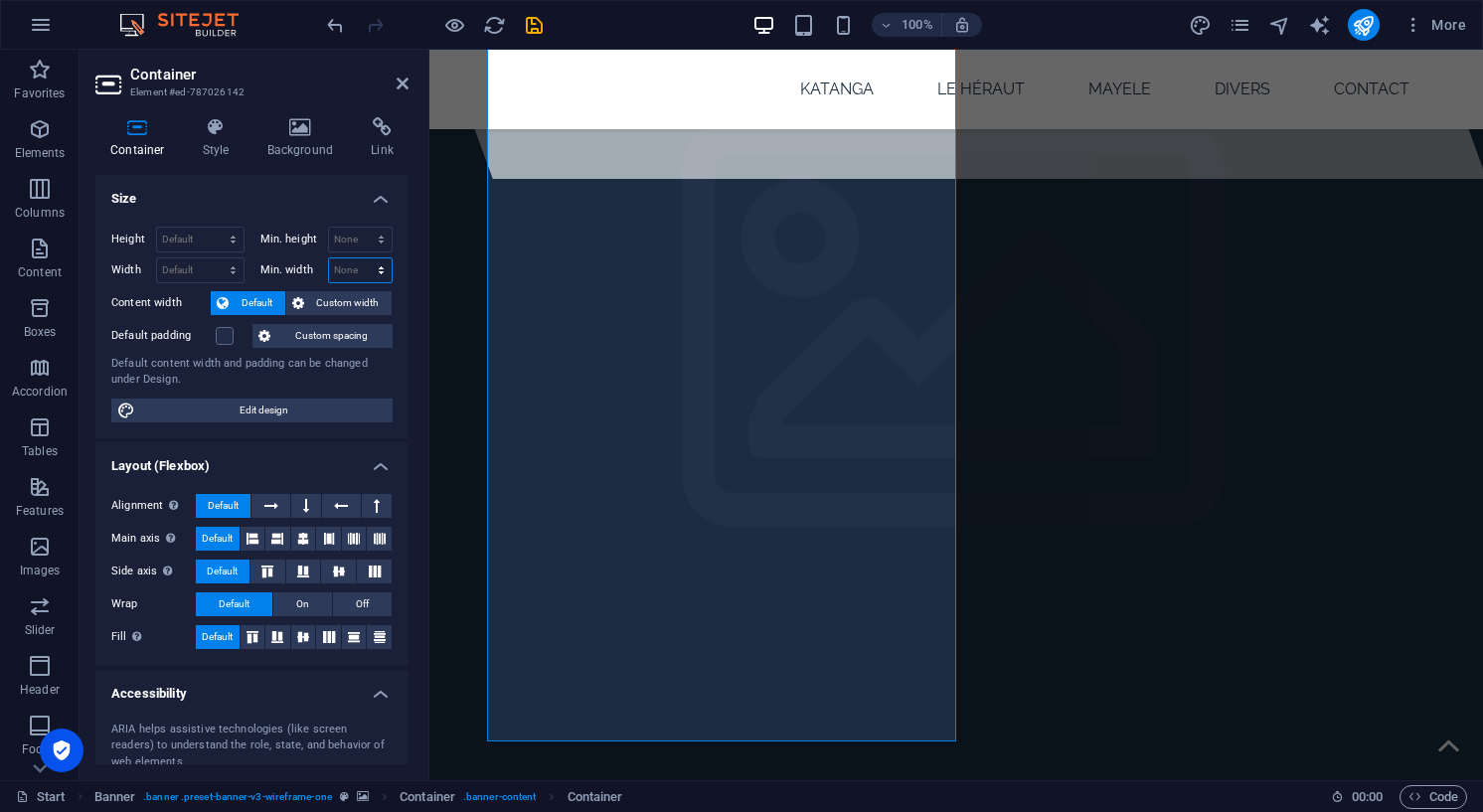 select on "px" 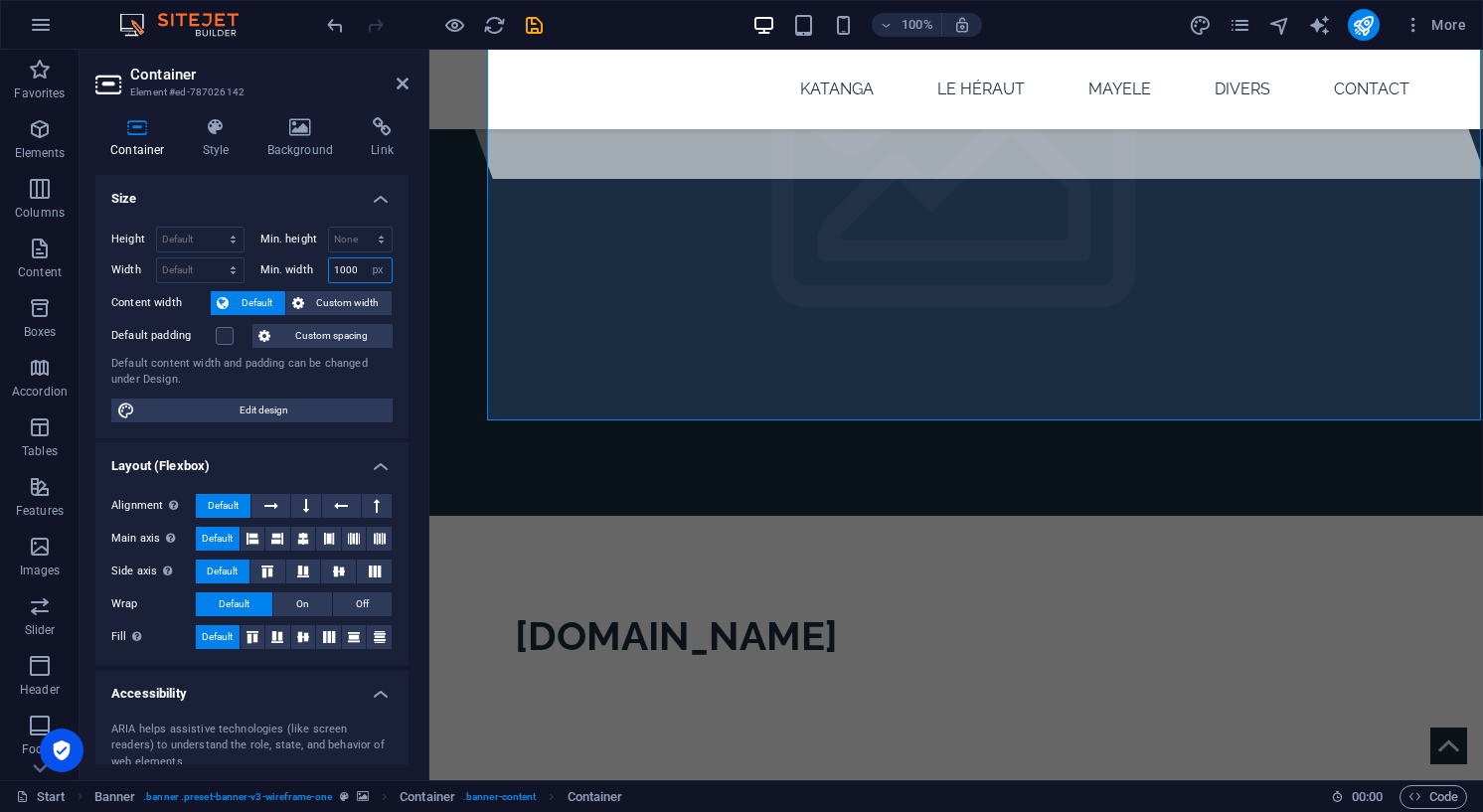 type on "1000" 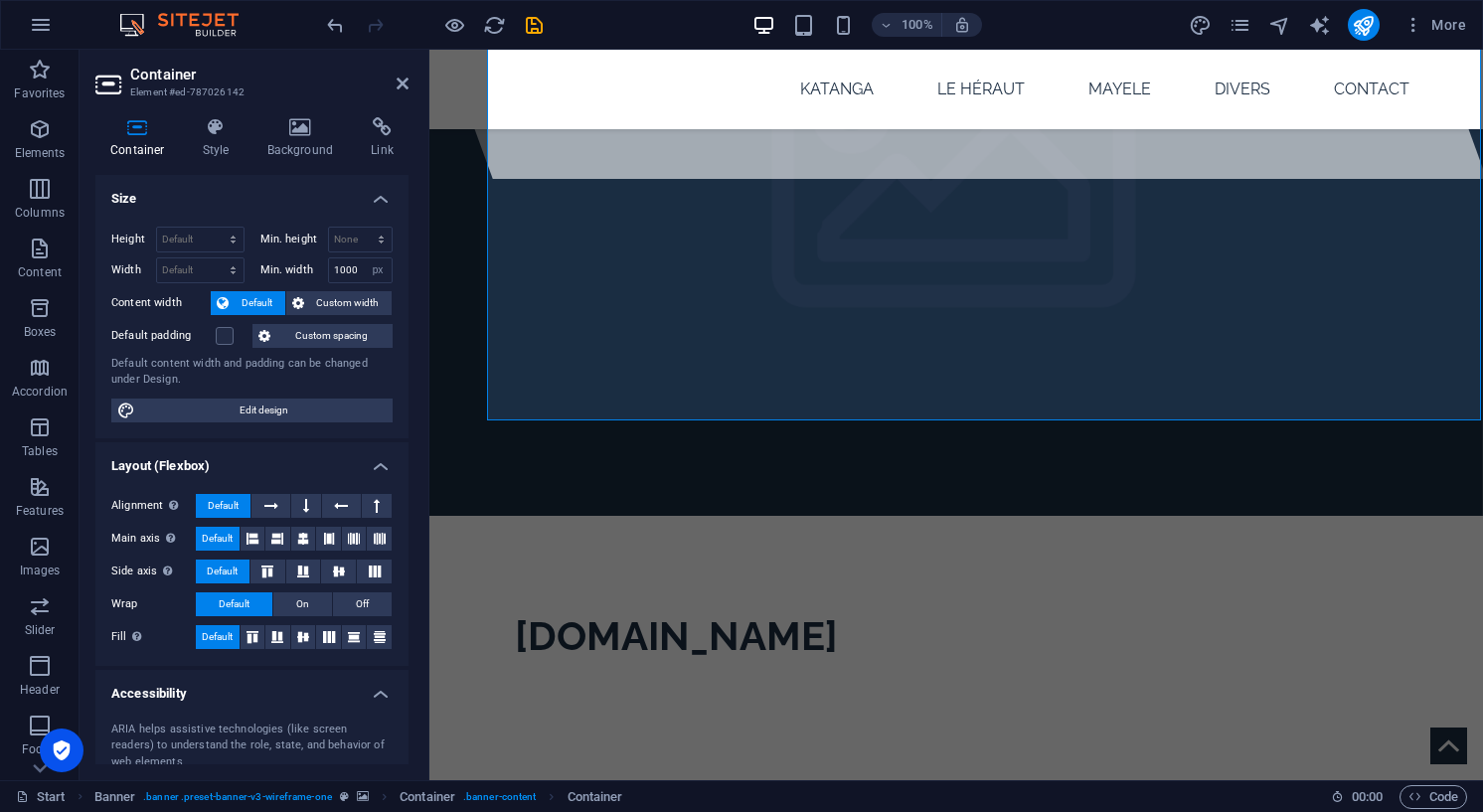 click on "Size" at bounding box center [251, 193] 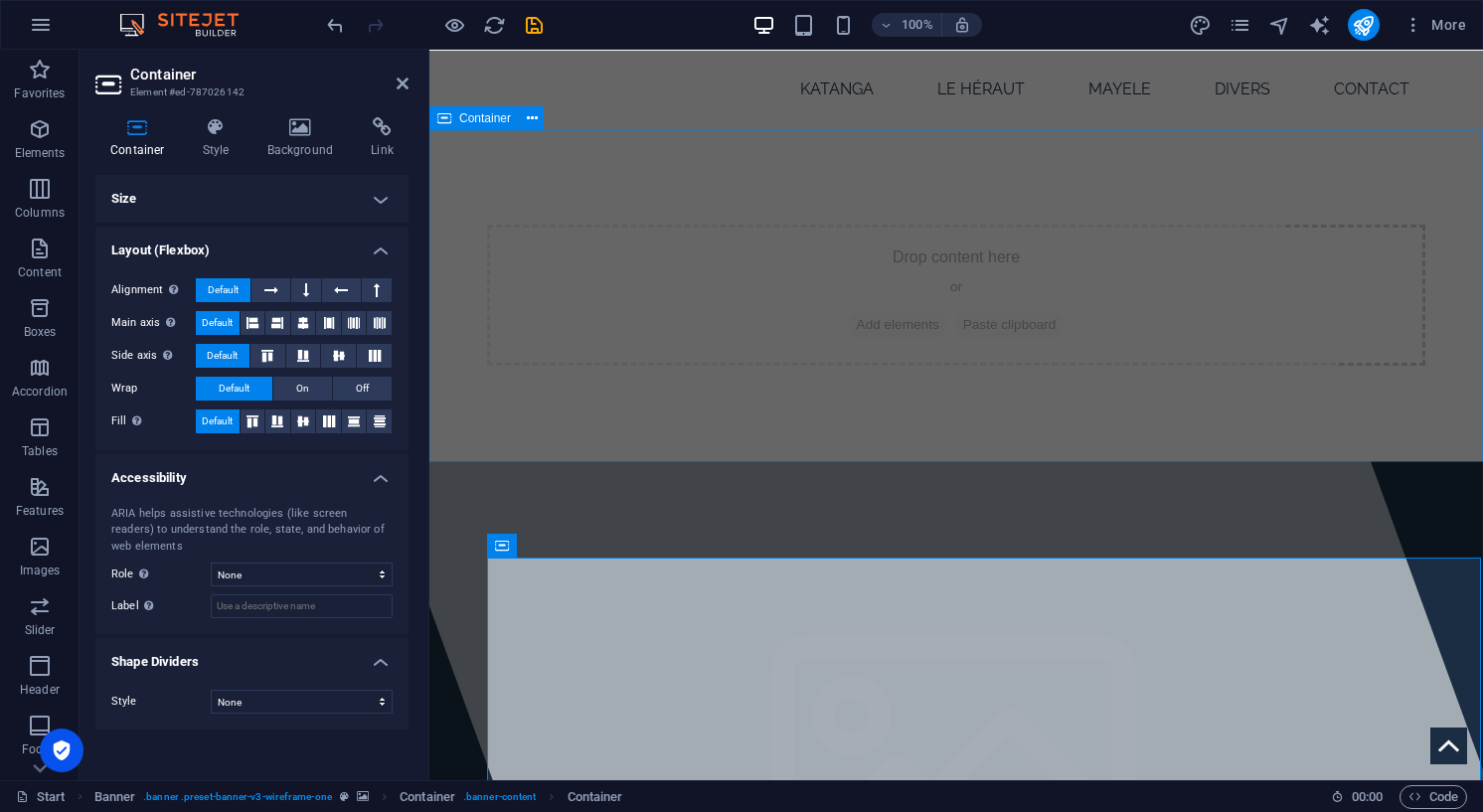scroll, scrollTop: 0, scrollLeft: 0, axis: both 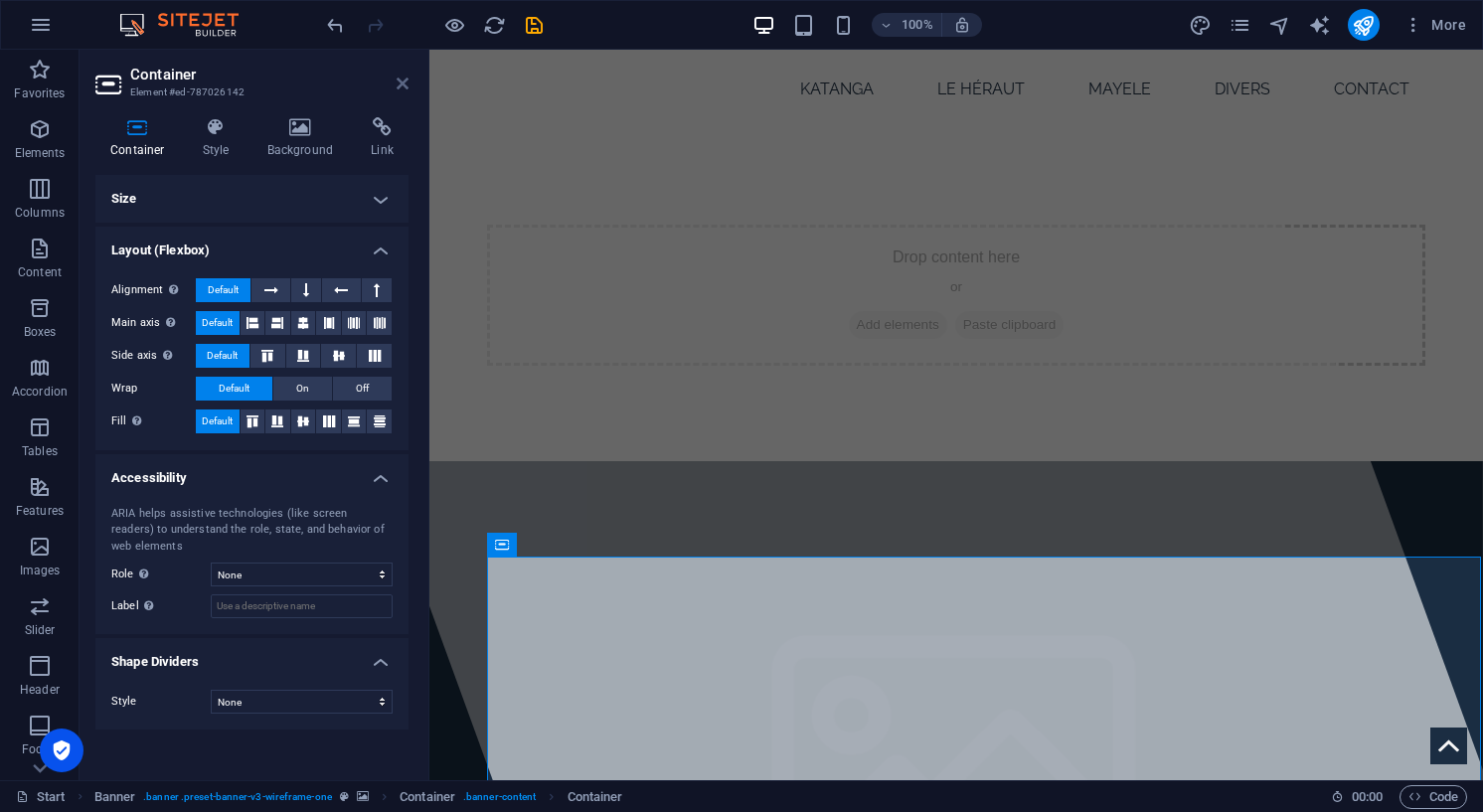 click at bounding box center (403, 83) 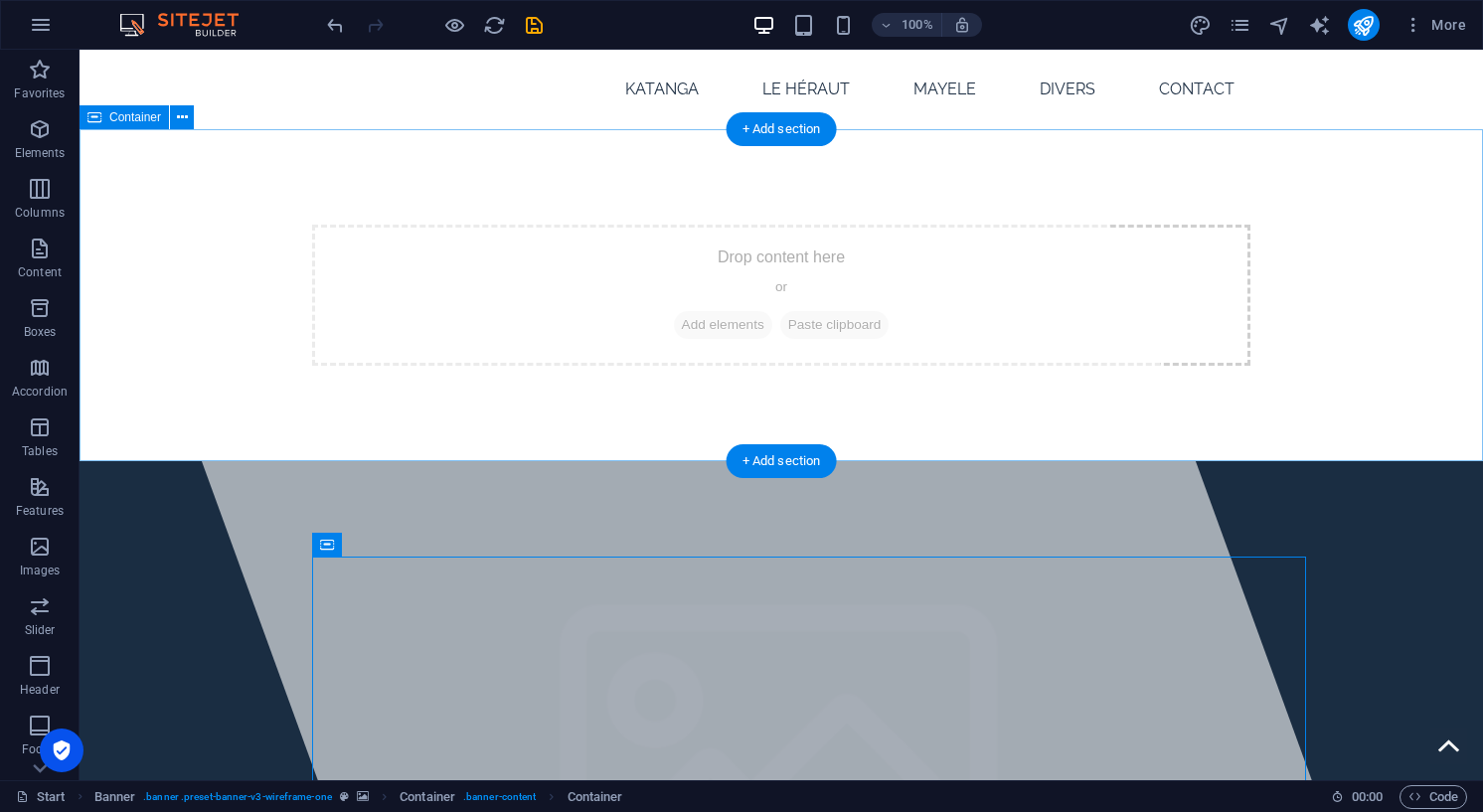 scroll, scrollTop: 0, scrollLeft: 0, axis: both 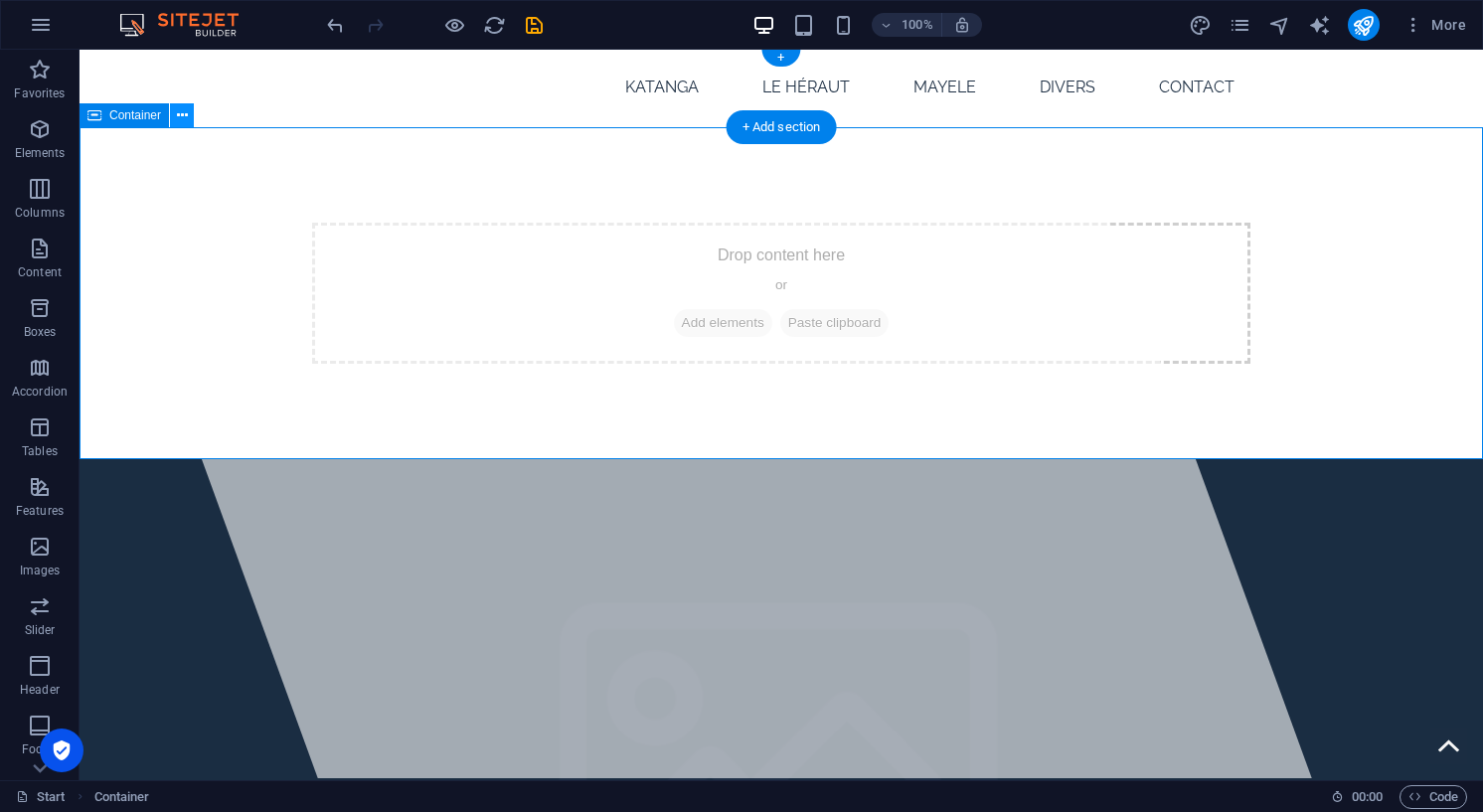 click at bounding box center [182, 115] 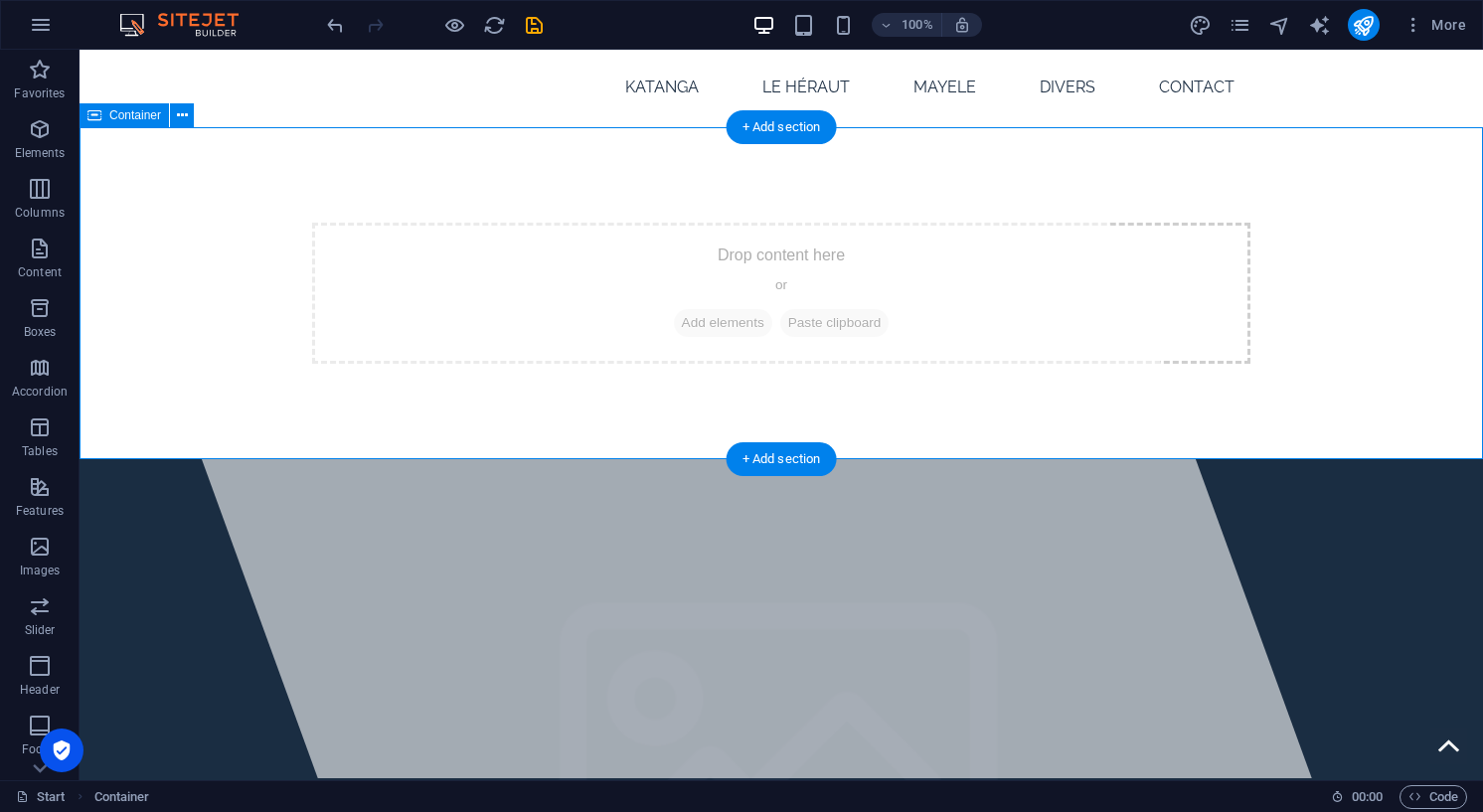 click on "Drop content here or  Add elements  Paste clipboard" at bounding box center (781, 293) 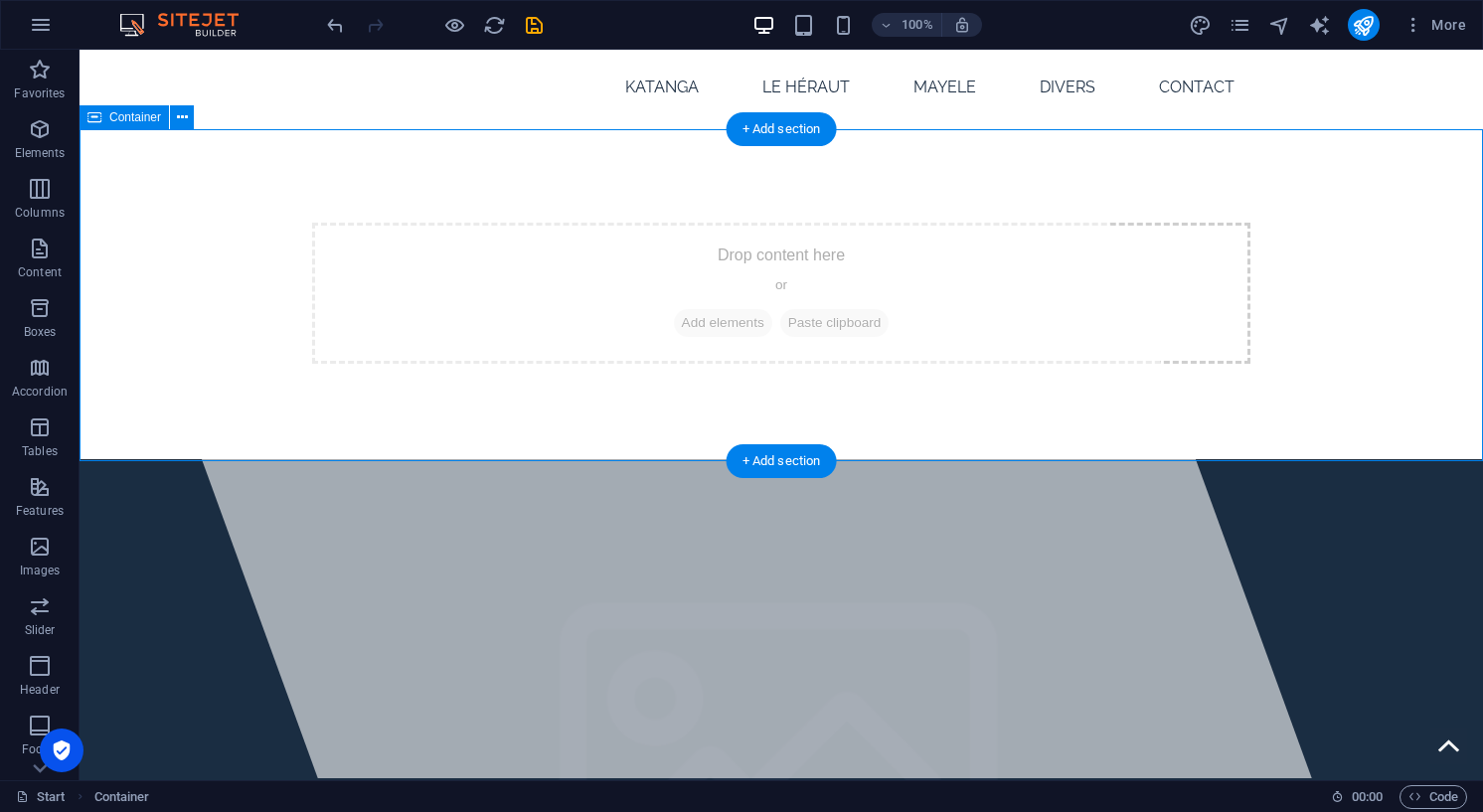 scroll, scrollTop: 0, scrollLeft: 0, axis: both 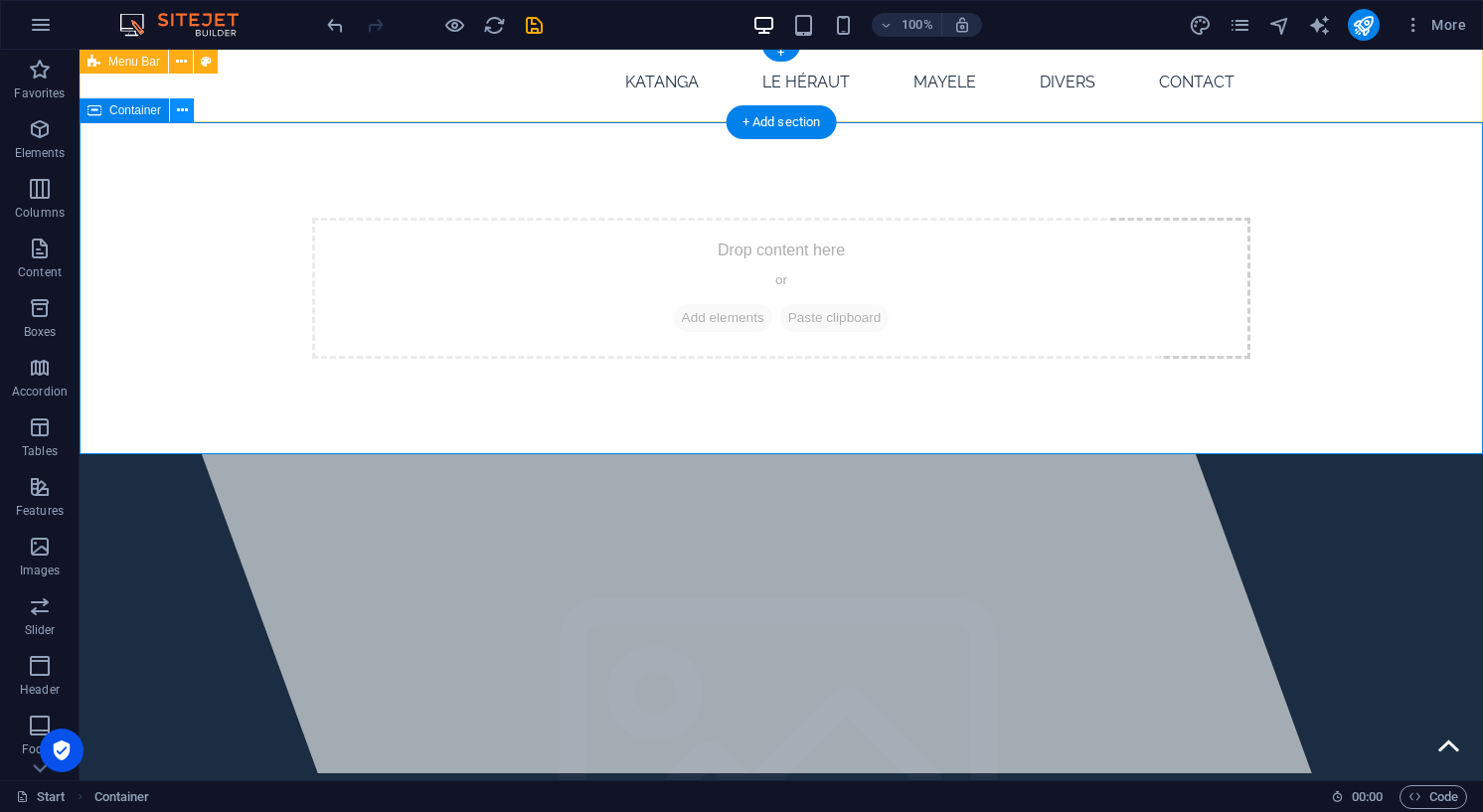click at bounding box center [182, 110] 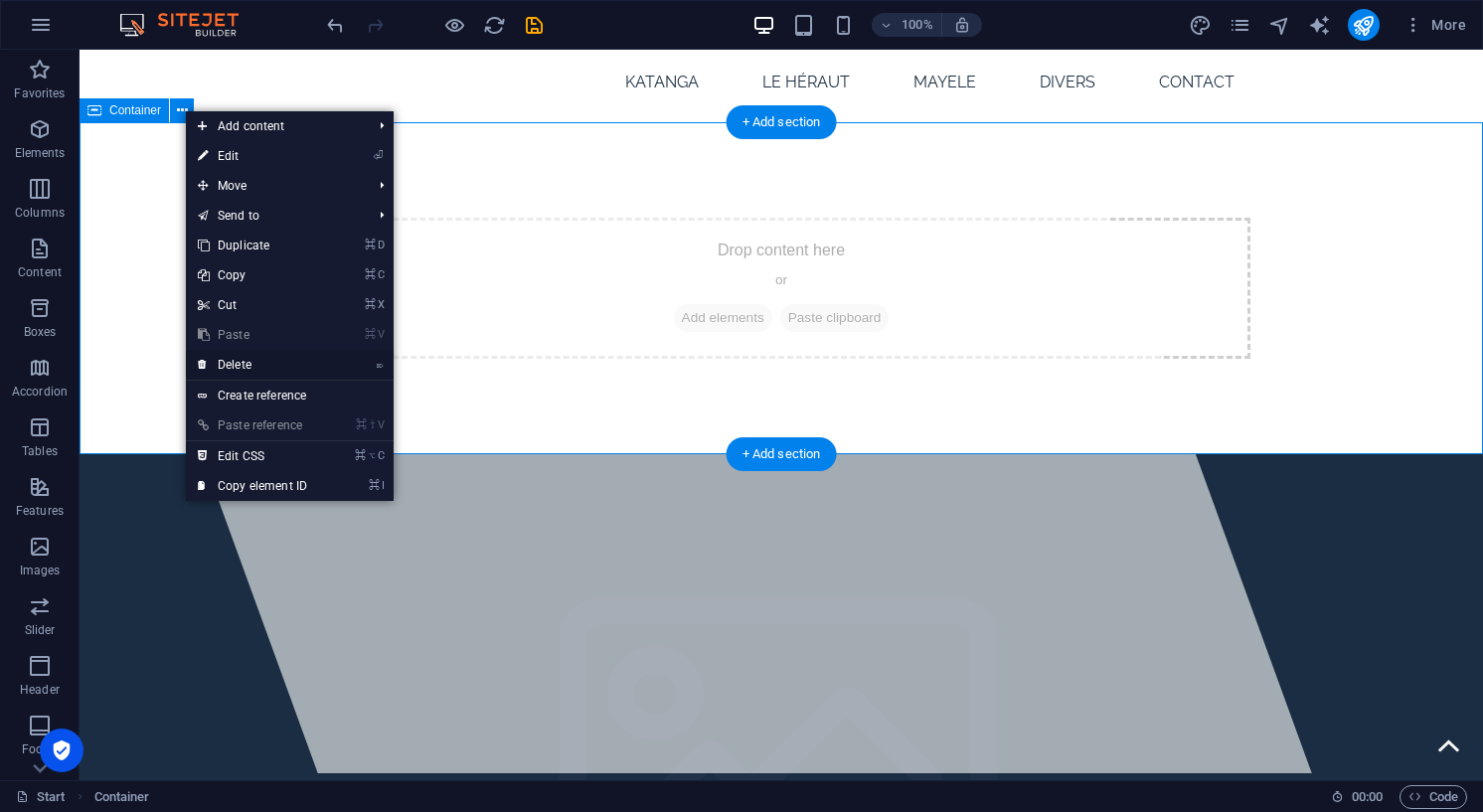 click on "⌦  Delete" at bounding box center (252, 365) 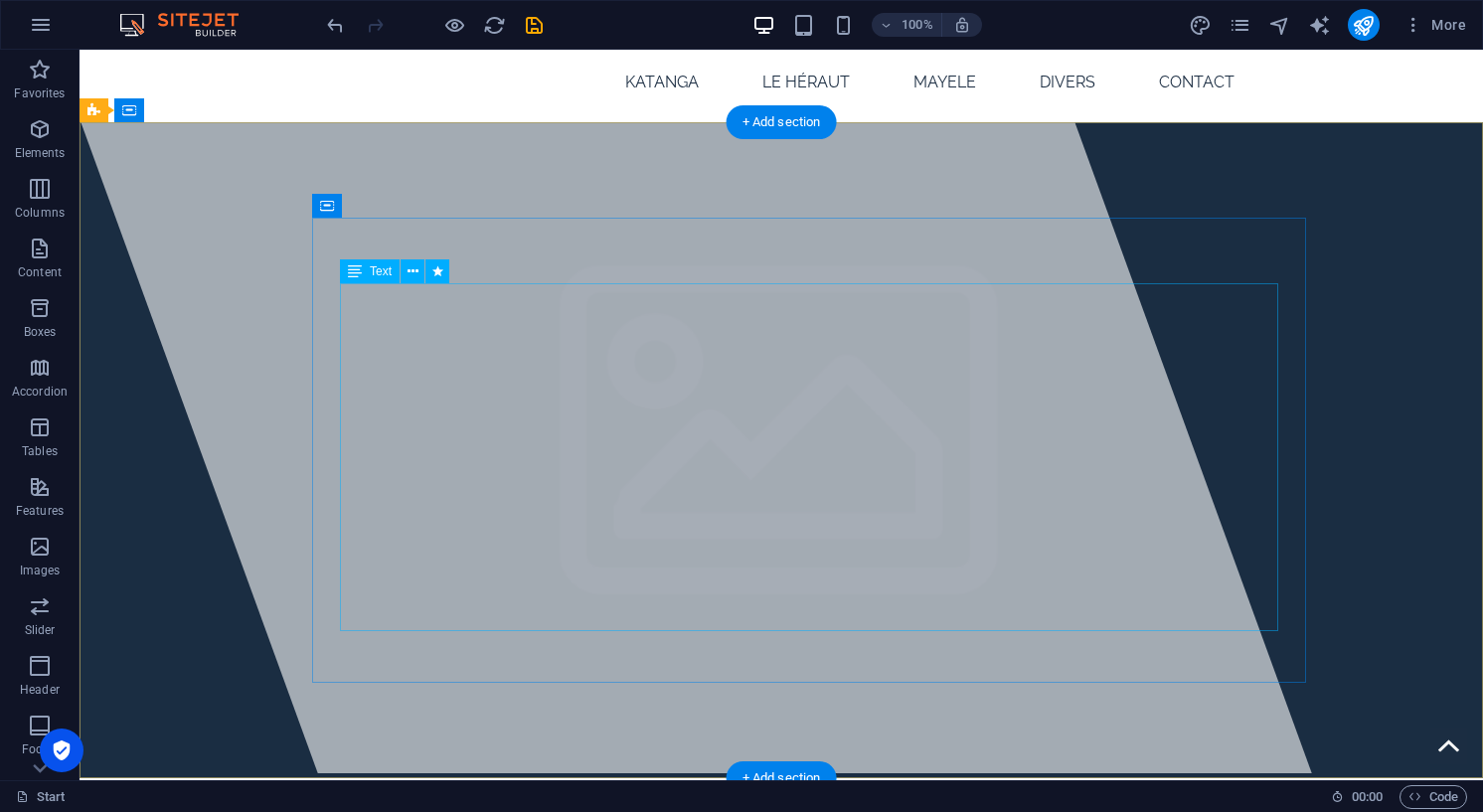 scroll, scrollTop: 0, scrollLeft: 0, axis: both 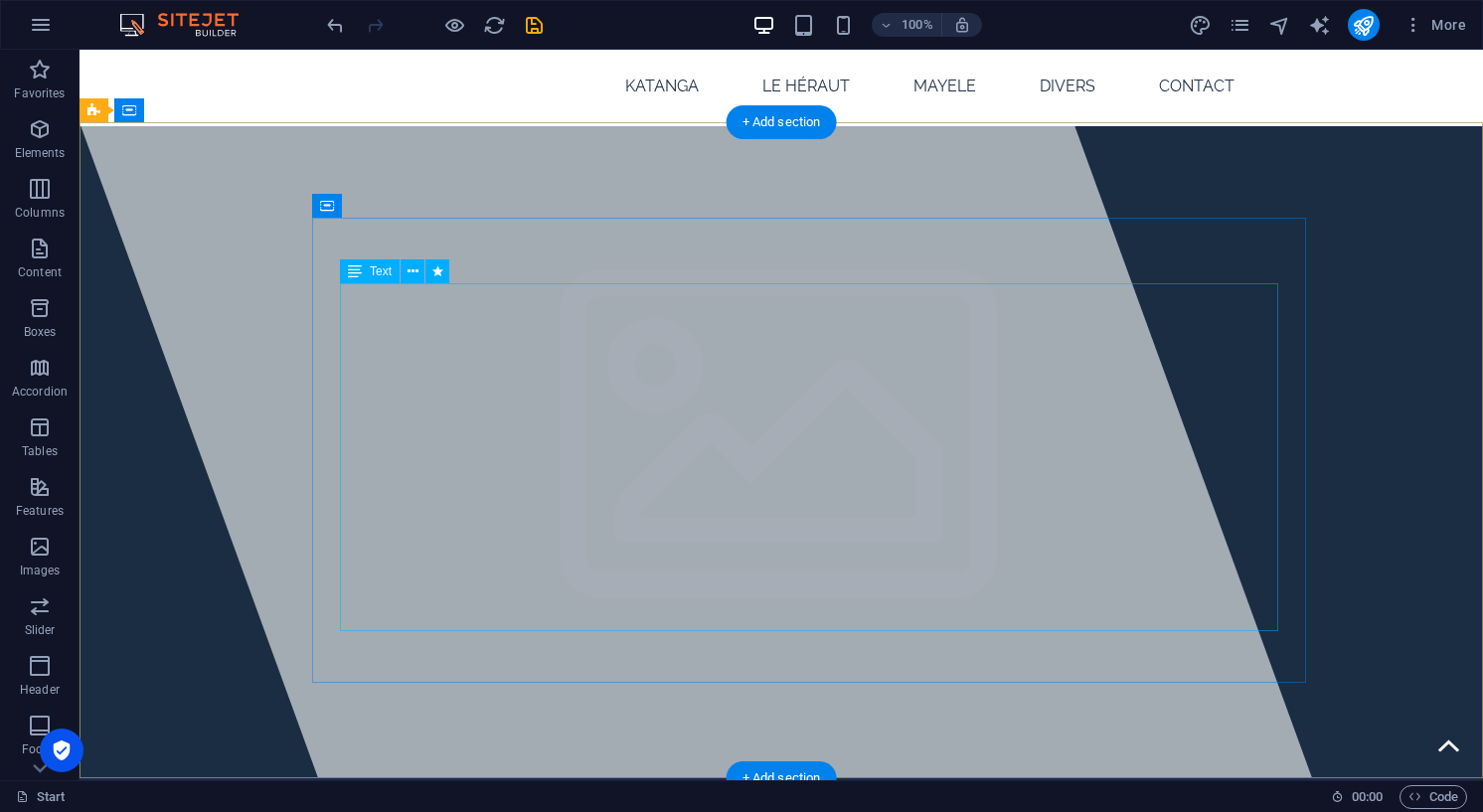 click on "Chers visiteurs … bonjour, Vous êtes bien sur la page d’introduction de votre site INCHI YETU. Ce dernier a vu le jour en 2002. Depuis, il n’a cessé de grandir . Si nous en sommes arrivés là, c’est grâce à vous tous ! De fait, vous avez retrouvé vos anciennes photographies et c’est avec gentillesse que vous nous les avez confiées. Ce site est donc le vôtre. Mais nous n’allons pas nous arrêter là. Nous restons persuadés que vos armoires, votre cave ou votre grenier recèlent encore beaucoup de trésors. Pensez à les partager pour le bonheur de tous. Si c’est à cause d’un problème technique que vous hésitez, vous pouvez nous contacter et c’est avec plaisir que nous vous aiderons. C’est uniquement grâce à votre contribution qu’INCHI YETU continuera à se développer. Vous êtes donc indispensables à l’évolution du site." at bounding box center (809, 1120) 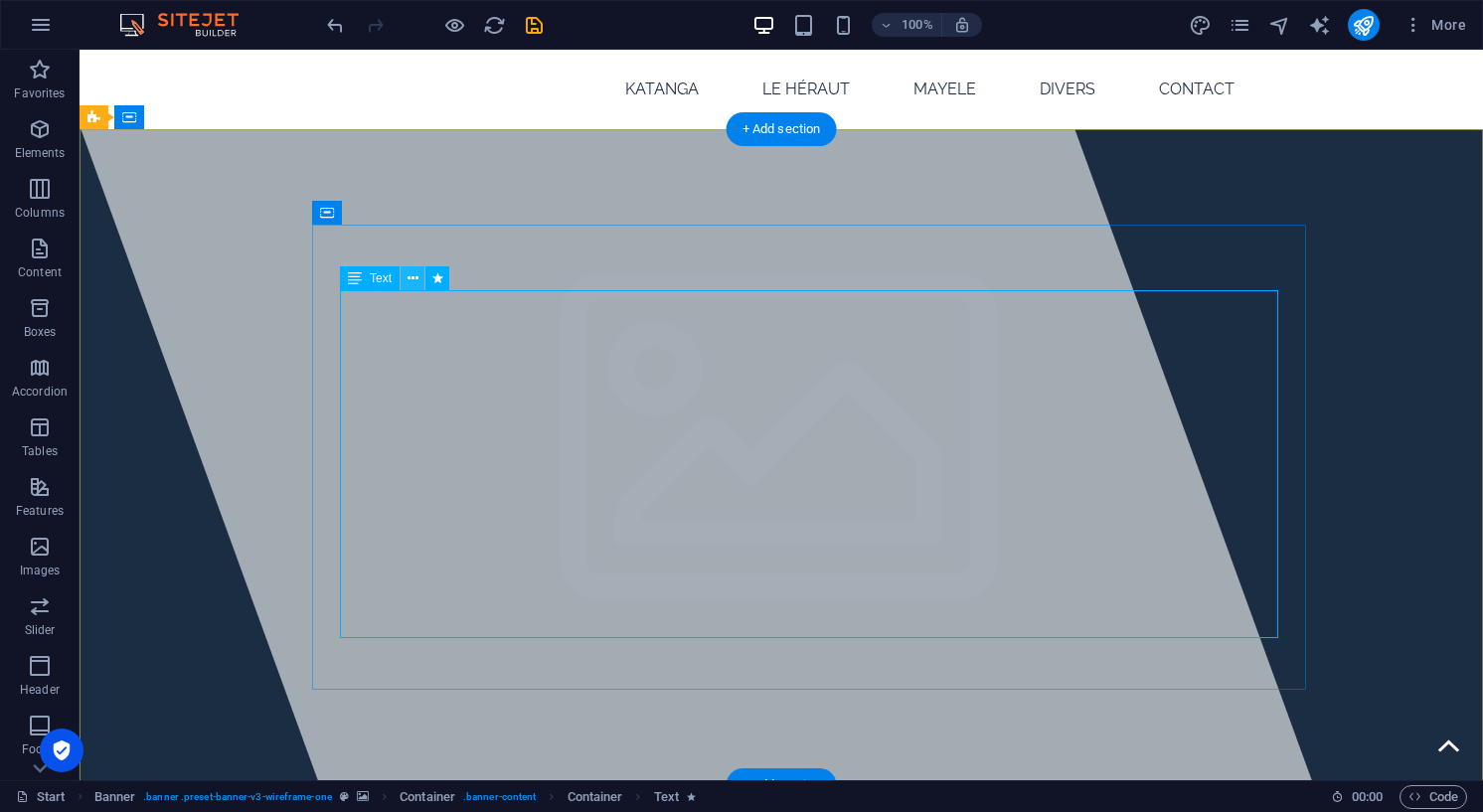 click at bounding box center (412, 278) 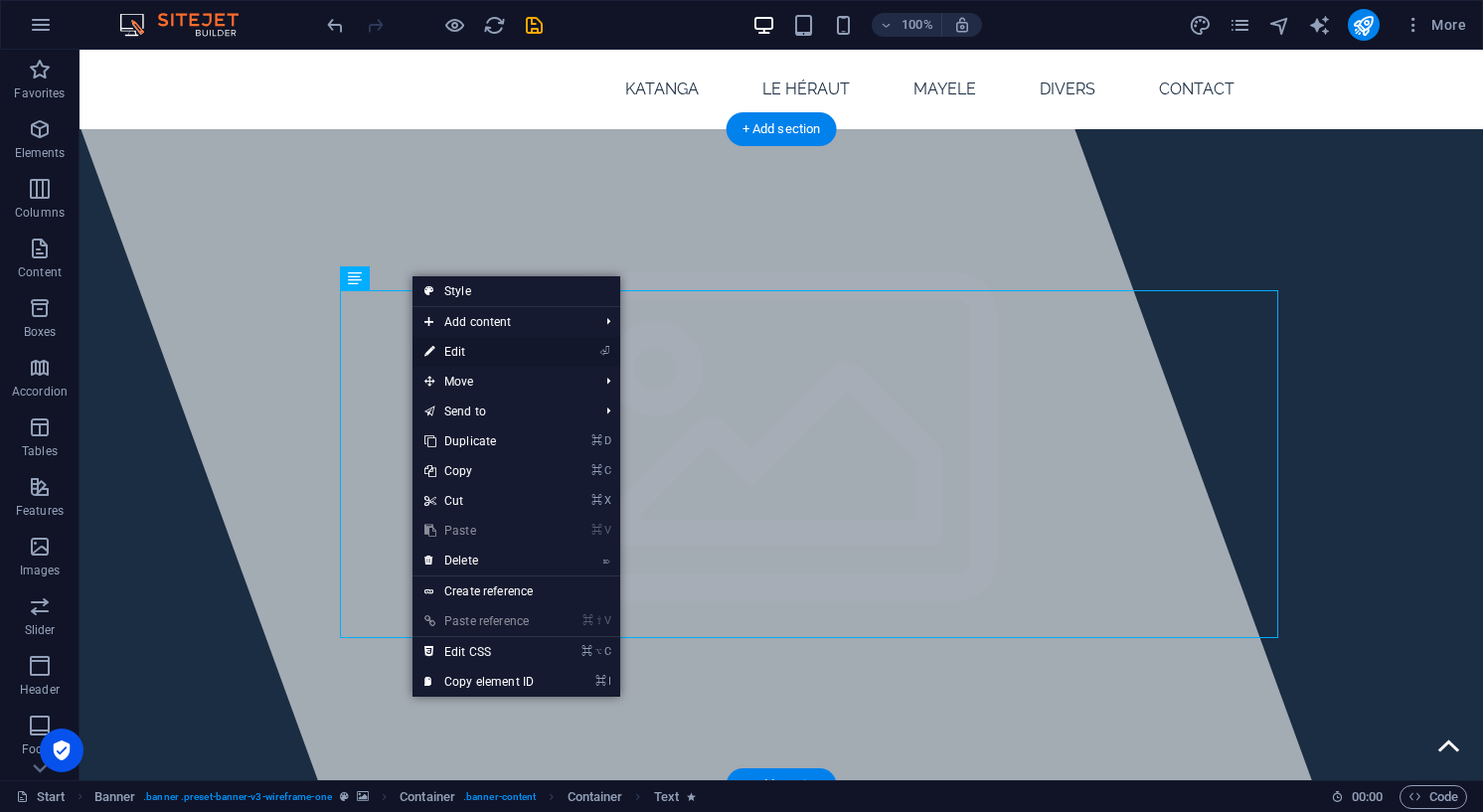 click on "⏎  Edit" at bounding box center (479, 352) 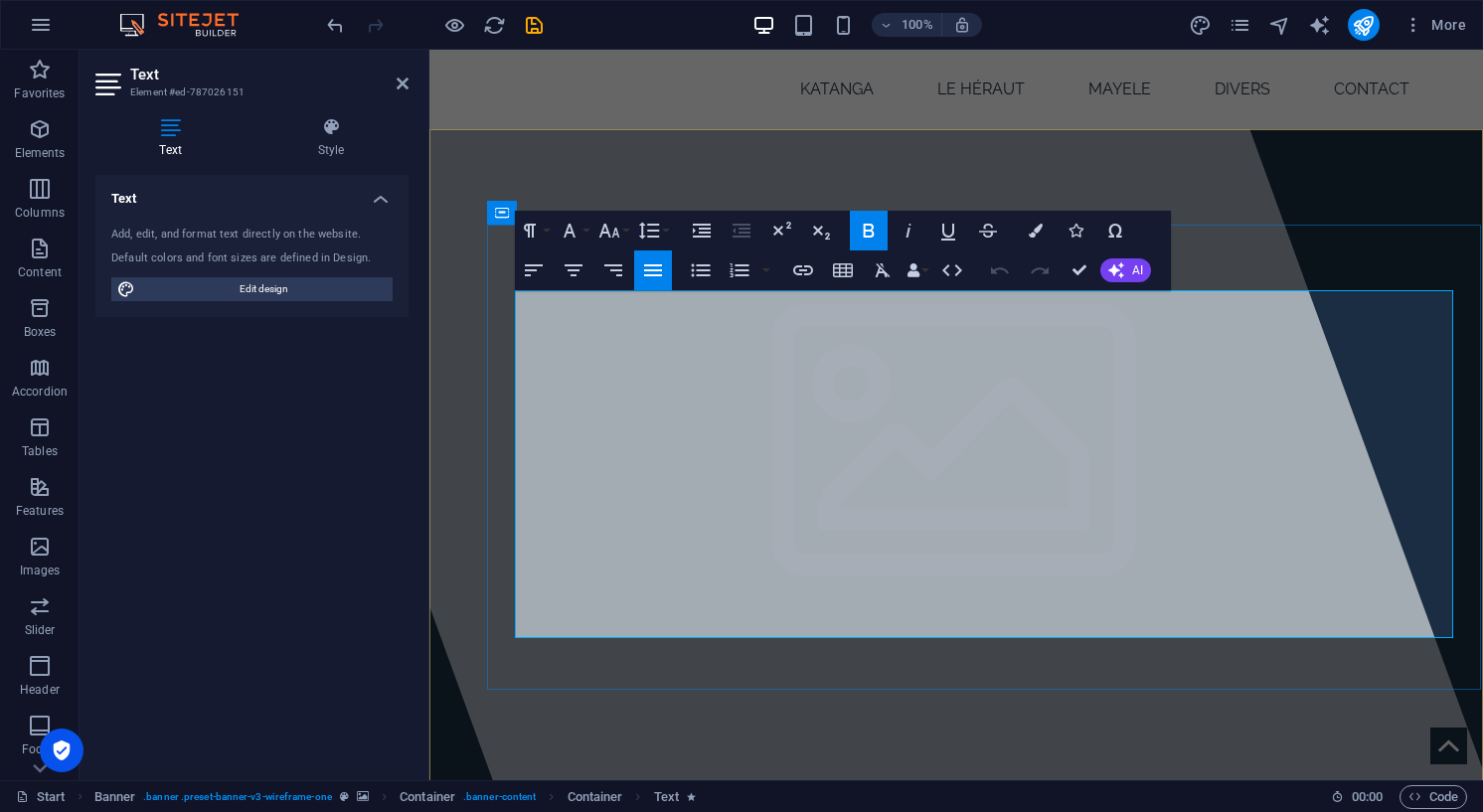 drag, startPoint x: 518, startPoint y: 303, endPoint x: 676, endPoint y: 622, distance: 355.9846 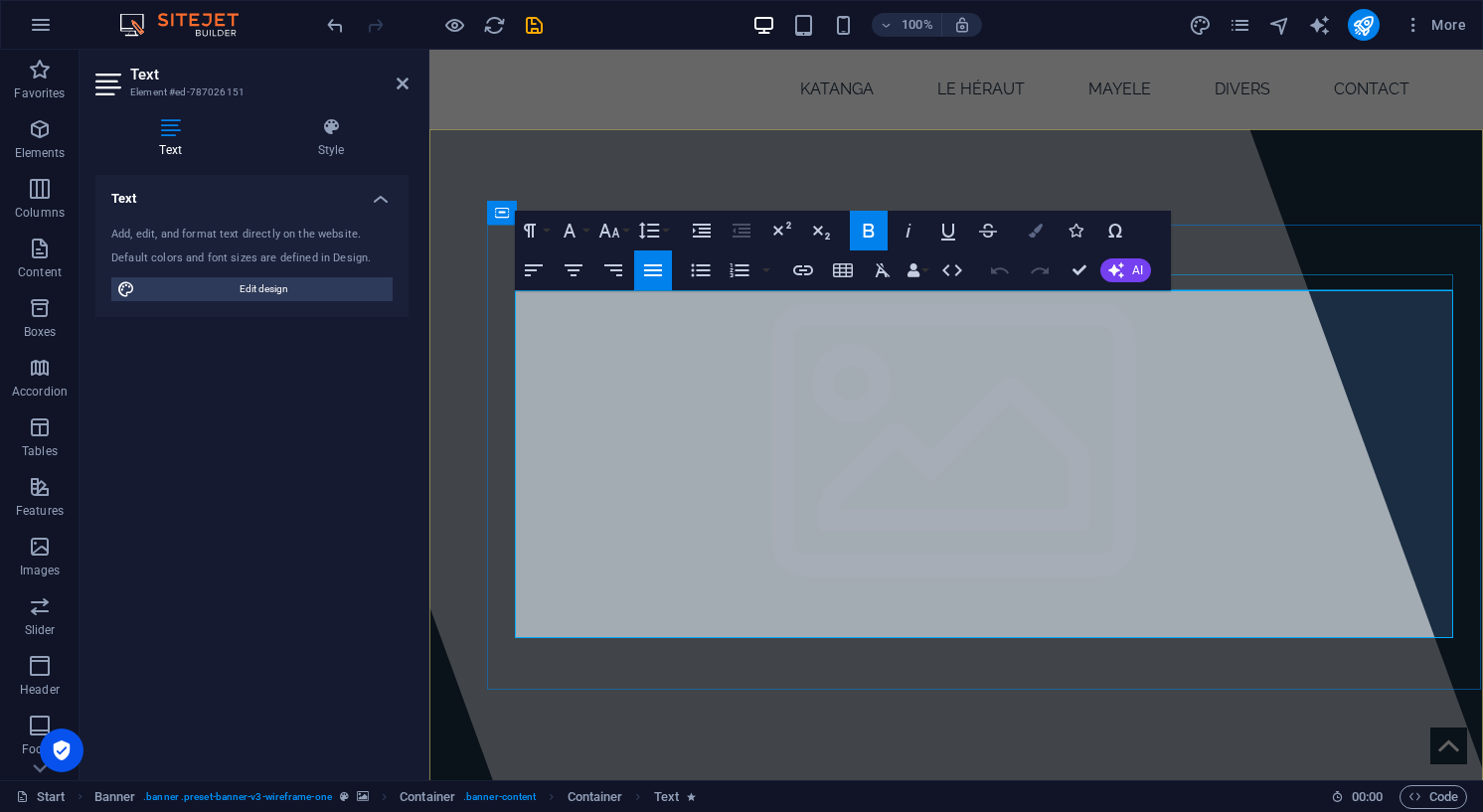 click at bounding box center (1036, 231) 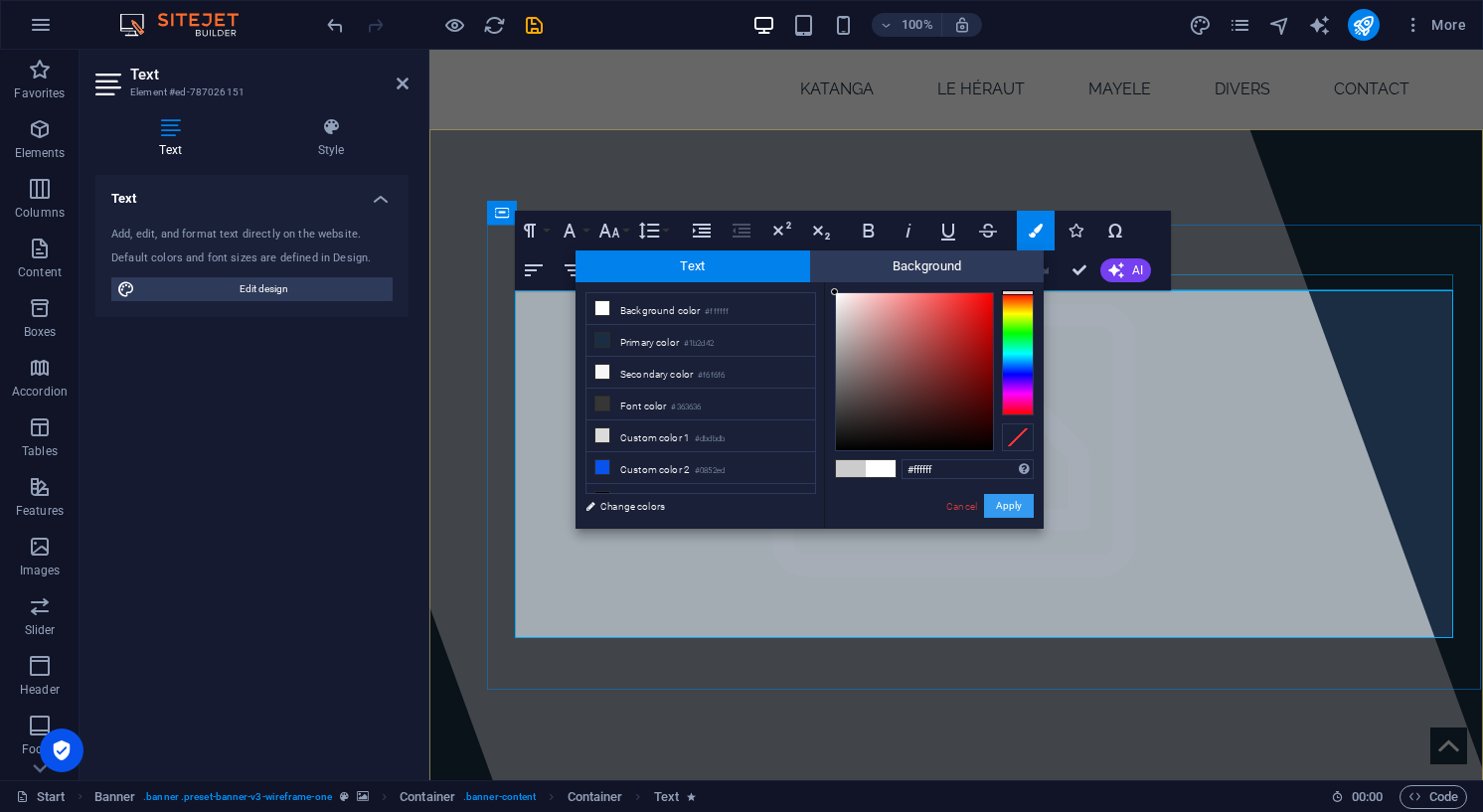 click on "Apply" at bounding box center [1009, 506] 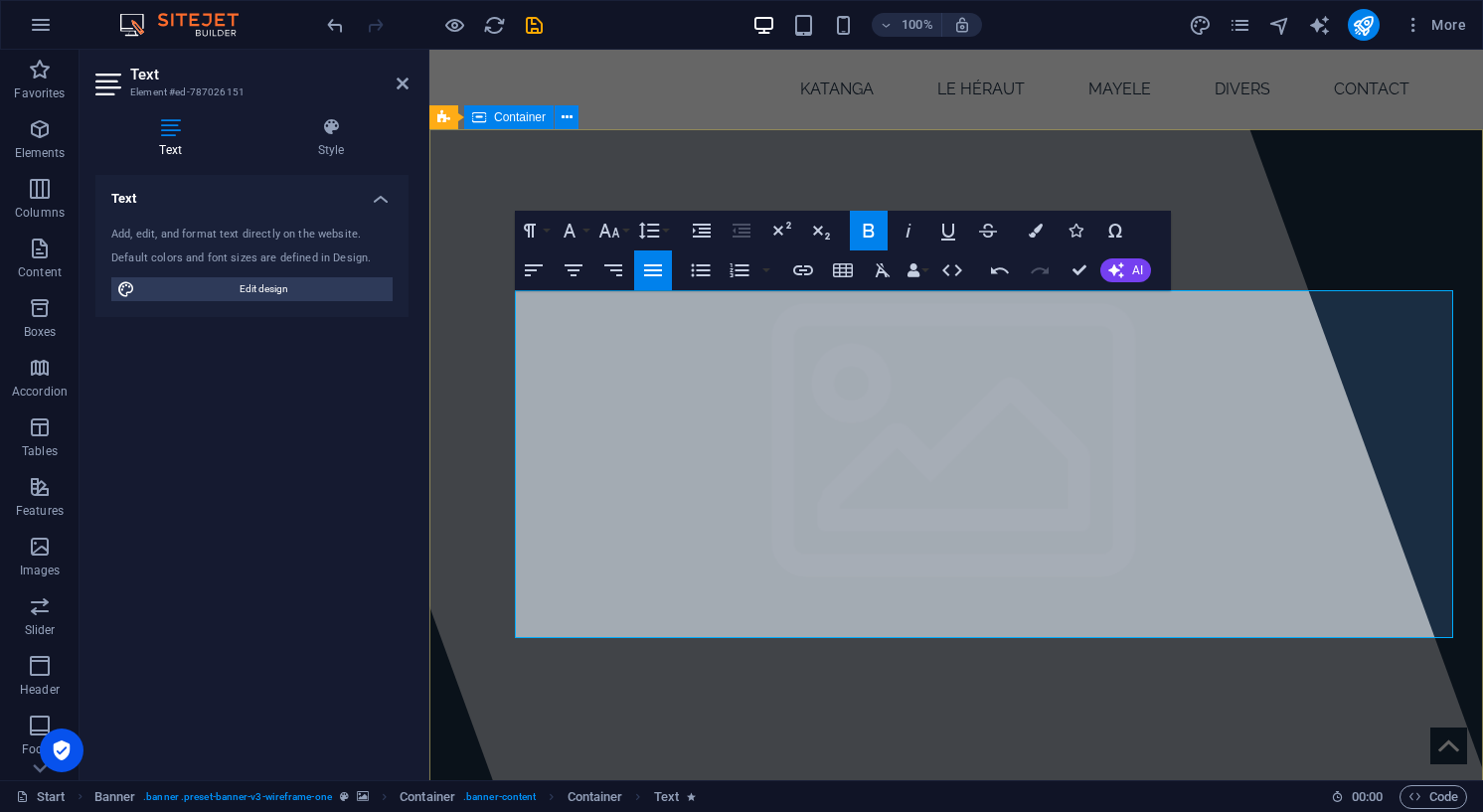 click on "inchi-yetu.be Chers visiteurs … bonjour, Vous êtes bien sur la page d’introduction de votre site INCHI YETU. Ce dernier a vu le jour en 2002. Depuis, il n’a cessé de grandir . Si nous en sommes arrivés là, c’est grâce à vous tous ! De fait, vous avez retrouvé vos anciennes photographies et c’est avec gentillesse que vous nous les avez confiées. Ce site est donc le vôtre. Mais nous n’allons pas nous arrêter là. Nous restons persuadés que vos armoires, votre cave ou votre grenier recèlent encore beaucoup de trésors. Pensez à les partager pour le bonheur de tous. Si c’est à cause d’un problème technique que vous hésitez, vous pouvez nous contacter et c’est avec plaisir que nous vous aiderons. C’est uniquement grâce à votre contribution qu’INCHI YETU continuera à se développer. Vous êtes donc indispensables à l’évolution du site." at bounding box center [956, 1160] 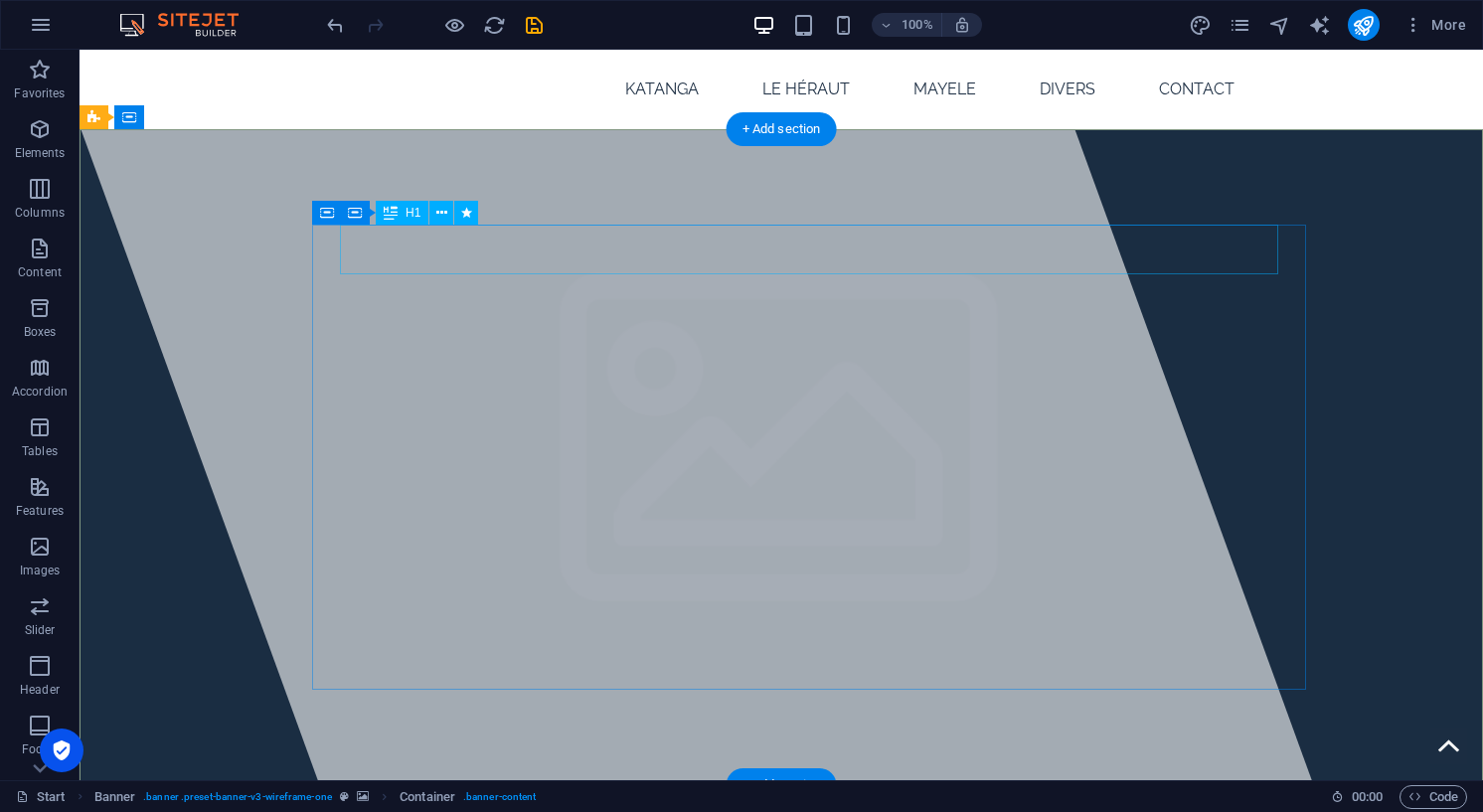 click on "[DOMAIN_NAME]" at bounding box center [809, 905] 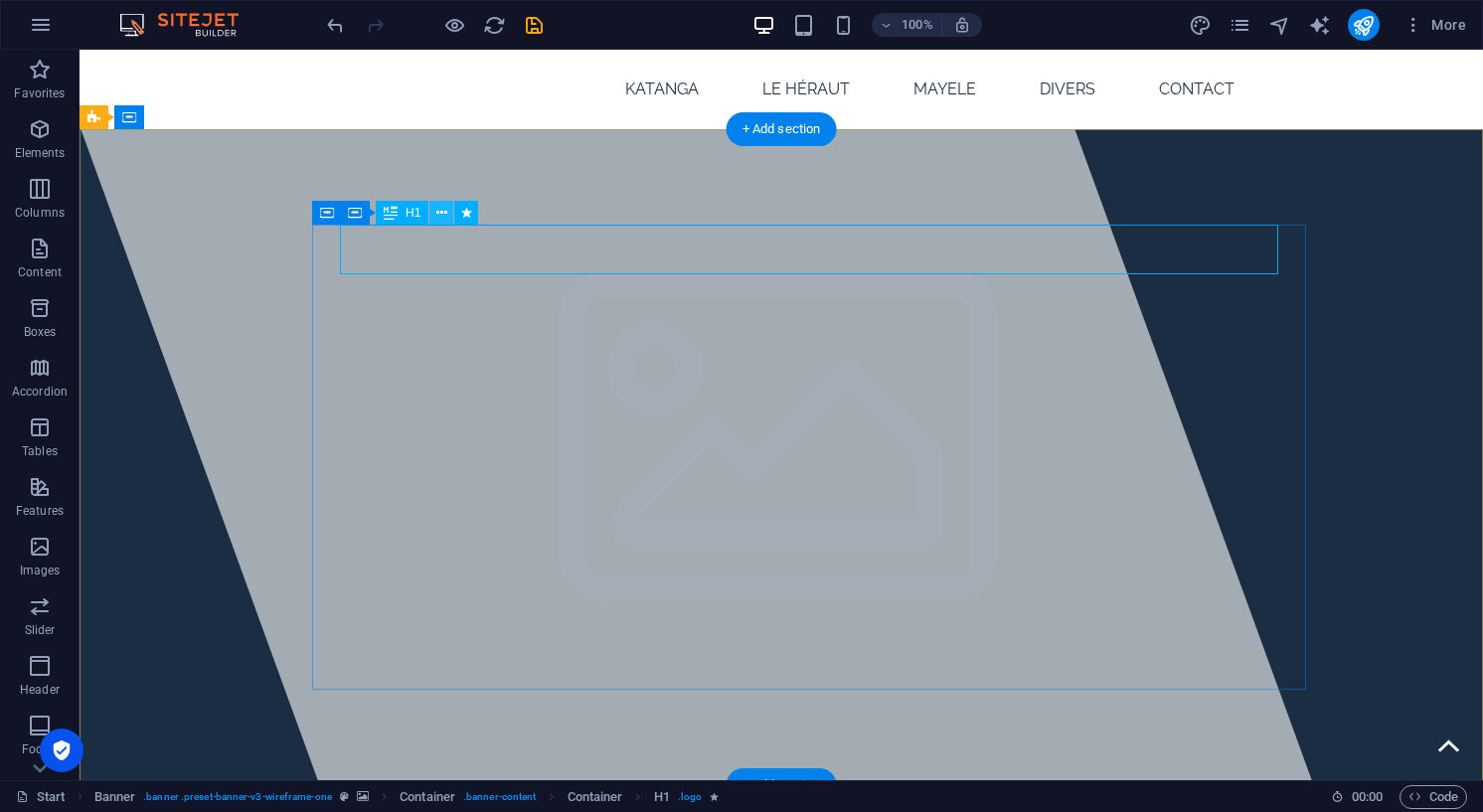 click at bounding box center [441, 213] 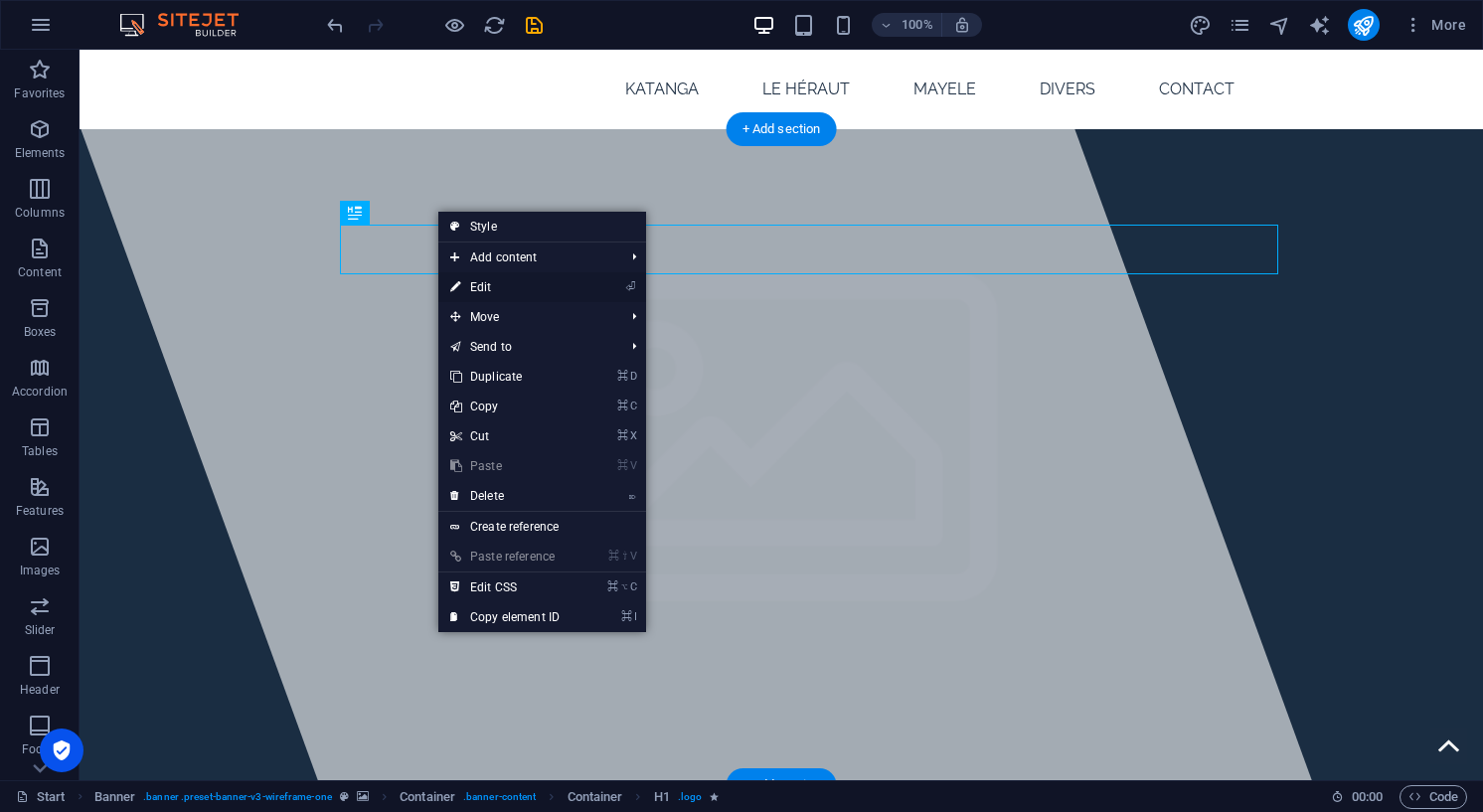 click on "⏎  Edit" at bounding box center [505, 287] 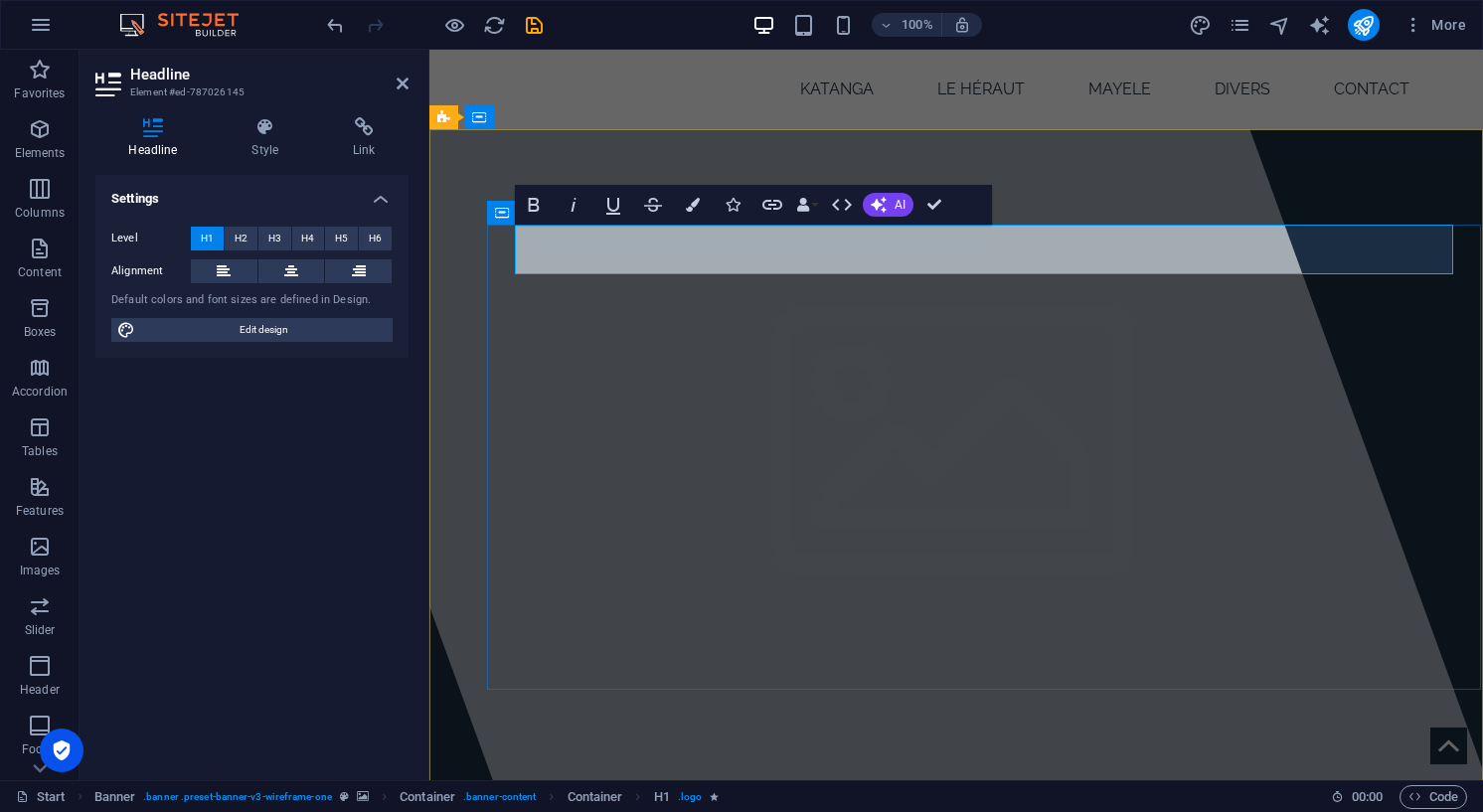 click on "[DOMAIN_NAME]" at bounding box center (984, 905) 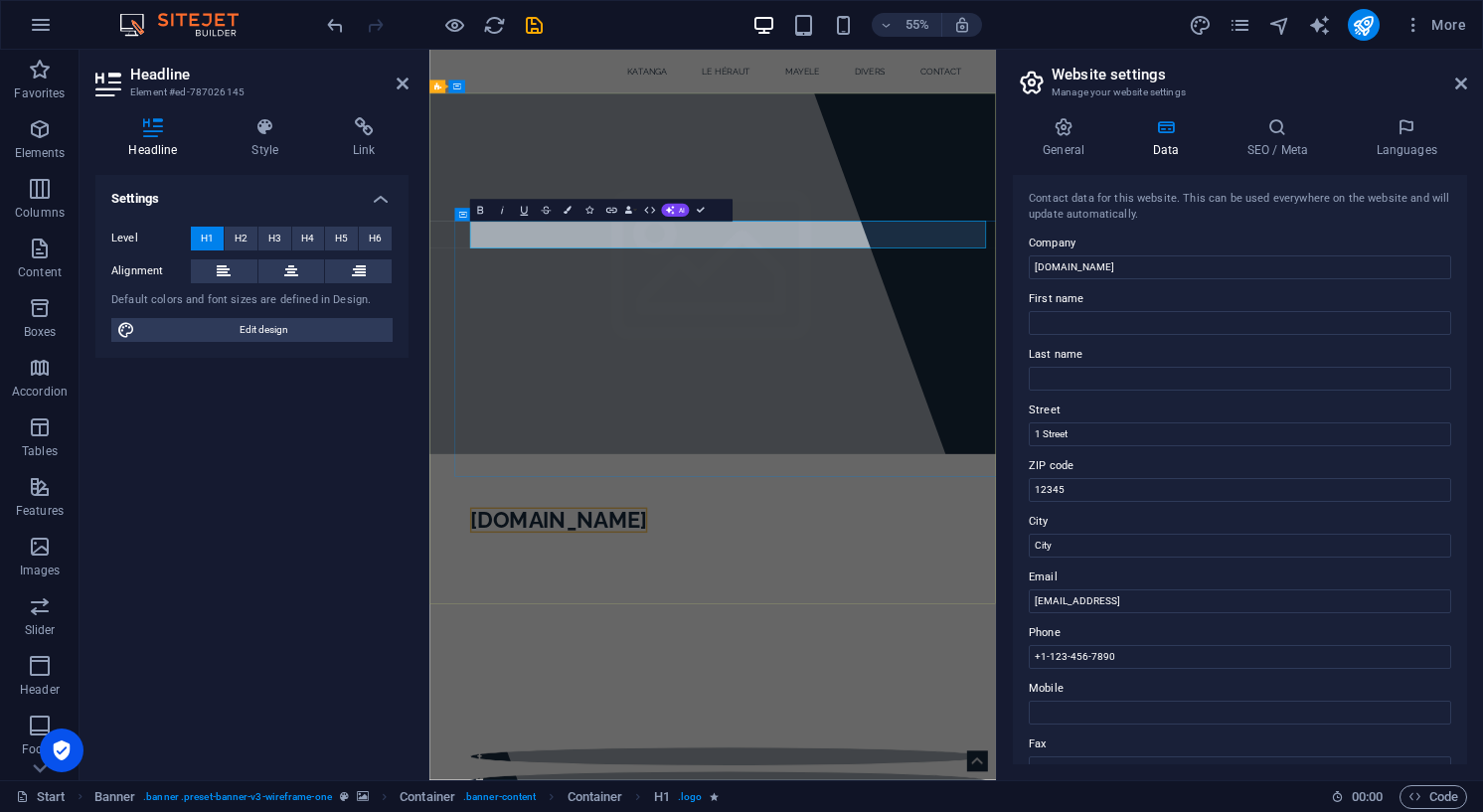 click on "[DOMAIN_NAME]" at bounding box center [664, 904] 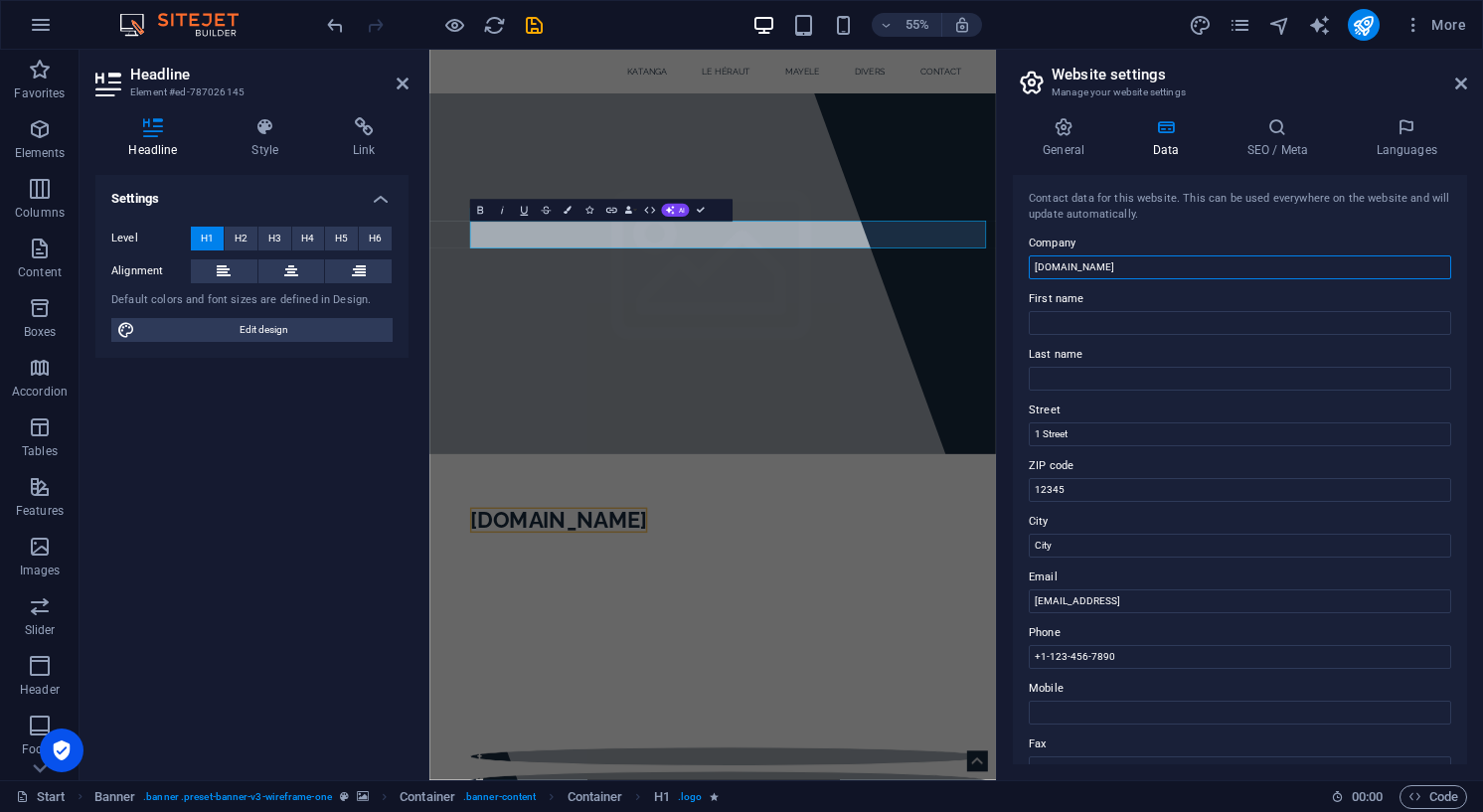click on "[DOMAIN_NAME]" at bounding box center [1239, 267] 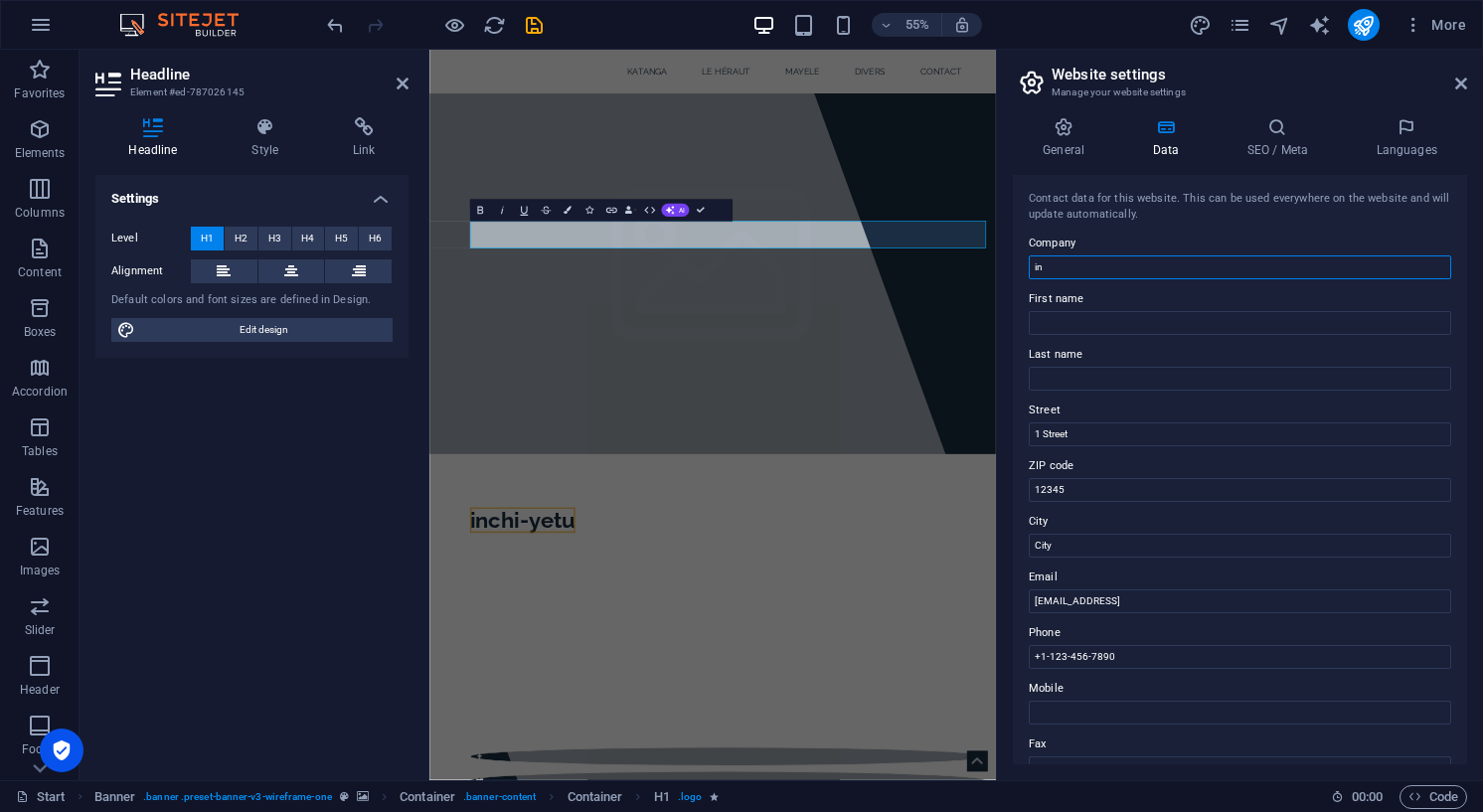 type on "i" 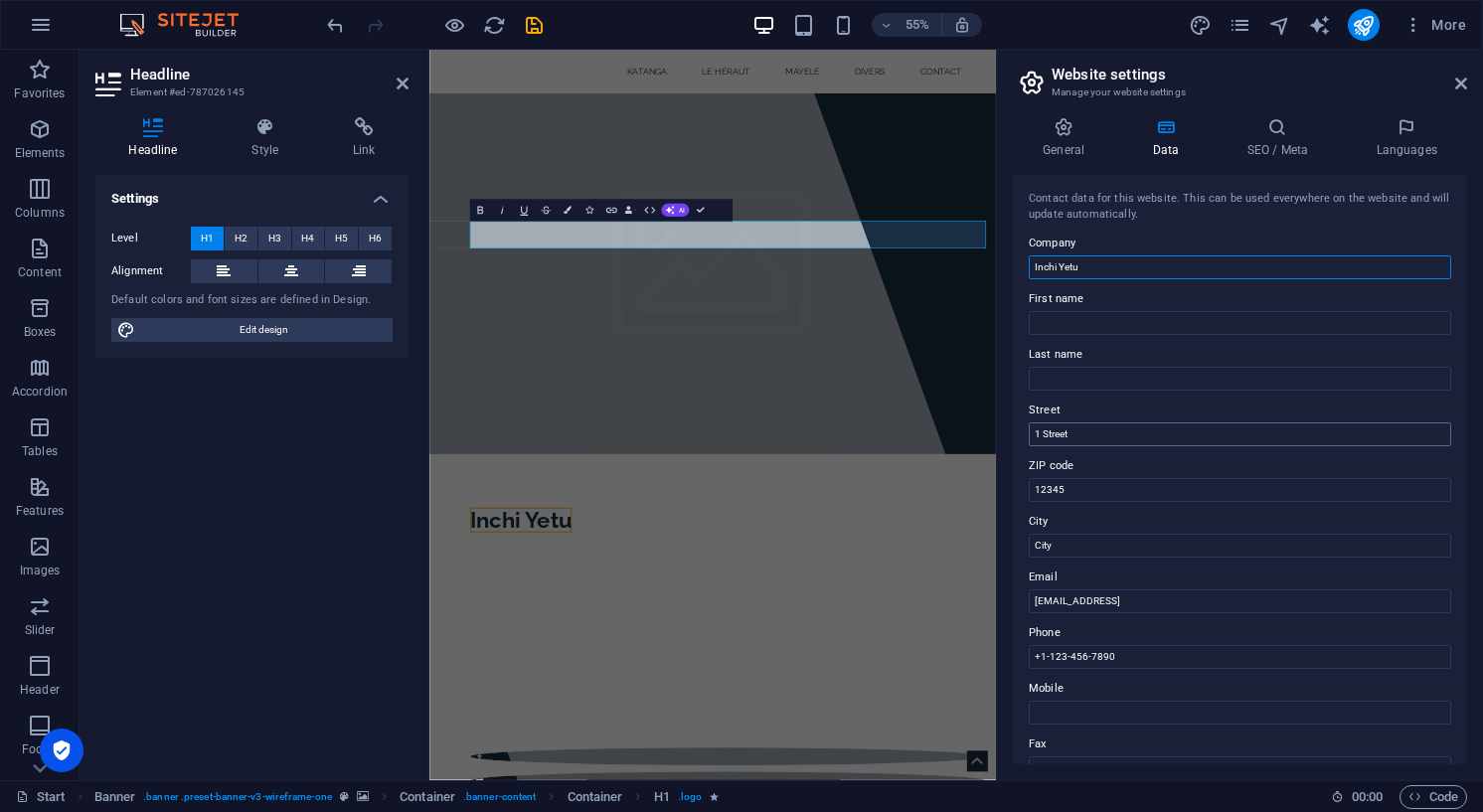 type on "Inchi Yetu" 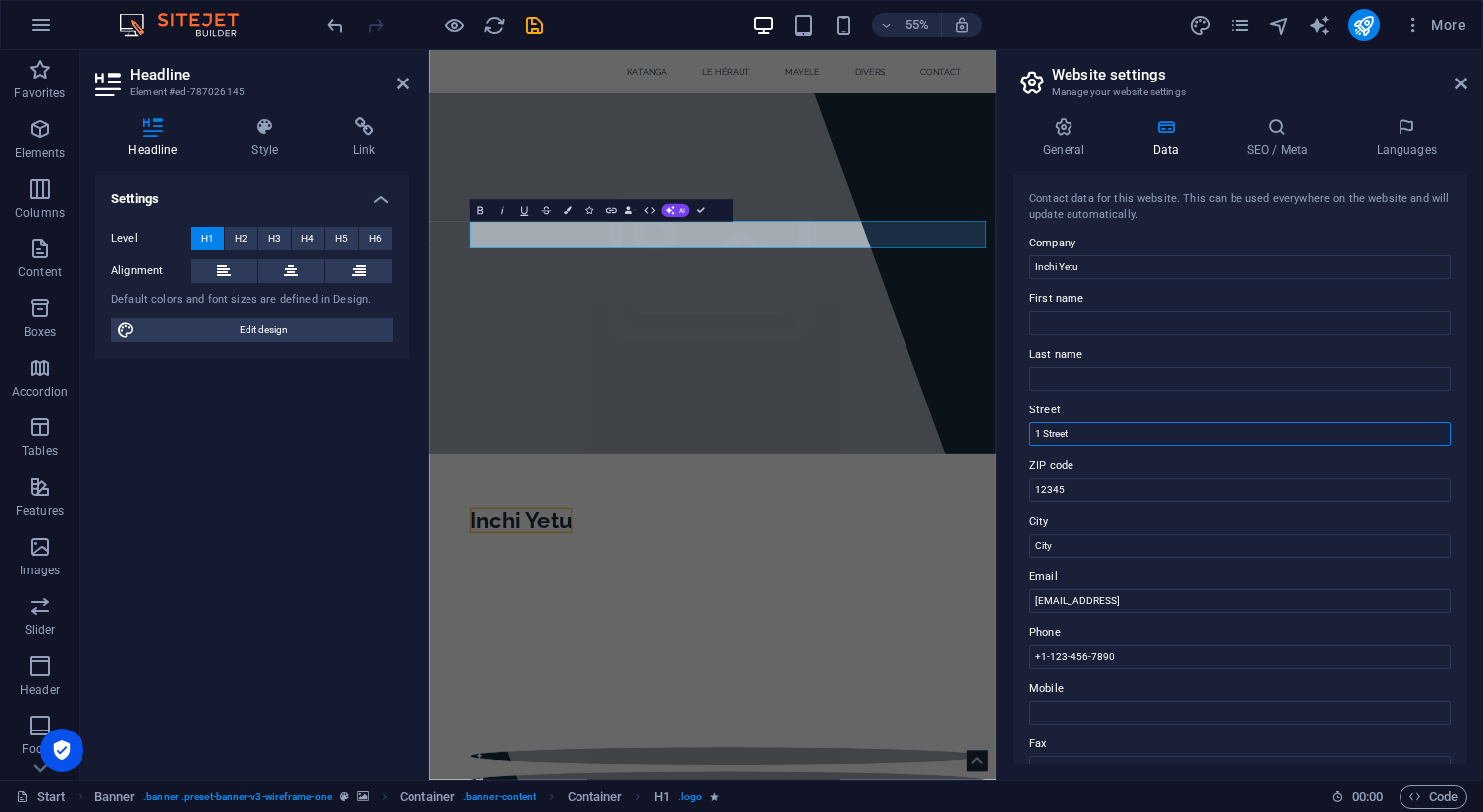 click on "1 Street" at bounding box center [1239, 434] 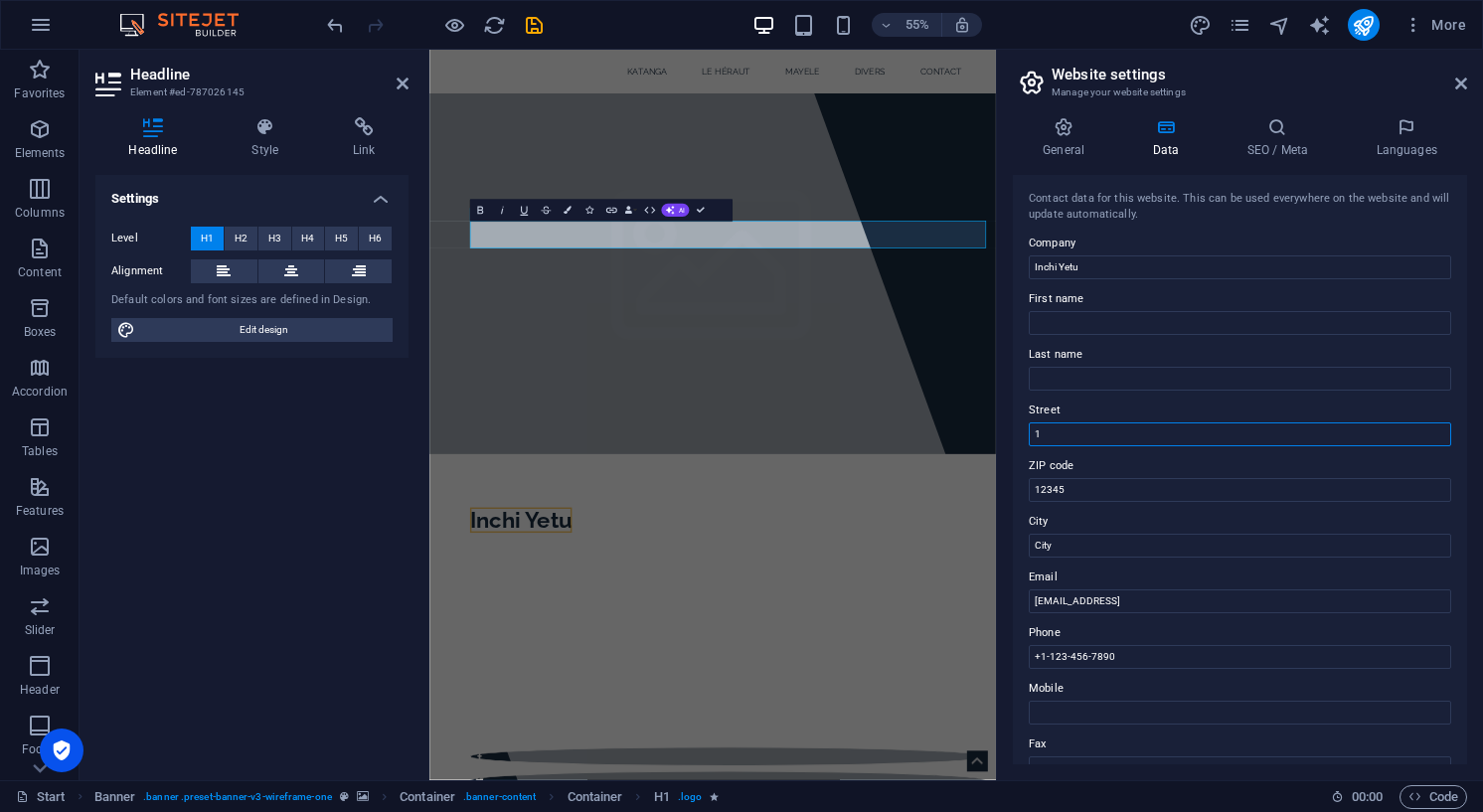 type on "1" 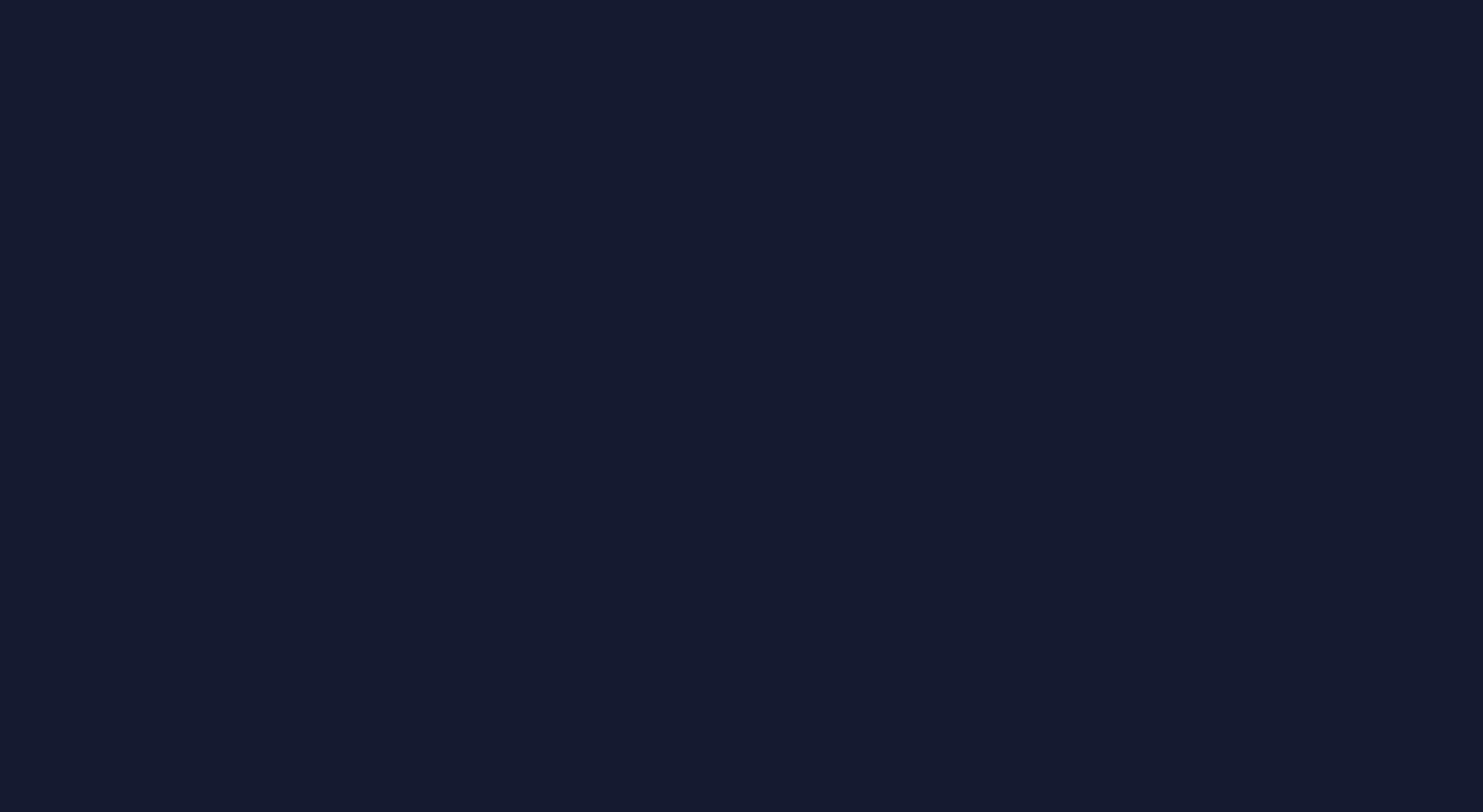 scroll, scrollTop: 0, scrollLeft: 0, axis: both 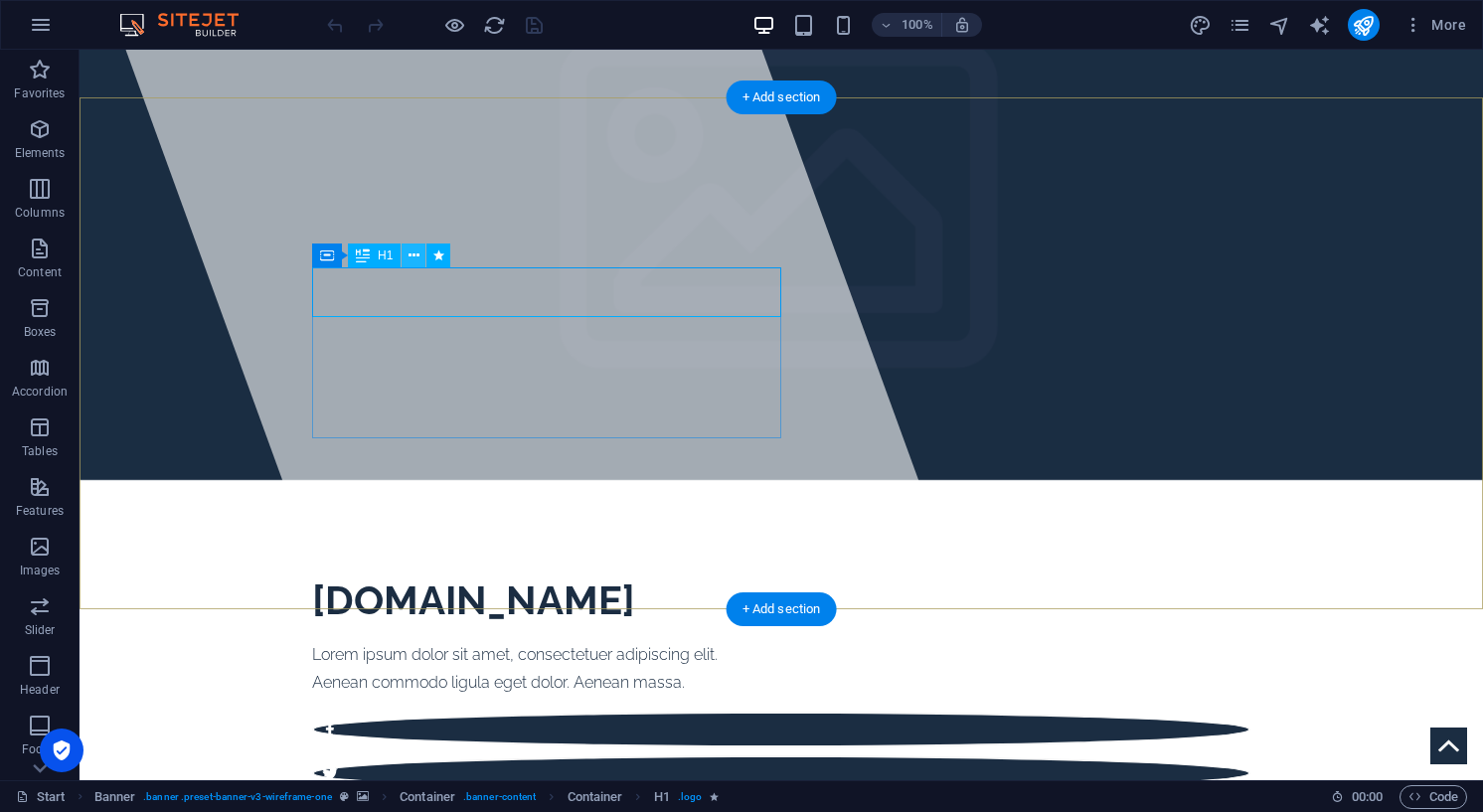 click at bounding box center (413, 255) 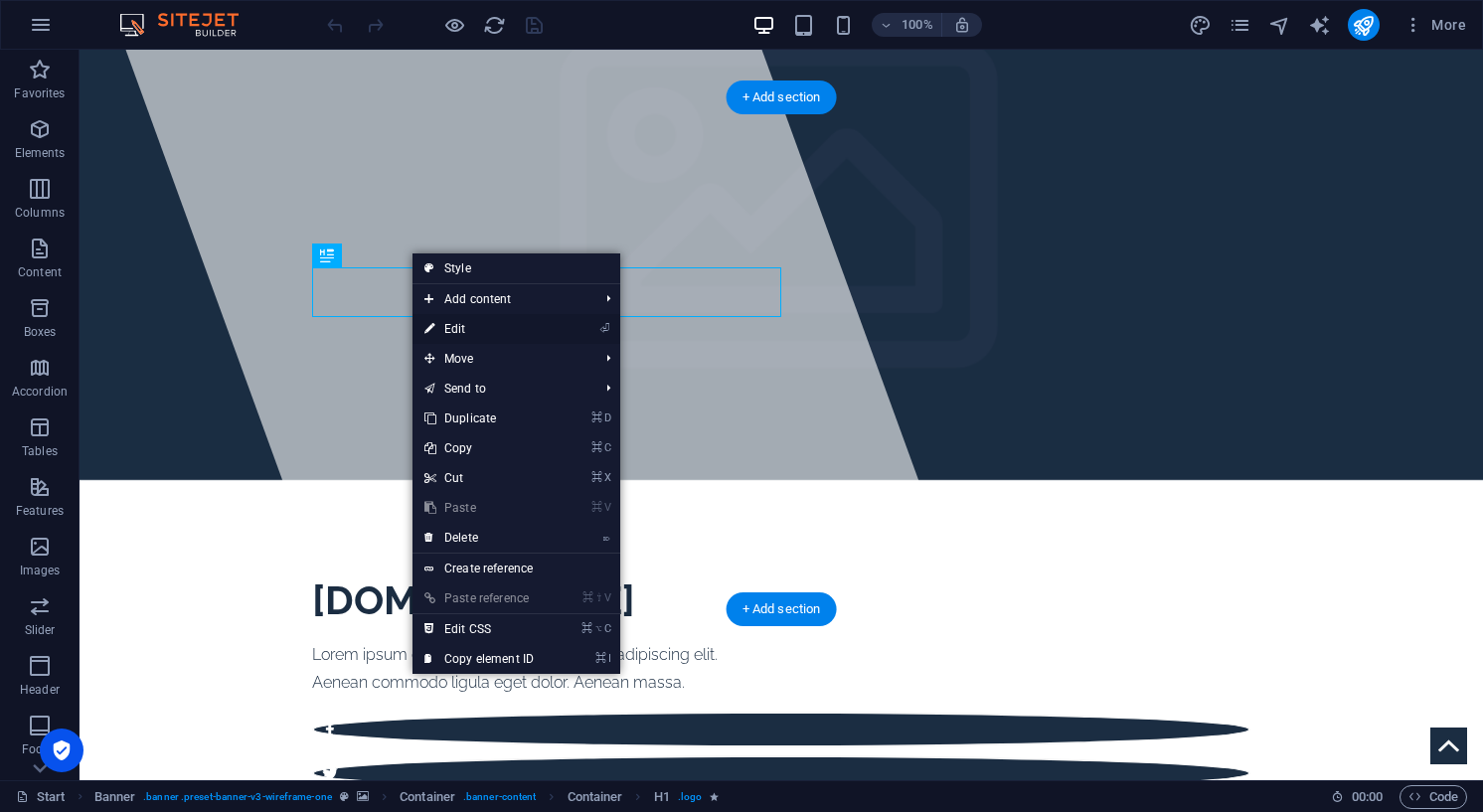click on "⏎  Edit" at bounding box center [479, 329] 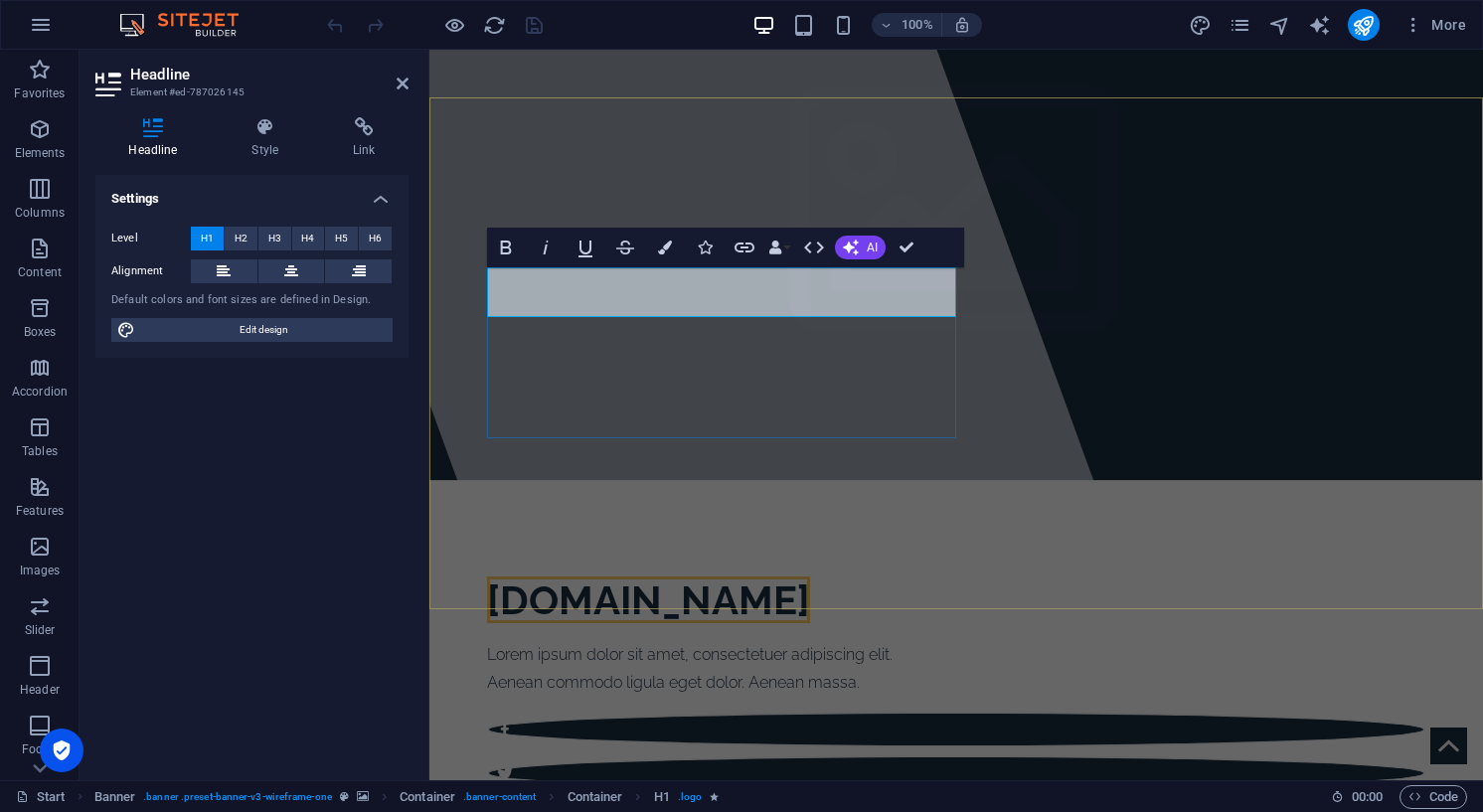 click on "[DOMAIN_NAME]" at bounding box center (648, 599) 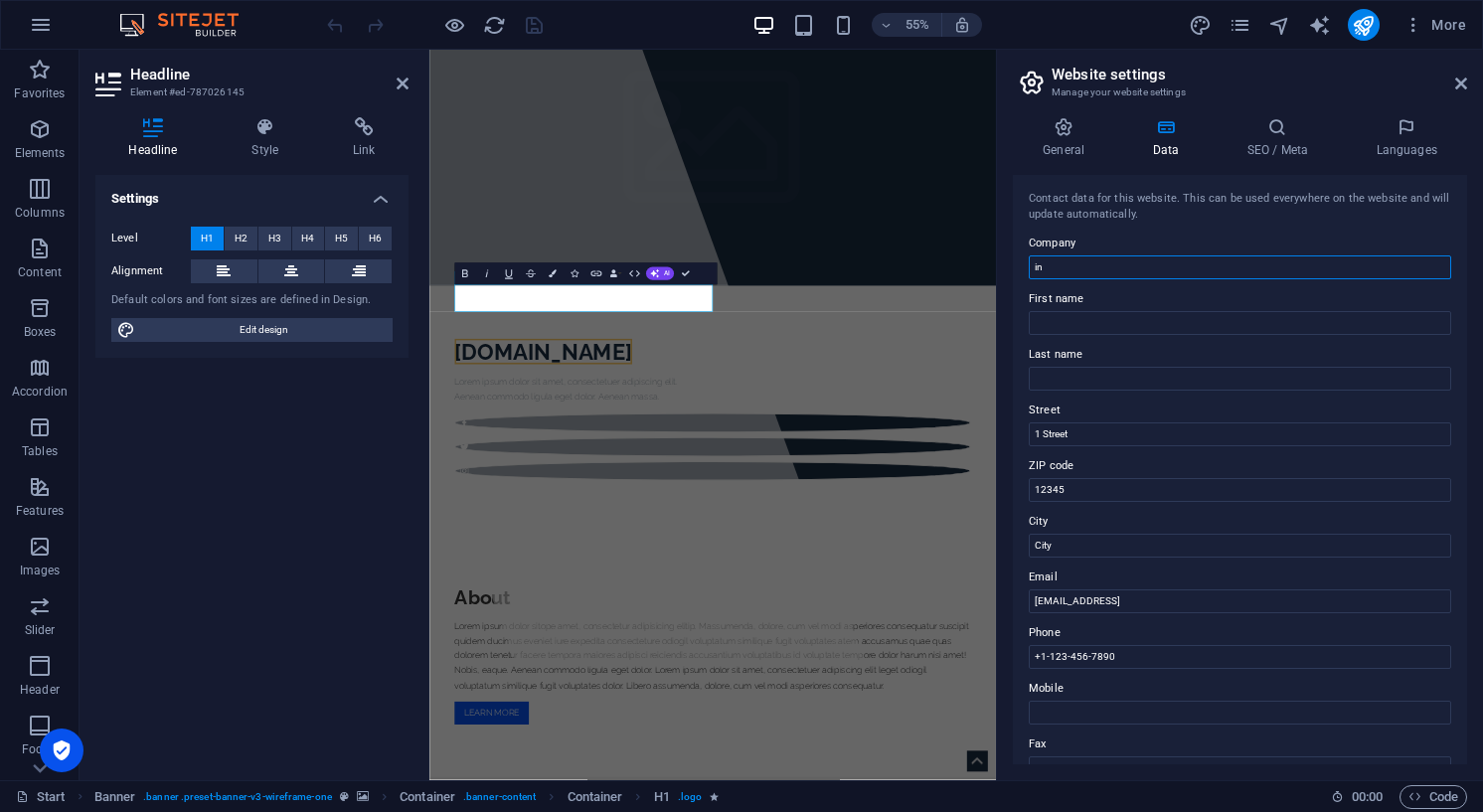 type on "i" 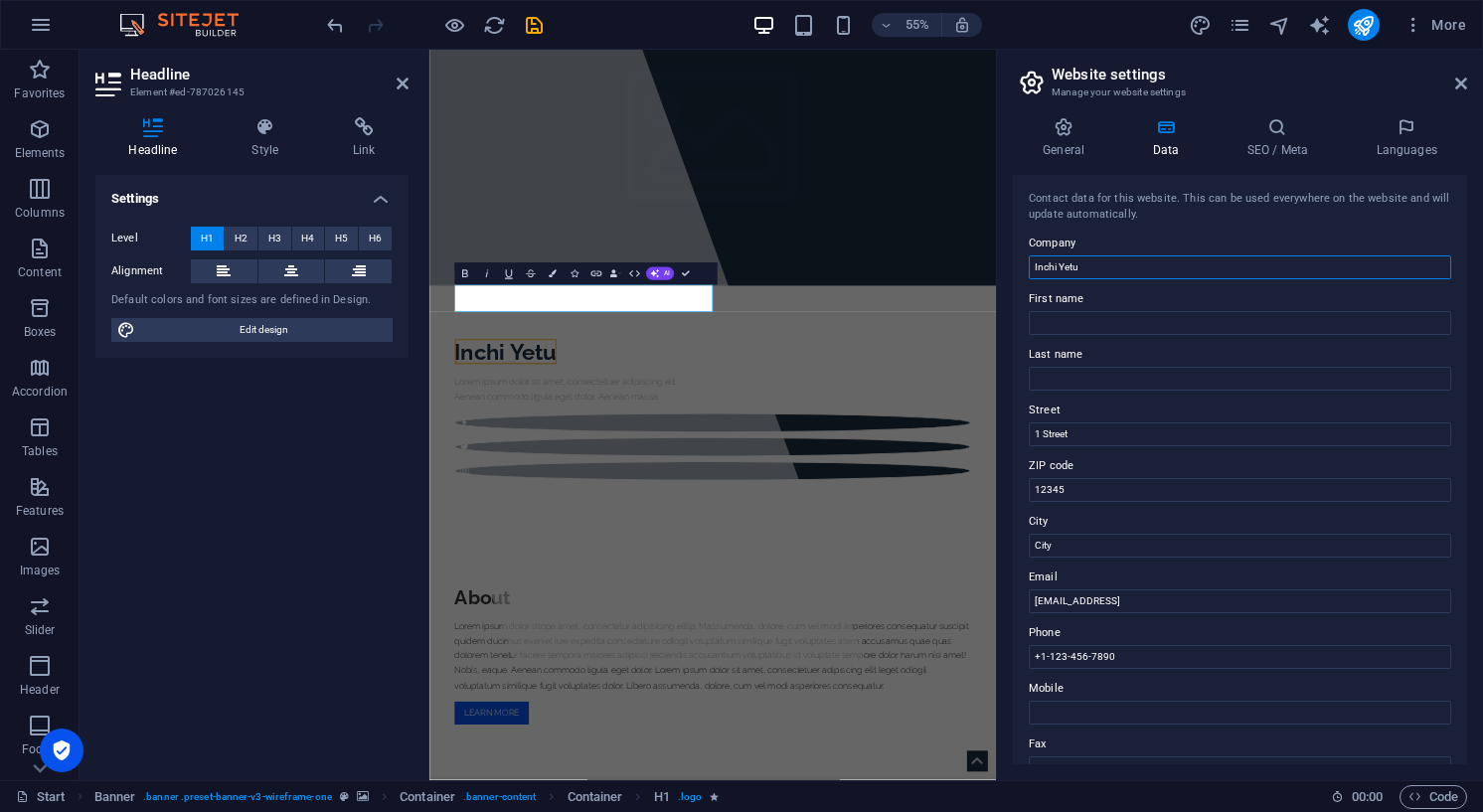 scroll, scrollTop: 19, scrollLeft: 0, axis: vertical 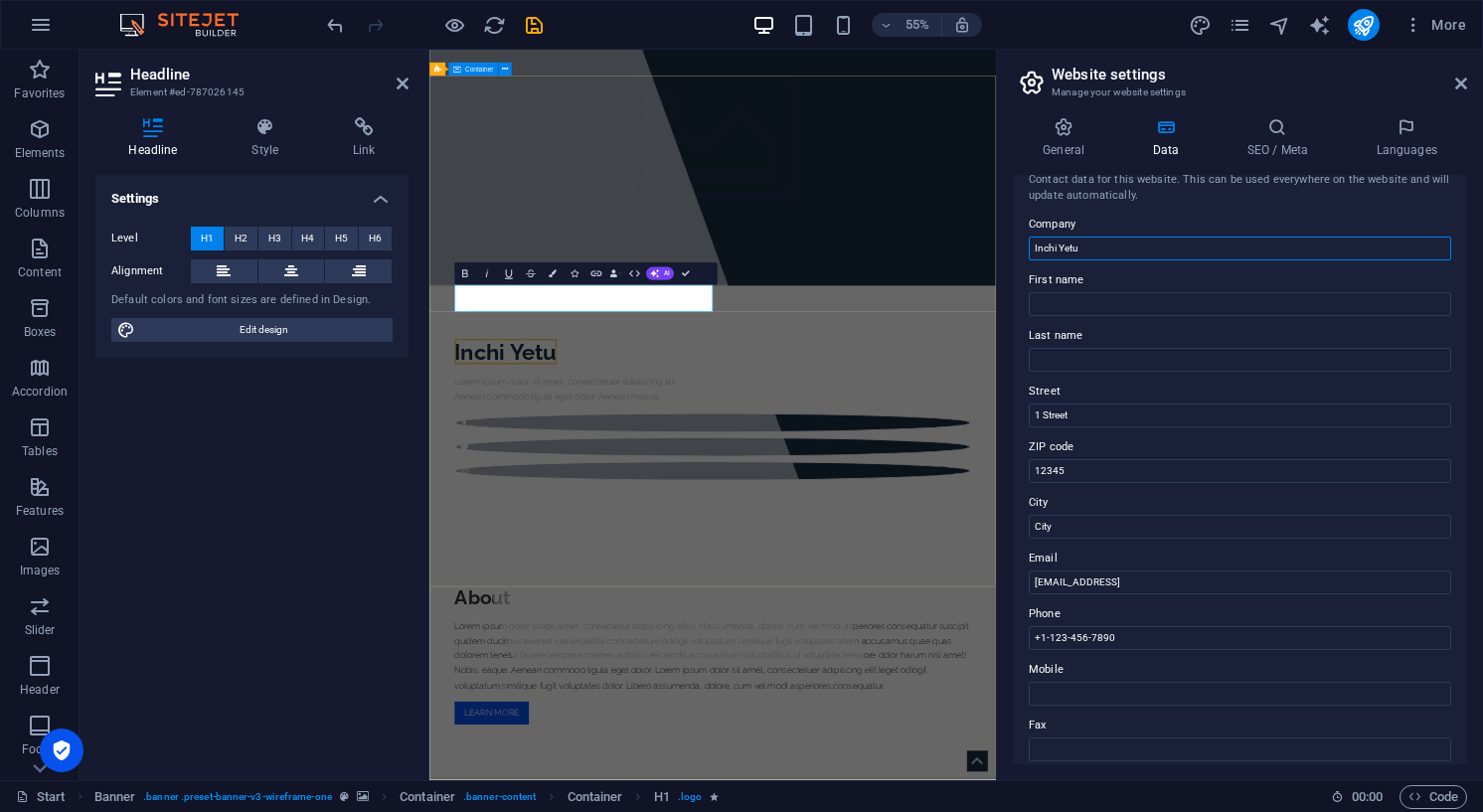 type on "Inchi Yetu" 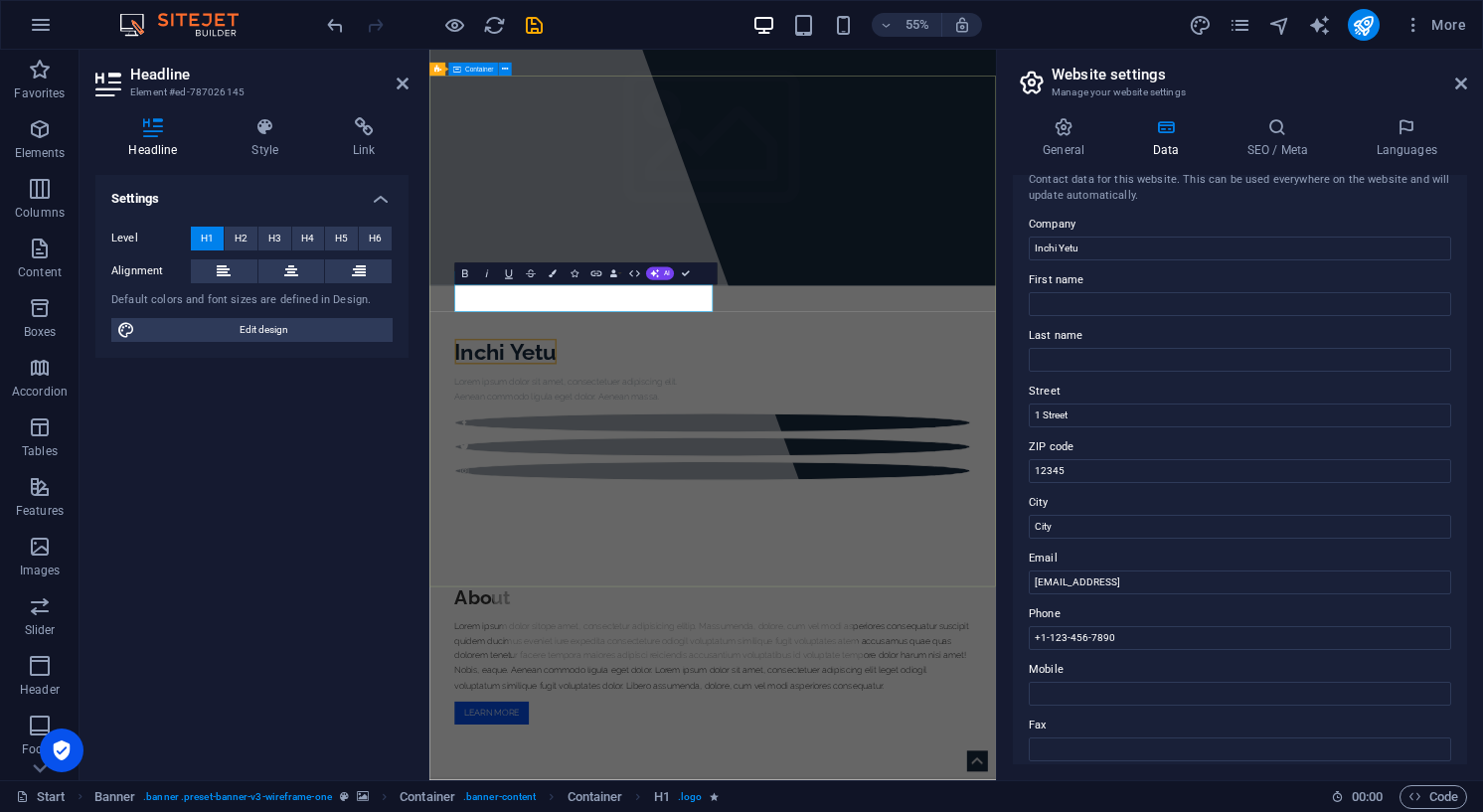 click on "Inchi Yetu Lorem ipsum dolor sit amet, consectetuer adipiscing elit. Aenean commodo ligula eget dolor. Aenean massa." at bounding box center (944, 705) 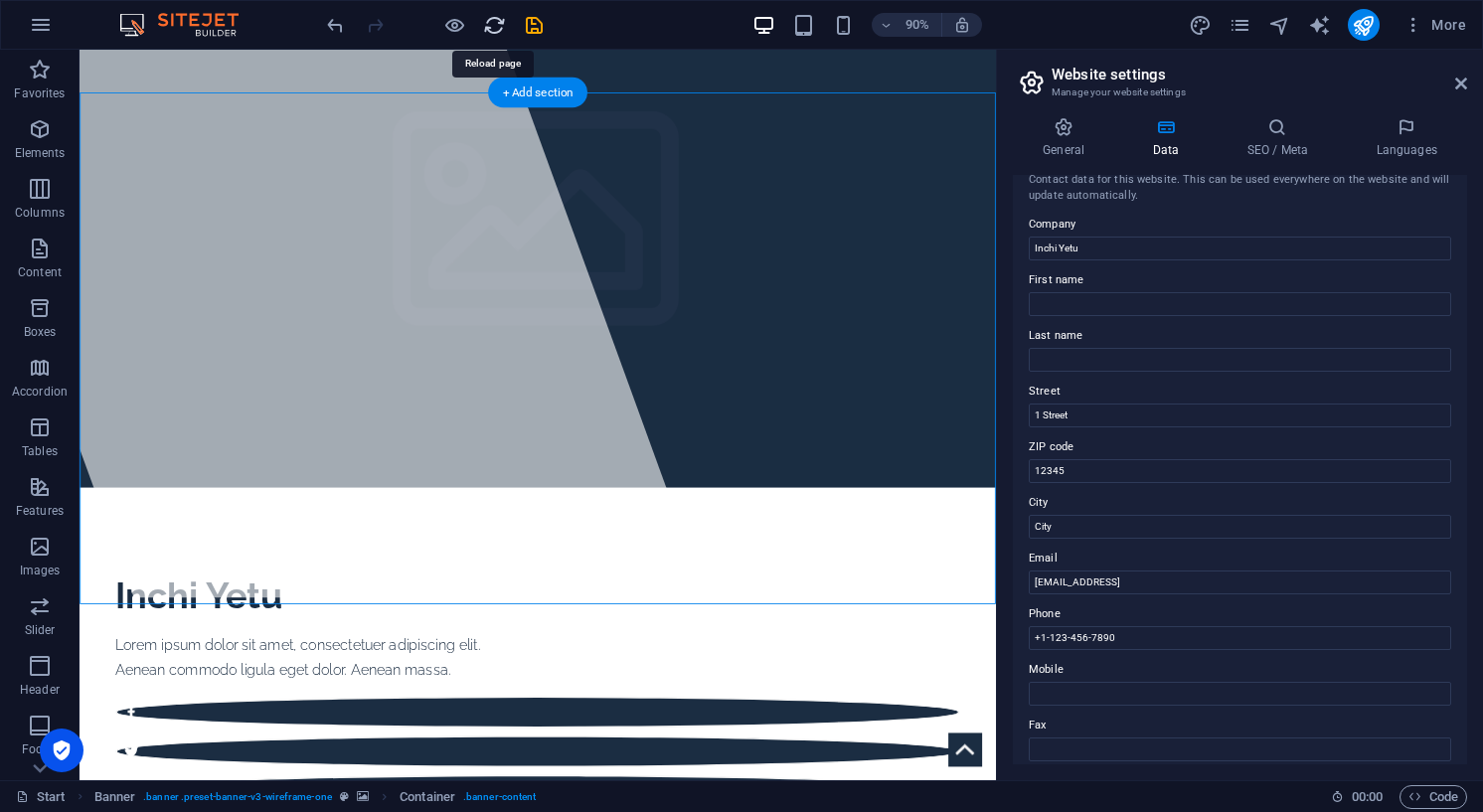 click at bounding box center [494, 25] 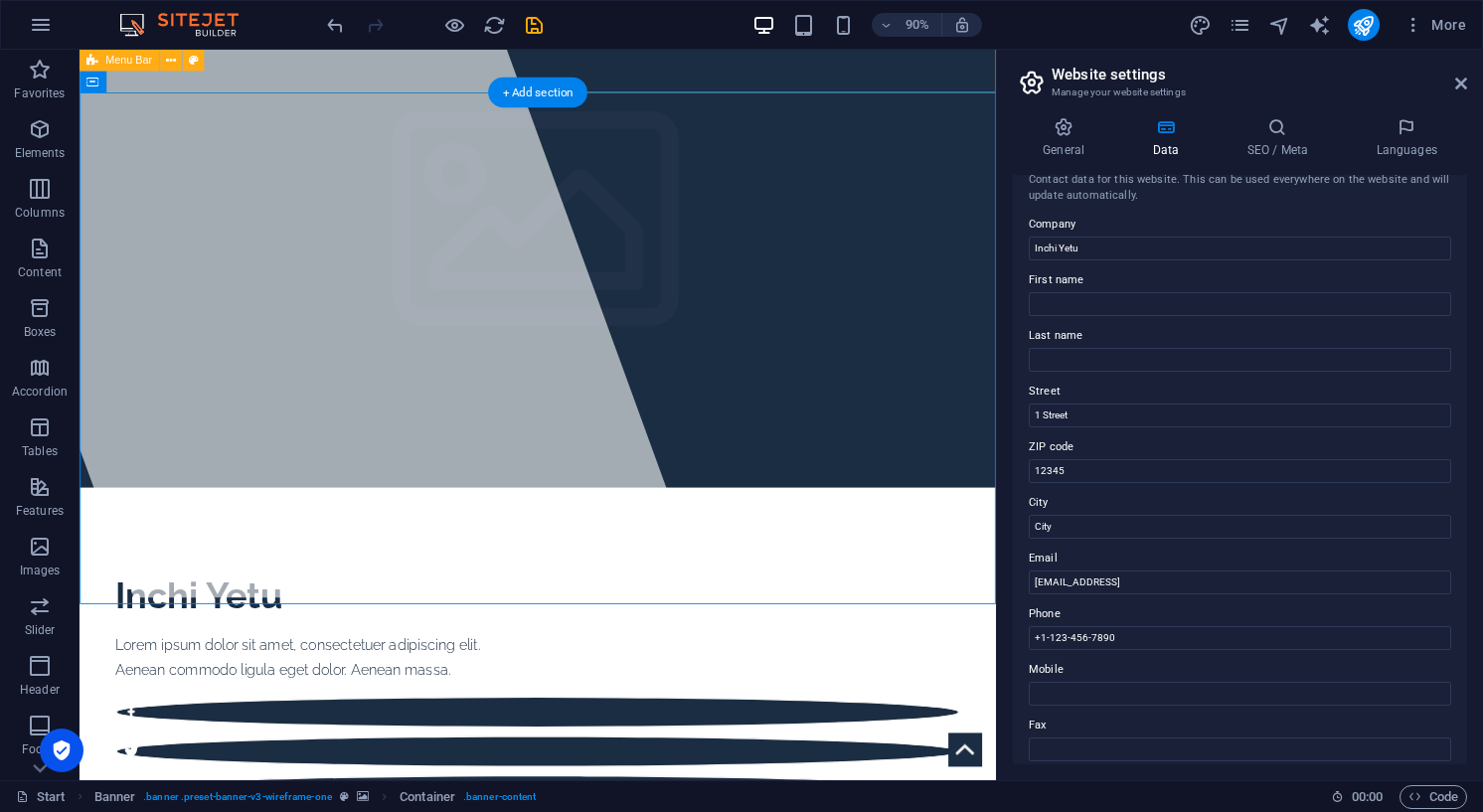 click on "Home About Service Information Contact" at bounding box center [588, -92] 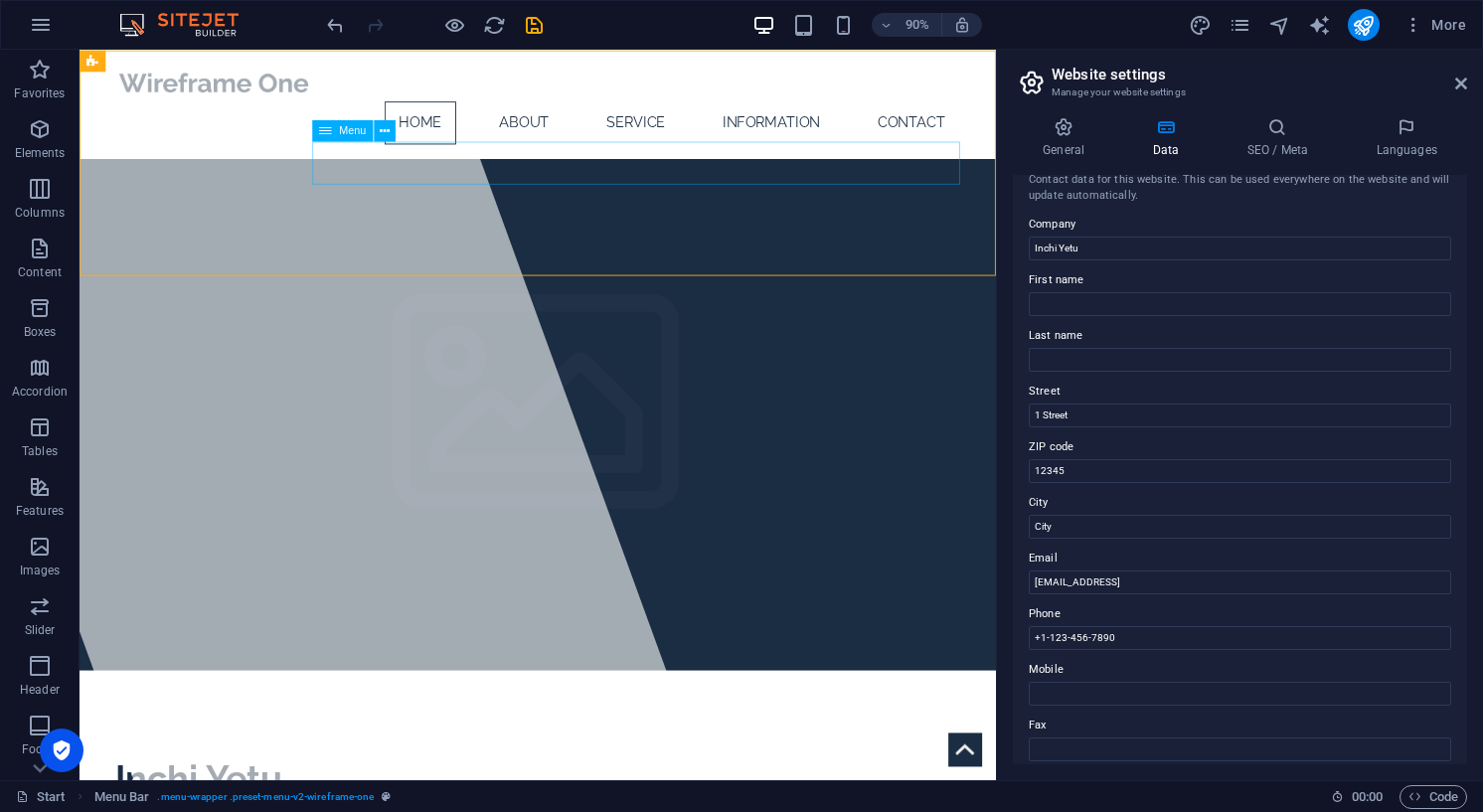 scroll, scrollTop: 0, scrollLeft: 0, axis: both 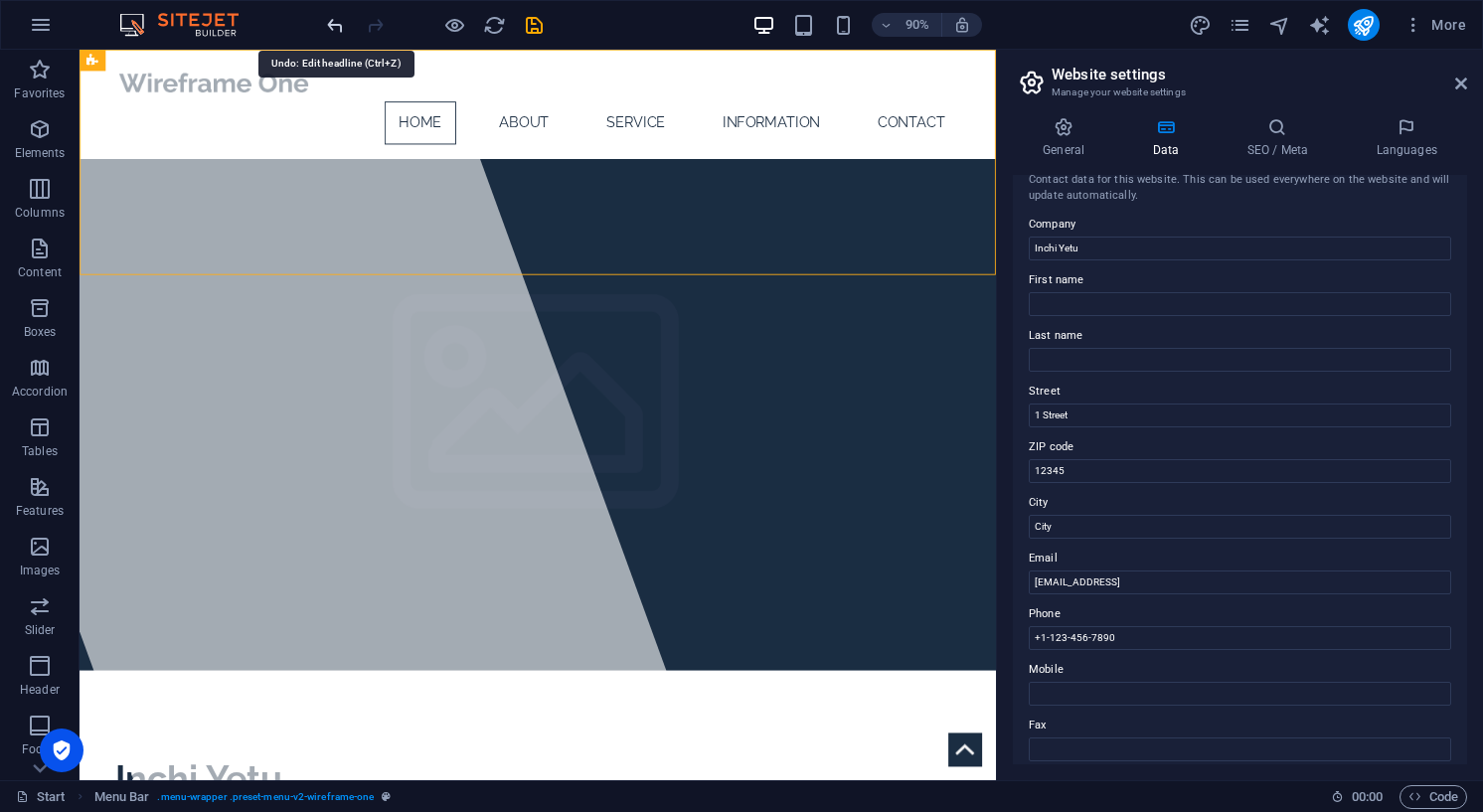 click at bounding box center [335, 25] 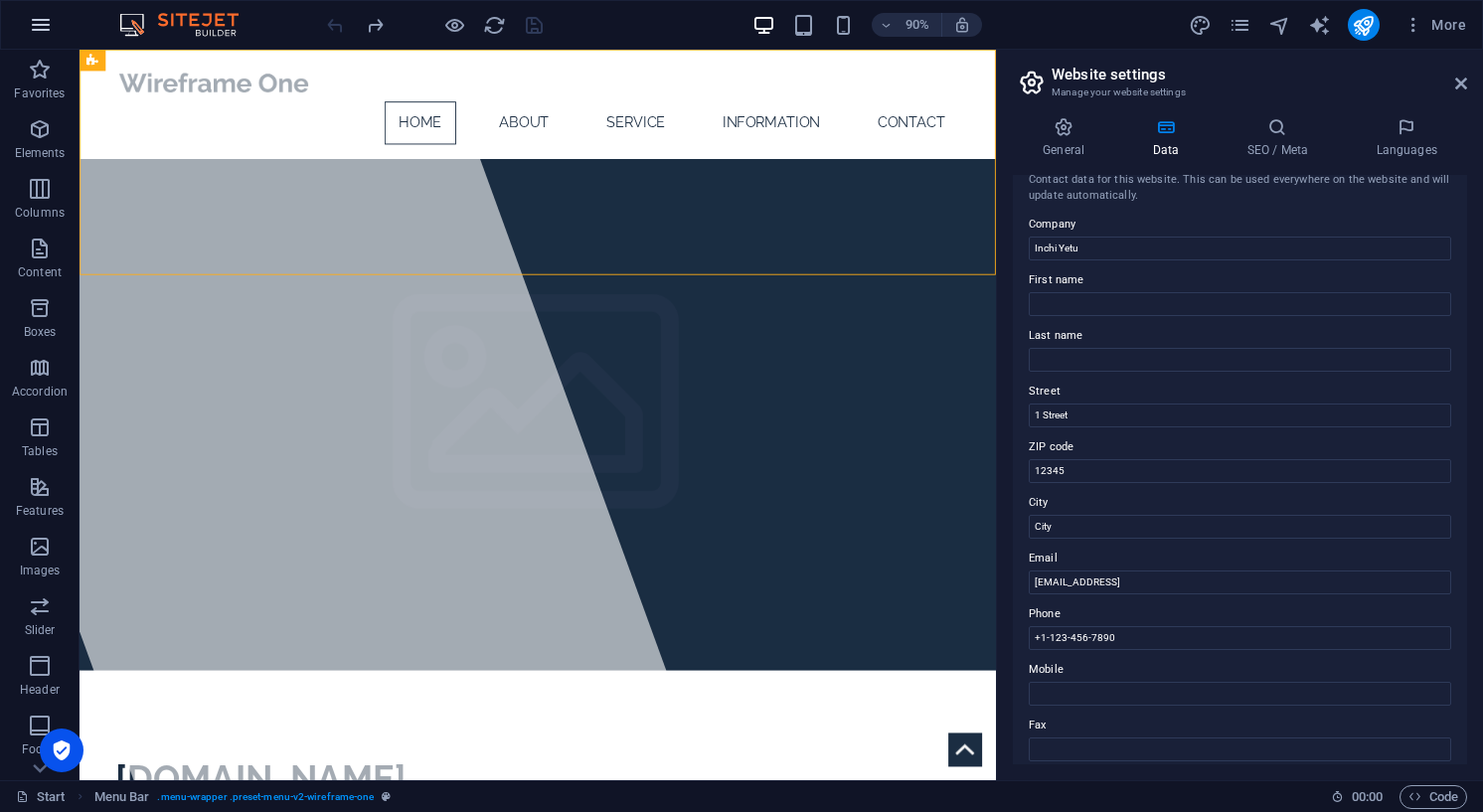 click at bounding box center (41, 25) 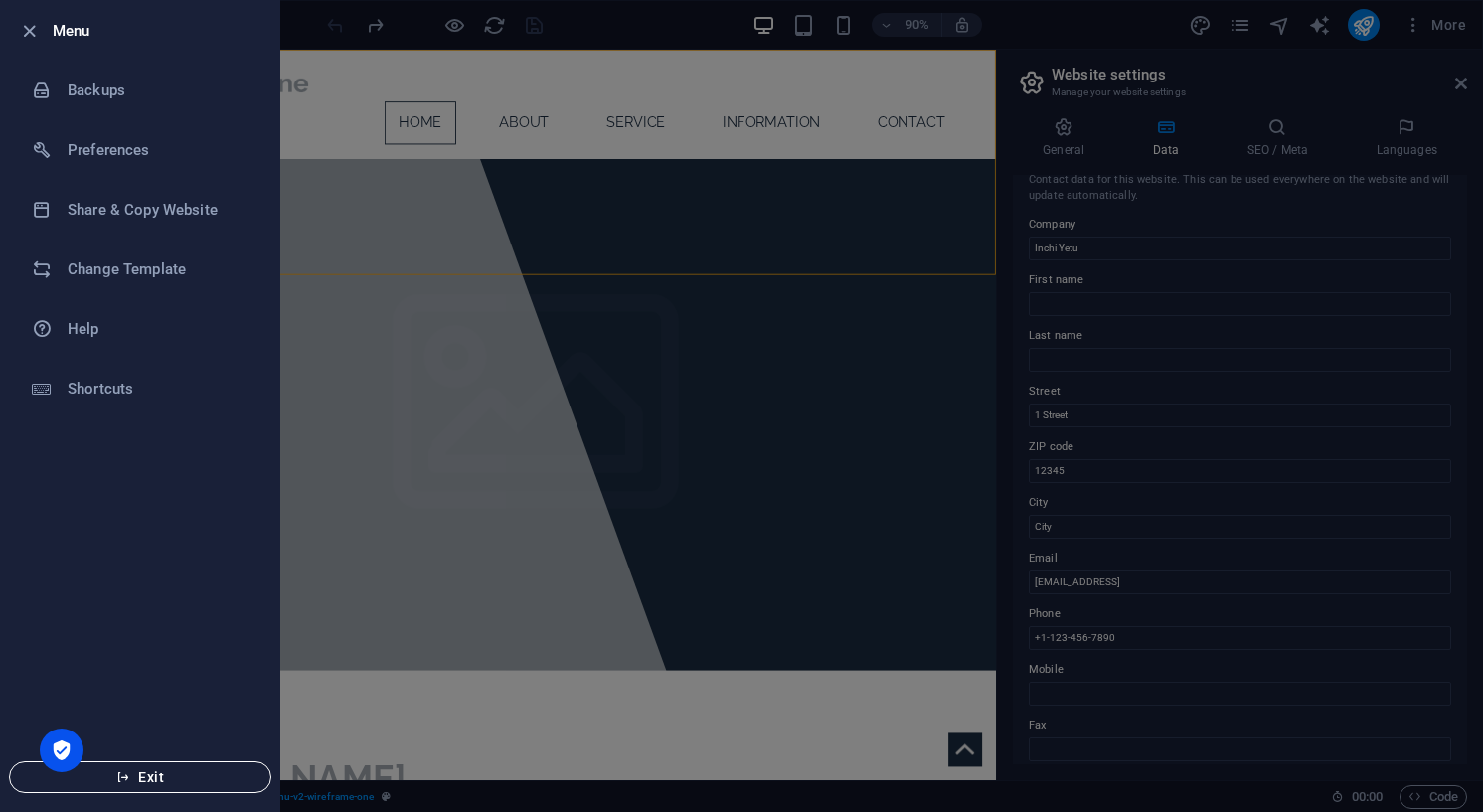 click on "Exit" at bounding box center [140, 777] 